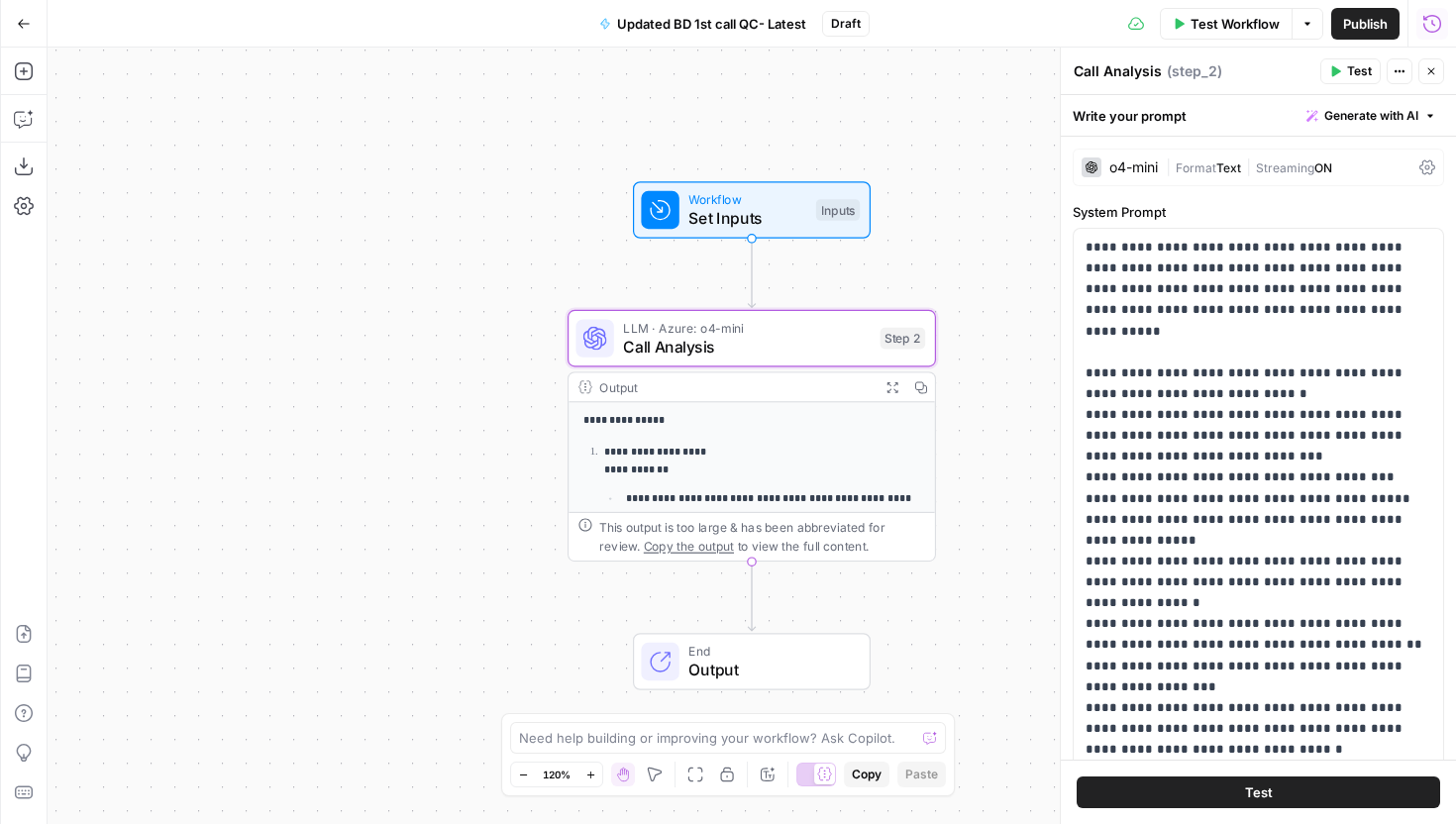 scroll, scrollTop: 0, scrollLeft: 0, axis: both 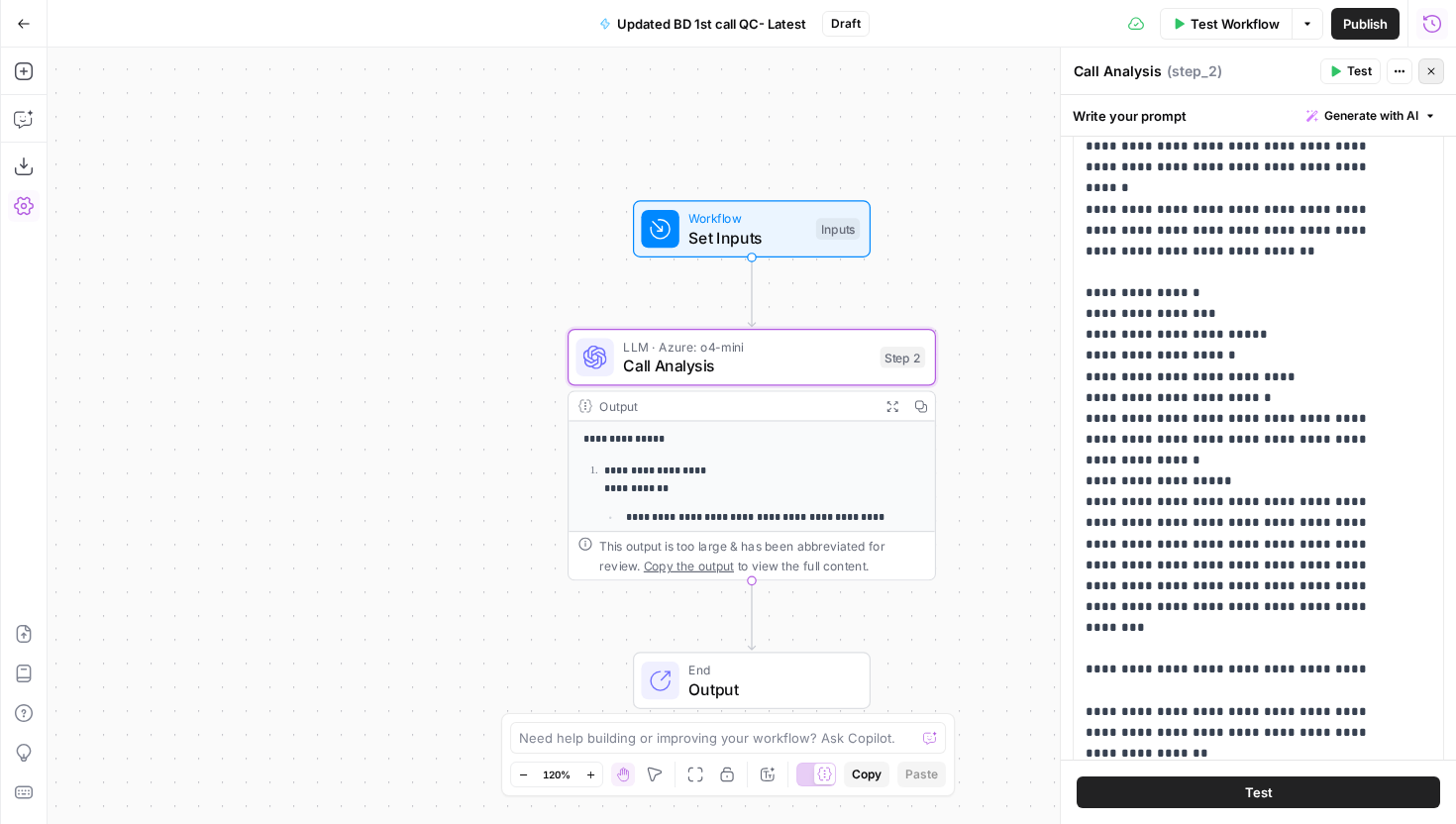 click on "Close" at bounding box center (1431, 71) 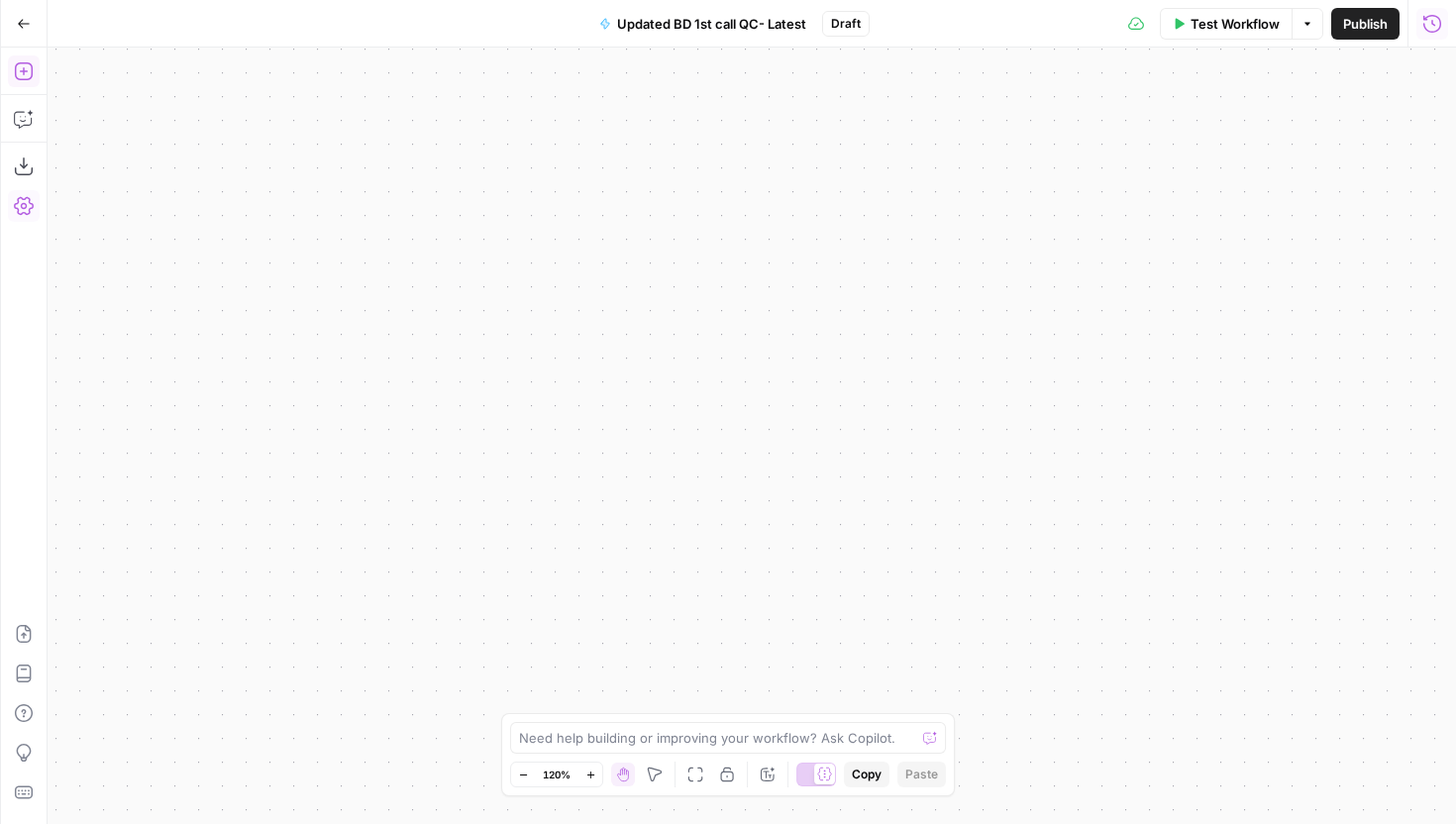 click 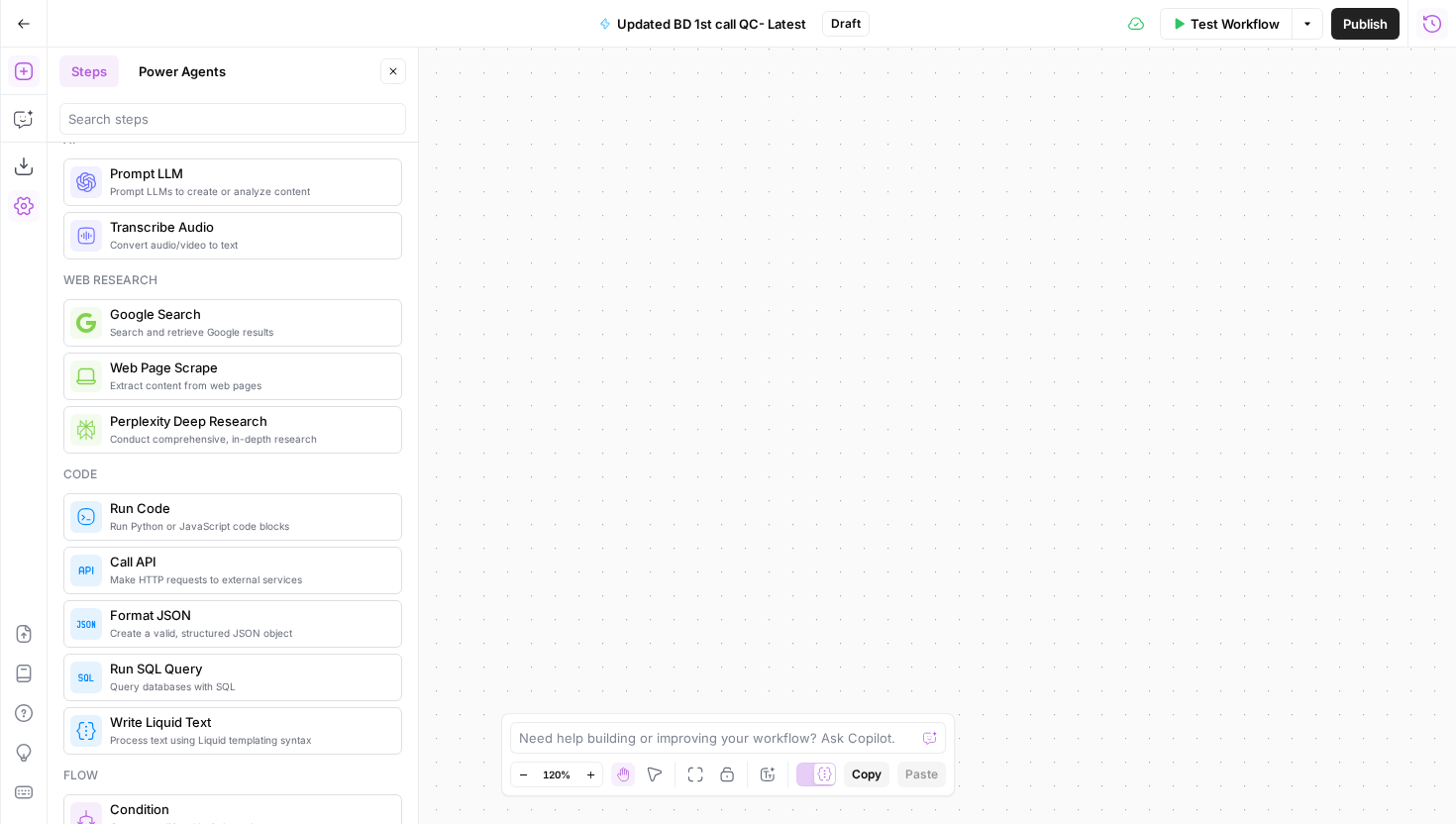 scroll, scrollTop: 0, scrollLeft: 0, axis: both 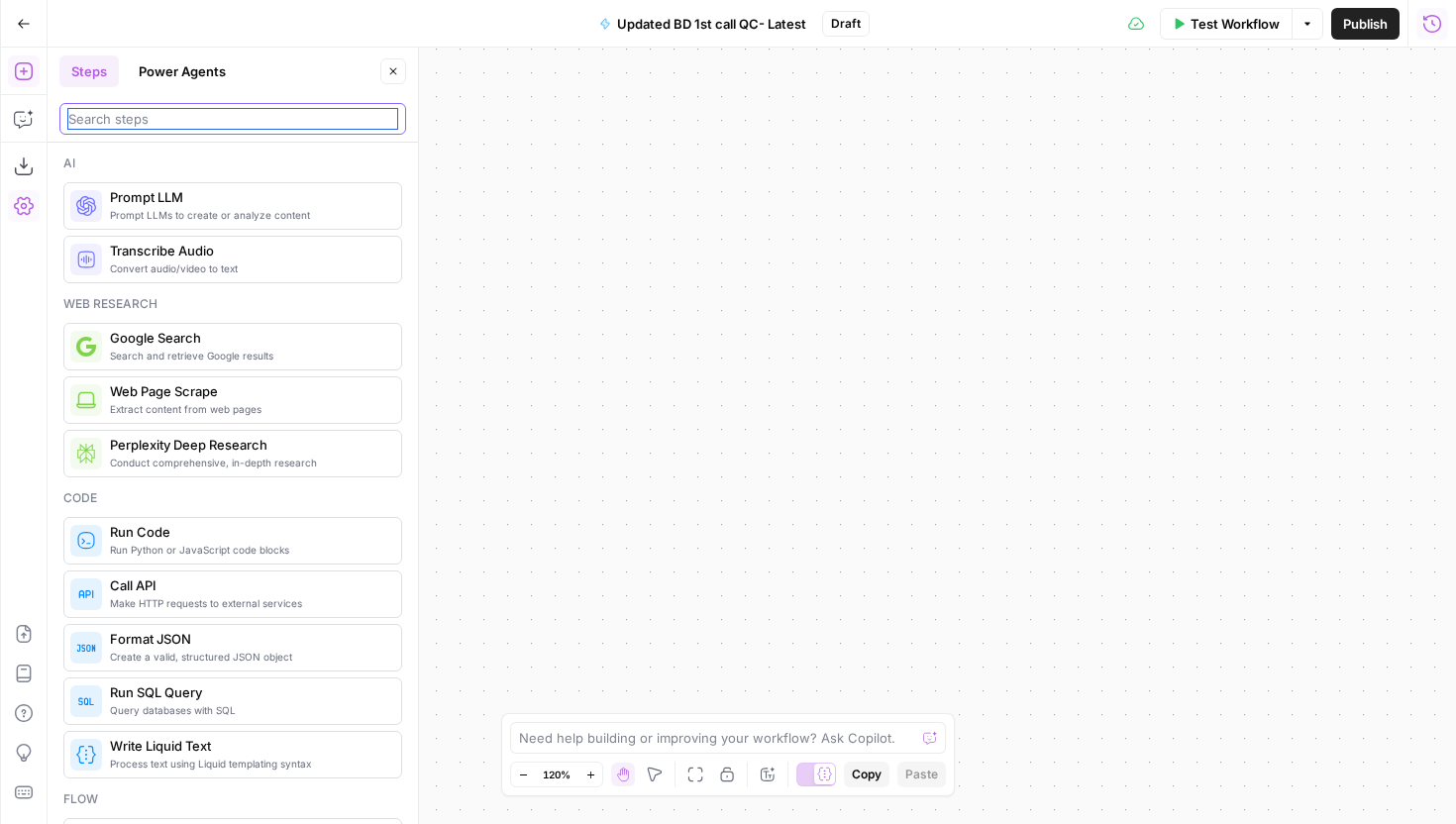 click at bounding box center [233, 119] 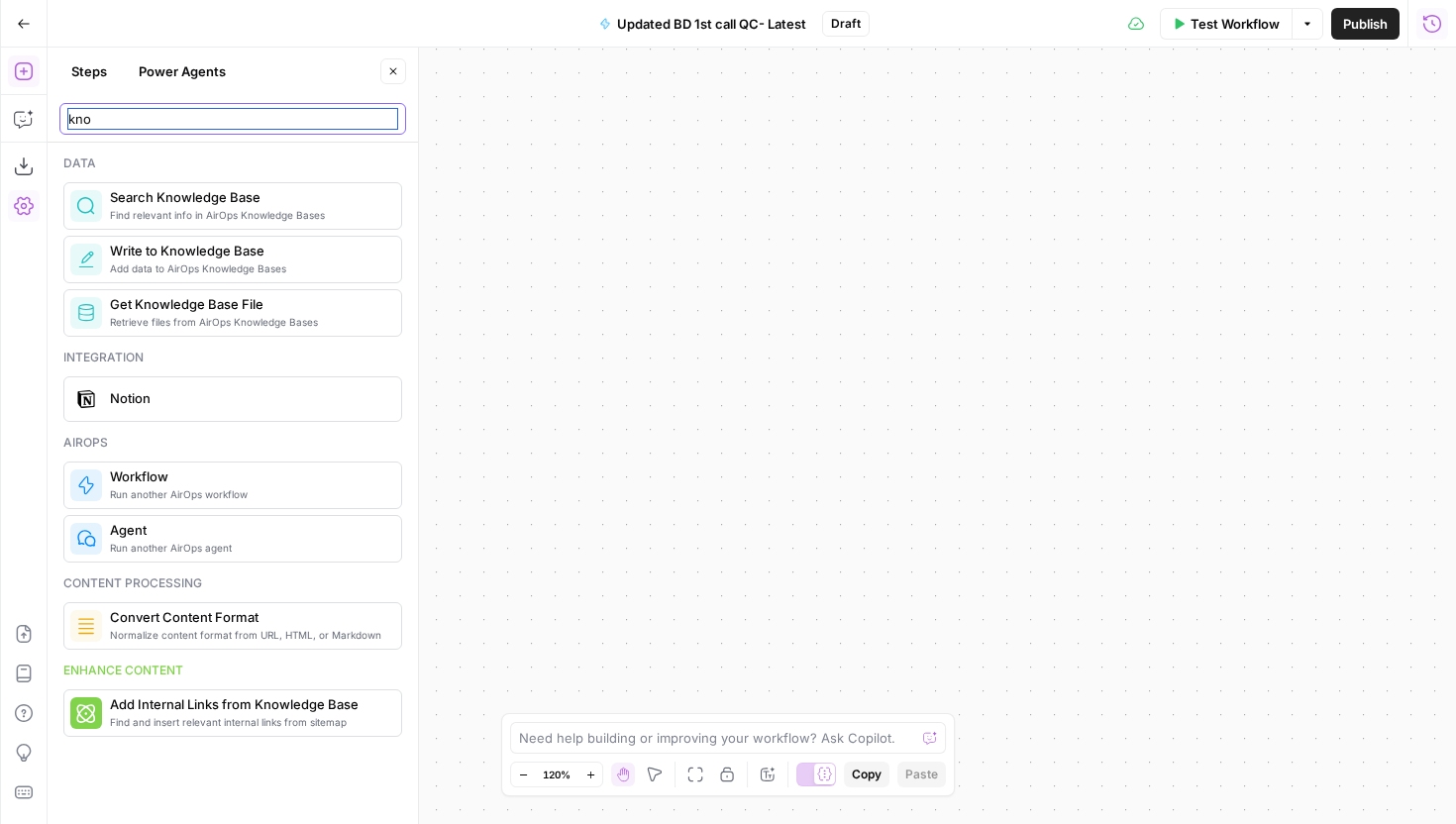type on "kno" 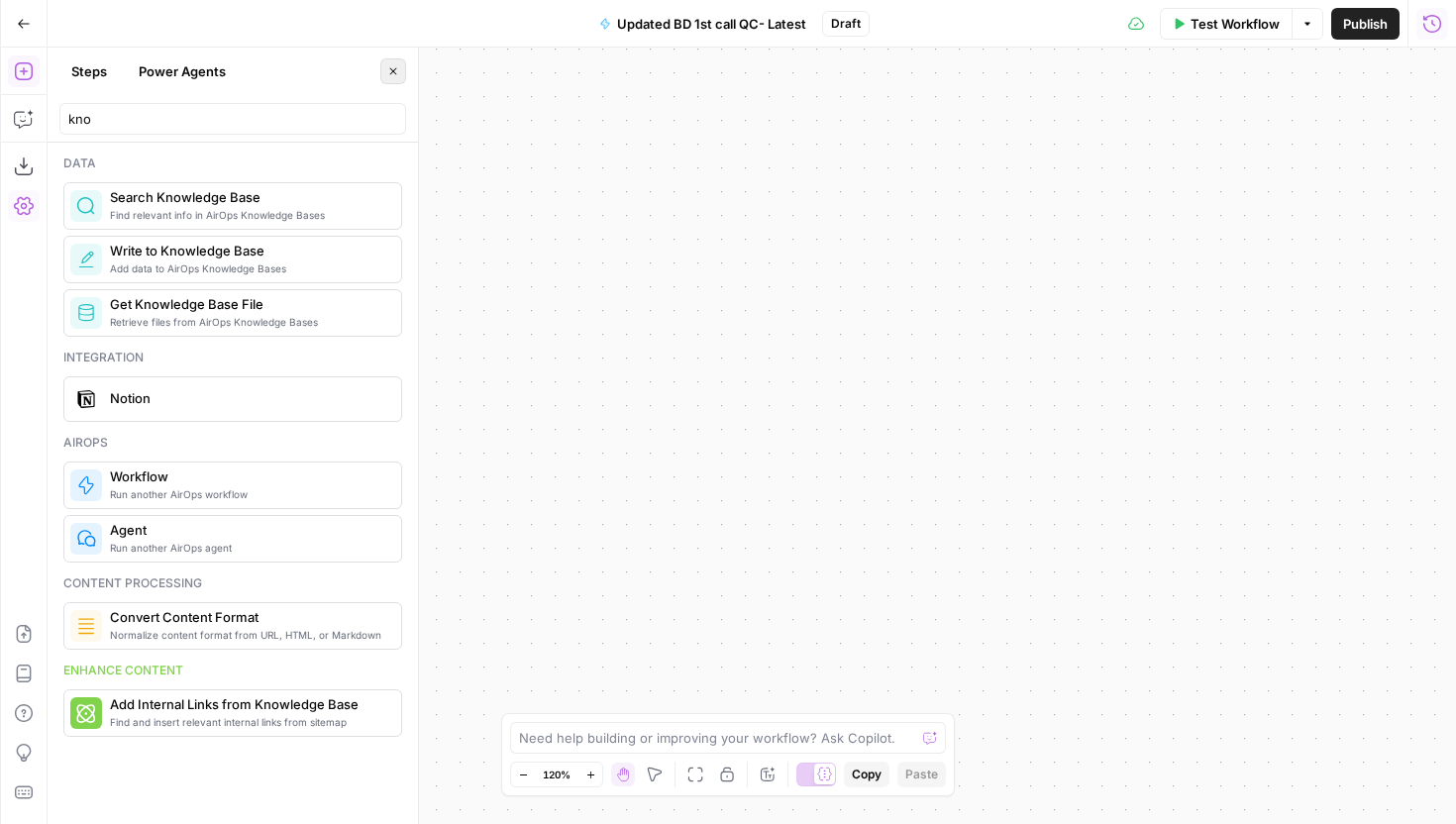 click 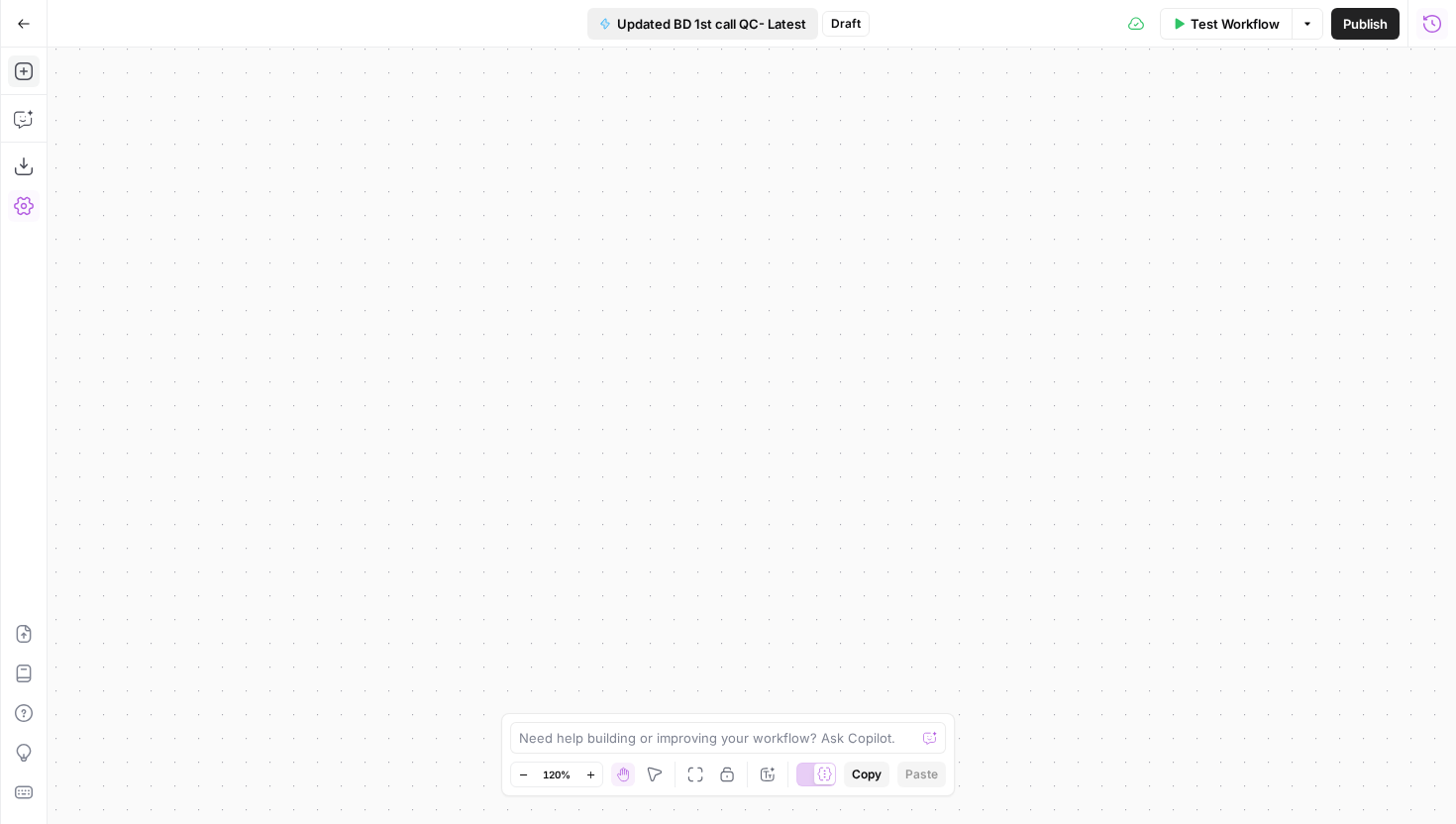 click on "Updated BD 1st call QC- Latest" at bounding box center (711, 24) 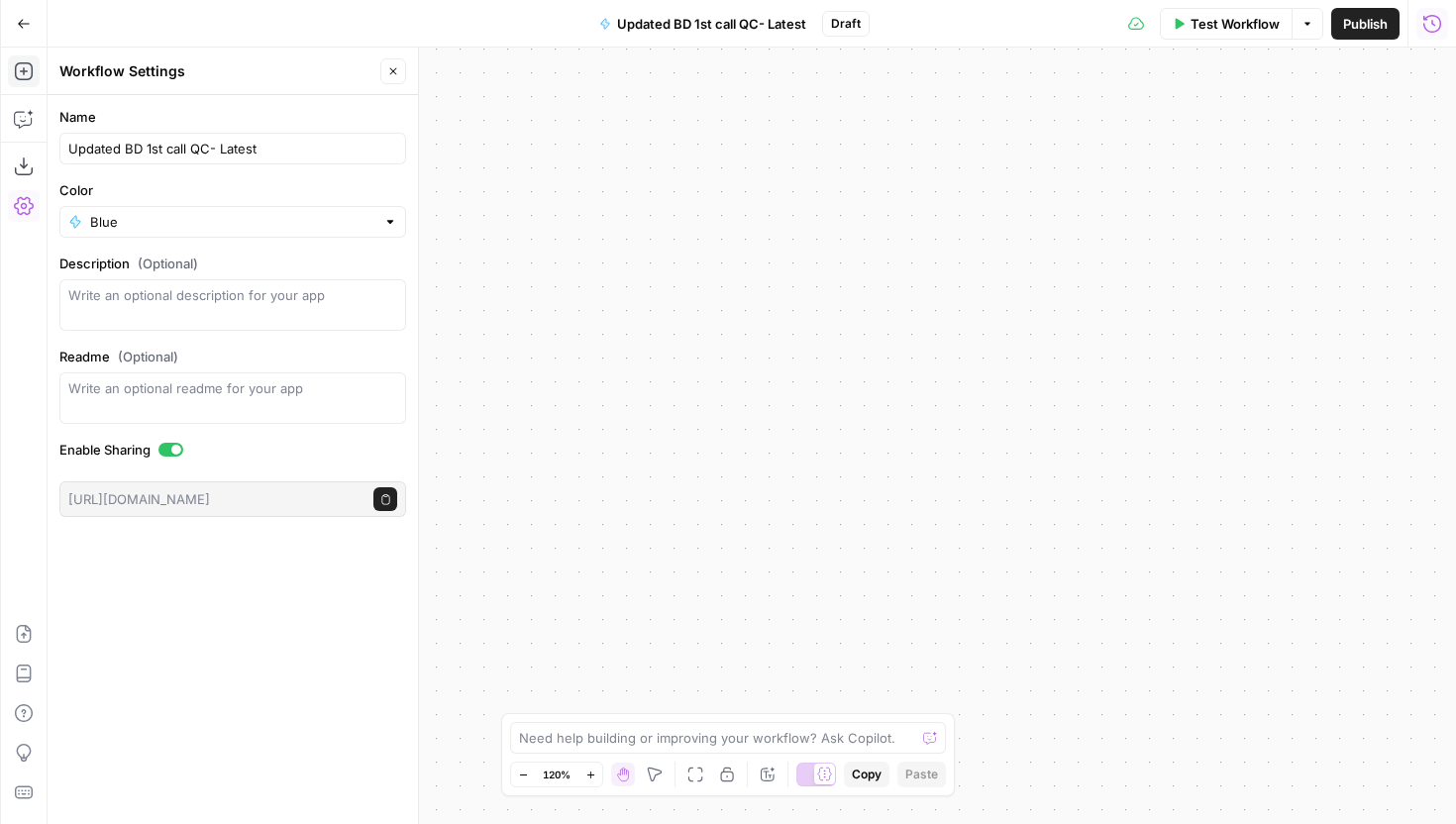 click on "**********" at bounding box center (752, 436) 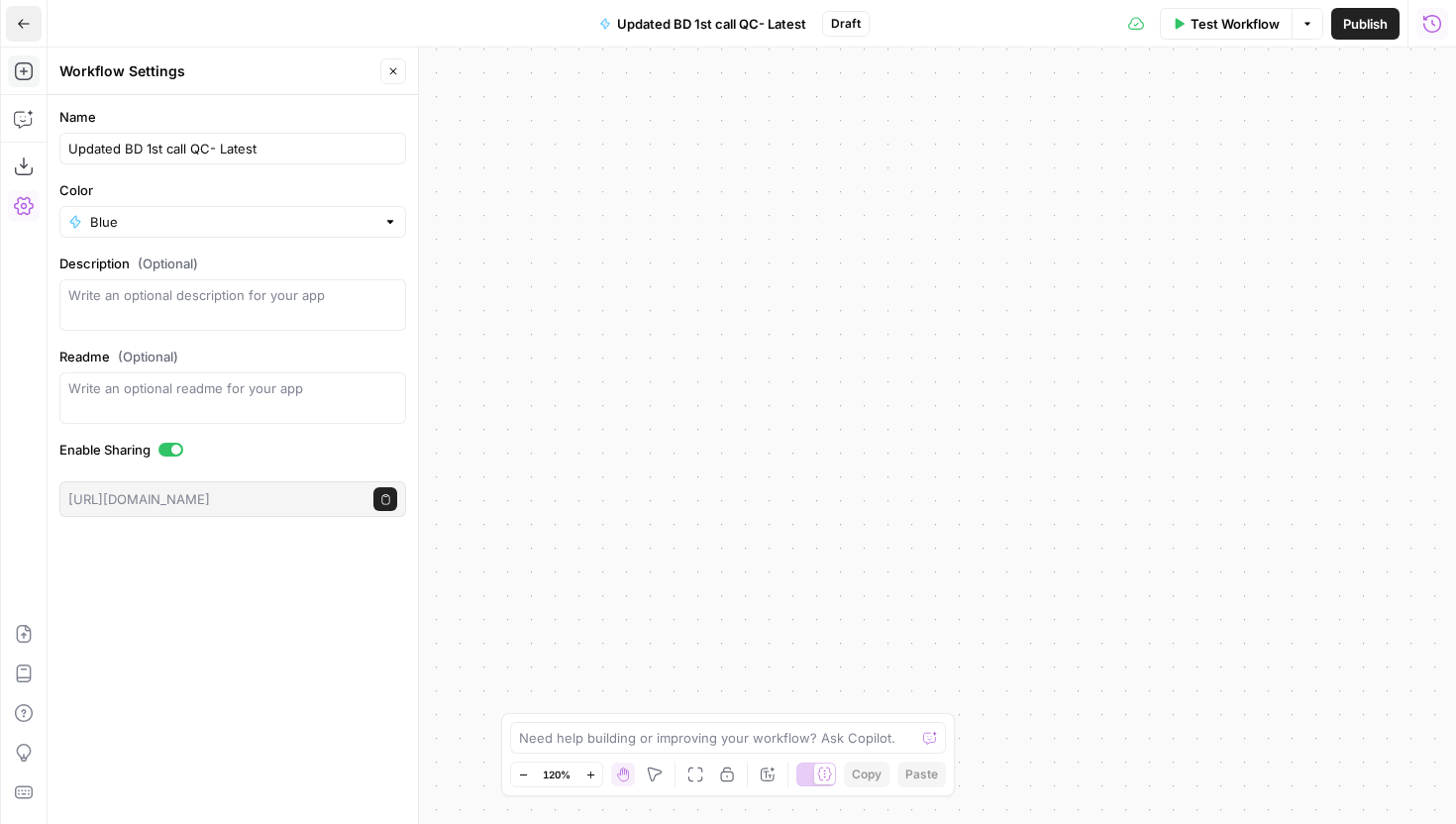 click on "Go Back" at bounding box center [24, 24] 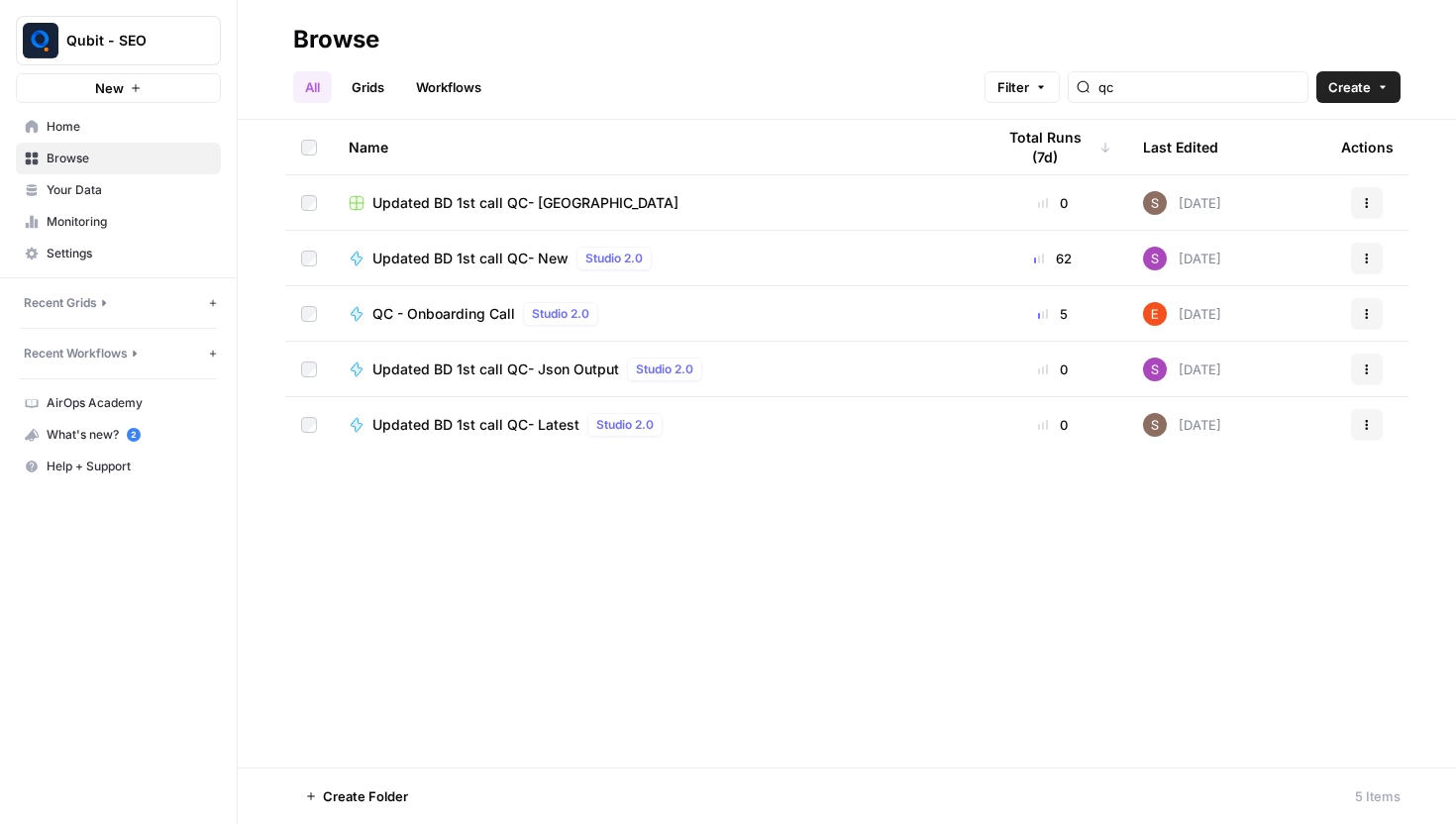 click on "Updated BD 1st call QC- Latest" at bounding box center [475, 425] 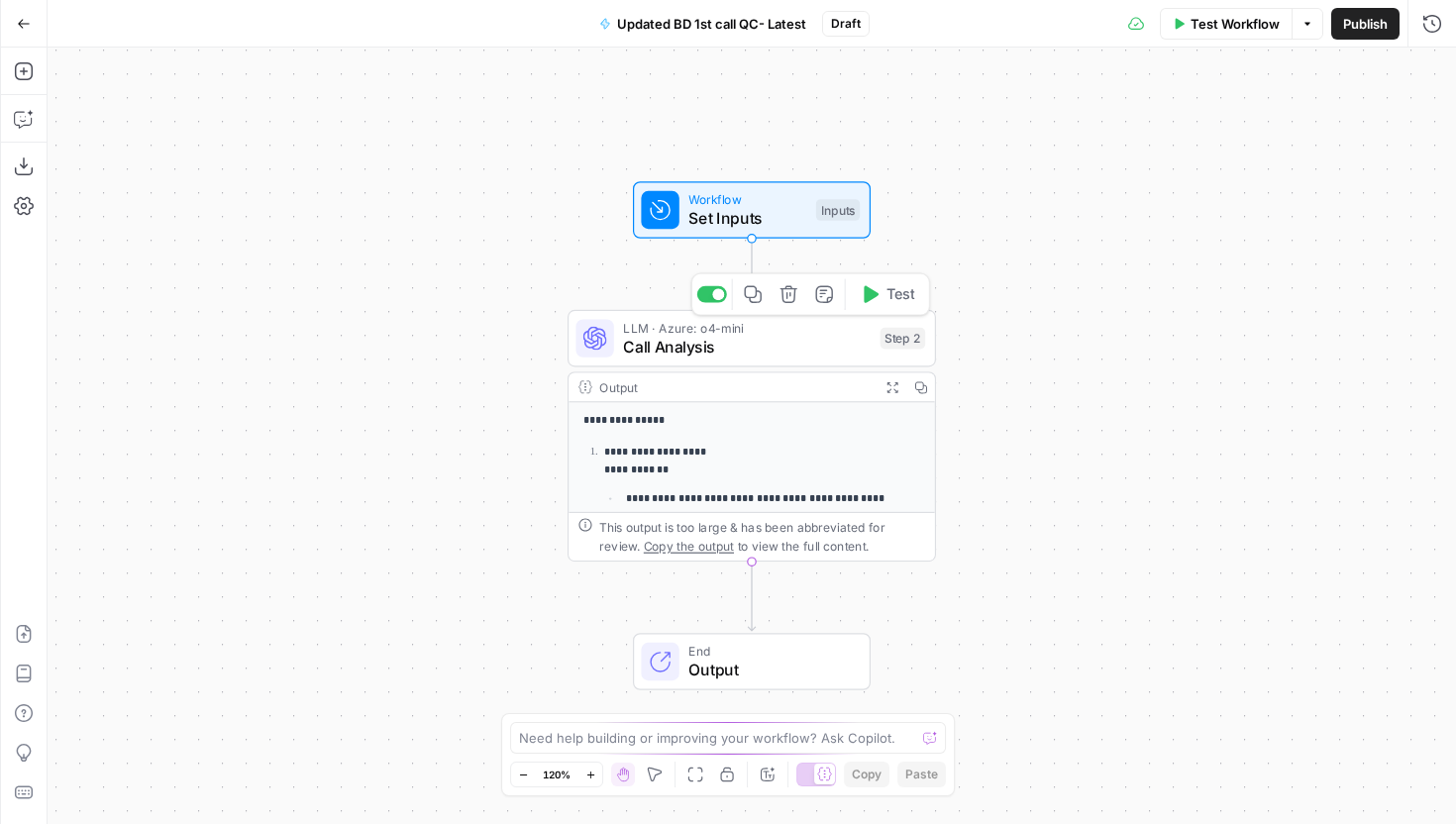click on "Call Analysis" at bounding box center [747, 347] 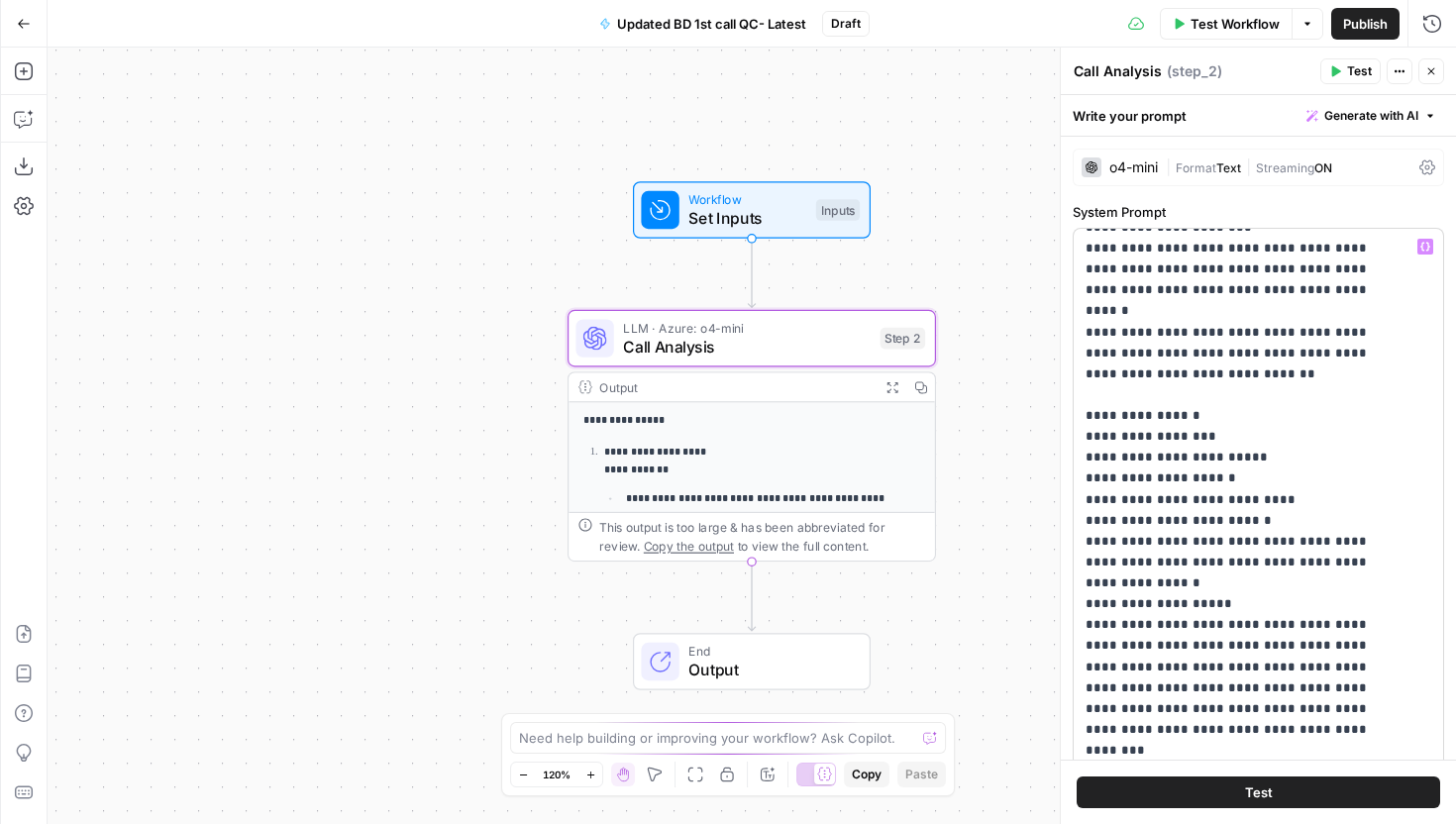 scroll, scrollTop: 506, scrollLeft: 0, axis: vertical 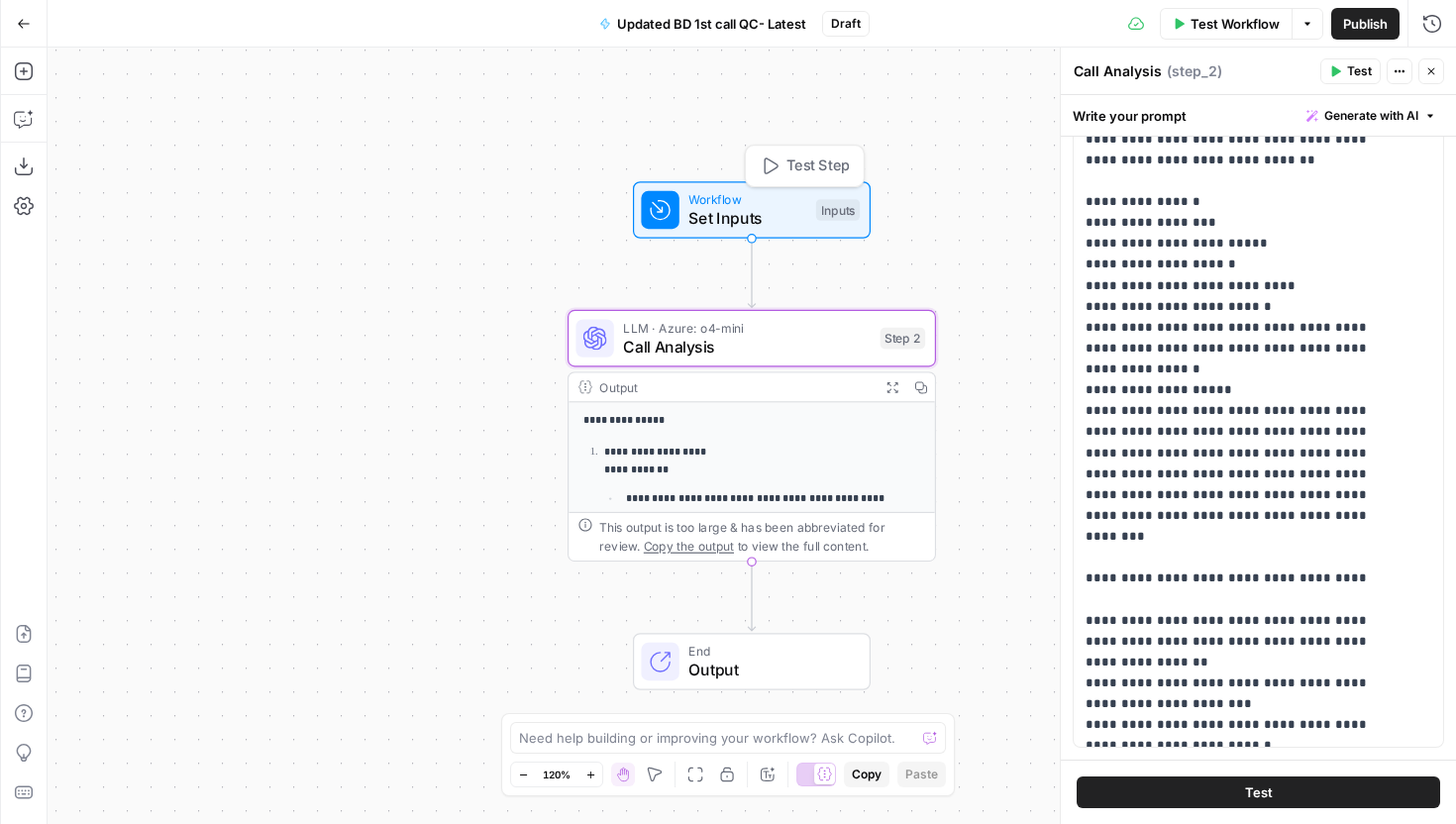 click on "Set Inputs" at bounding box center (747, 218) 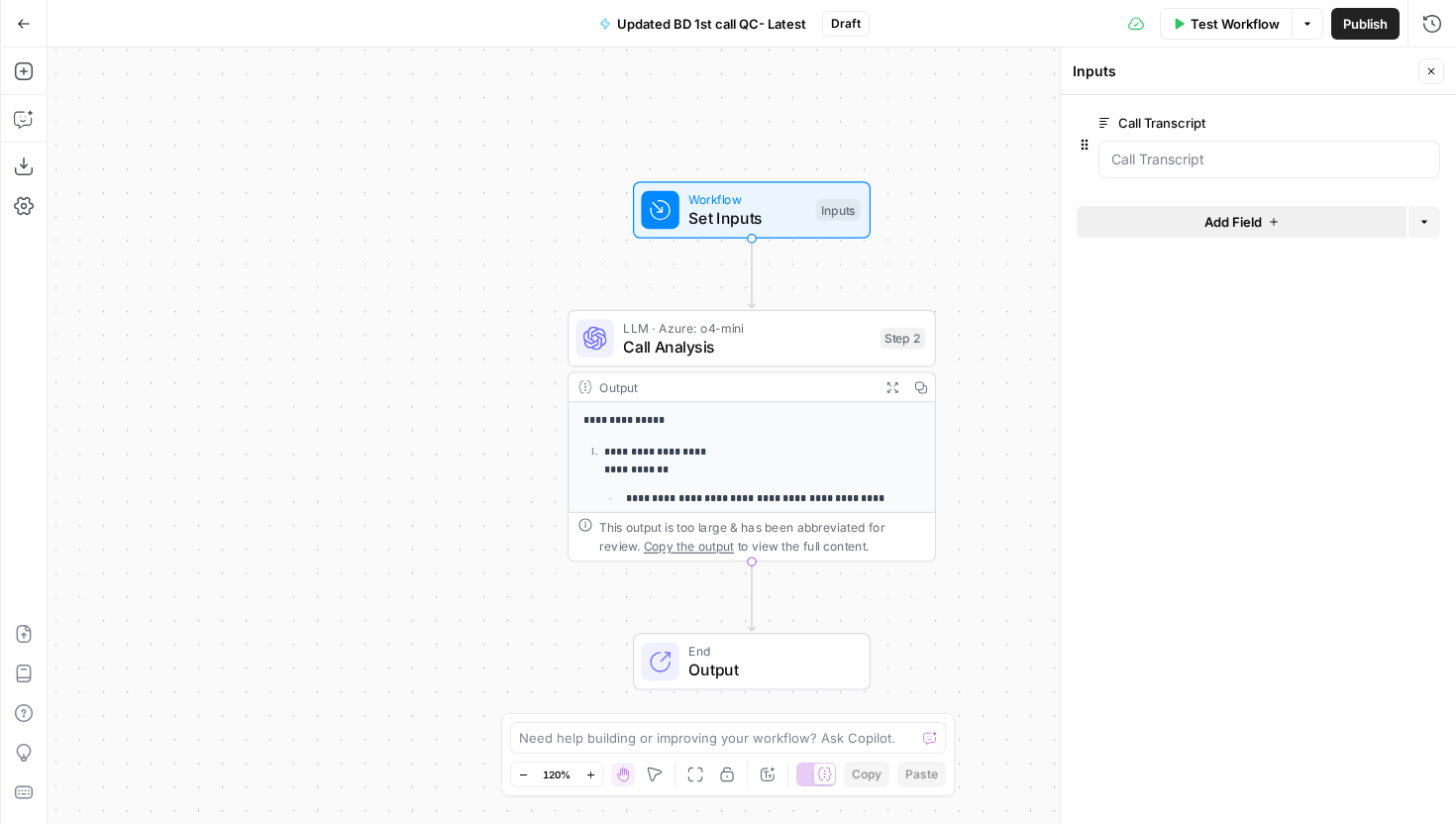 click on "Add Field" at bounding box center (1233, 222) 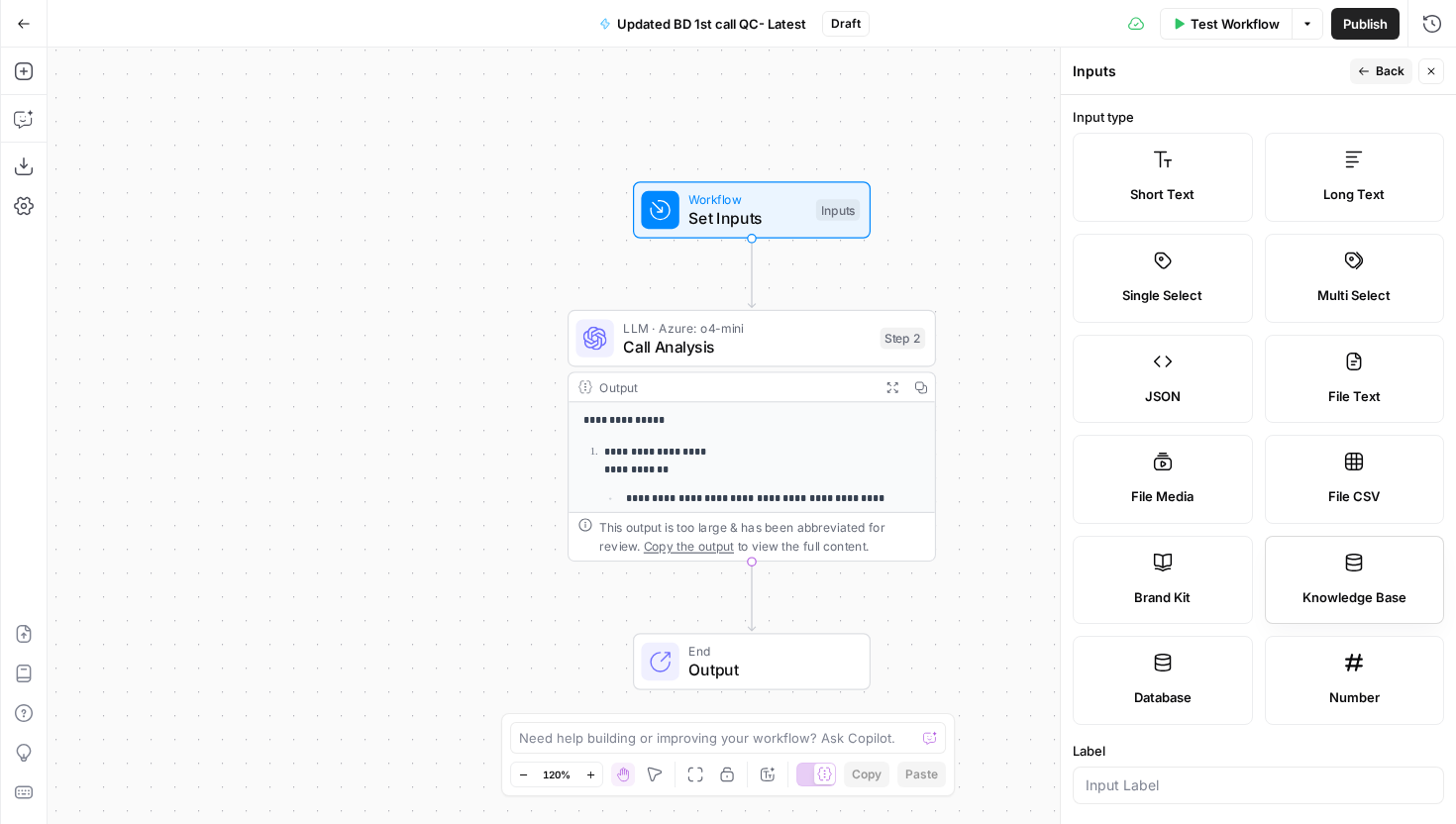 click on "Knowledge Base" at bounding box center [1354, 598] 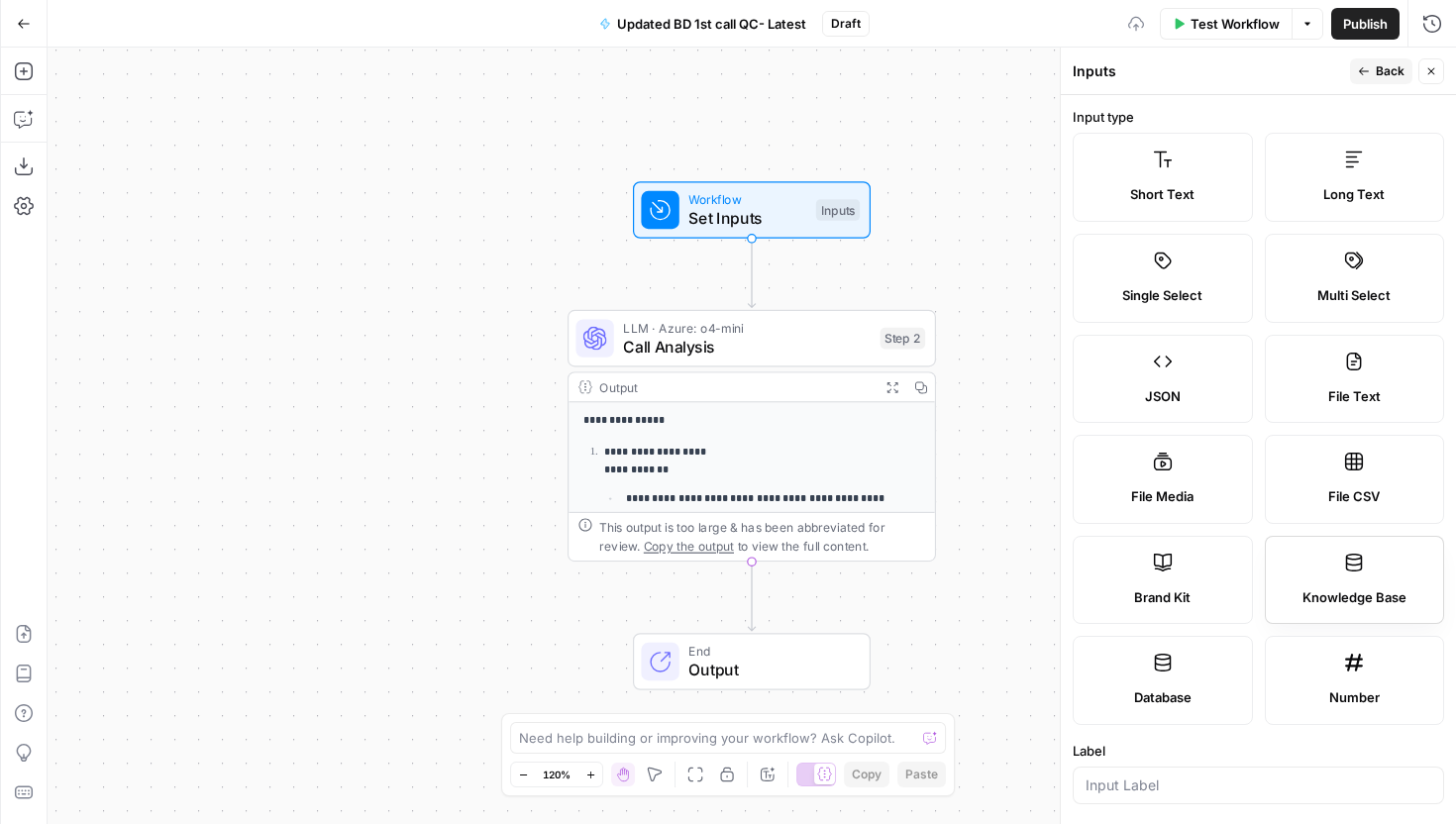 click on "Knowledge Base" at bounding box center [1355, 580] 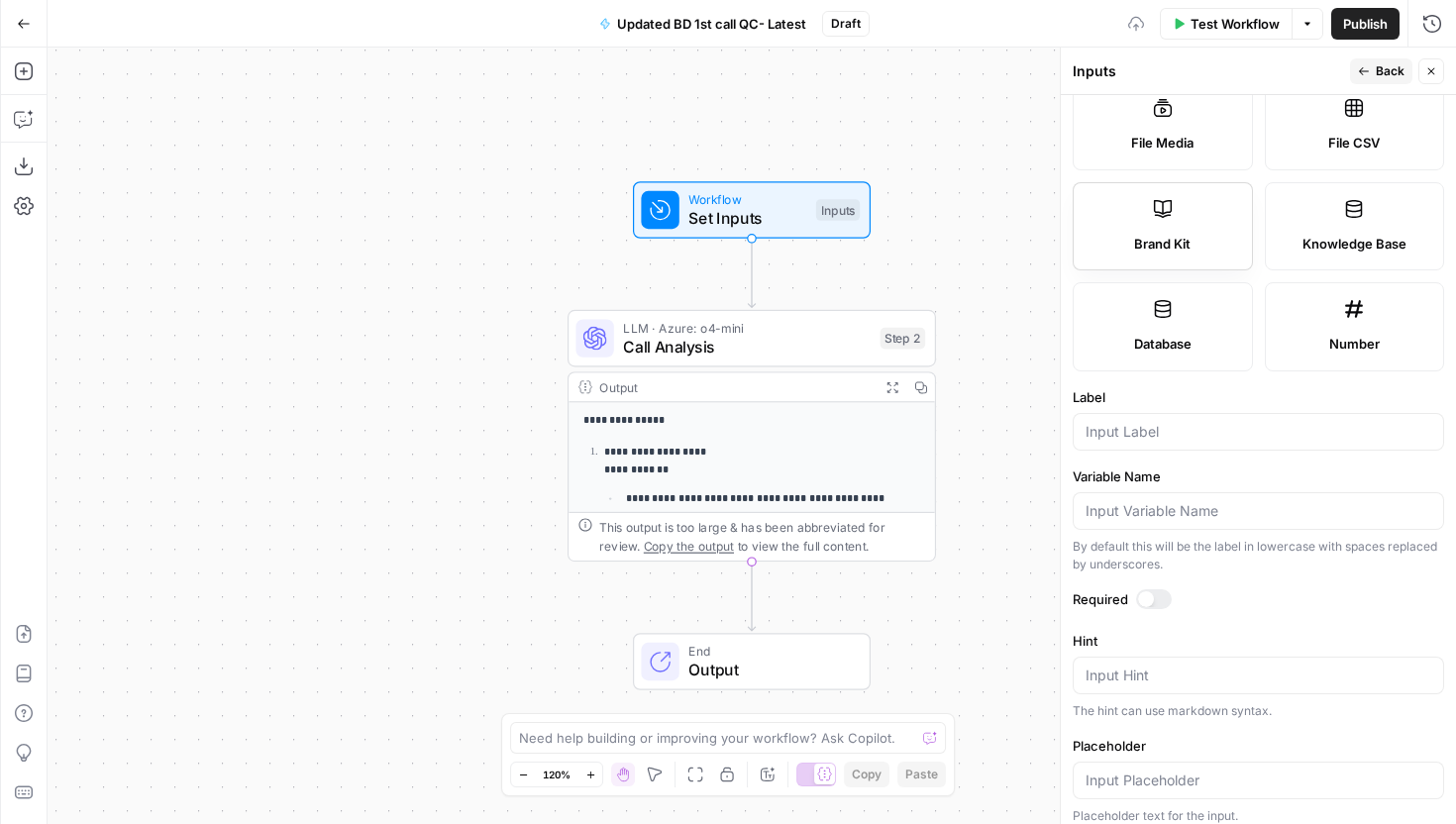 scroll, scrollTop: 365, scrollLeft: 0, axis: vertical 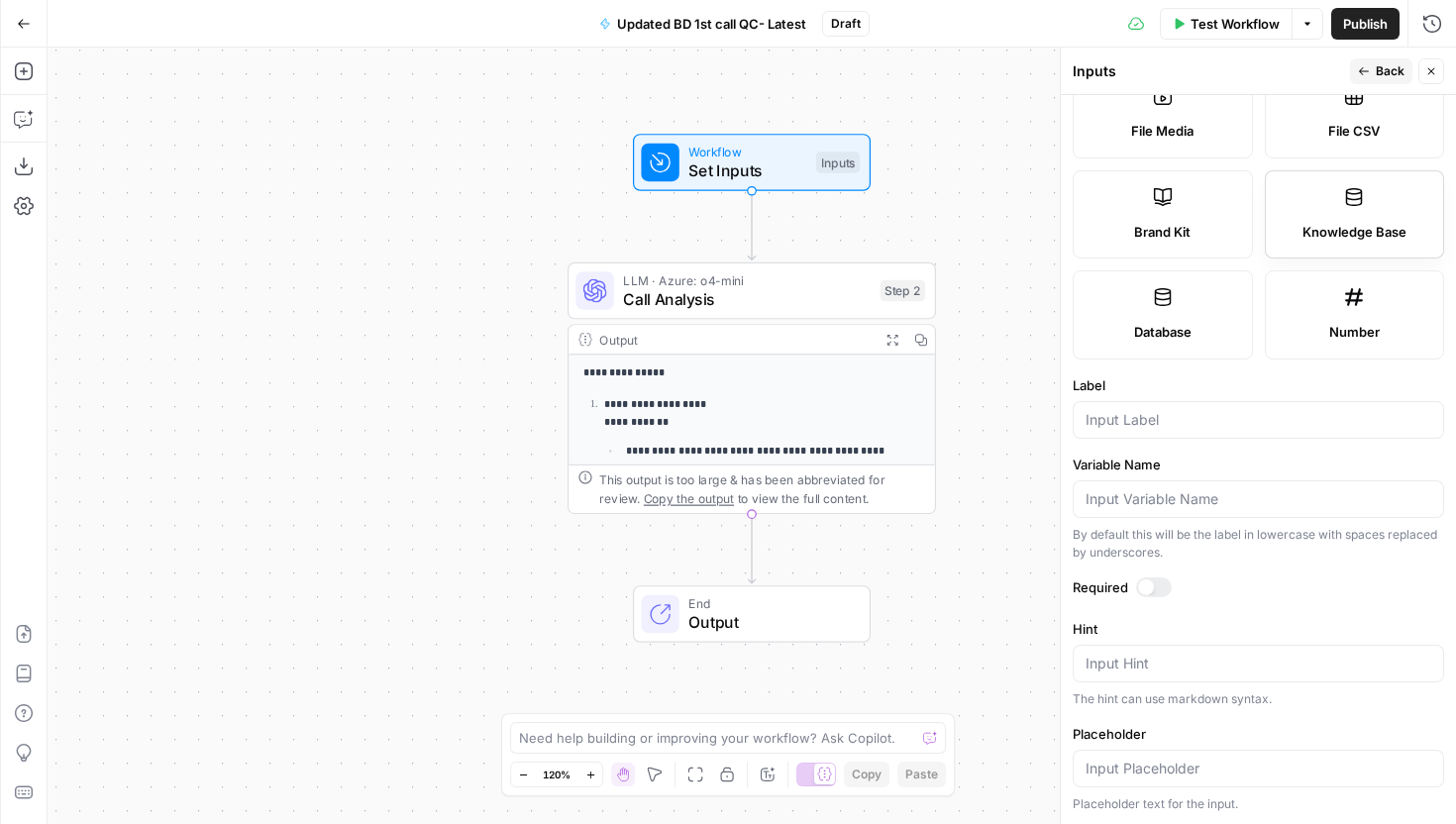 click on "Knowledge Base" at bounding box center [1354, 233] 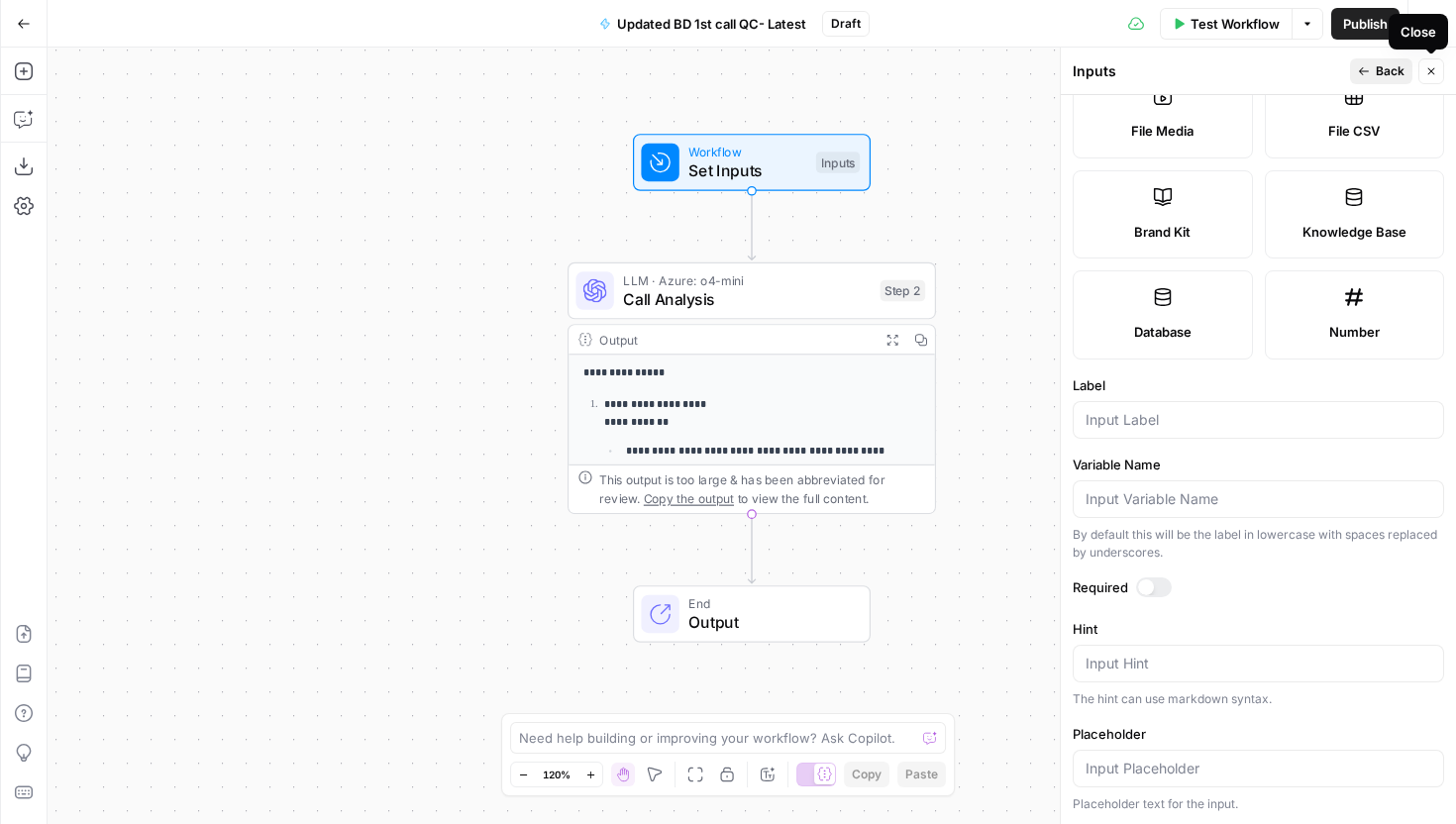 click 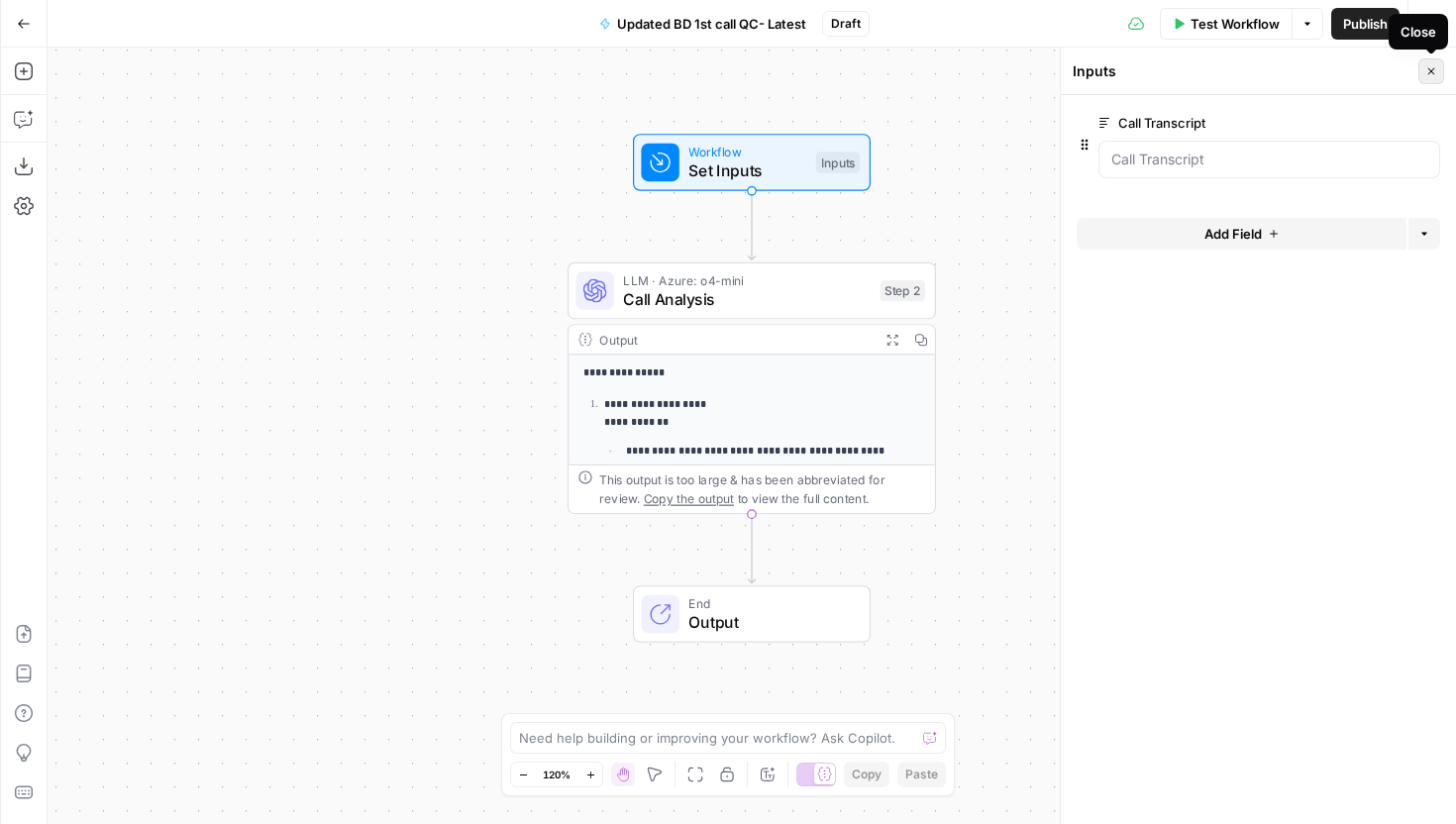 click 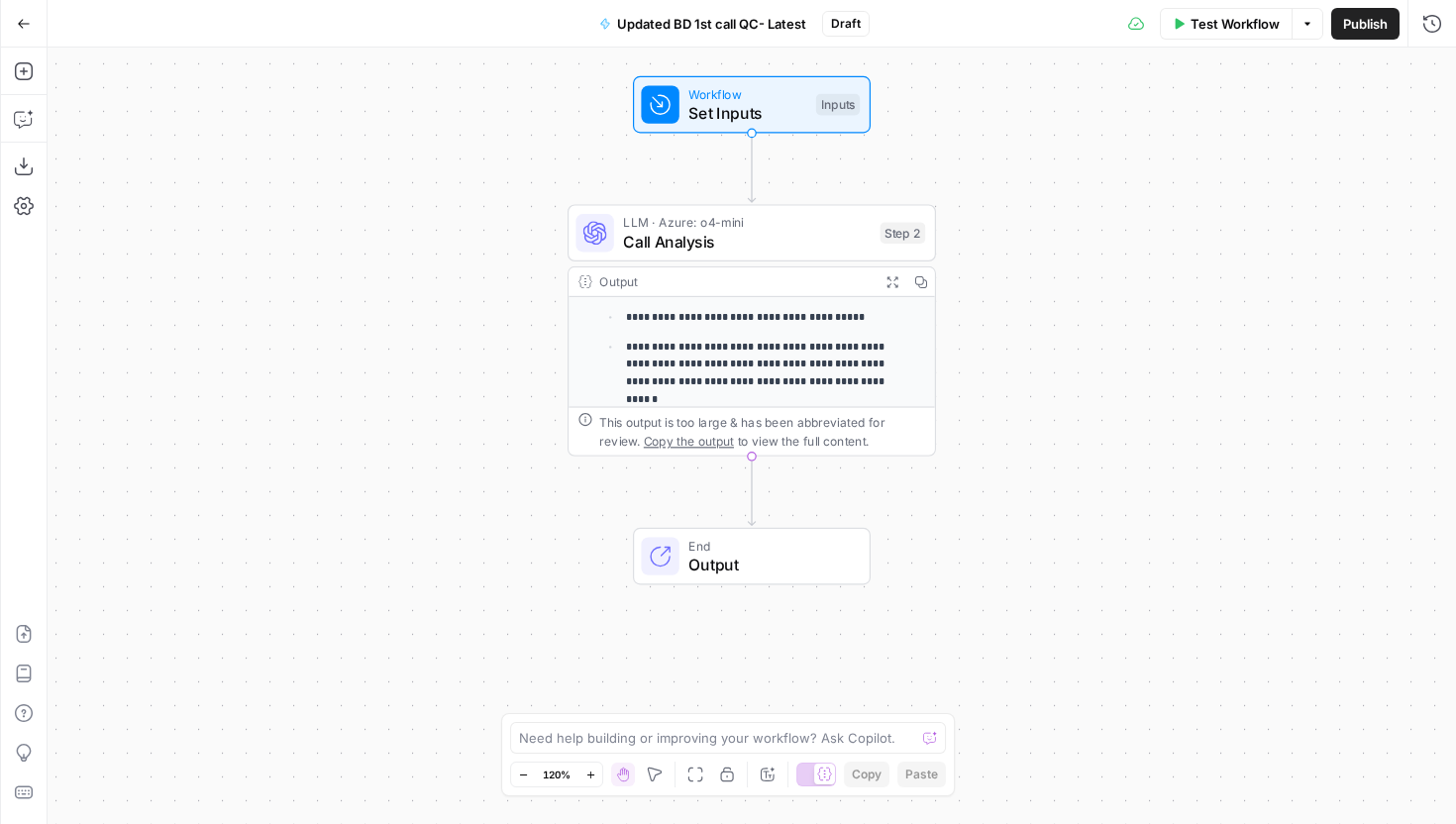 scroll, scrollTop: 380, scrollLeft: 0, axis: vertical 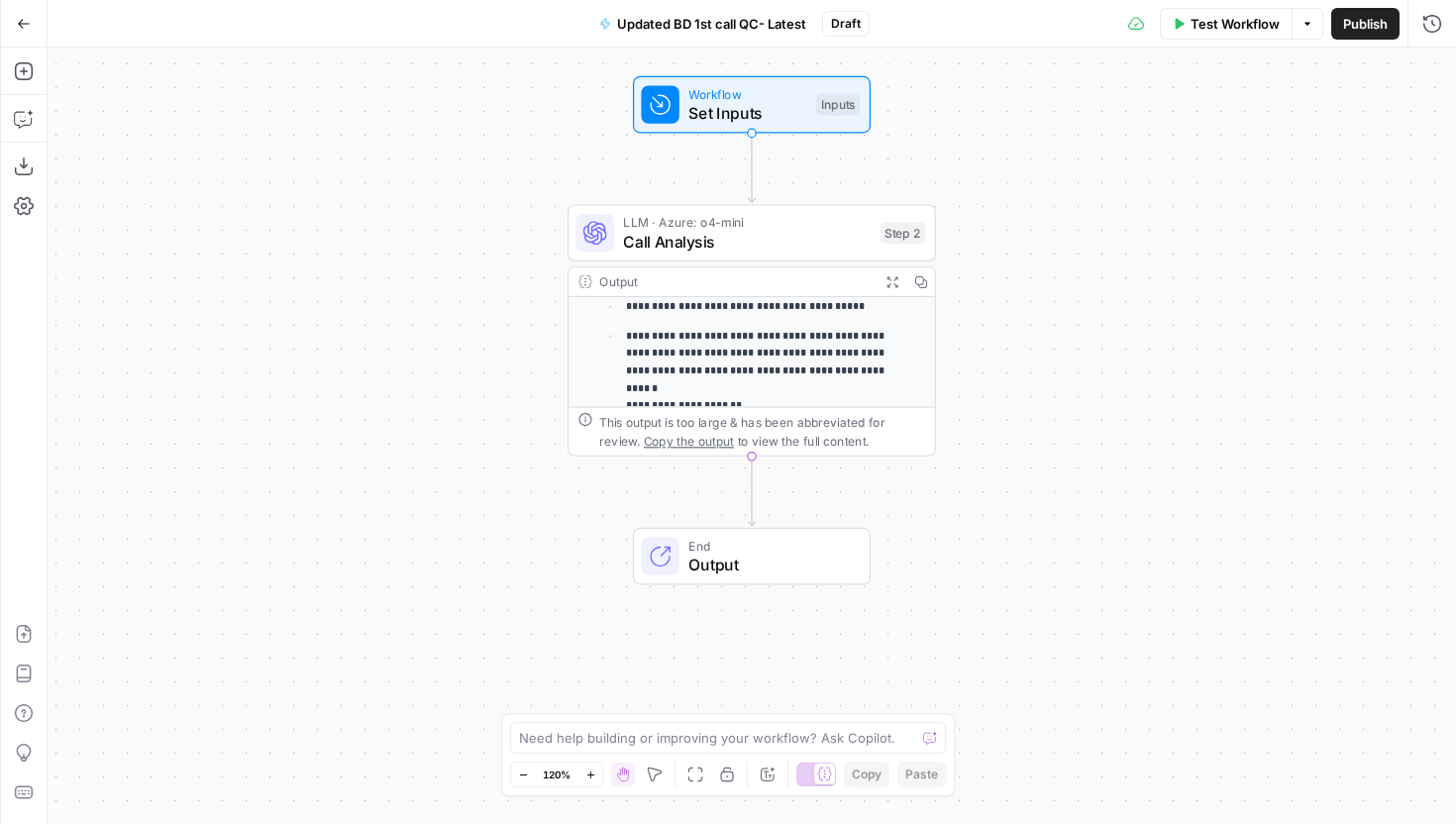click on "**********" at bounding box center [765, 362] 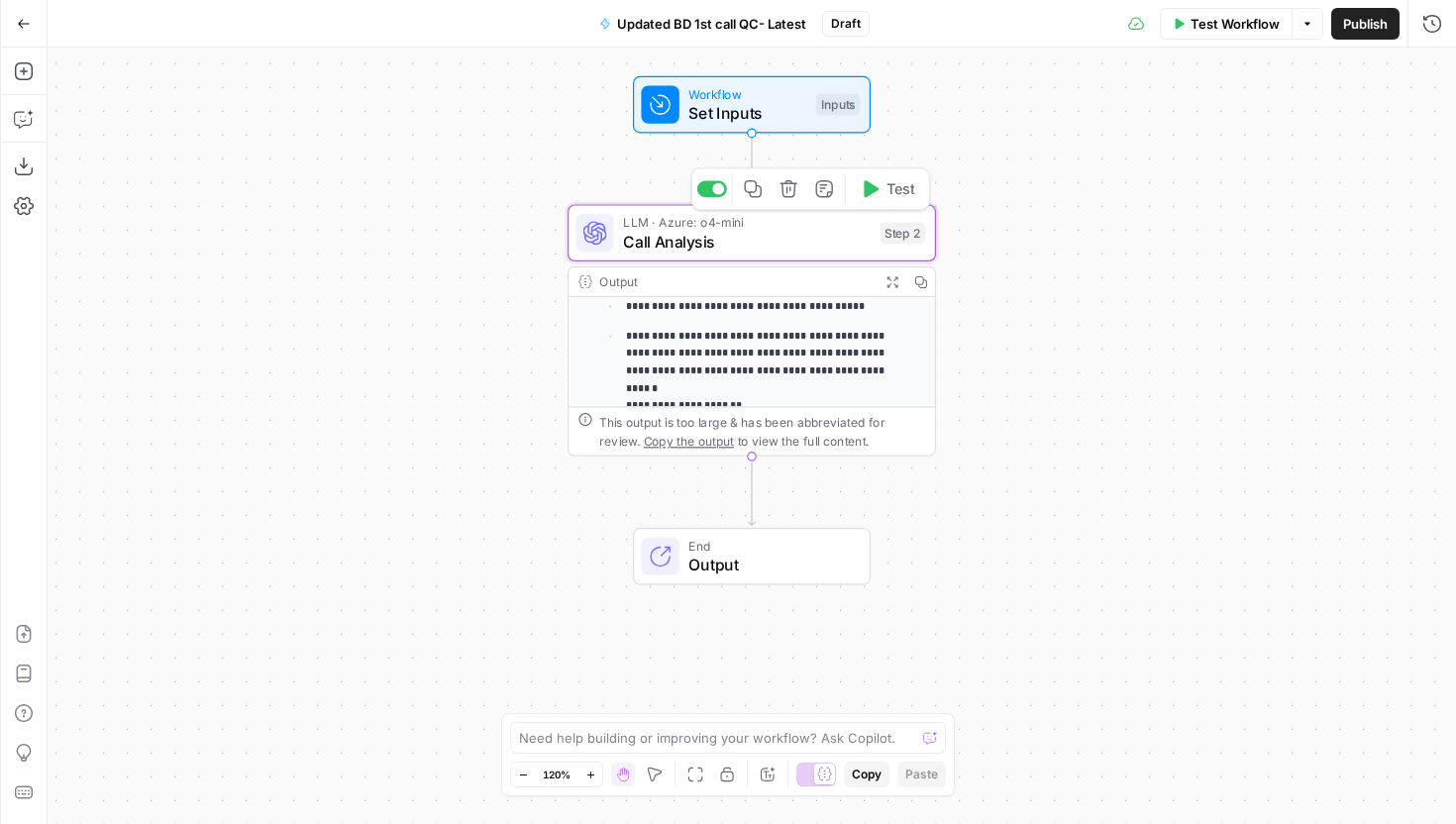 click on "Call Analysis" at bounding box center (747, 242) 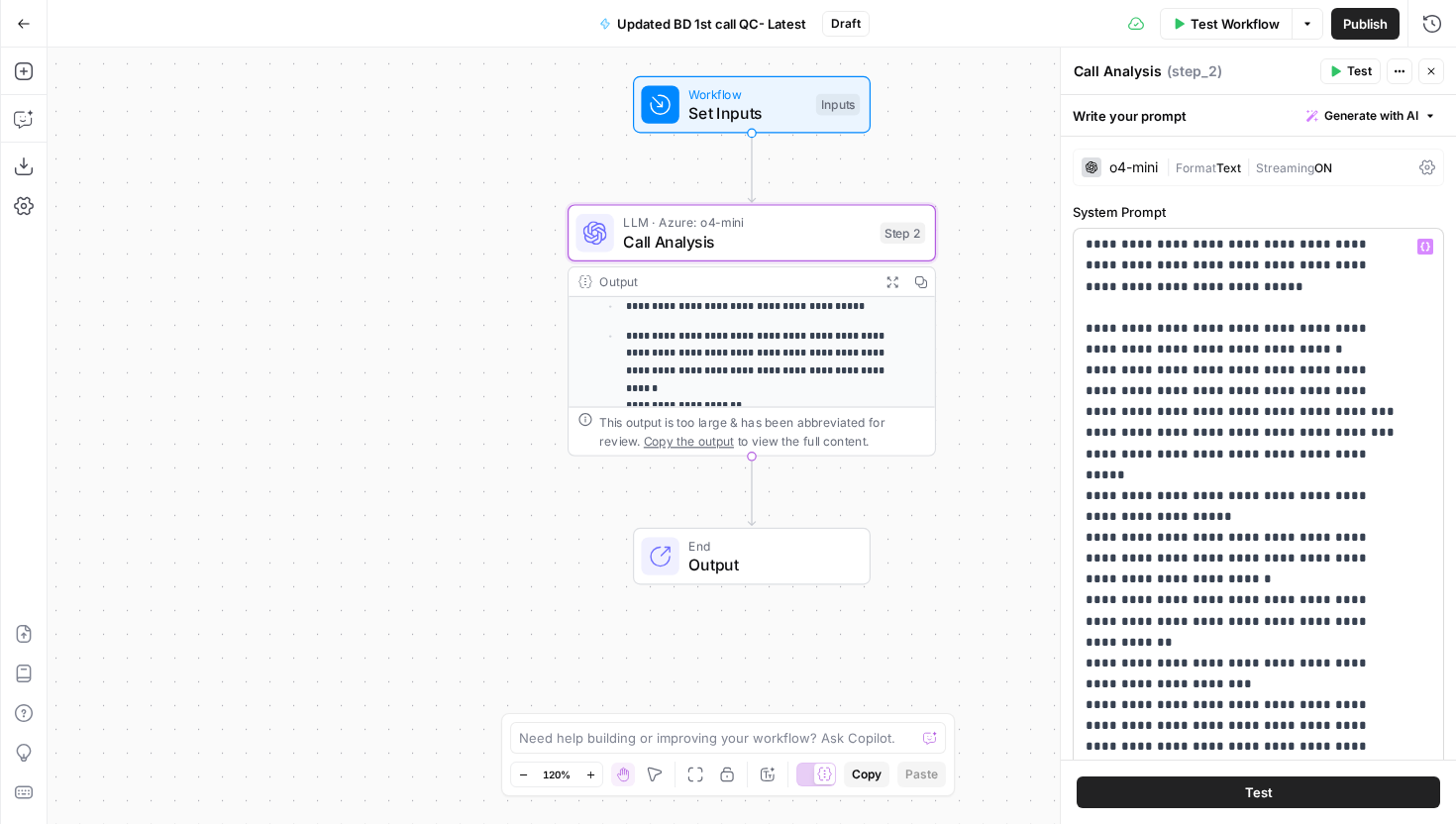 scroll, scrollTop: 48, scrollLeft: 0, axis: vertical 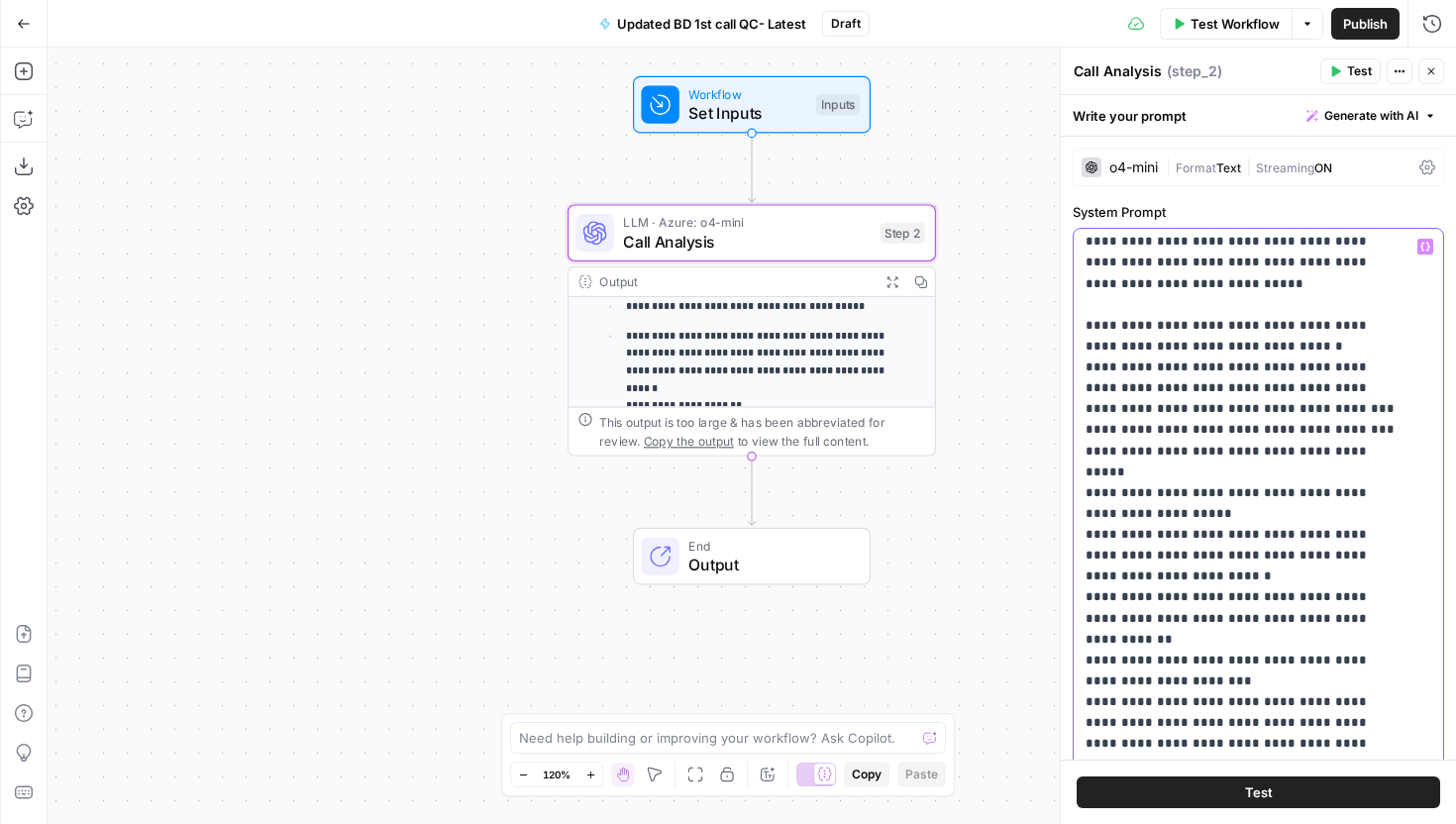 click on "**********" at bounding box center (1243, 838) 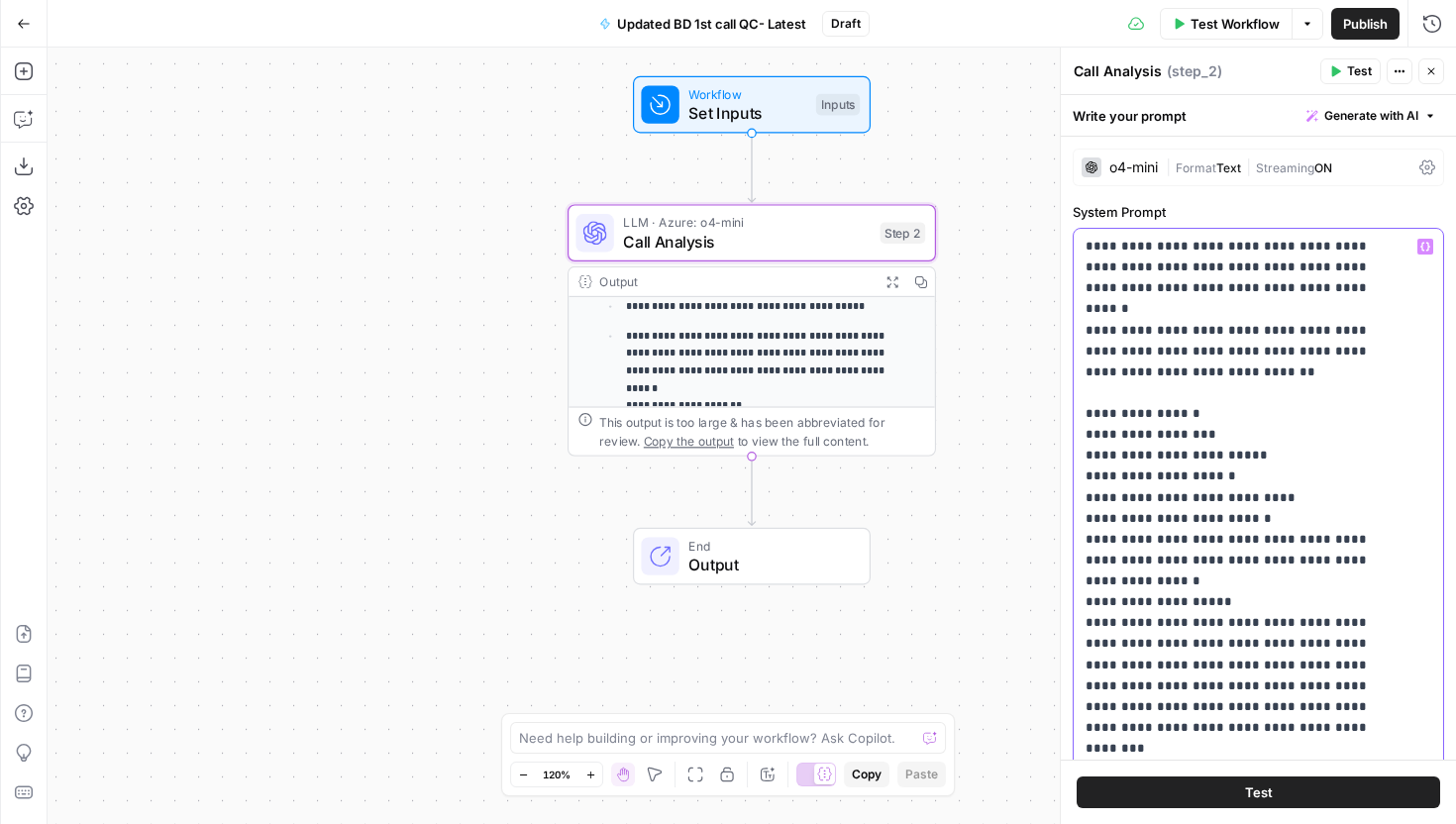 scroll, scrollTop: 506, scrollLeft: 0, axis: vertical 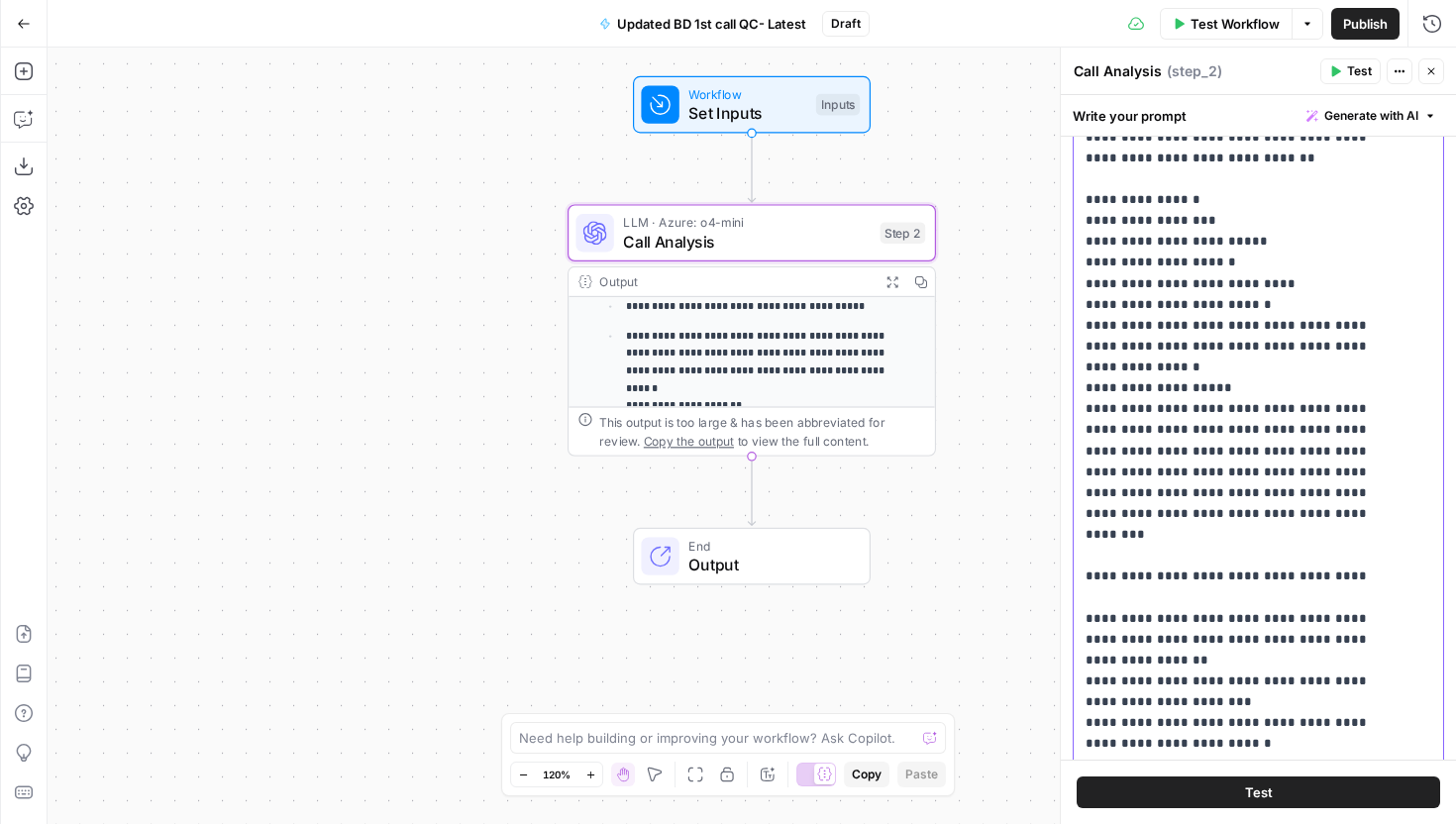 click on "**********" at bounding box center [1243, 168] 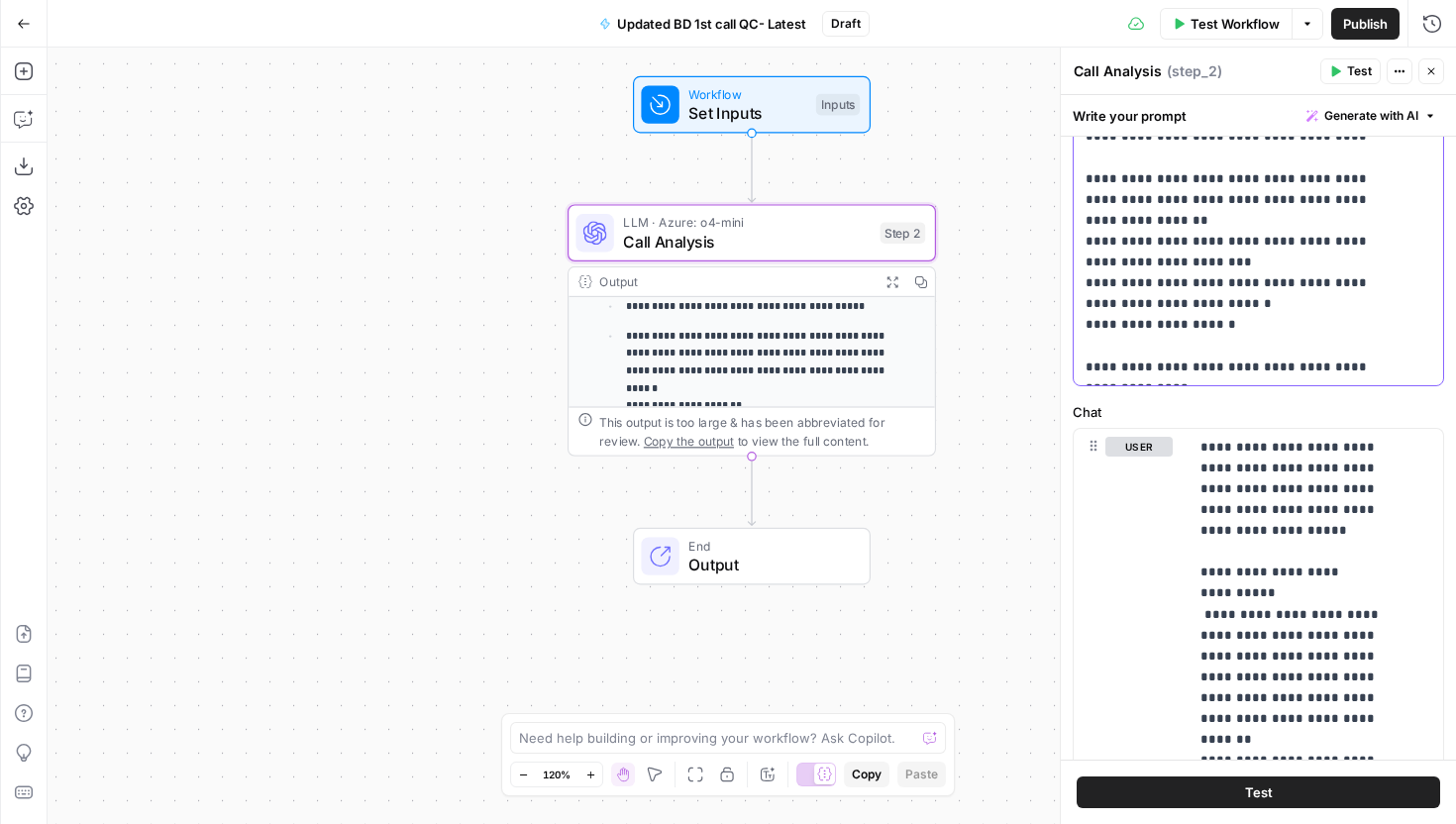 scroll, scrollTop: 724, scrollLeft: 0, axis: vertical 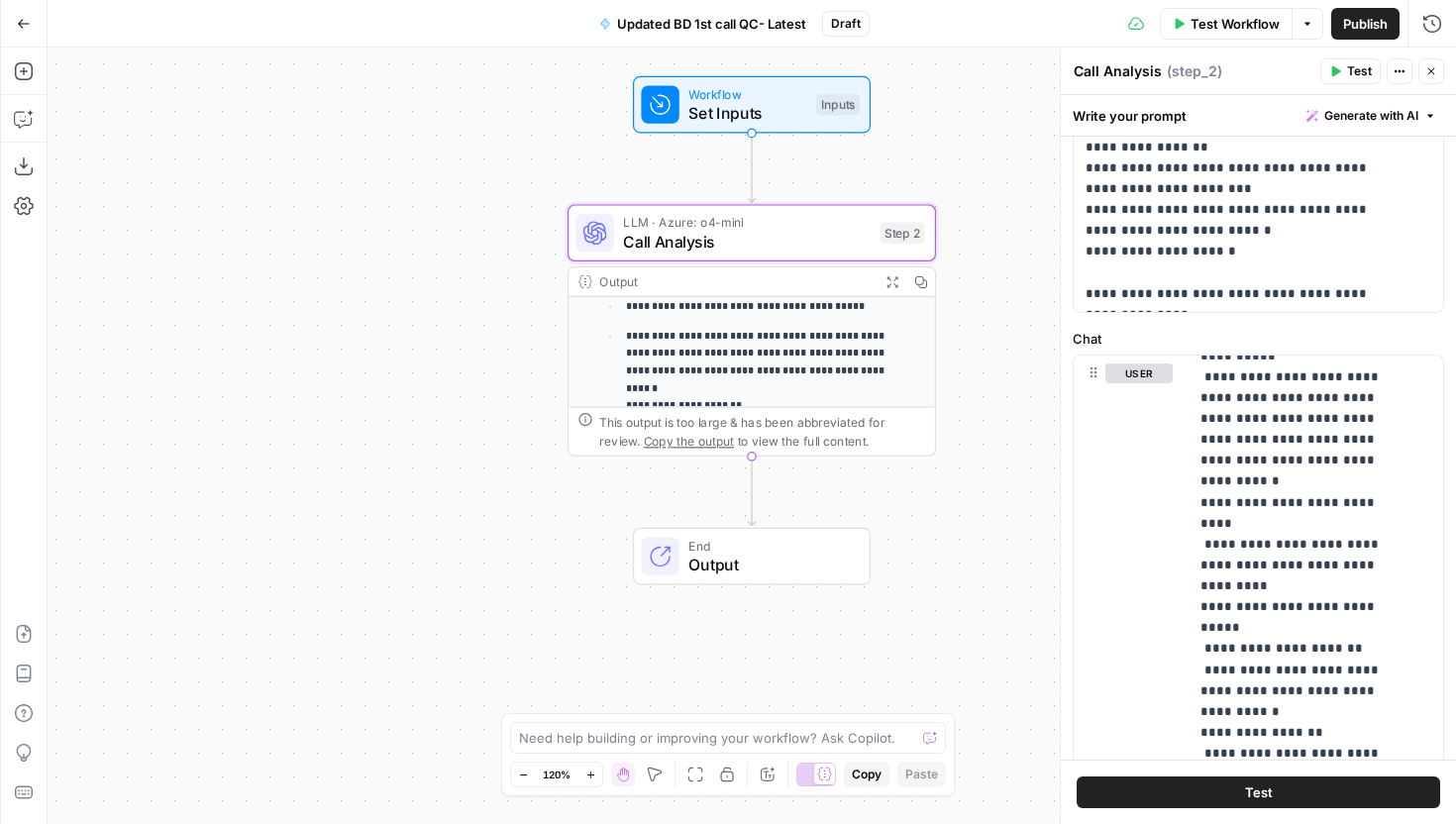 click on "**********" at bounding box center (752, 436) 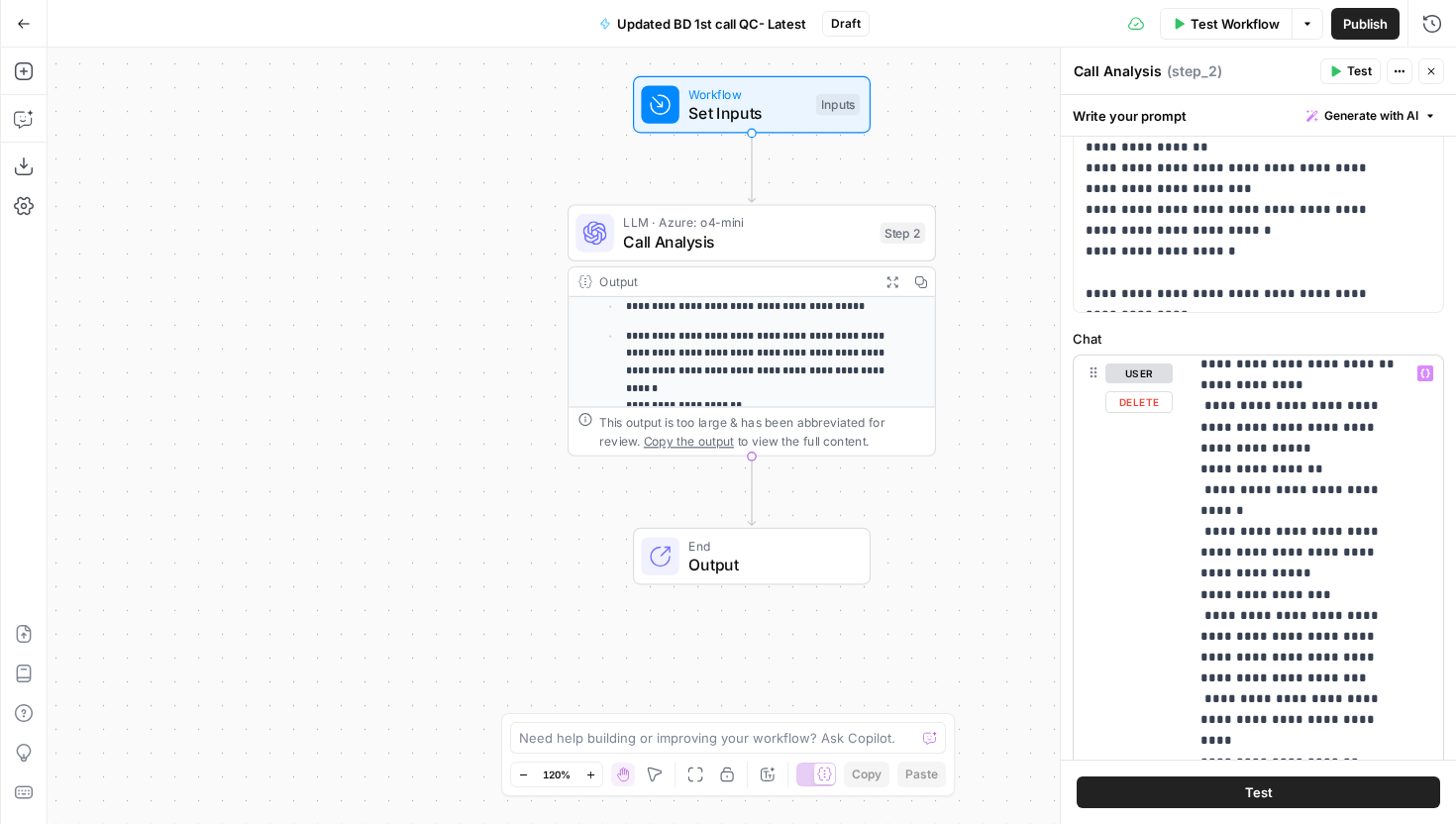 scroll, scrollTop: 7682, scrollLeft: 0, axis: vertical 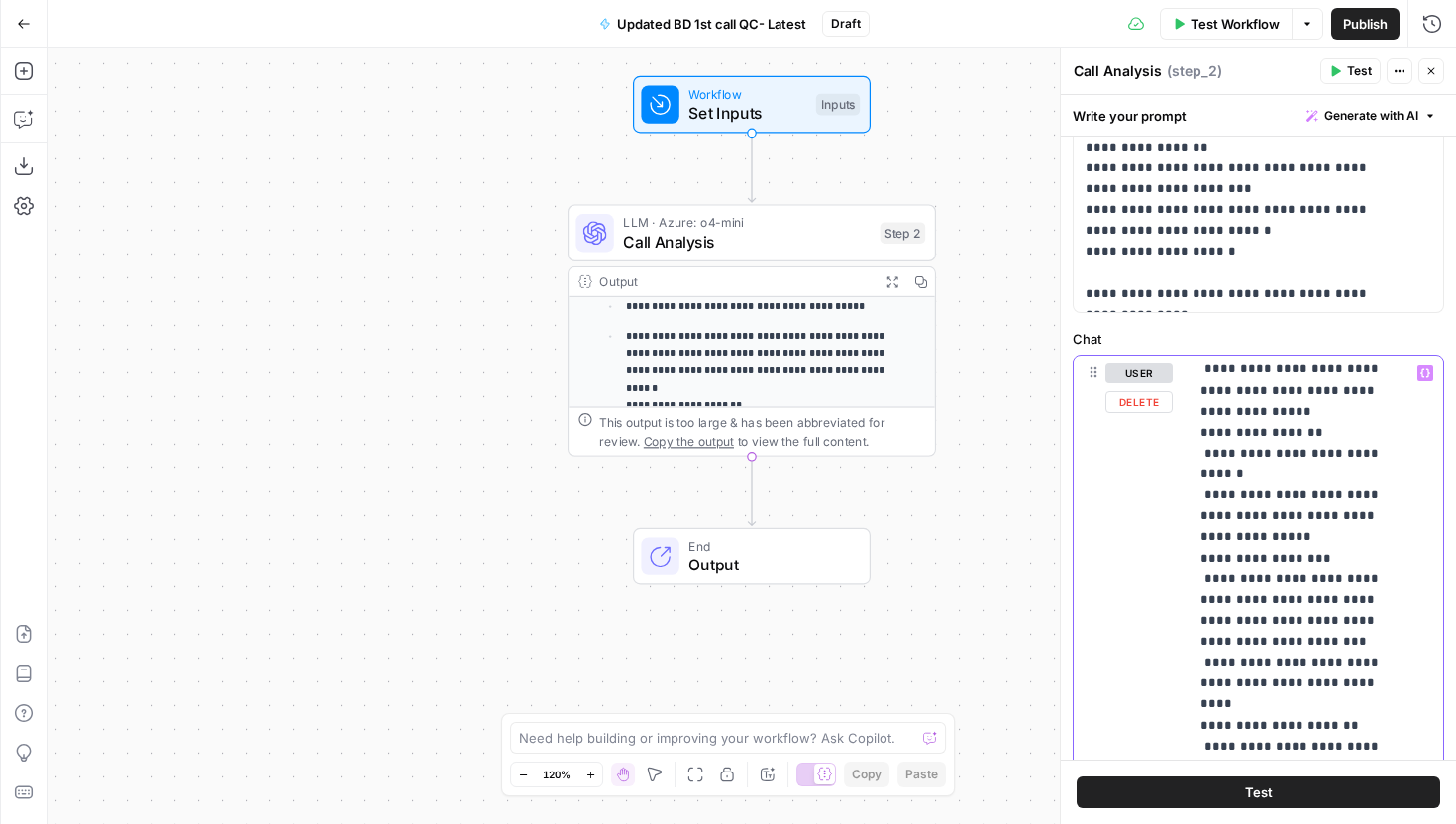 click on "**********" at bounding box center (1300, -1618) 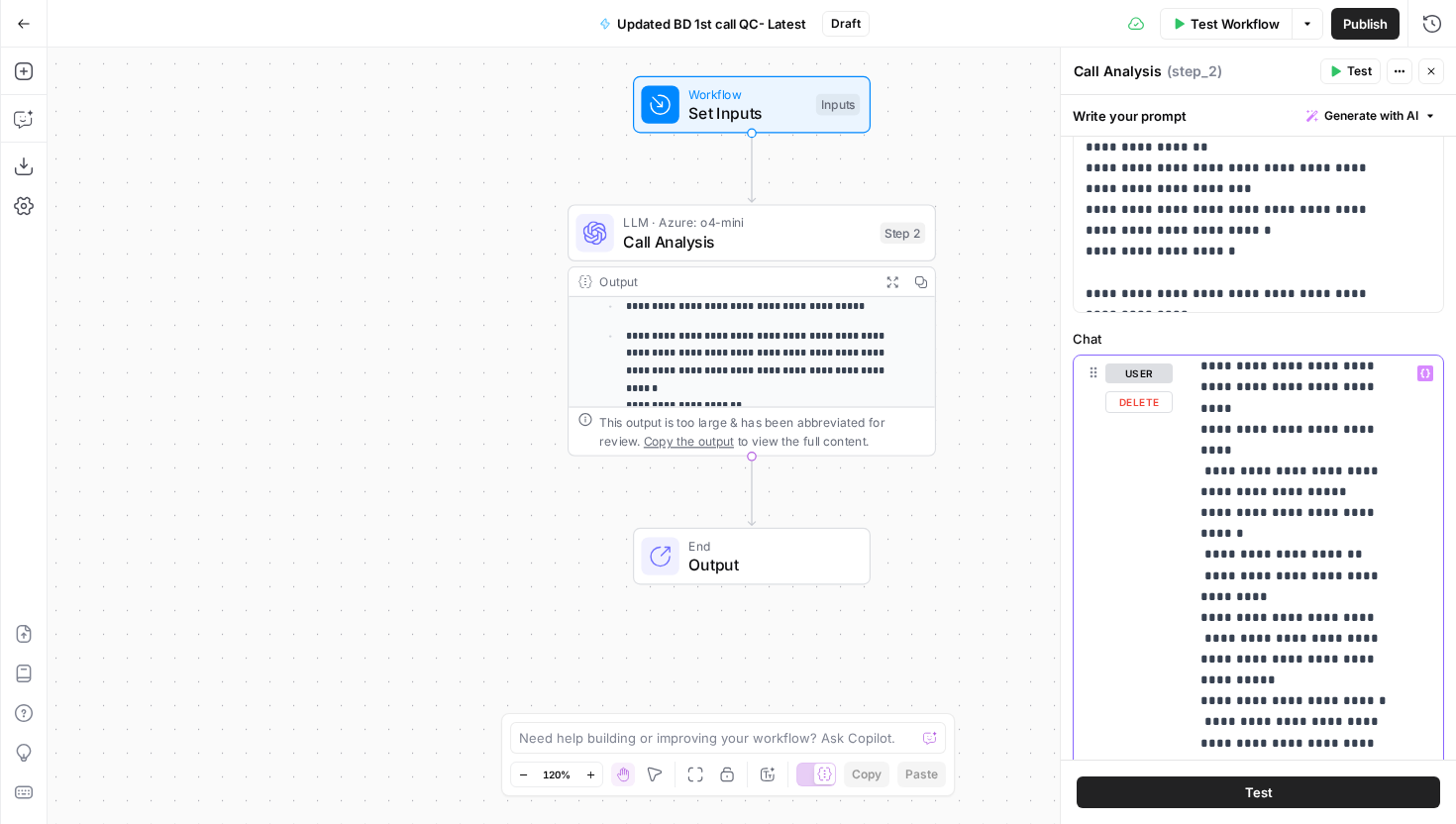scroll, scrollTop: 8287, scrollLeft: 0, axis: vertical 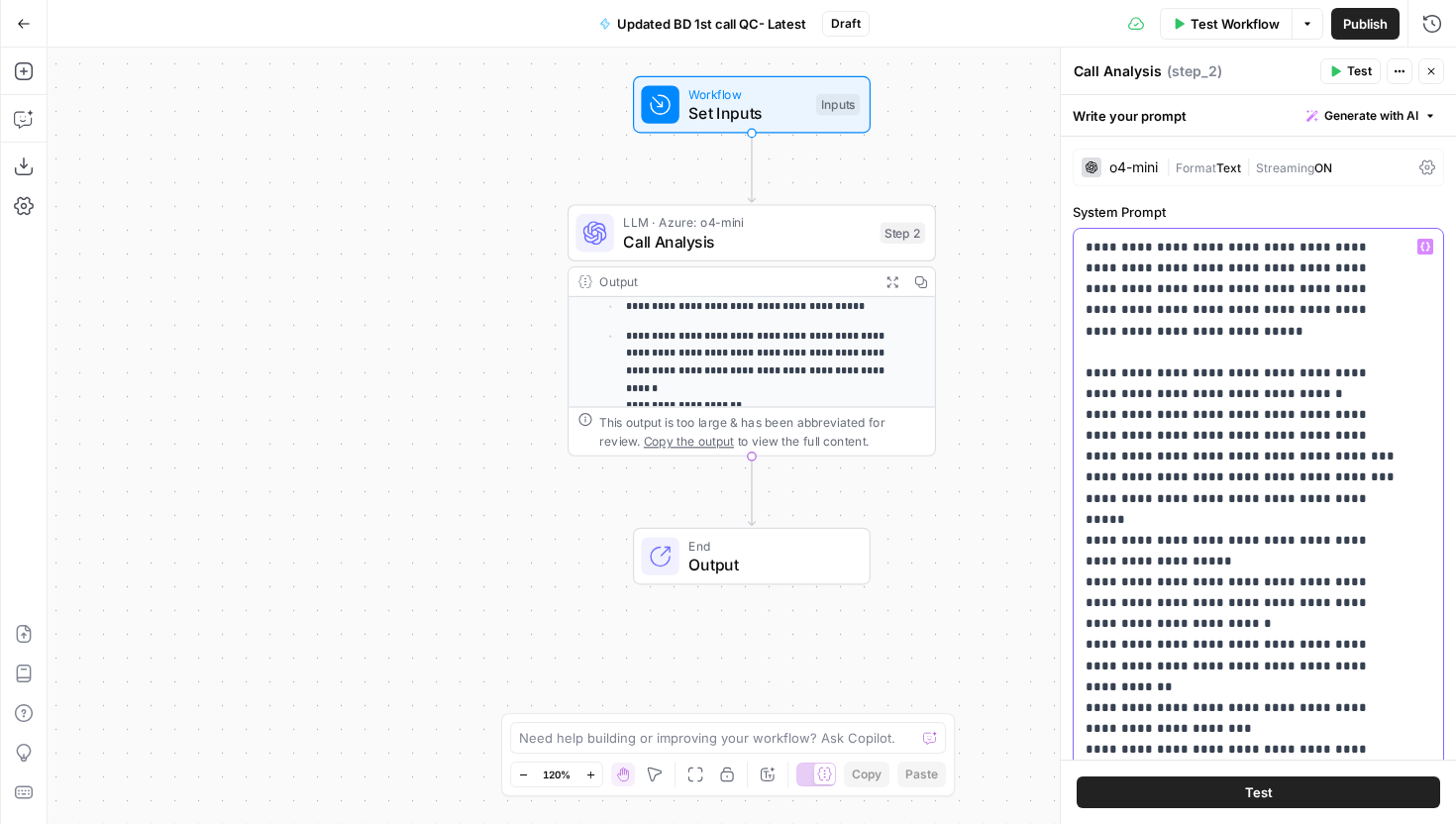 click on "**********" at bounding box center [1243, 885] 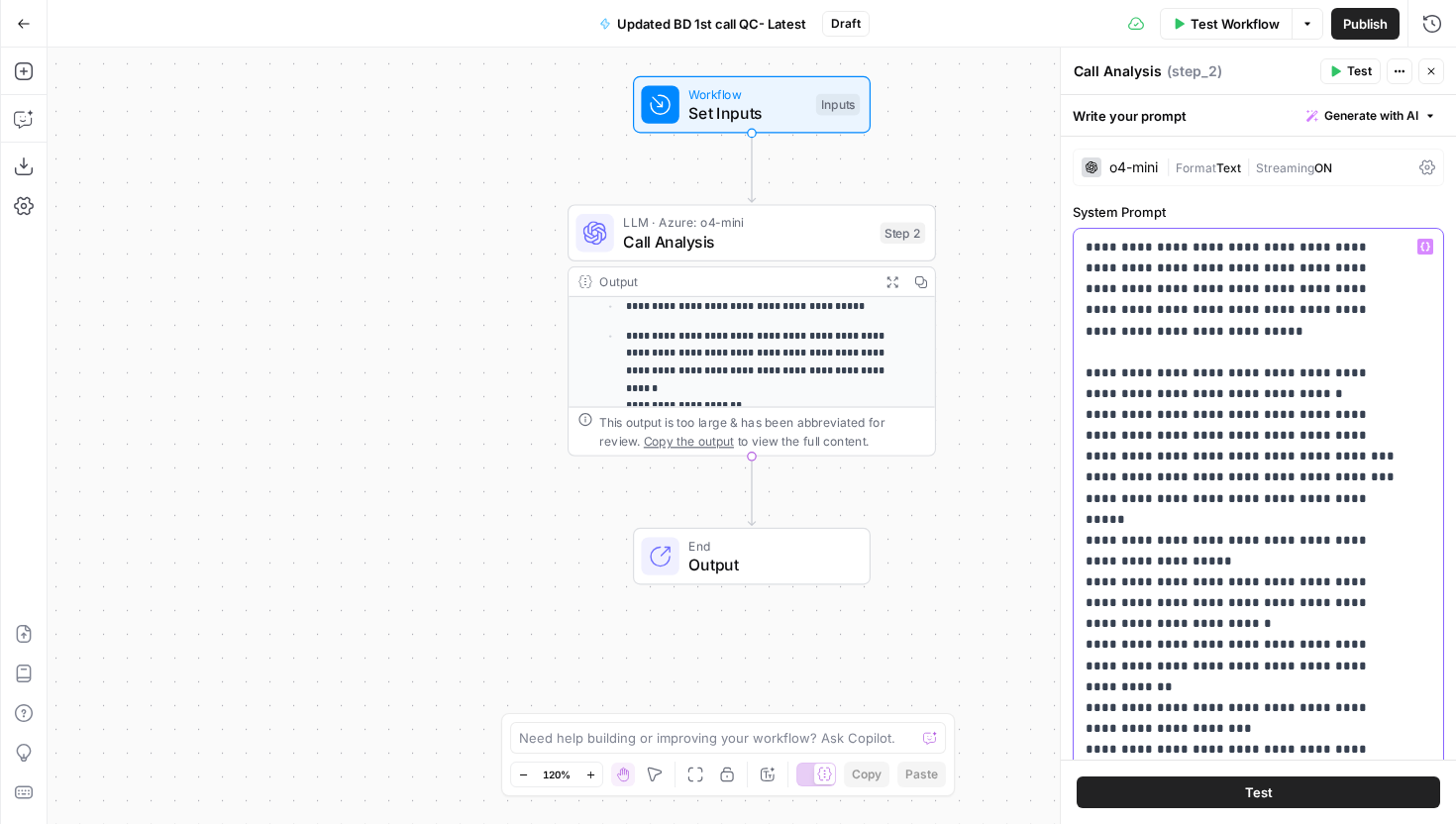 click on "**********" at bounding box center [1243, 885] 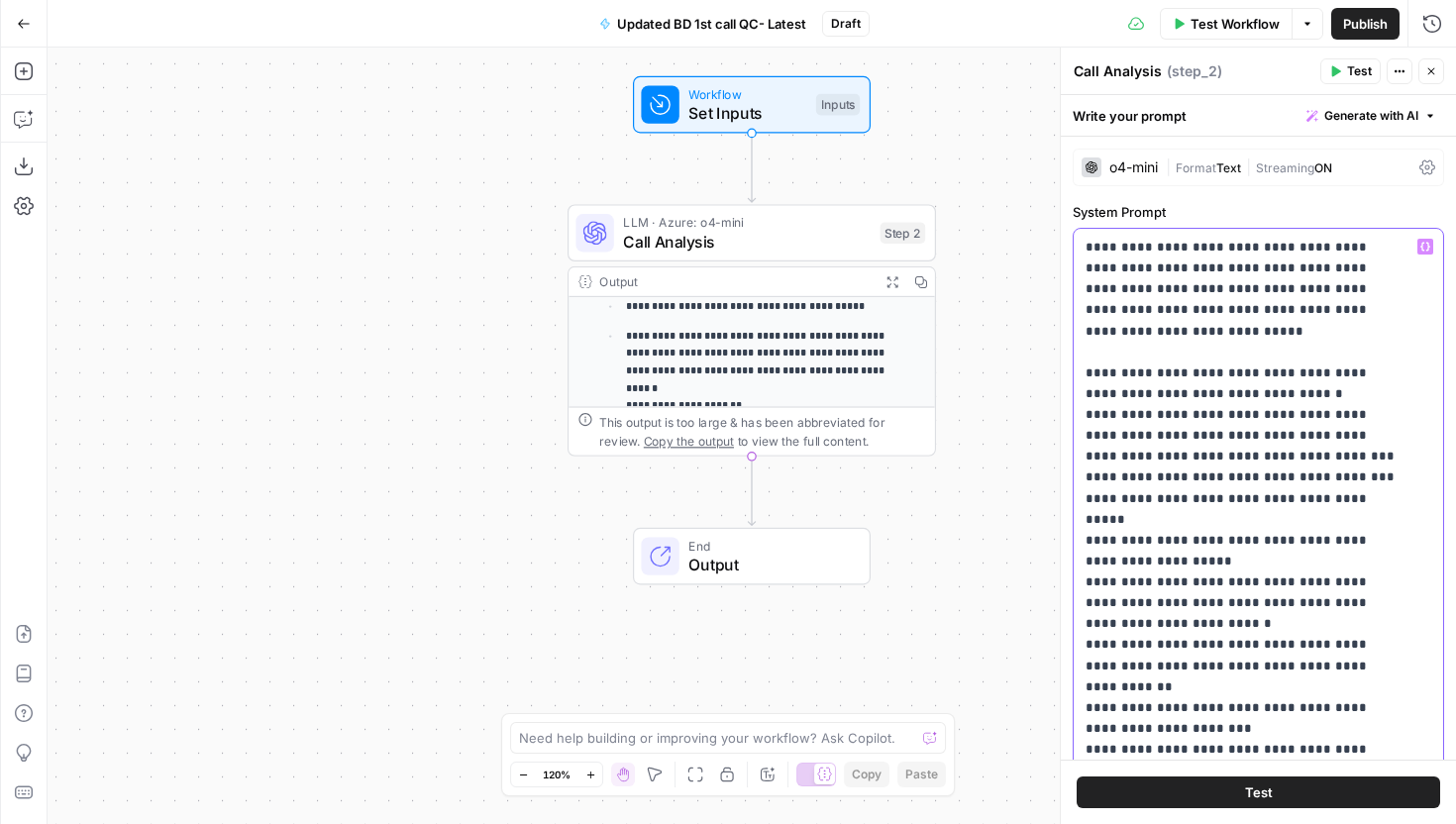 type 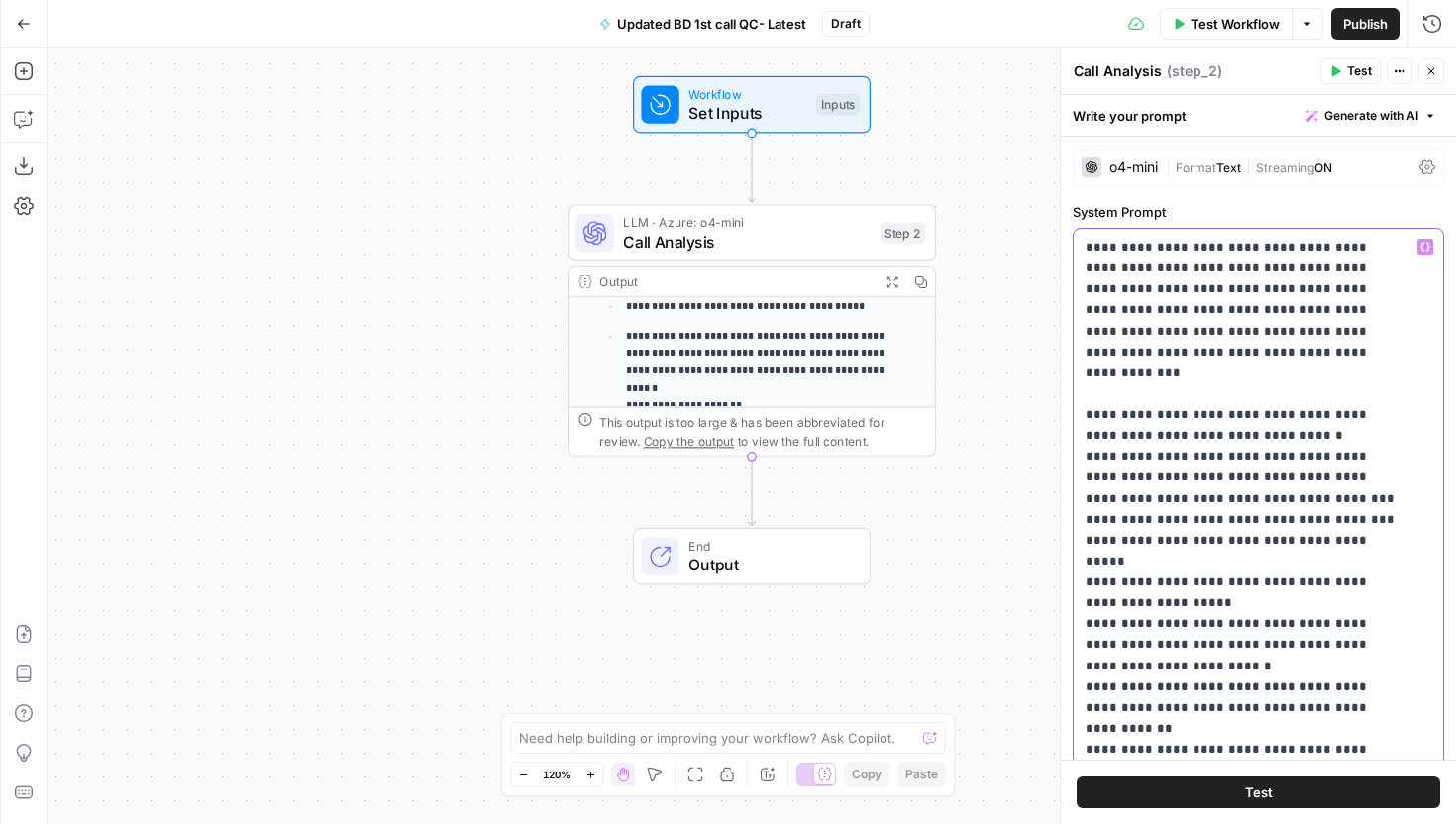 click on "**********" at bounding box center [1243, 906] 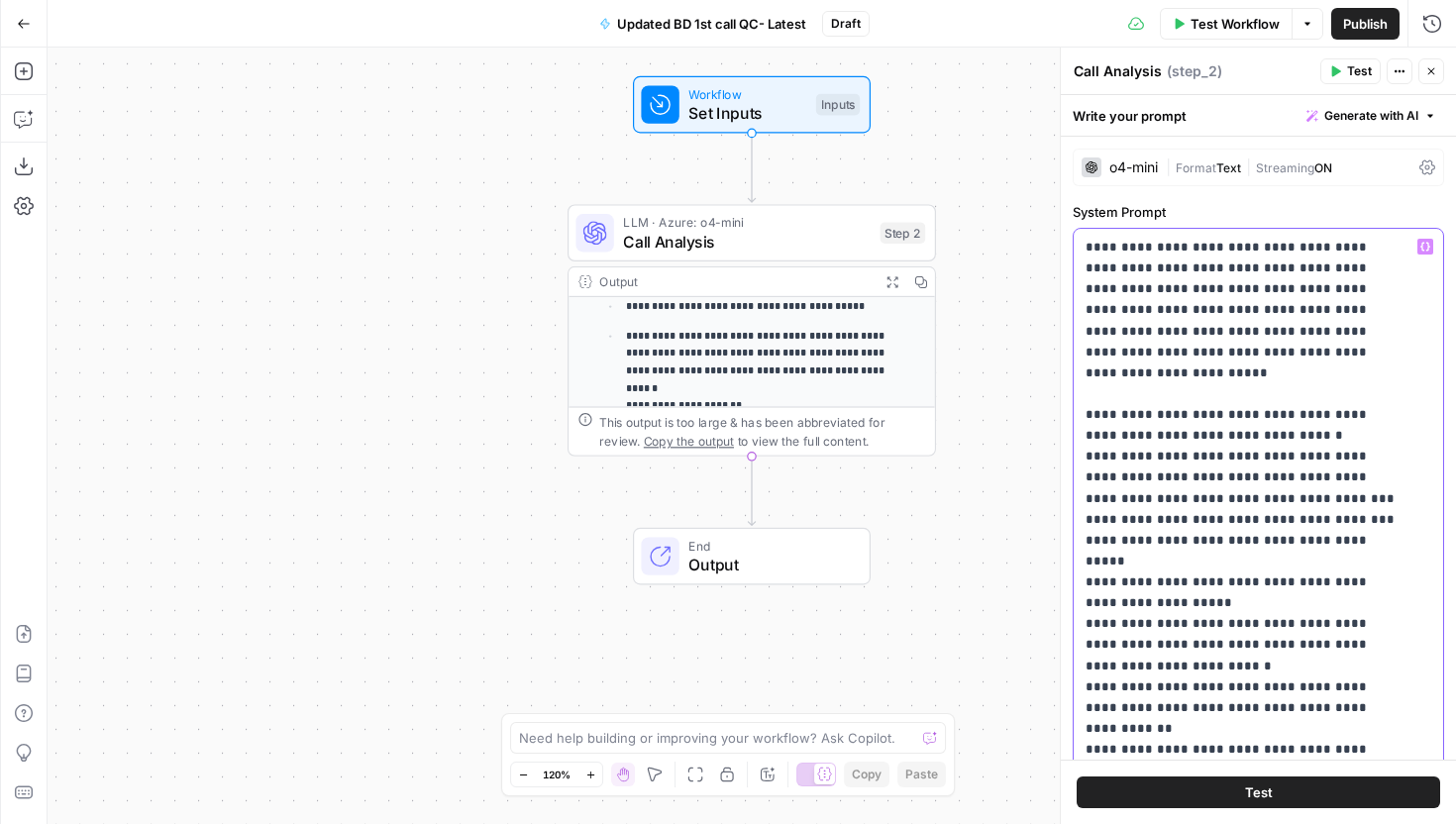 click on "**********" at bounding box center (1243, 906) 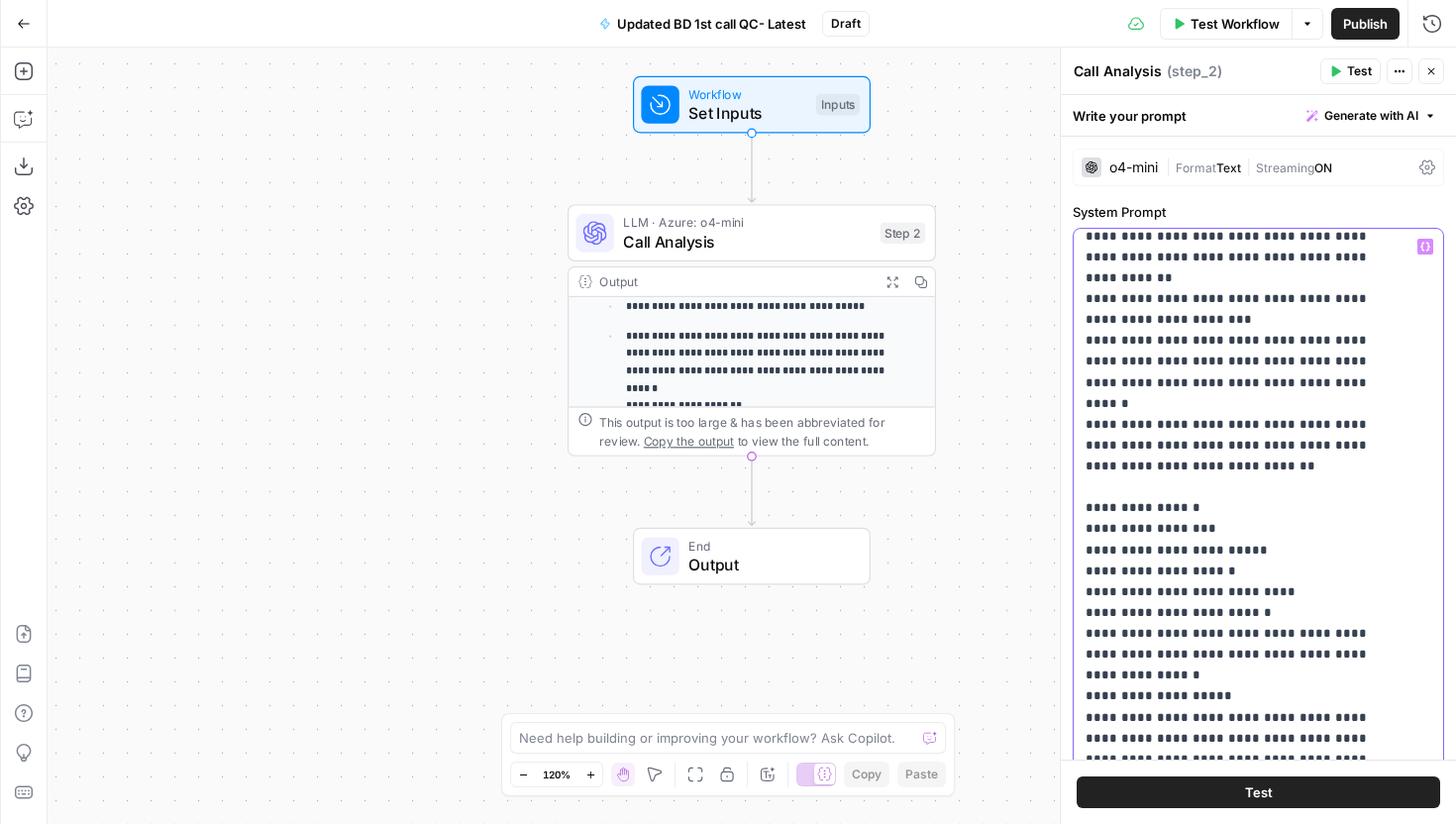 scroll, scrollTop: 548, scrollLeft: 0, axis: vertical 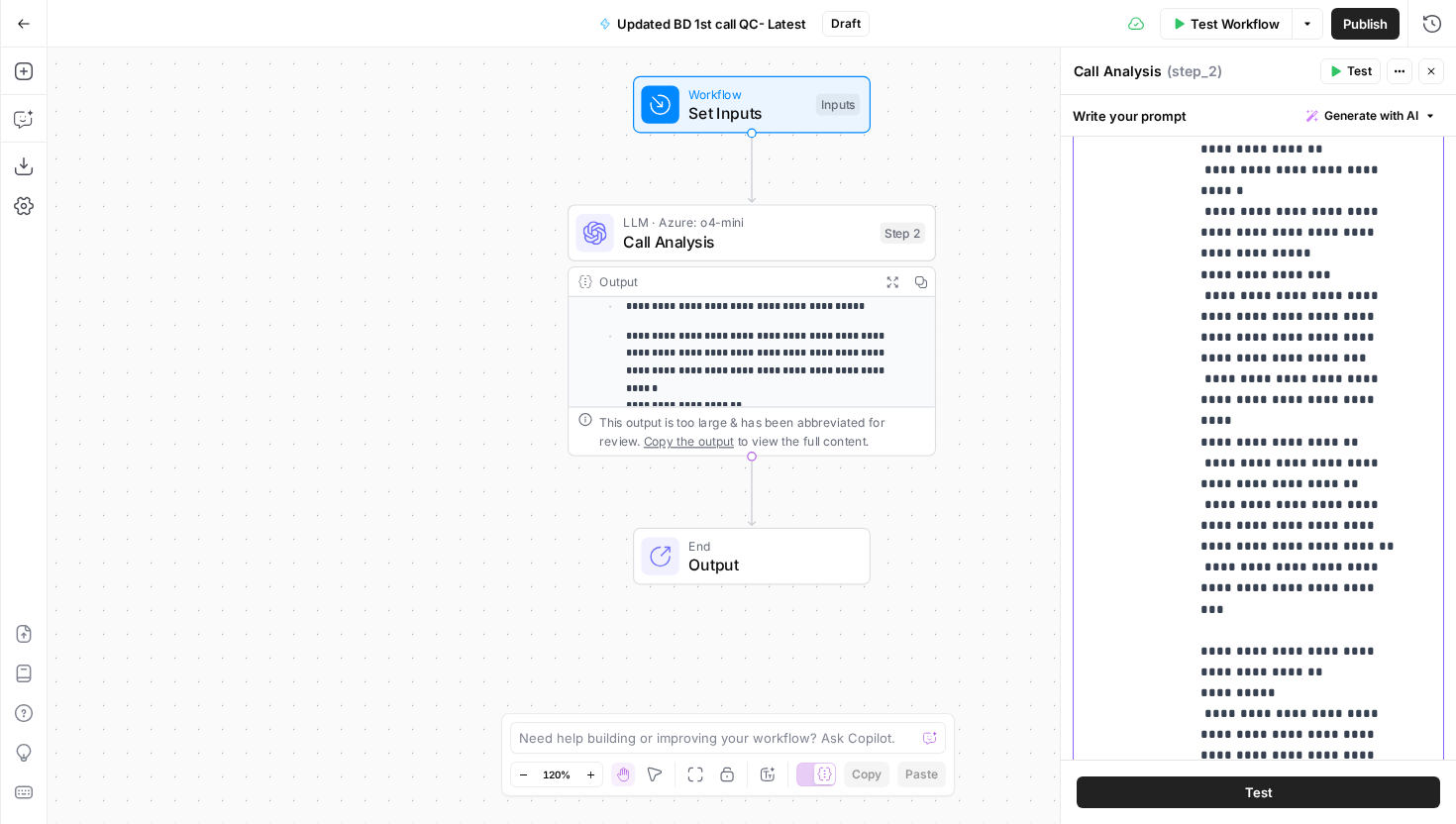 click on "**********" at bounding box center (1300, -1902) 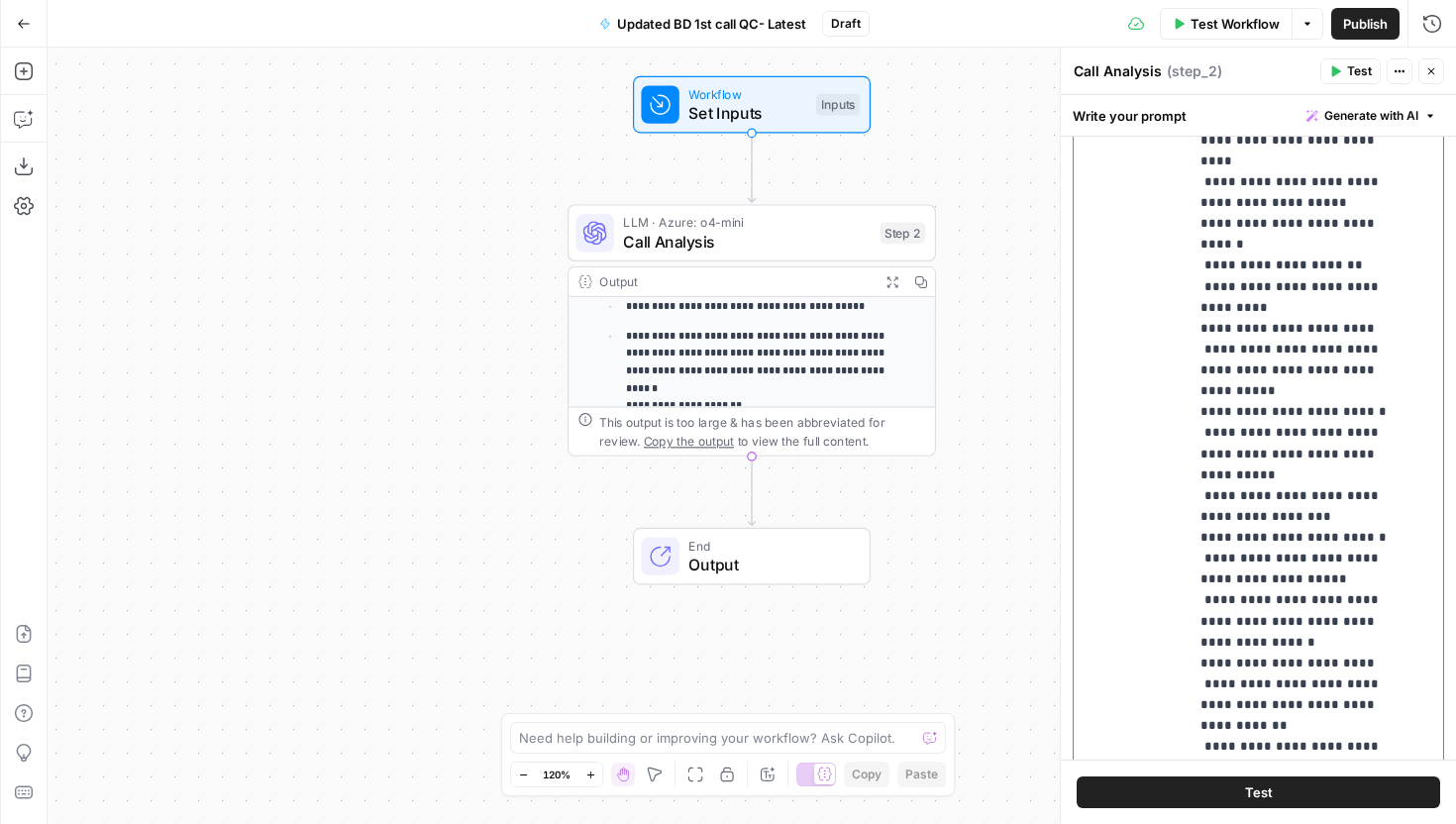 scroll, scrollTop: 8924, scrollLeft: 0, axis: vertical 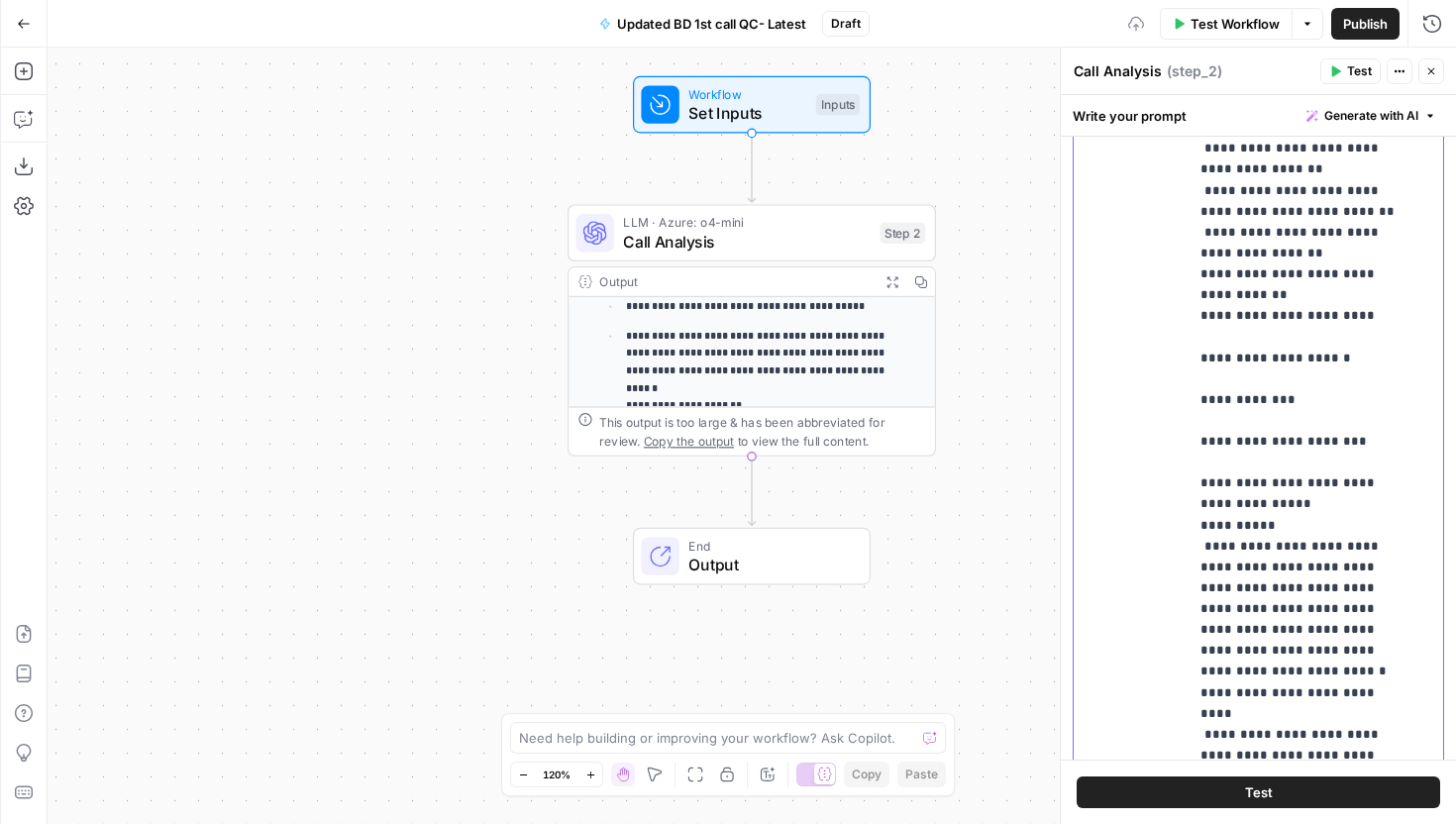 click on "**********" at bounding box center (1300, -2477) 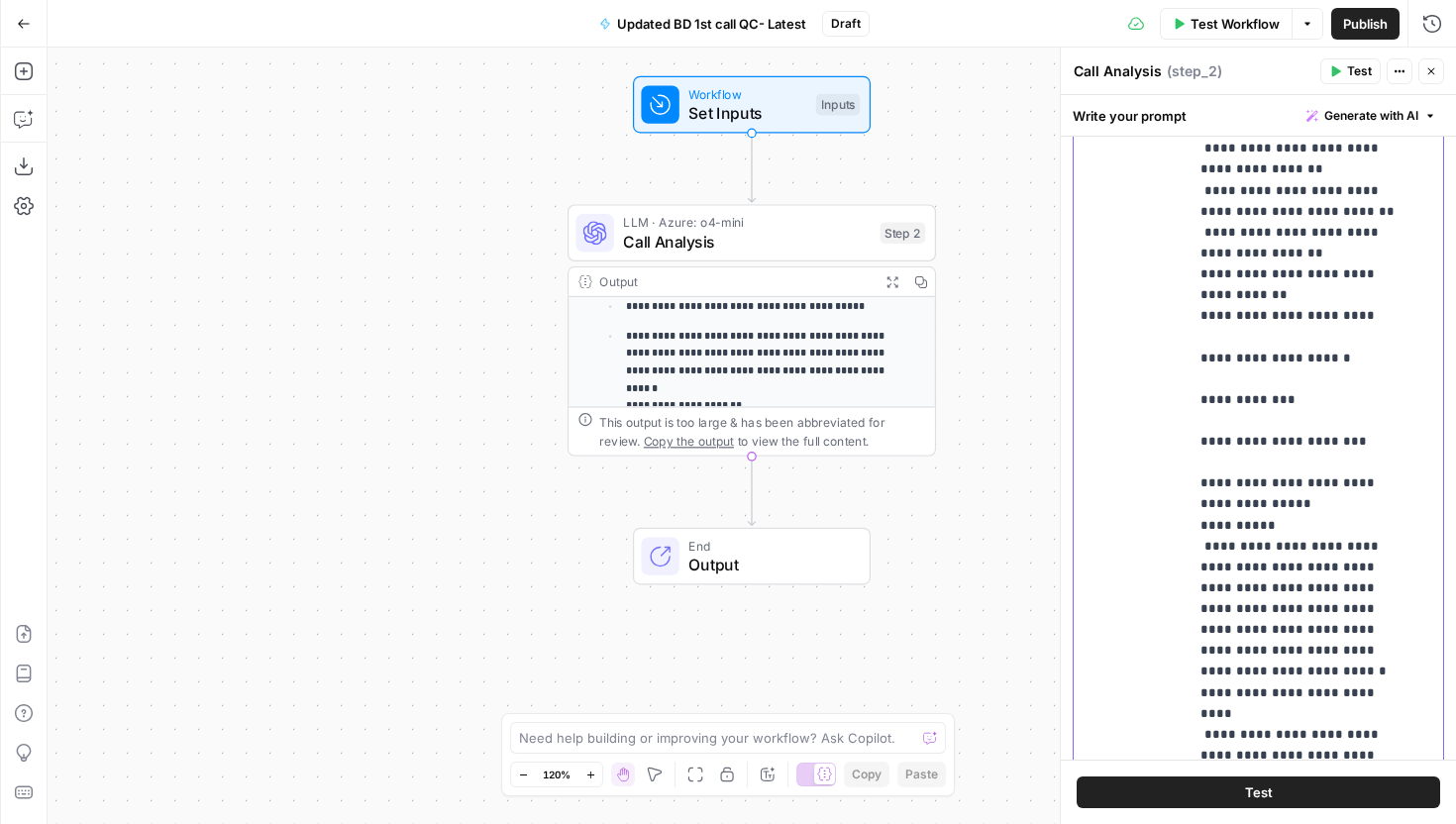 click on "**********" at bounding box center [1300, -2488] 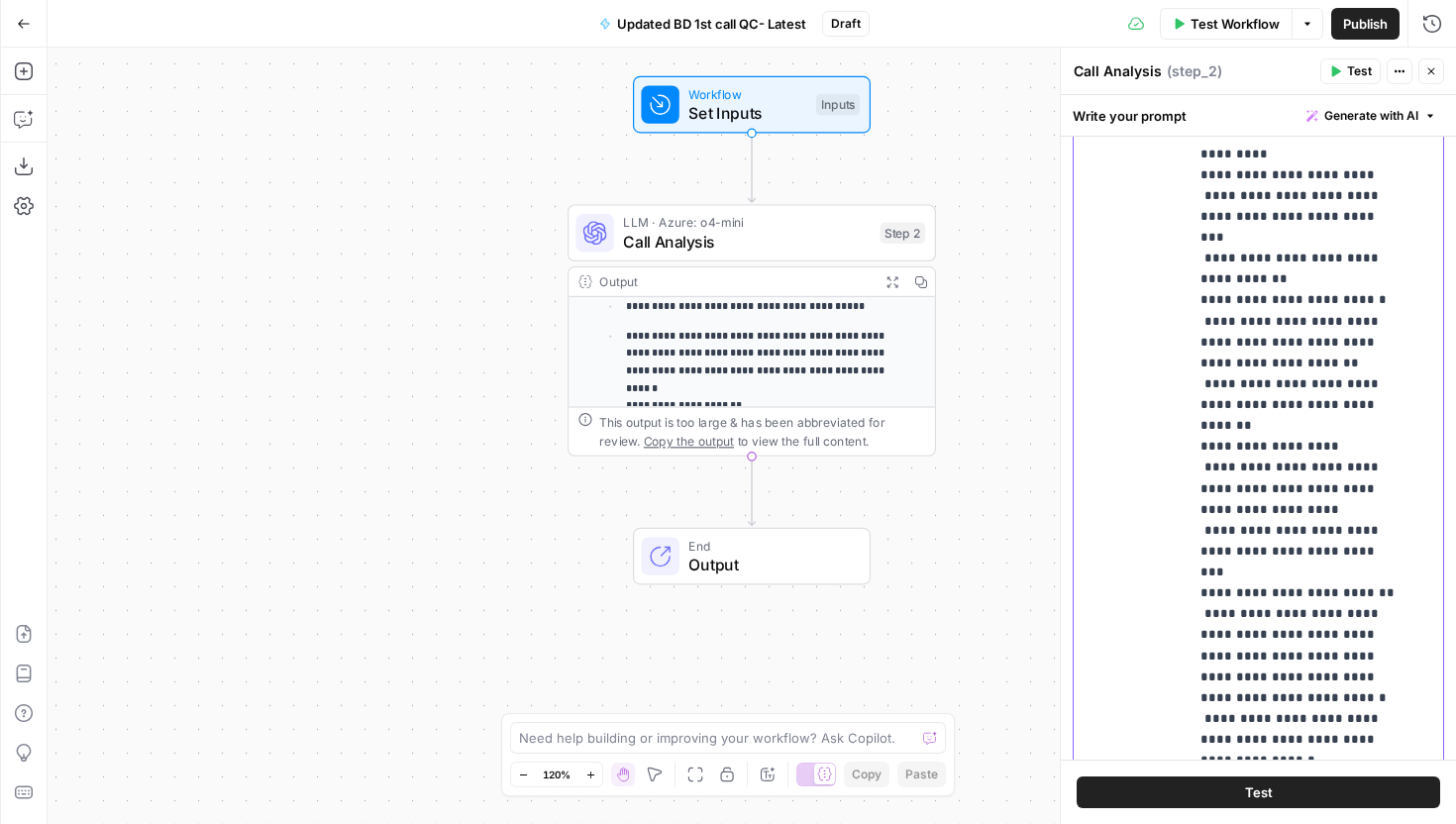 scroll, scrollTop: 9812, scrollLeft: 0, axis: vertical 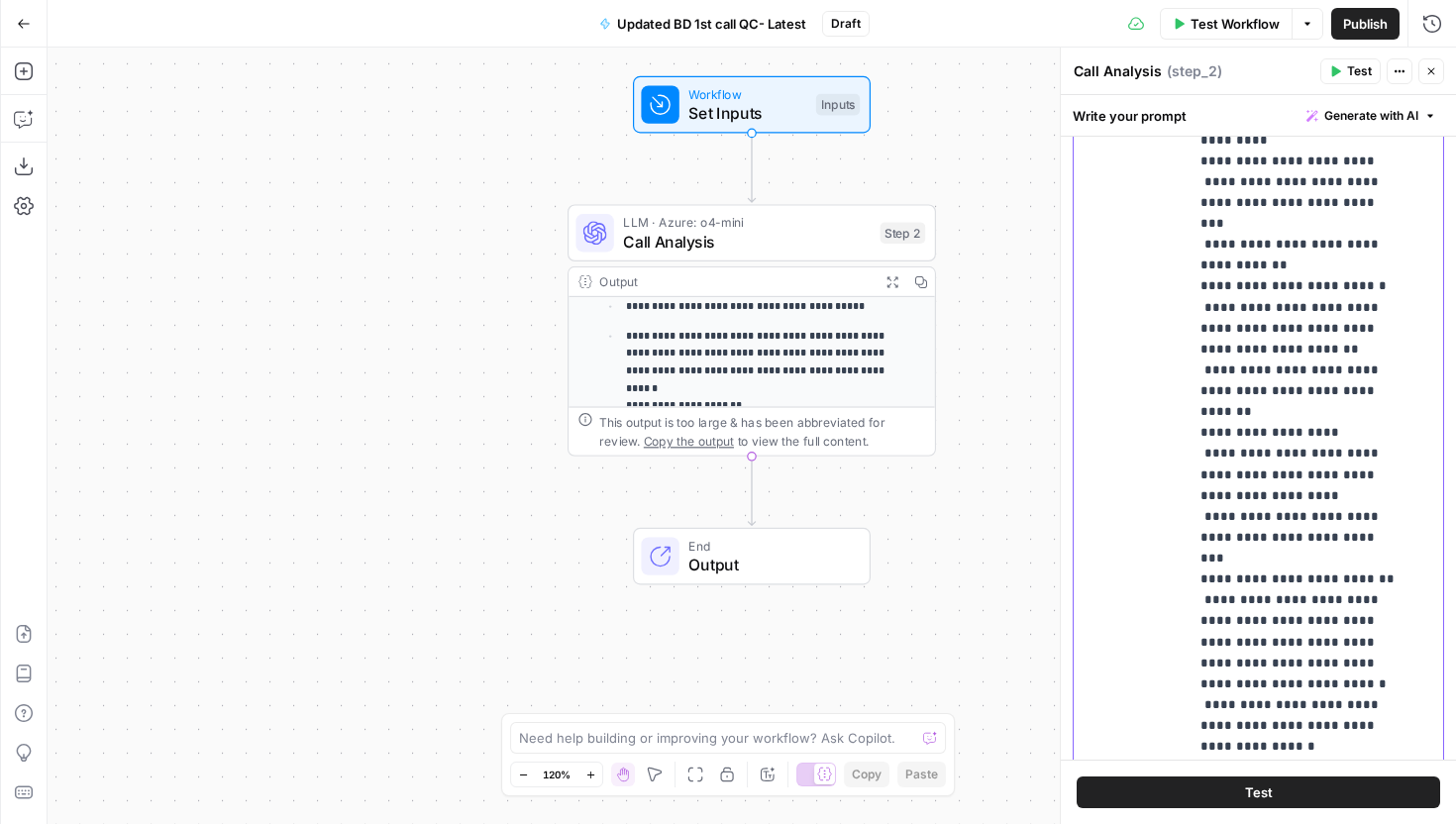 click on "**********" at bounding box center [1300, -3385] 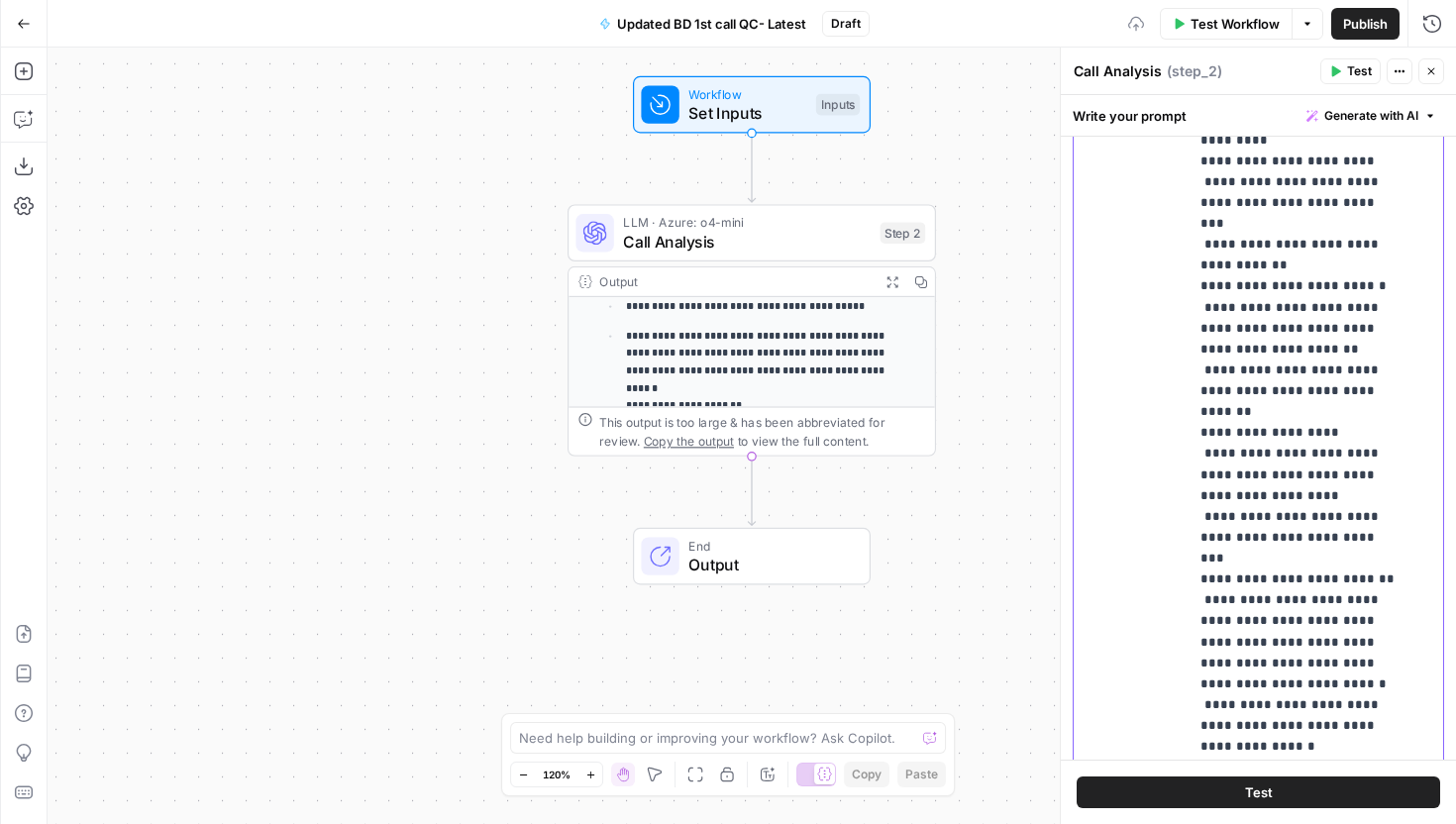 click on "**********" at bounding box center (1300, -3385) 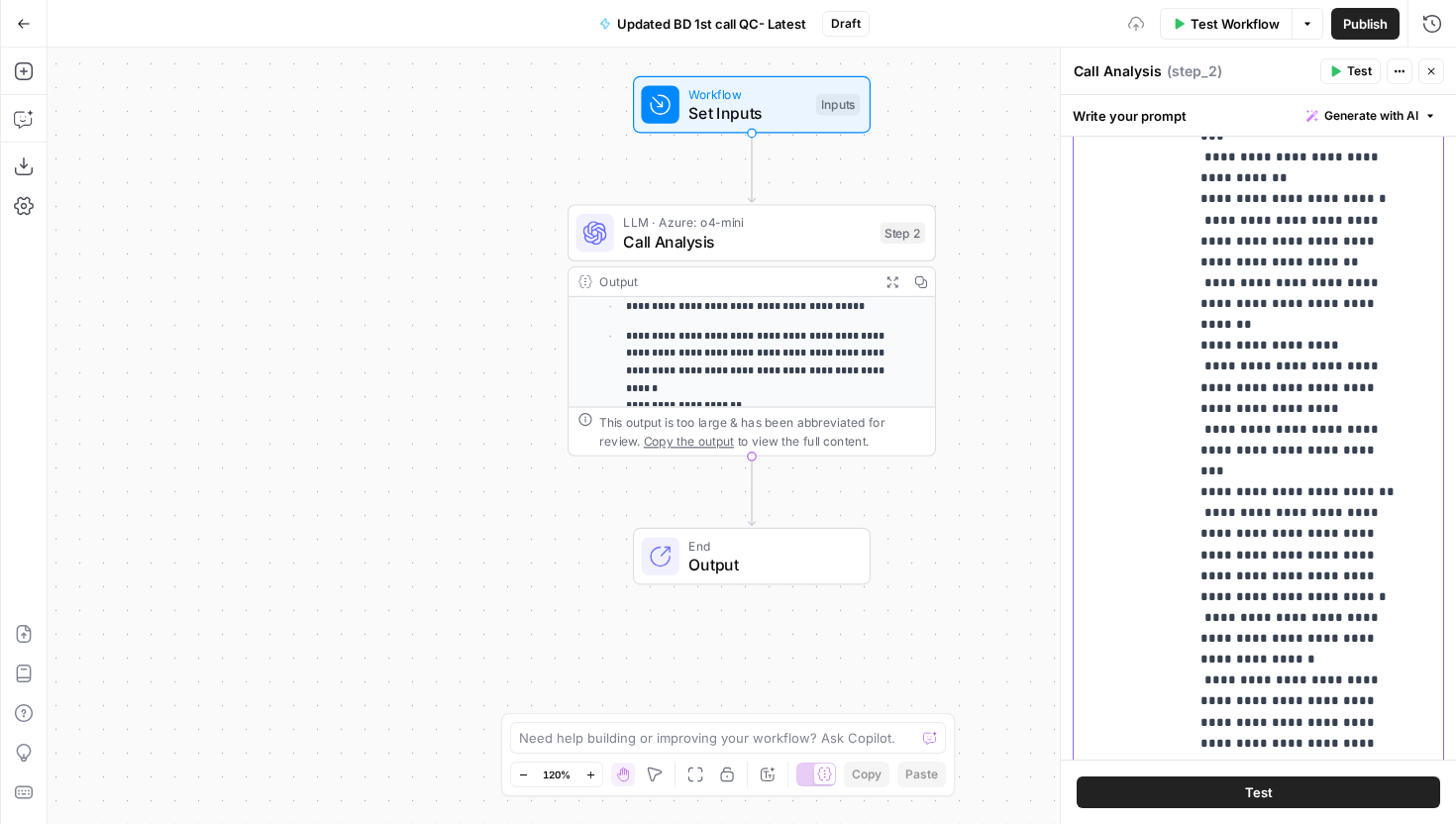 scroll, scrollTop: 9988, scrollLeft: 0, axis: vertical 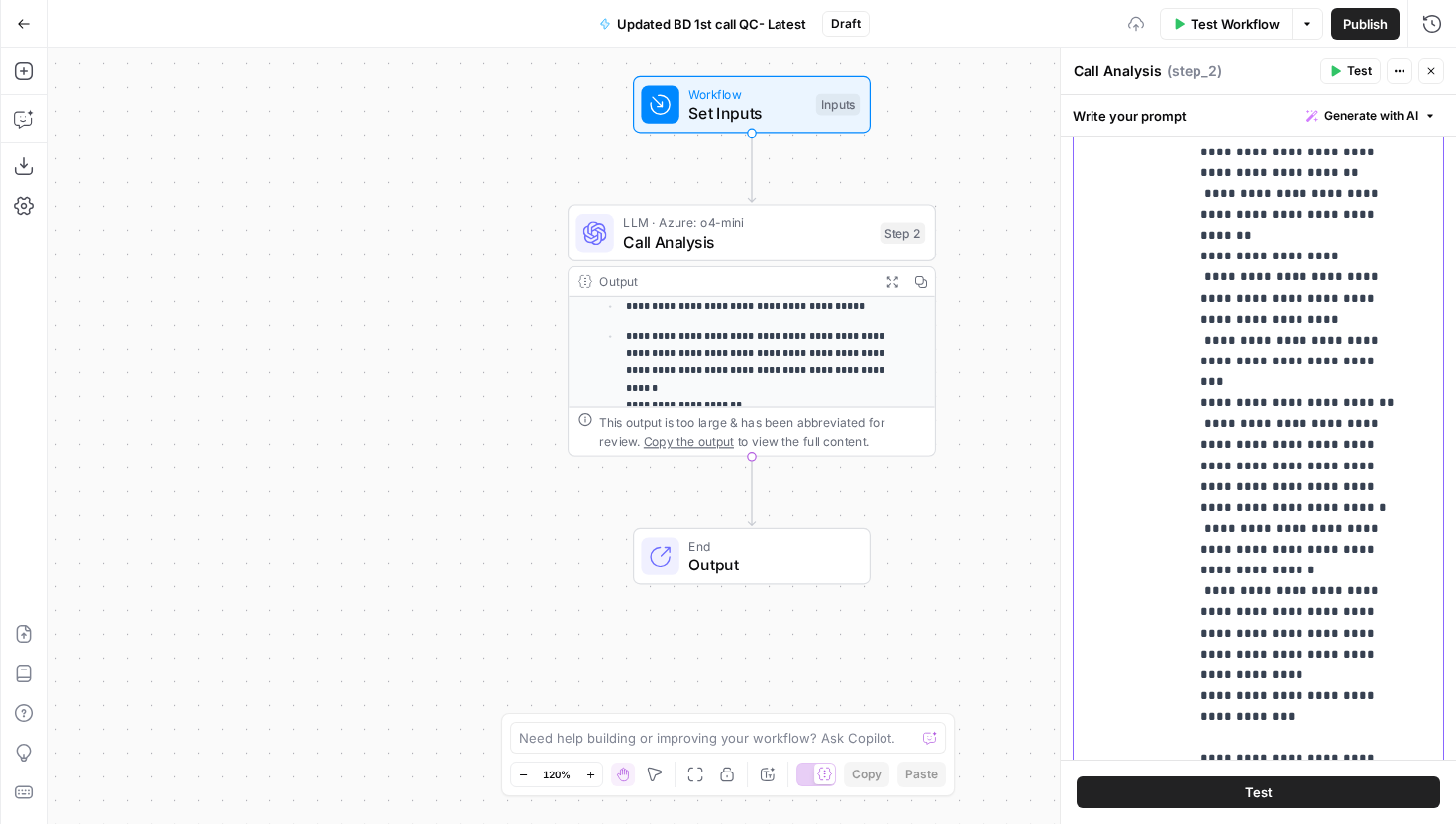 click on "**********" at bounding box center (1300, -3561) 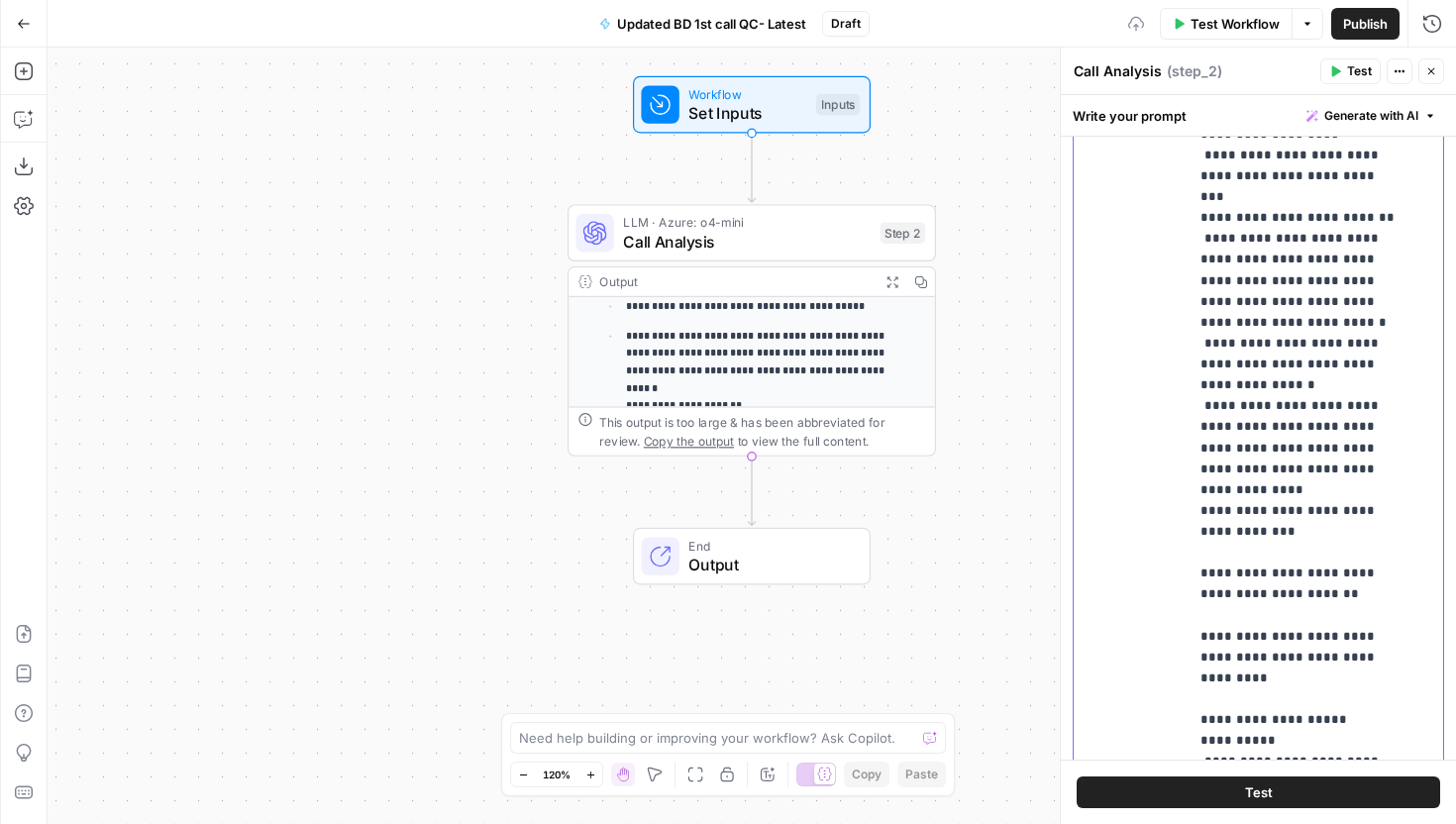 scroll, scrollTop: 10176, scrollLeft: 0, axis: vertical 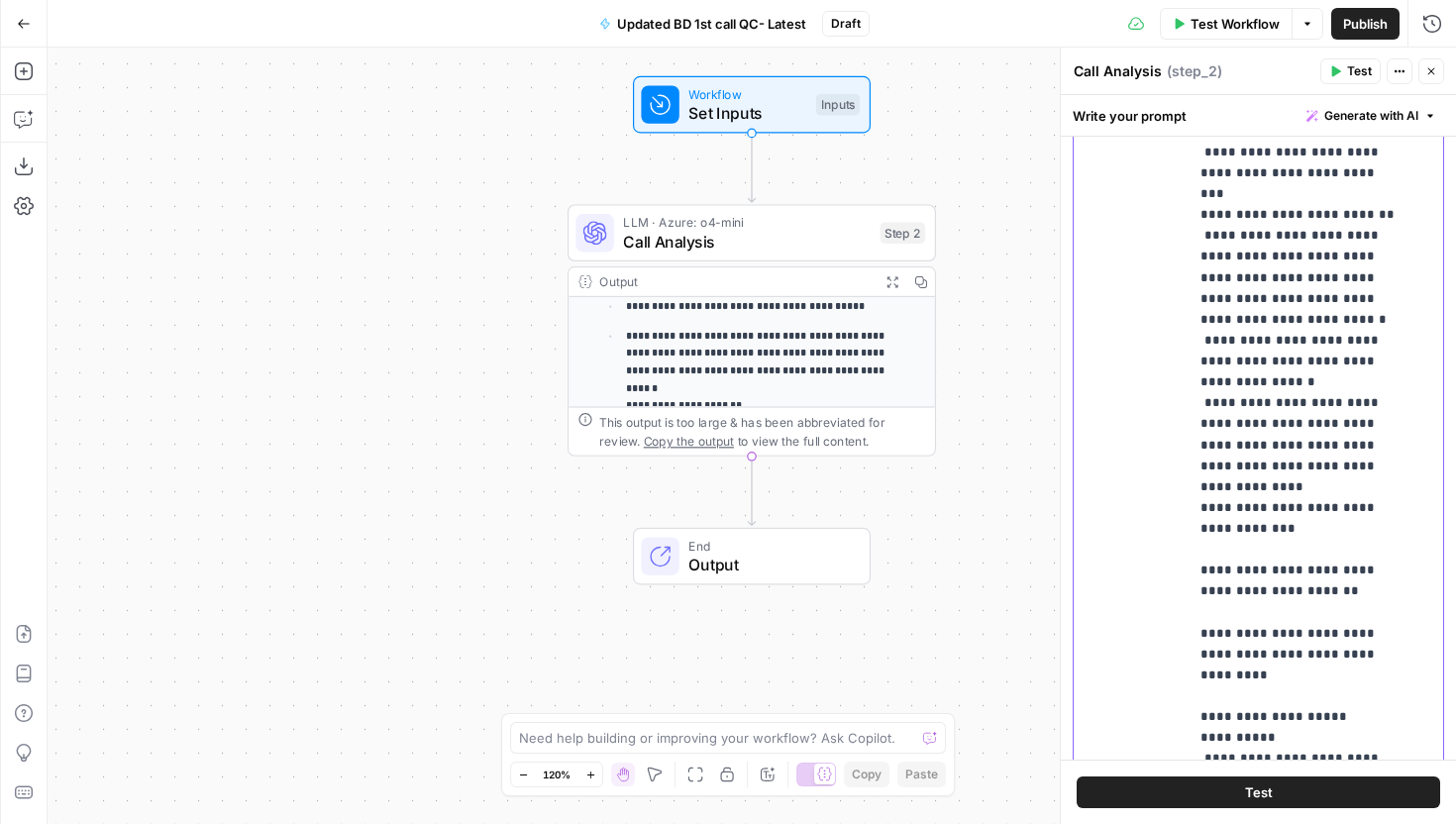click on "**********" at bounding box center [1300, -3750] 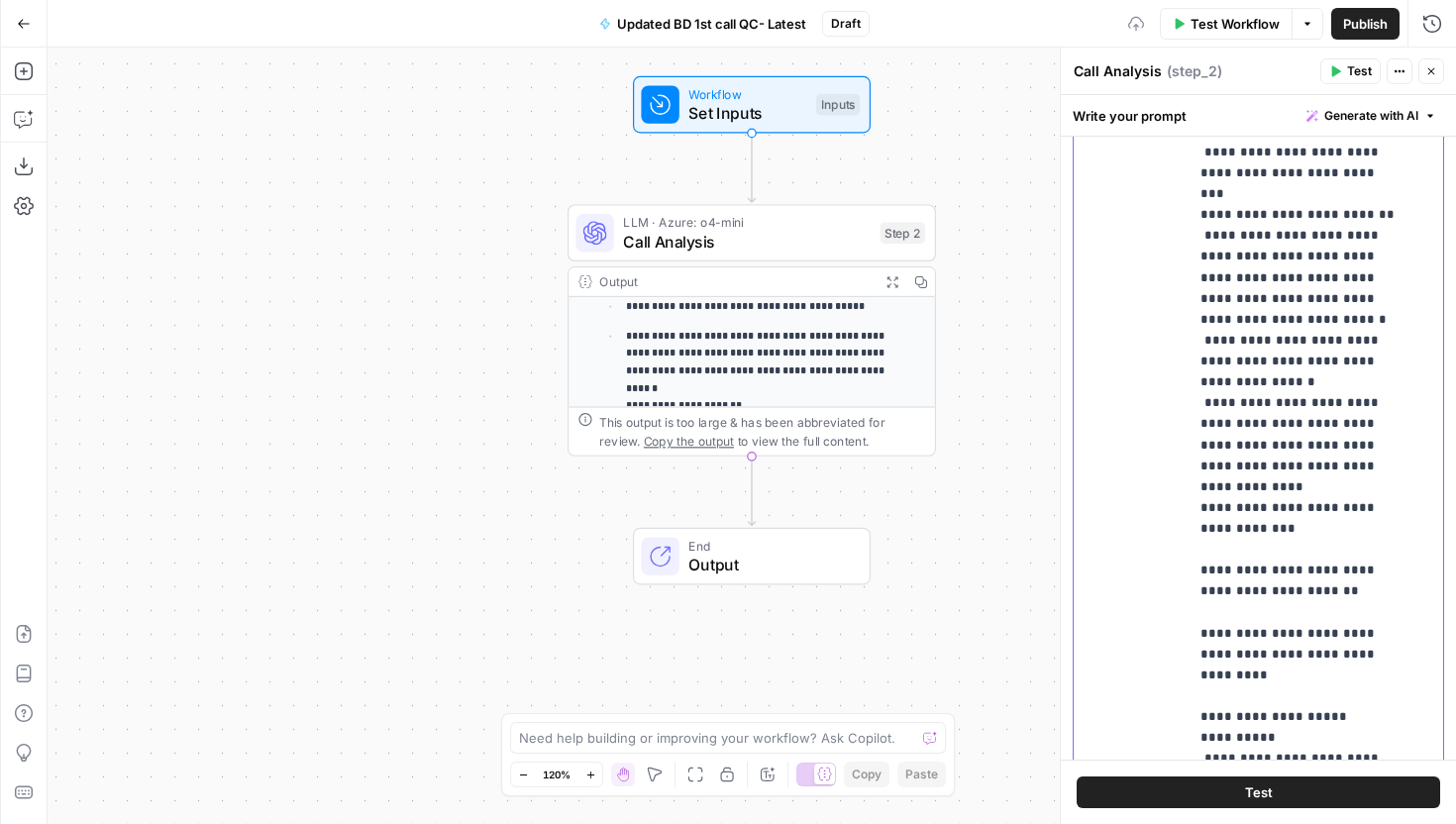 click on "**********" at bounding box center [1300, -3729] 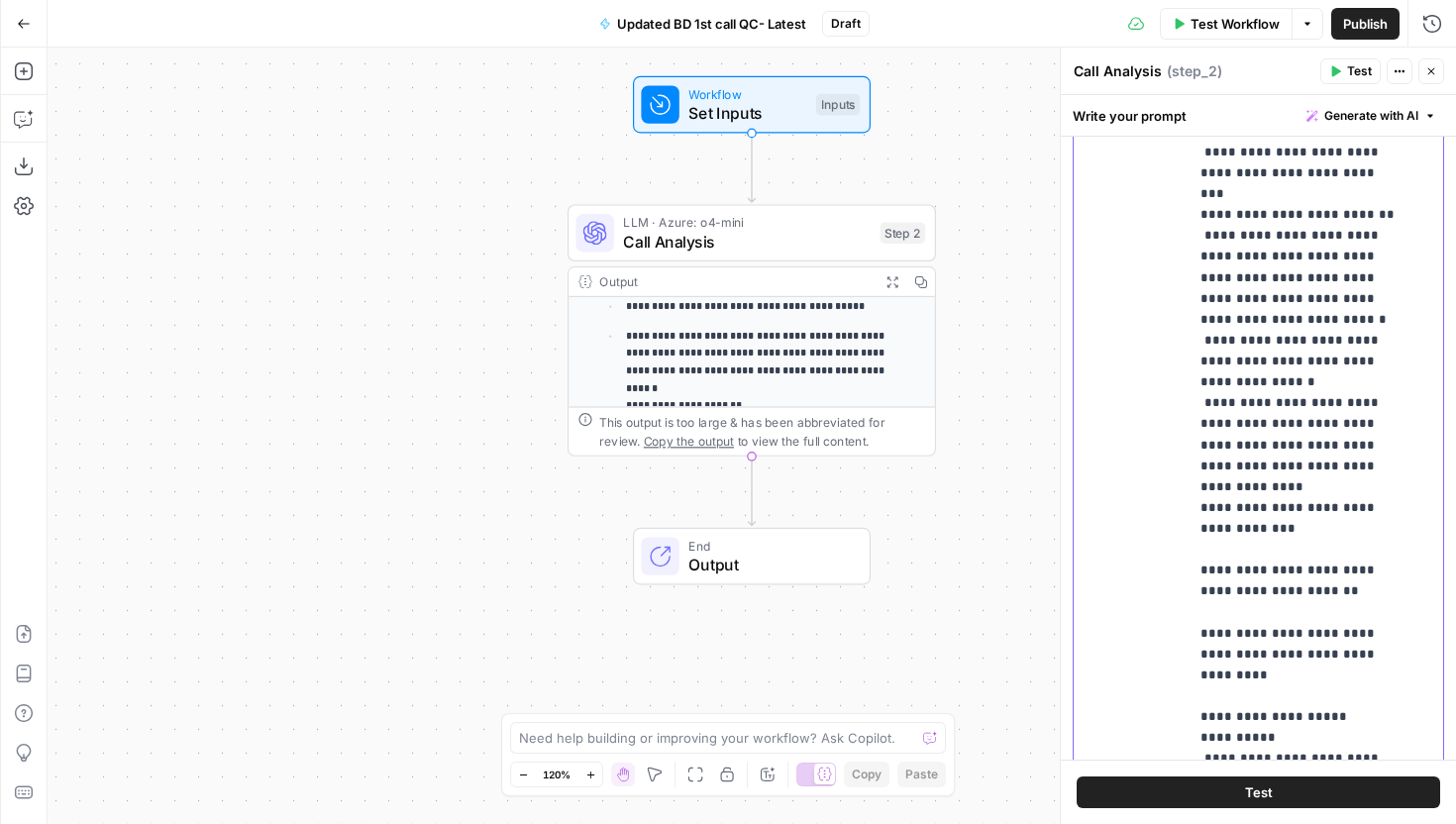 click on "**********" at bounding box center (1300, -3729) 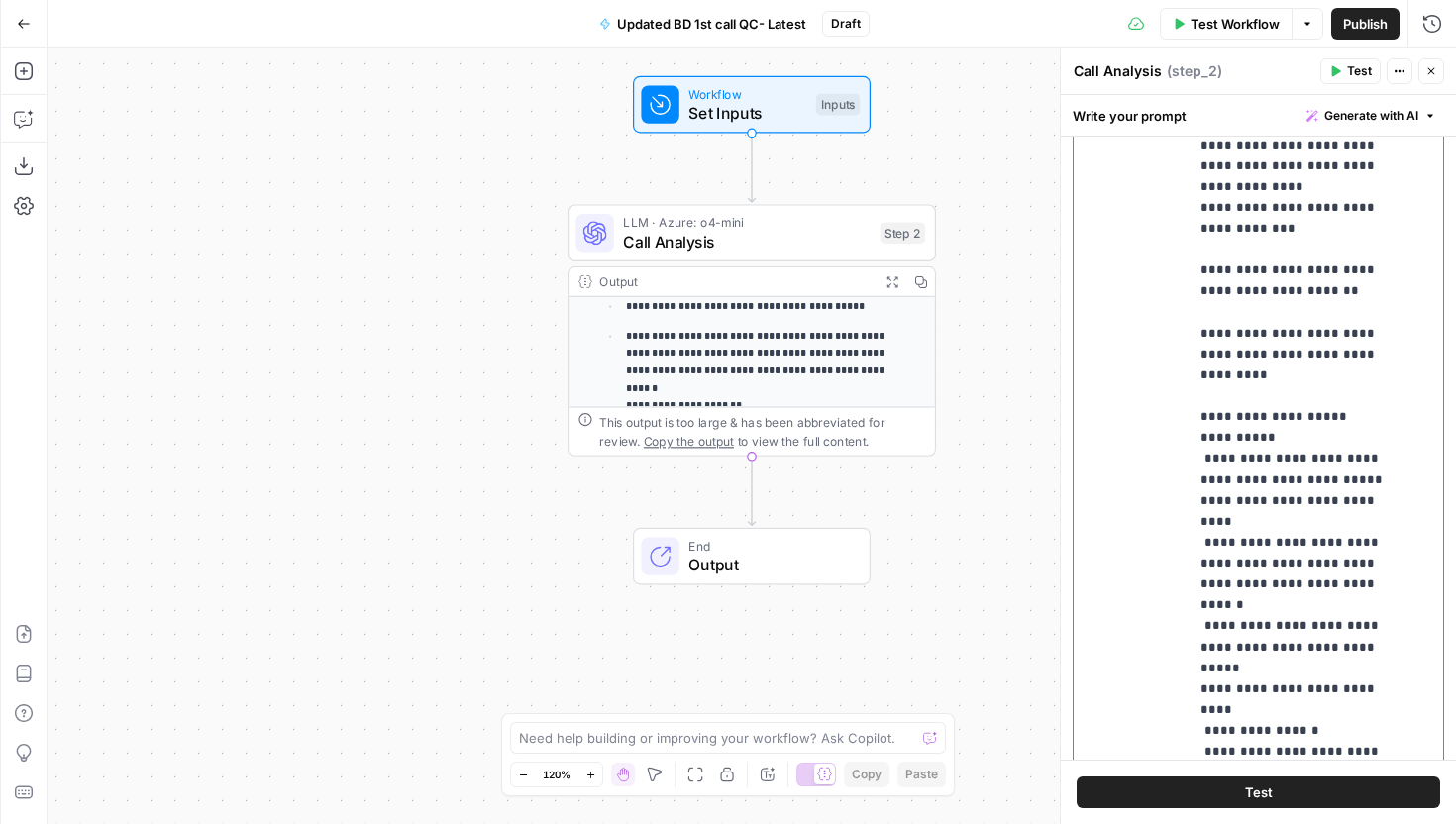 scroll, scrollTop: 10540, scrollLeft: 0, axis: vertical 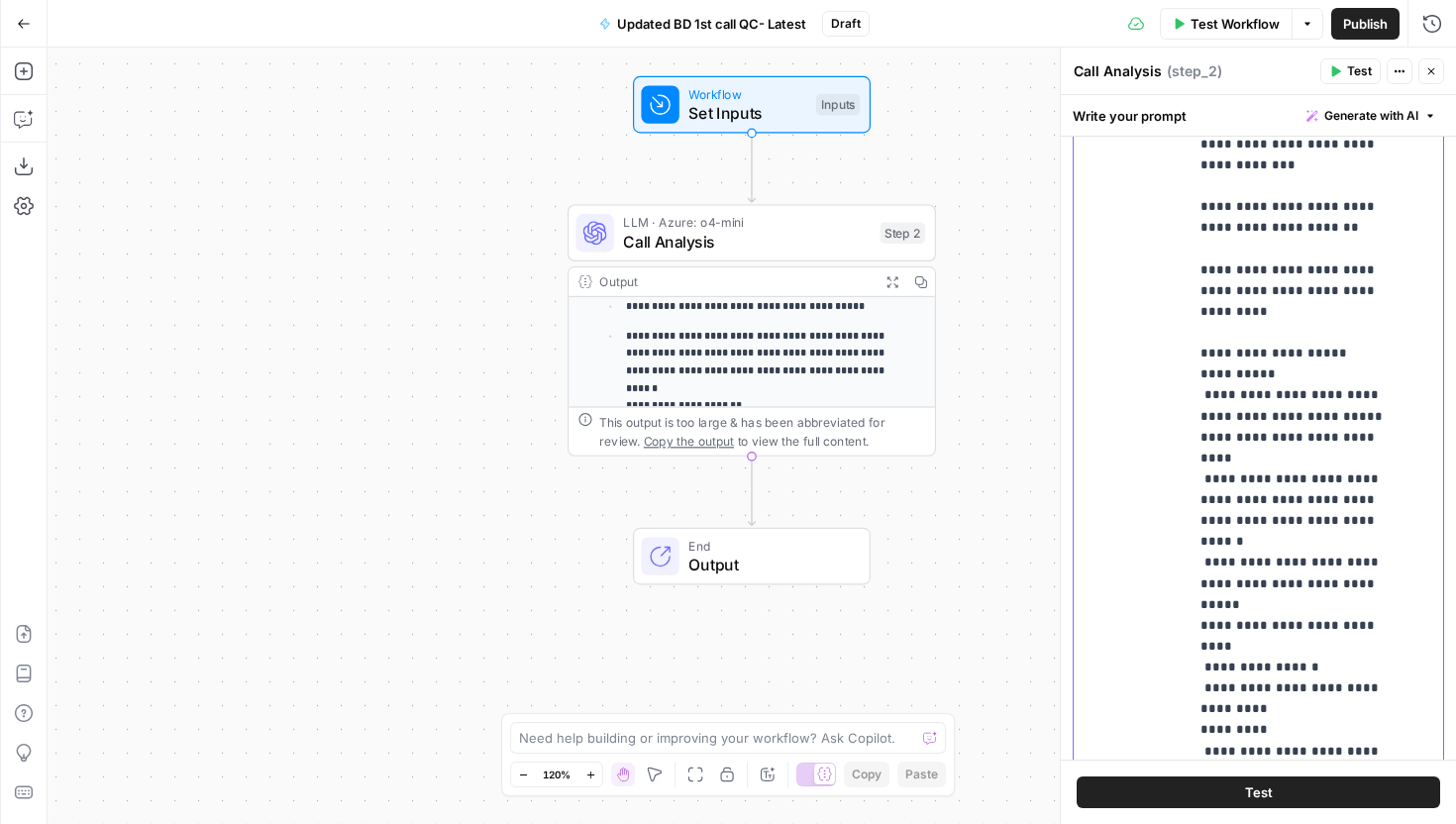 drag, startPoint x: 1277, startPoint y: 375, endPoint x: 1220, endPoint y: 378, distance: 57.07889 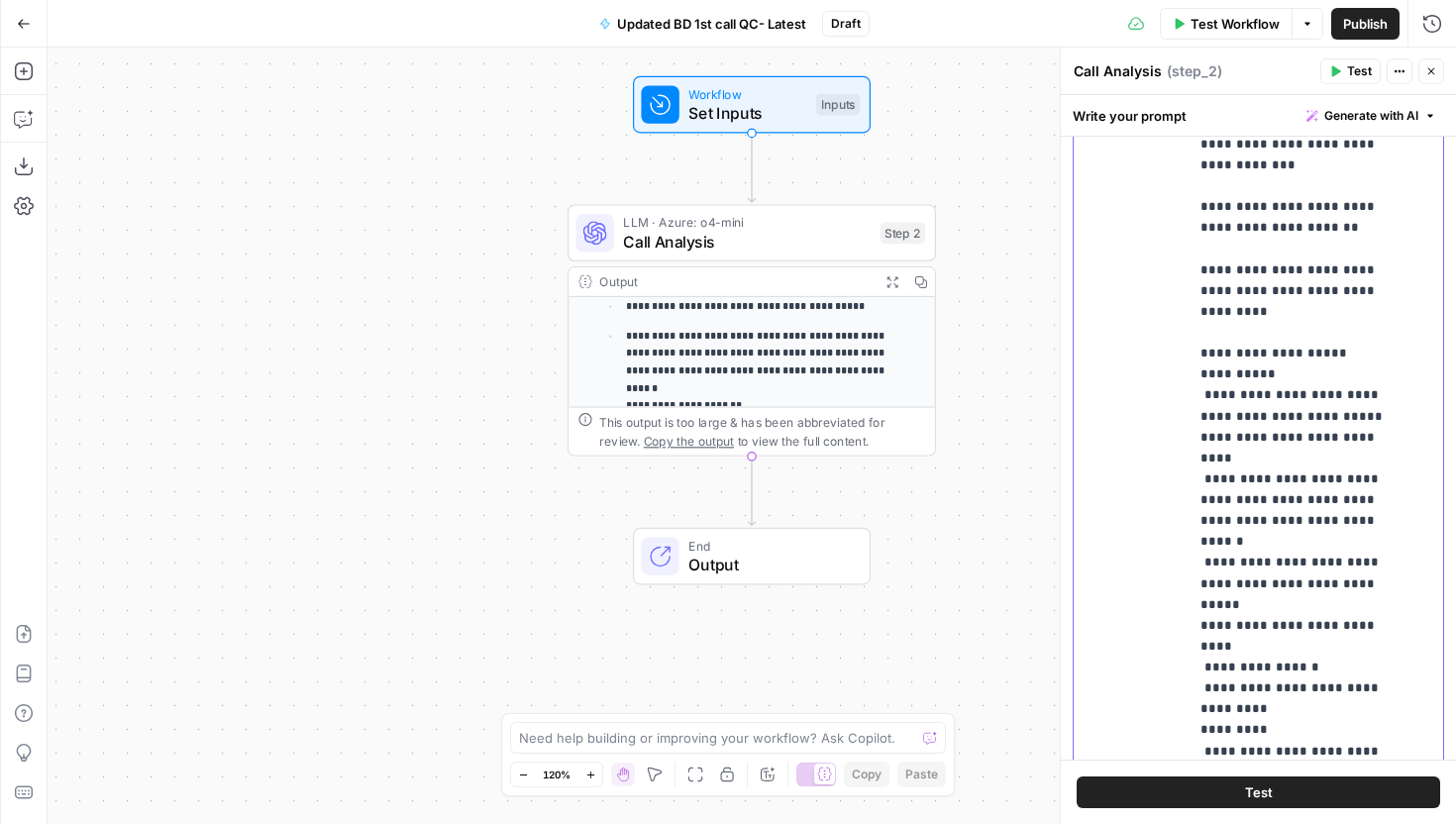 click on "**********" at bounding box center (1300, -4092) 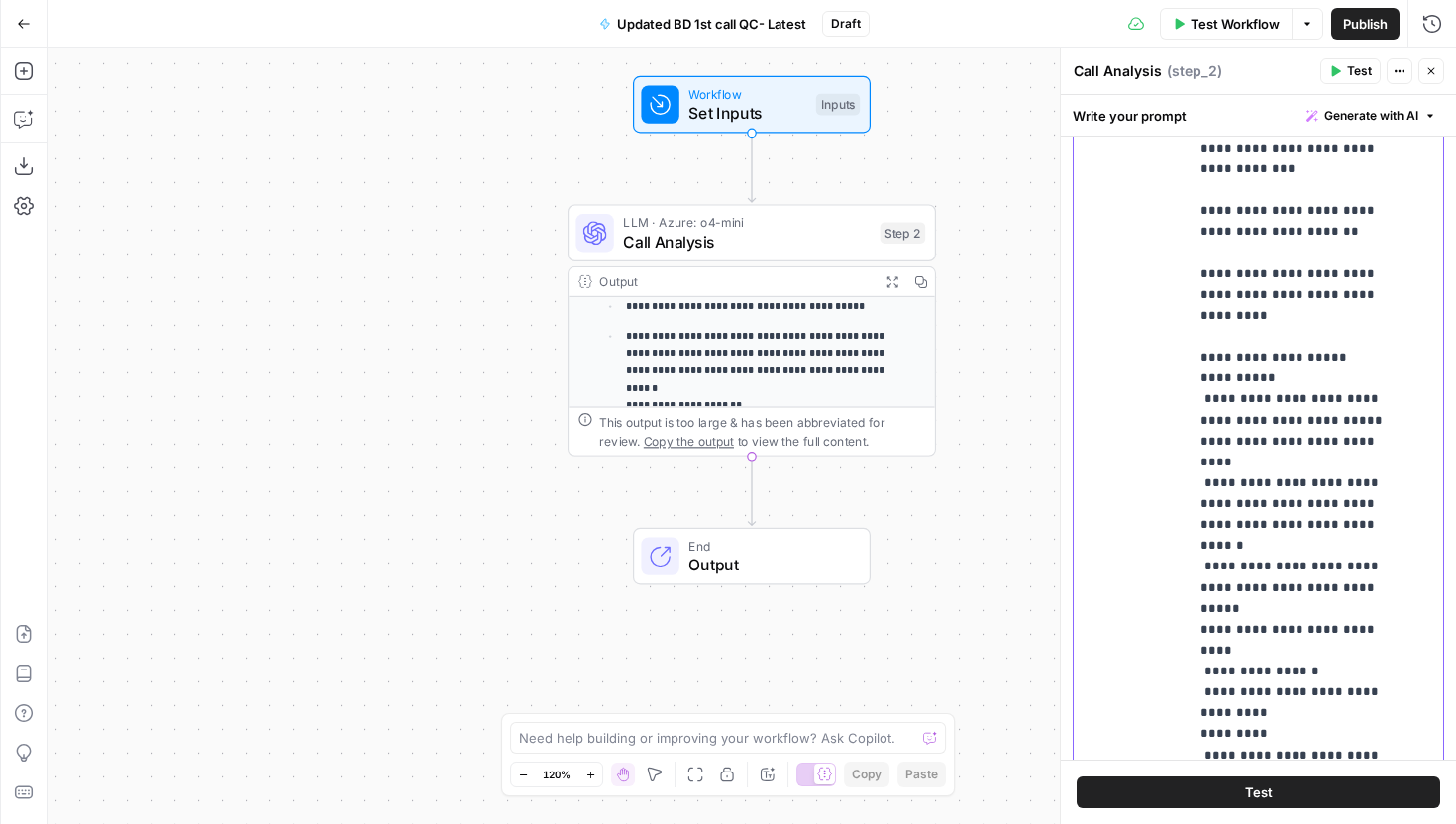 scroll, scrollTop: 10532, scrollLeft: 0, axis: vertical 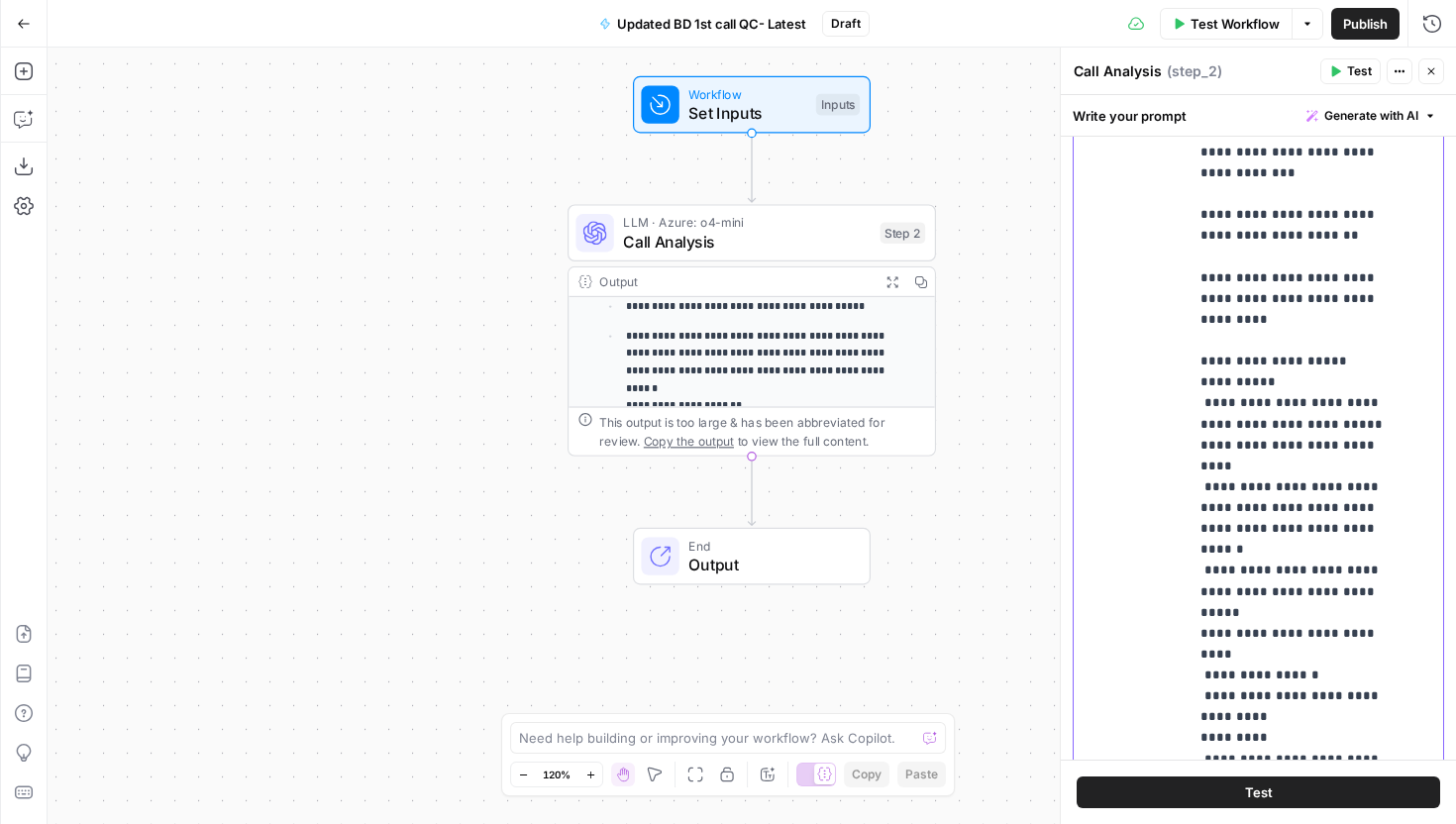 drag, startPoint x: 1390, startPoint y: 466, endPoint x: 1193, endPoint y: 398, distance: 208.40585 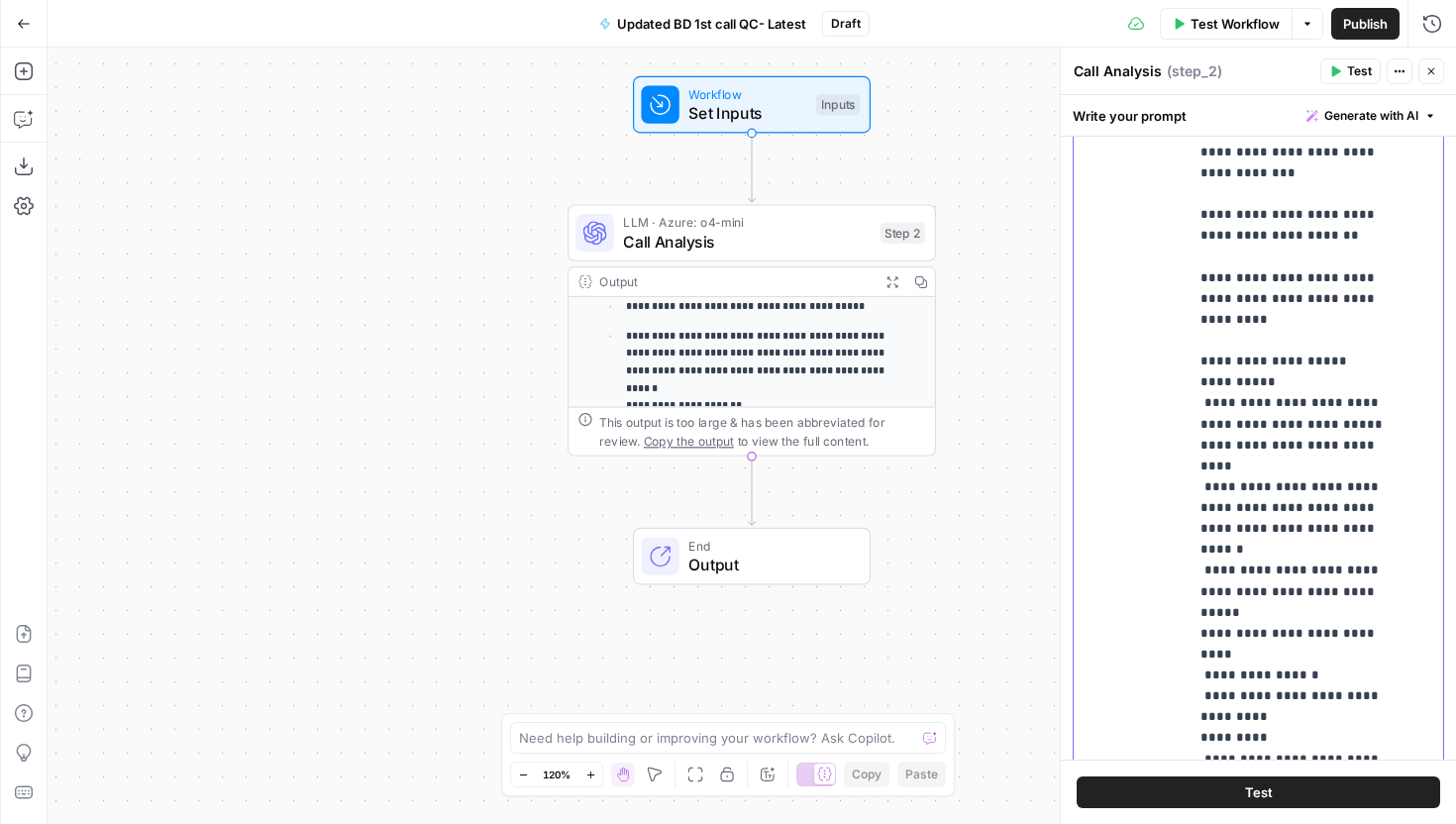 click on "**********" at bounding box center (1308, 462) 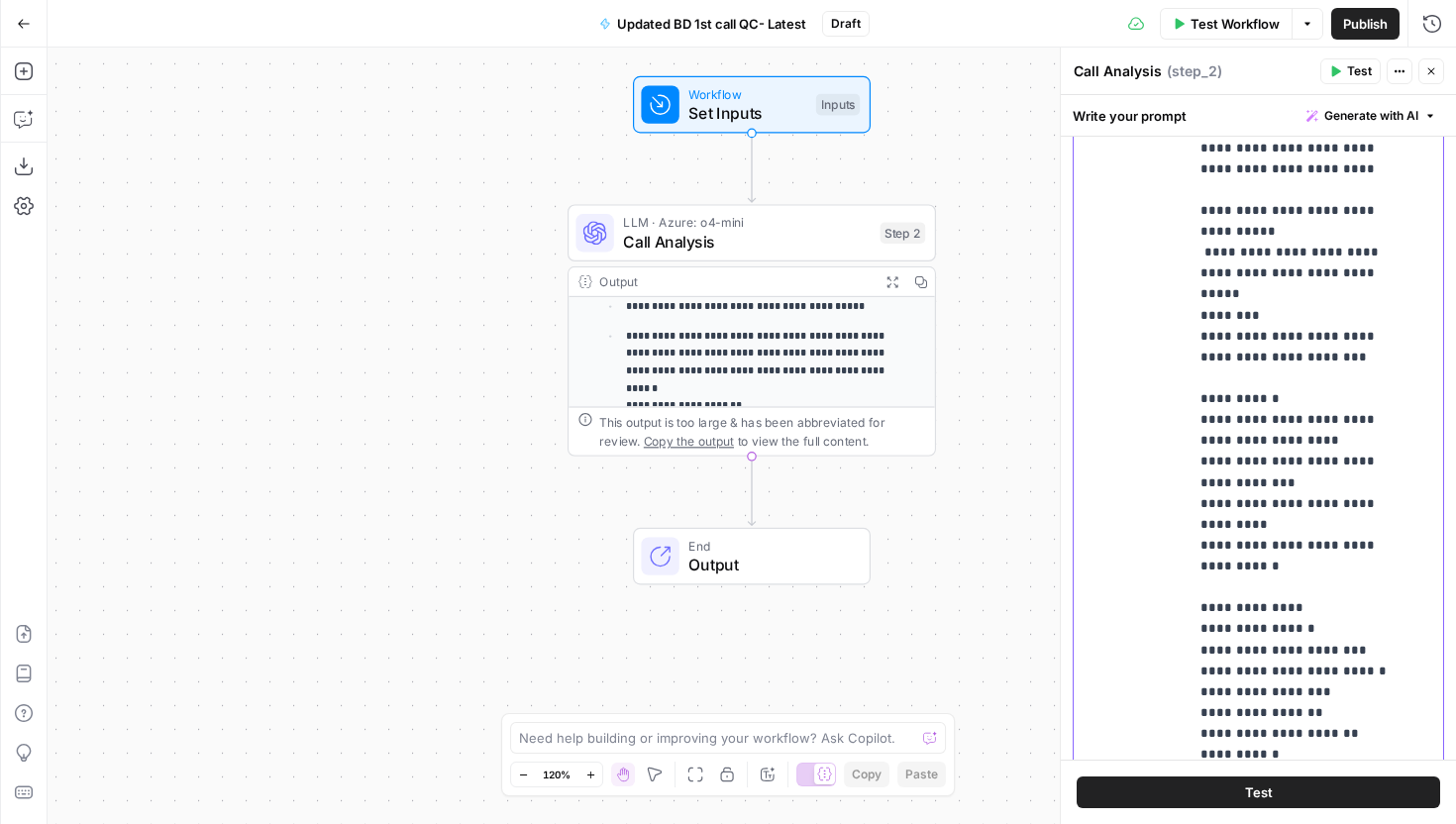 scroll, scrollTop: 11660, scrollLeft: 0, axis: vertical 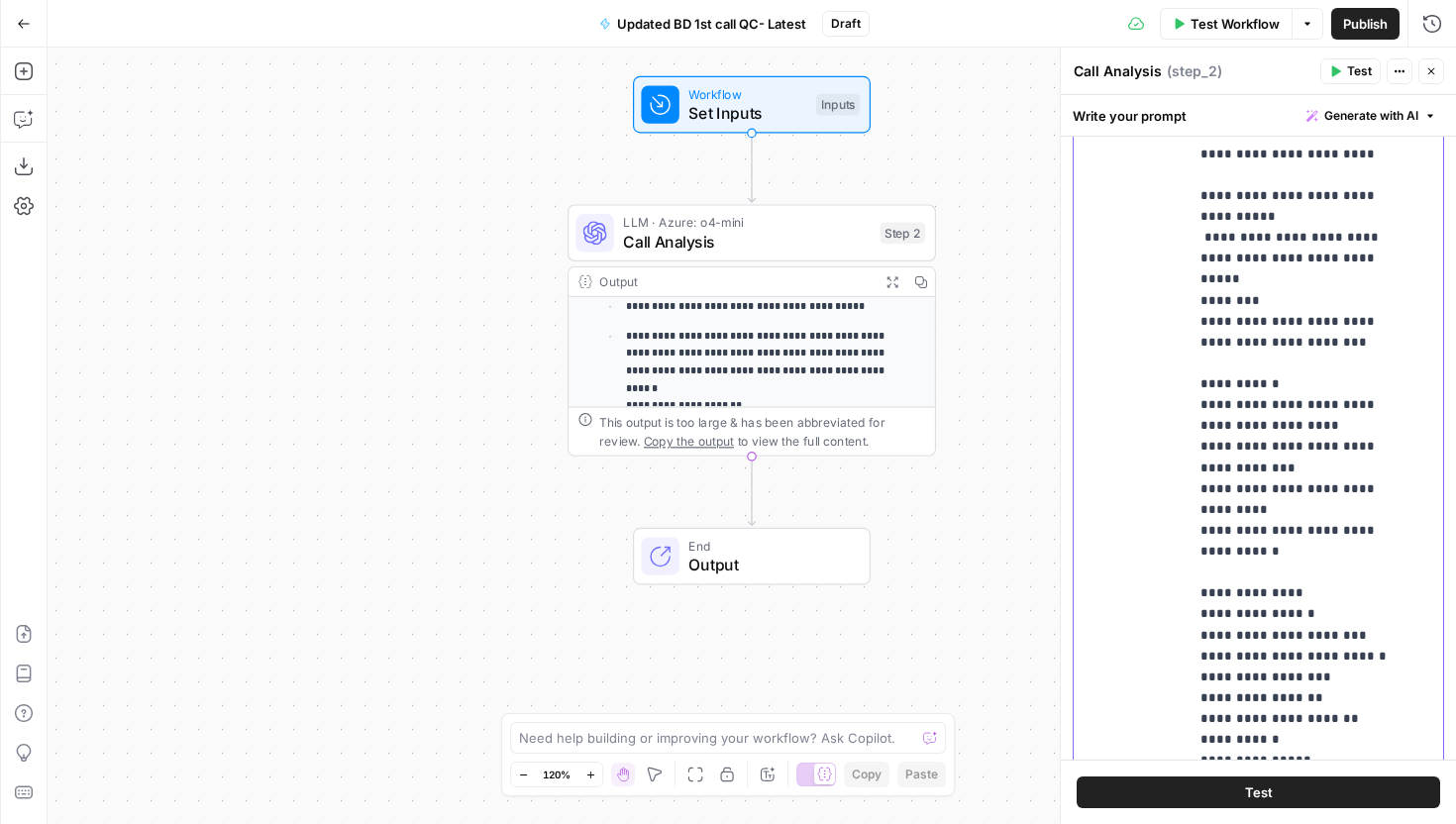 click on "**********" at bounding box center [1300, -5286] 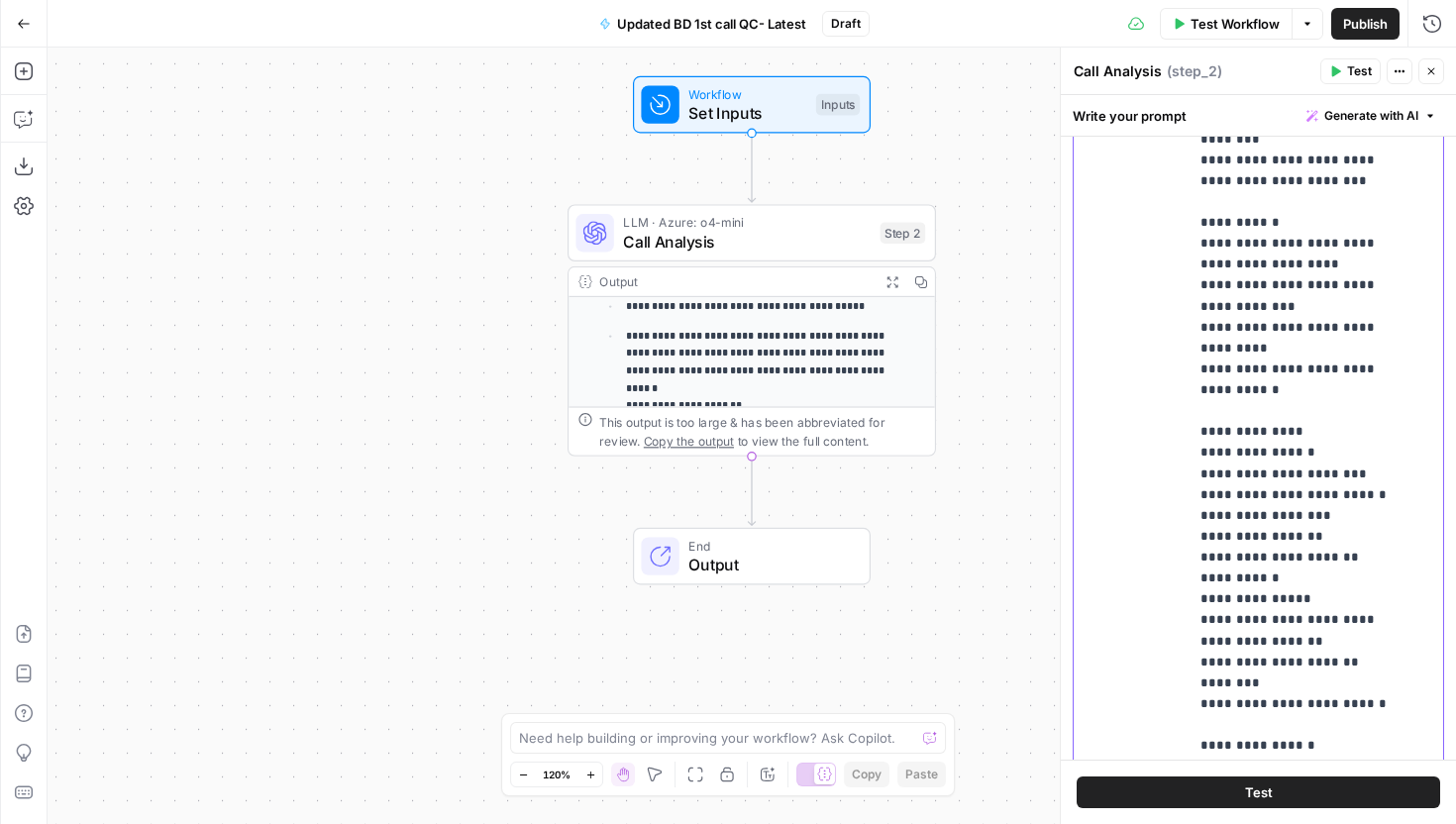 scroll, scrollTop: 11825, scrollLeft: 0, axis: vertical 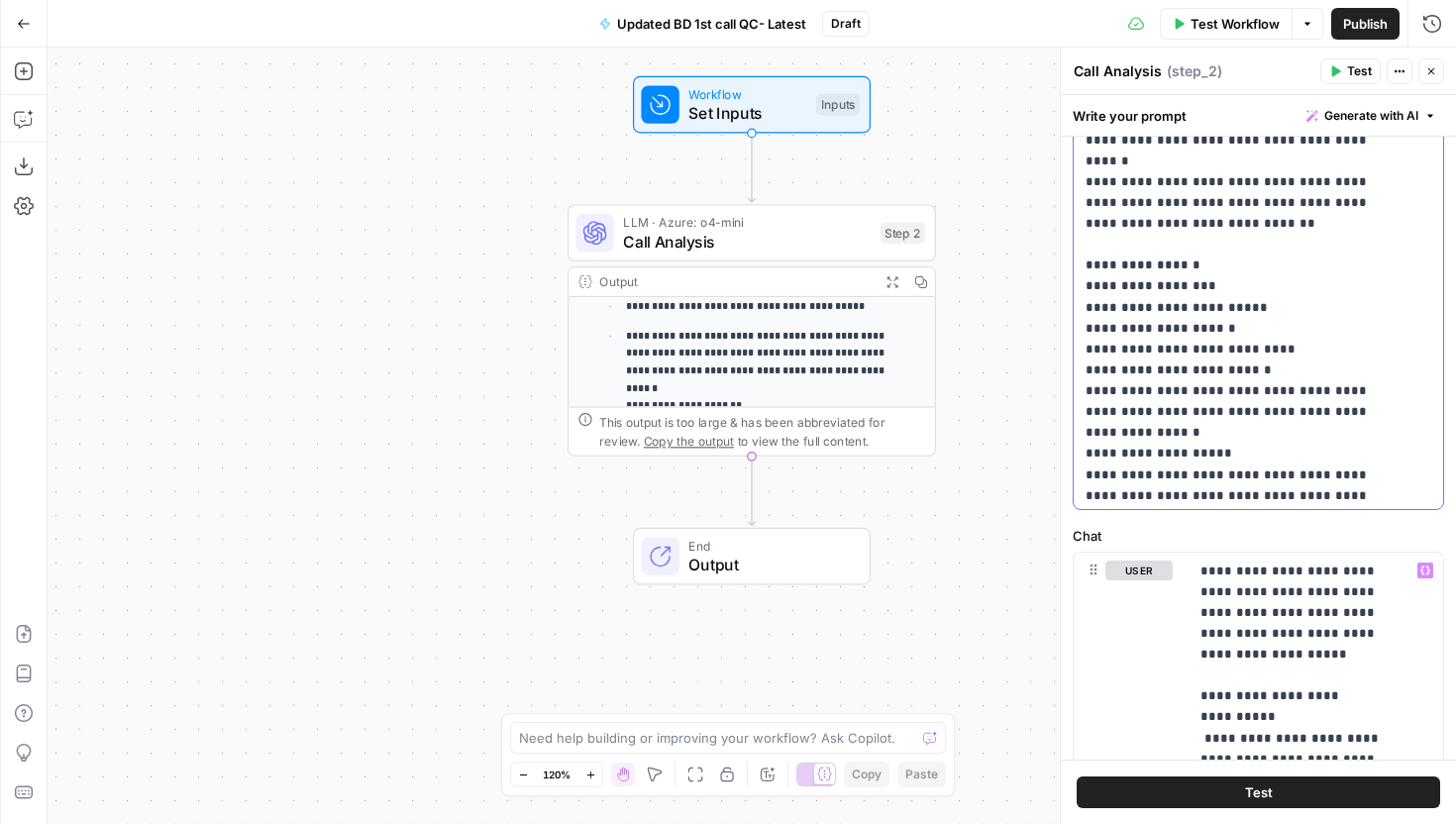 click on "**********" at bounding box center [1243, 213] 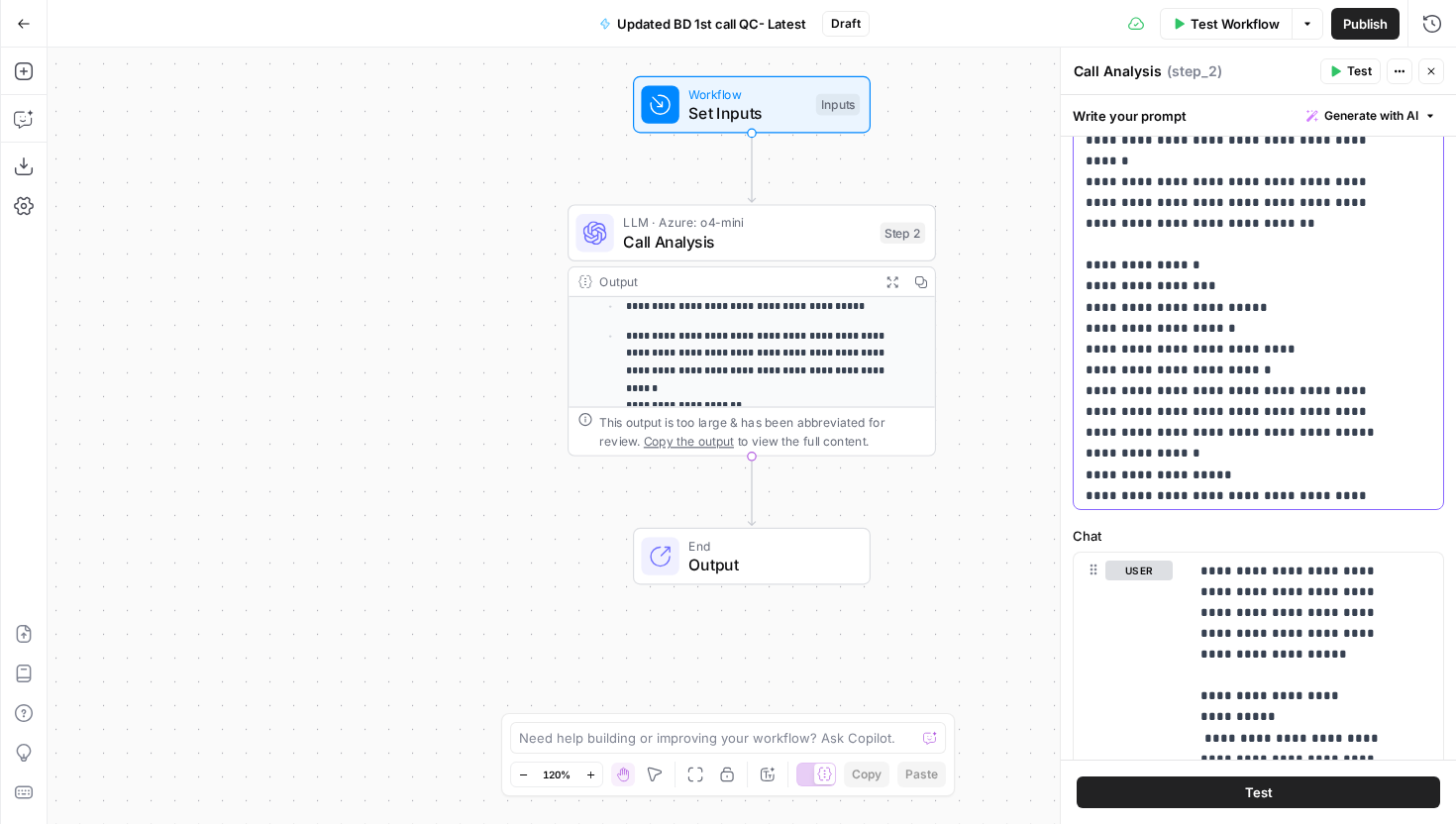 drag, startPoint x: 1100, startPoint y: 352, endPoint x: 1082, endPoint y: 353, distance: 18.027756 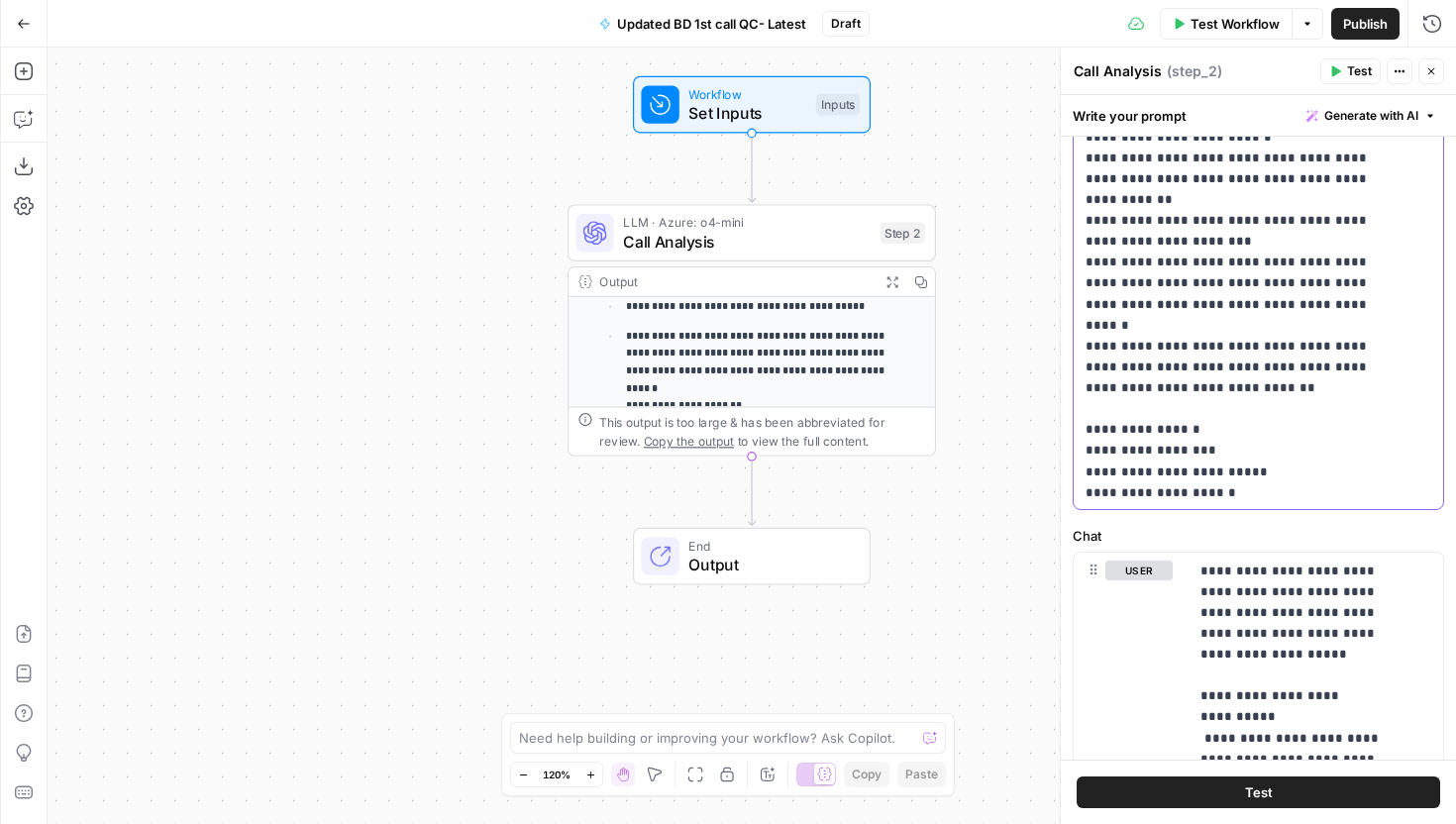 scroll, scrollTop: 0, scrollLeft: 0, axis: both 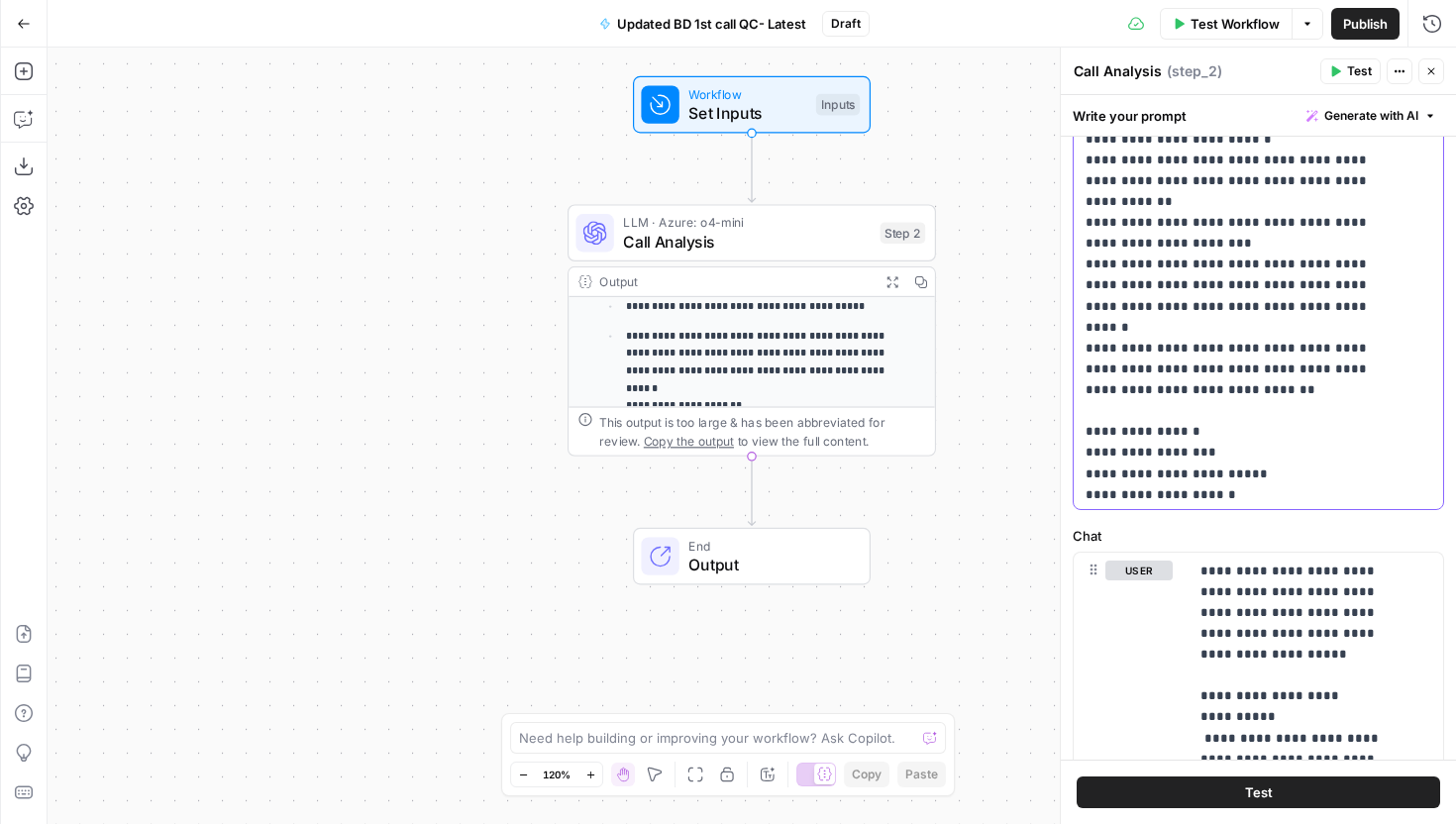 click on "**********" at bounding box center [1243, 389] 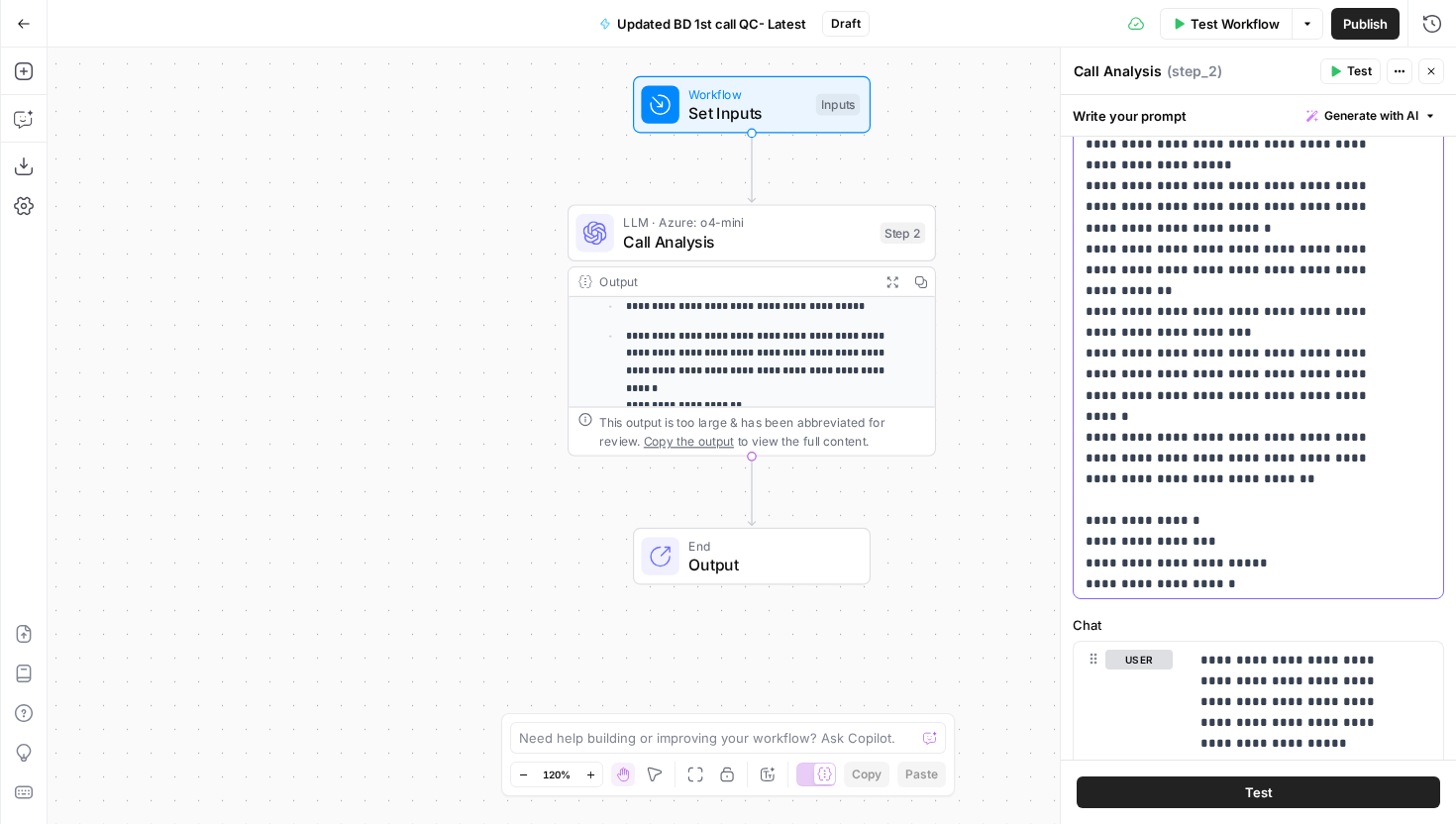 scroll, scrollTop: 405, scrollLeft: 0, axis: vertical 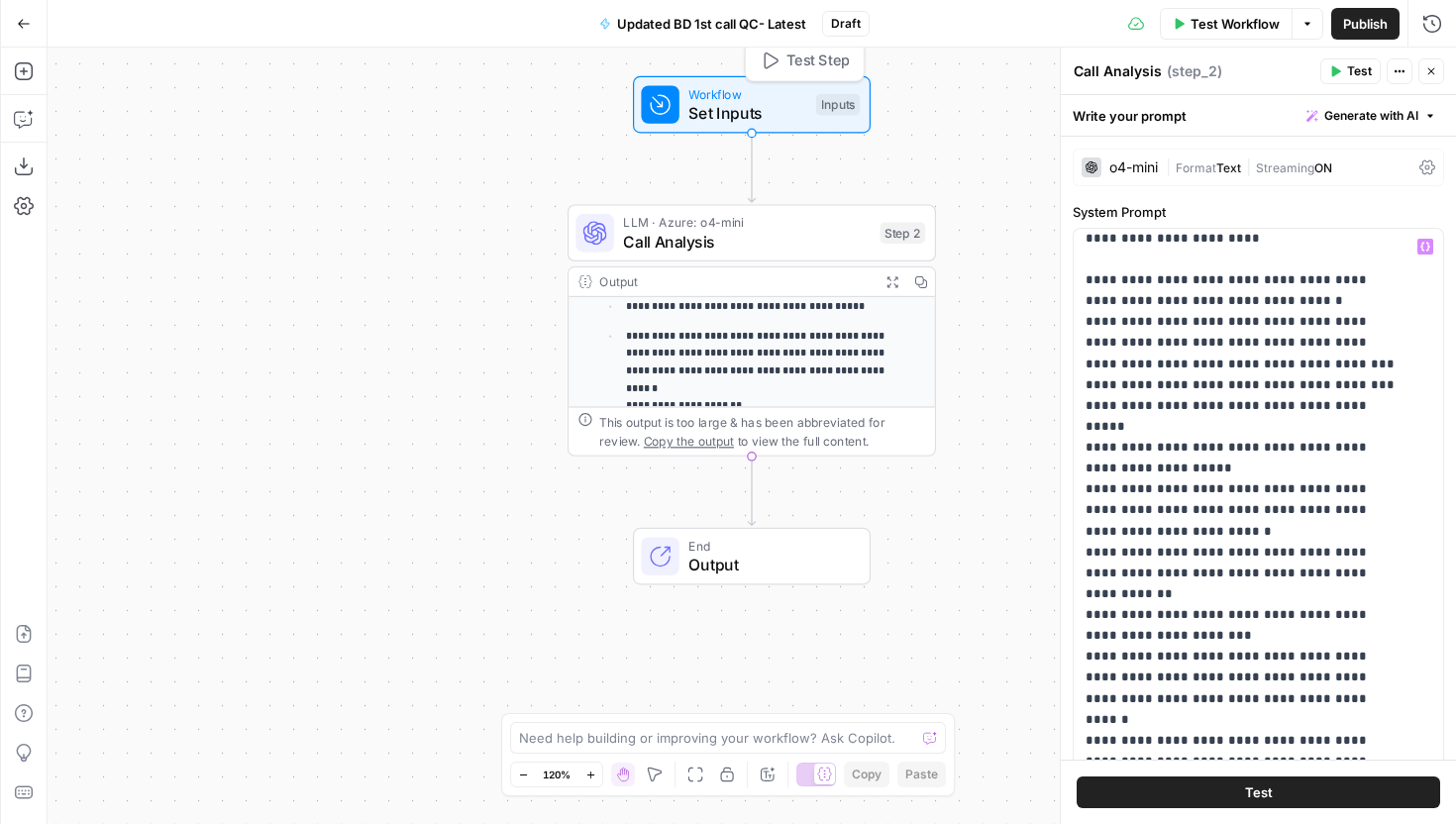 click on "Set Inputs" at bounding box center [747, 113] 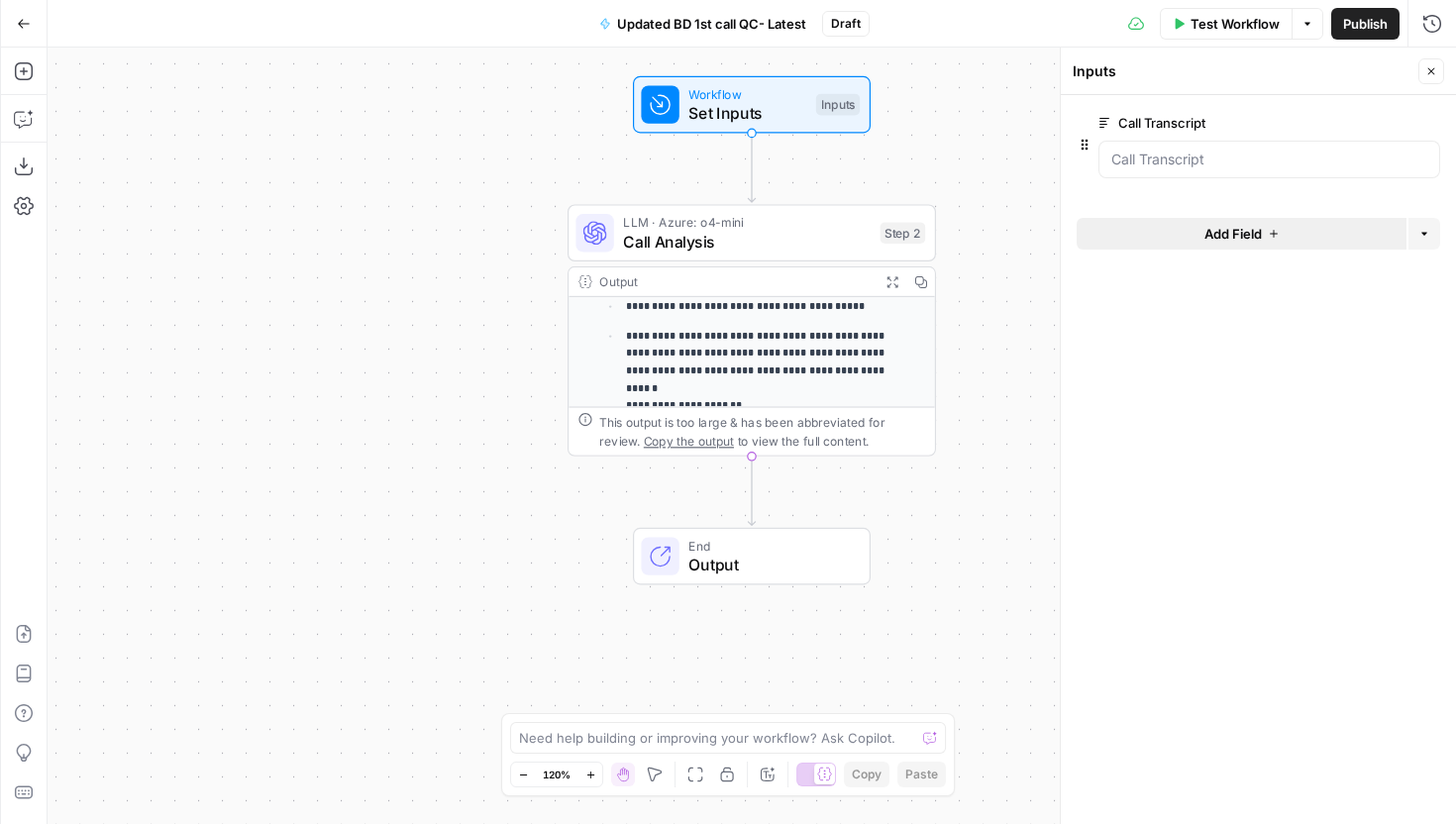 click on "Add Field" at bounding box center (1233, 234) 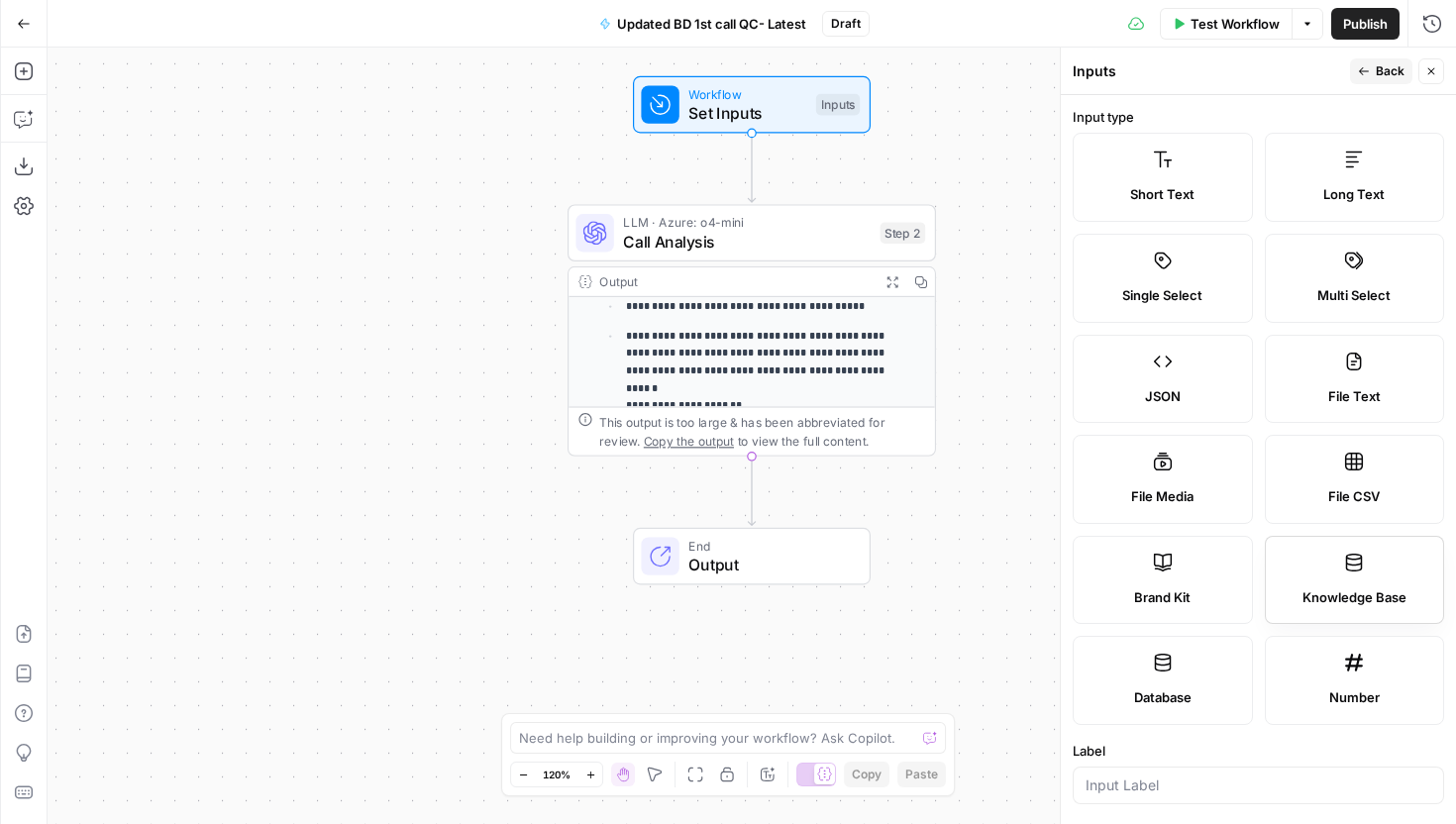 click on "Knowledge Base" at bounding box center [1354, 598] 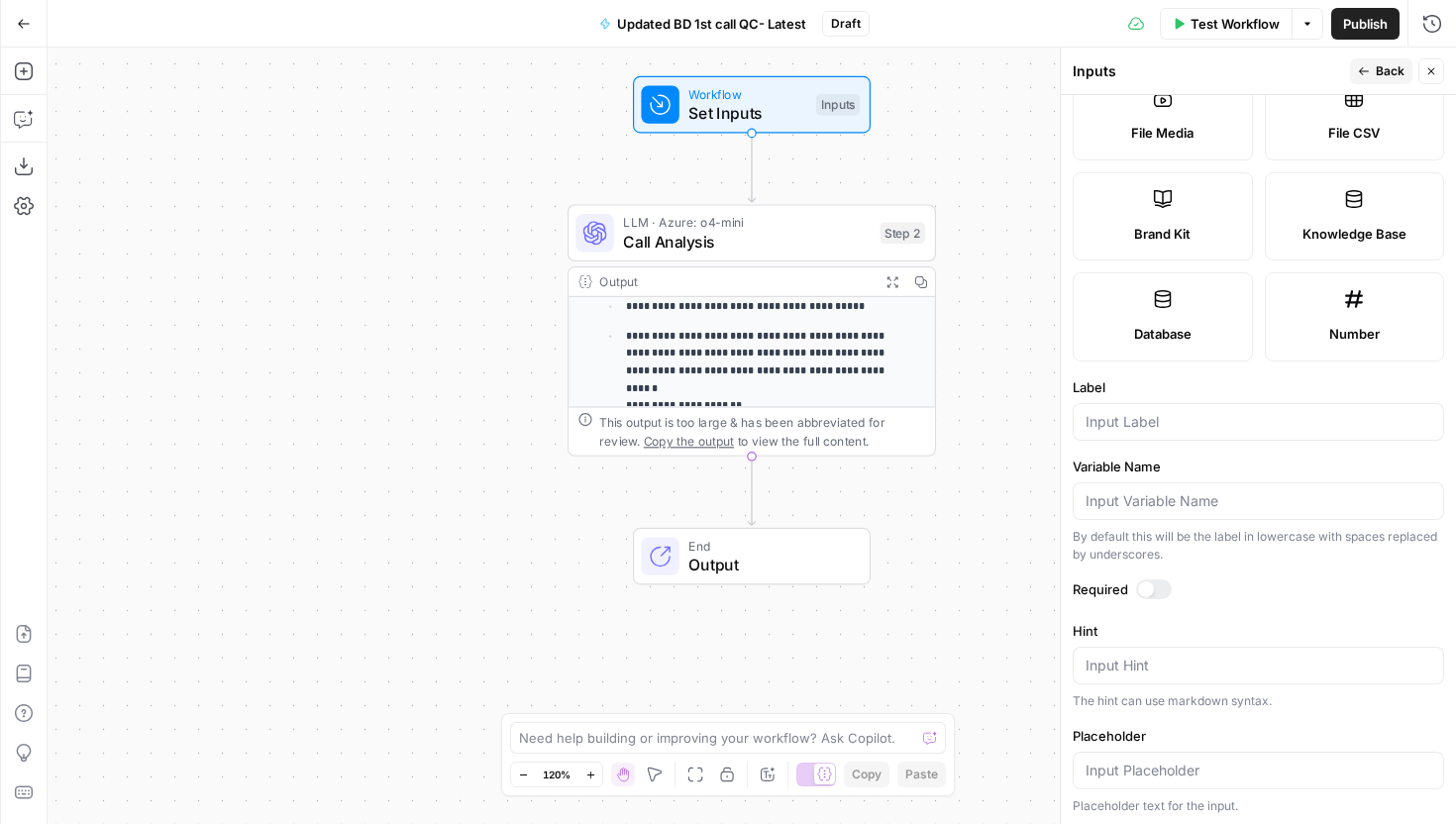 scroll, scrollTop: 365, scrollLeft: 0, axis: vertical 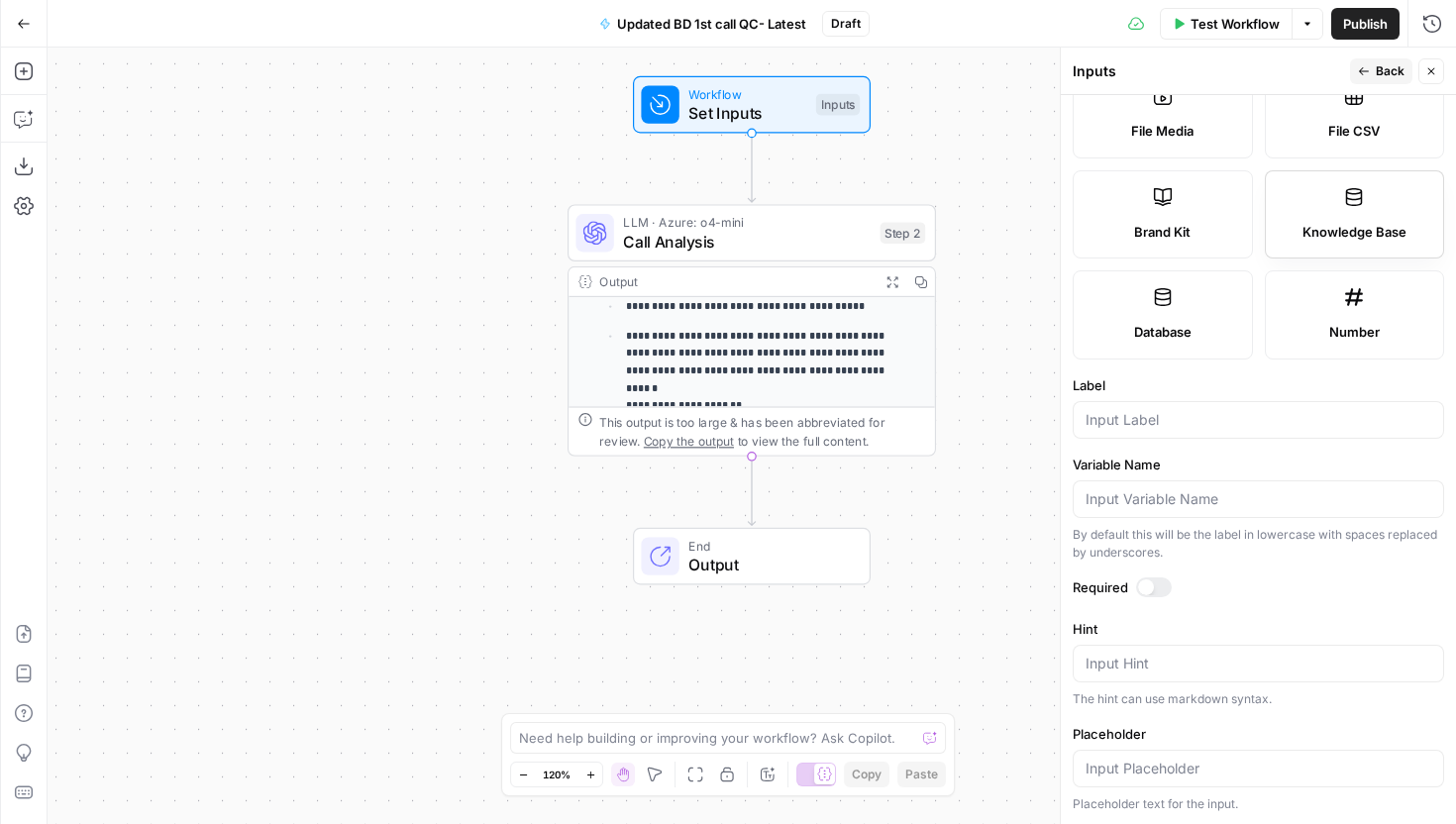 click on "Knowledge Base" at bounding box center (1355, 215) 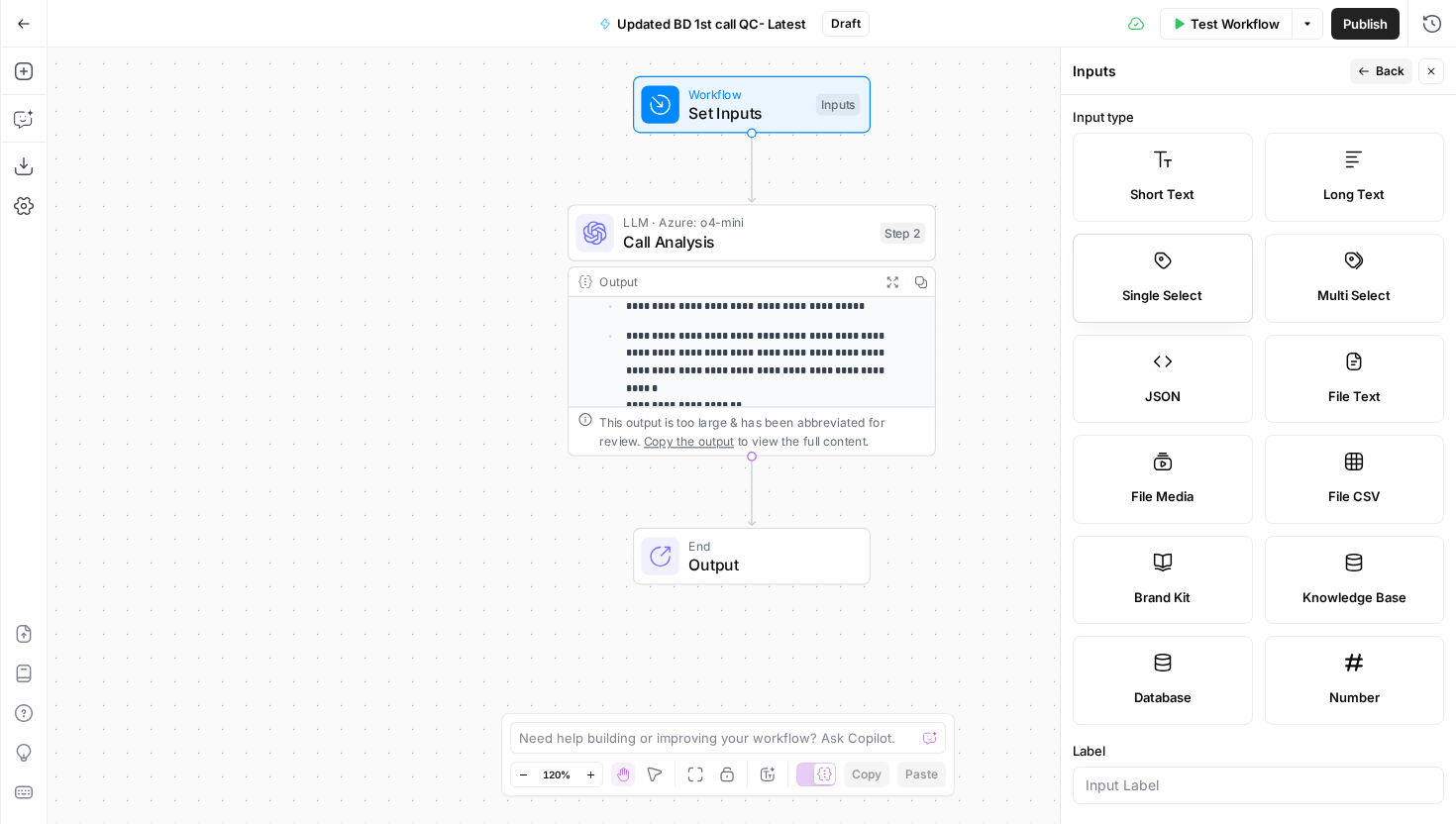 scroll, scrollTop: 0, scrollLeft: 0, axis: both 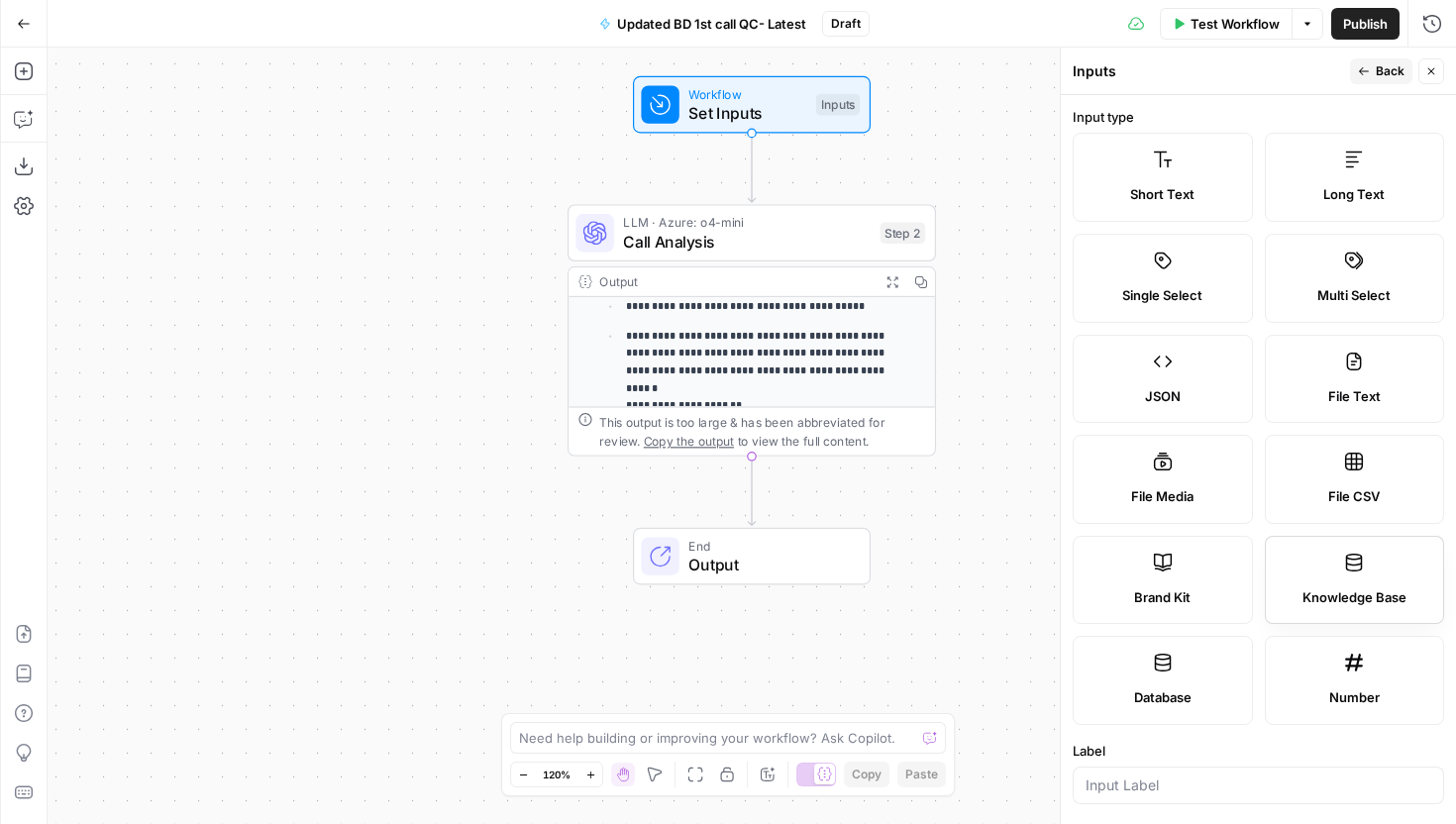 click on "Knowledge Base" at bounding box center (1355, 580) 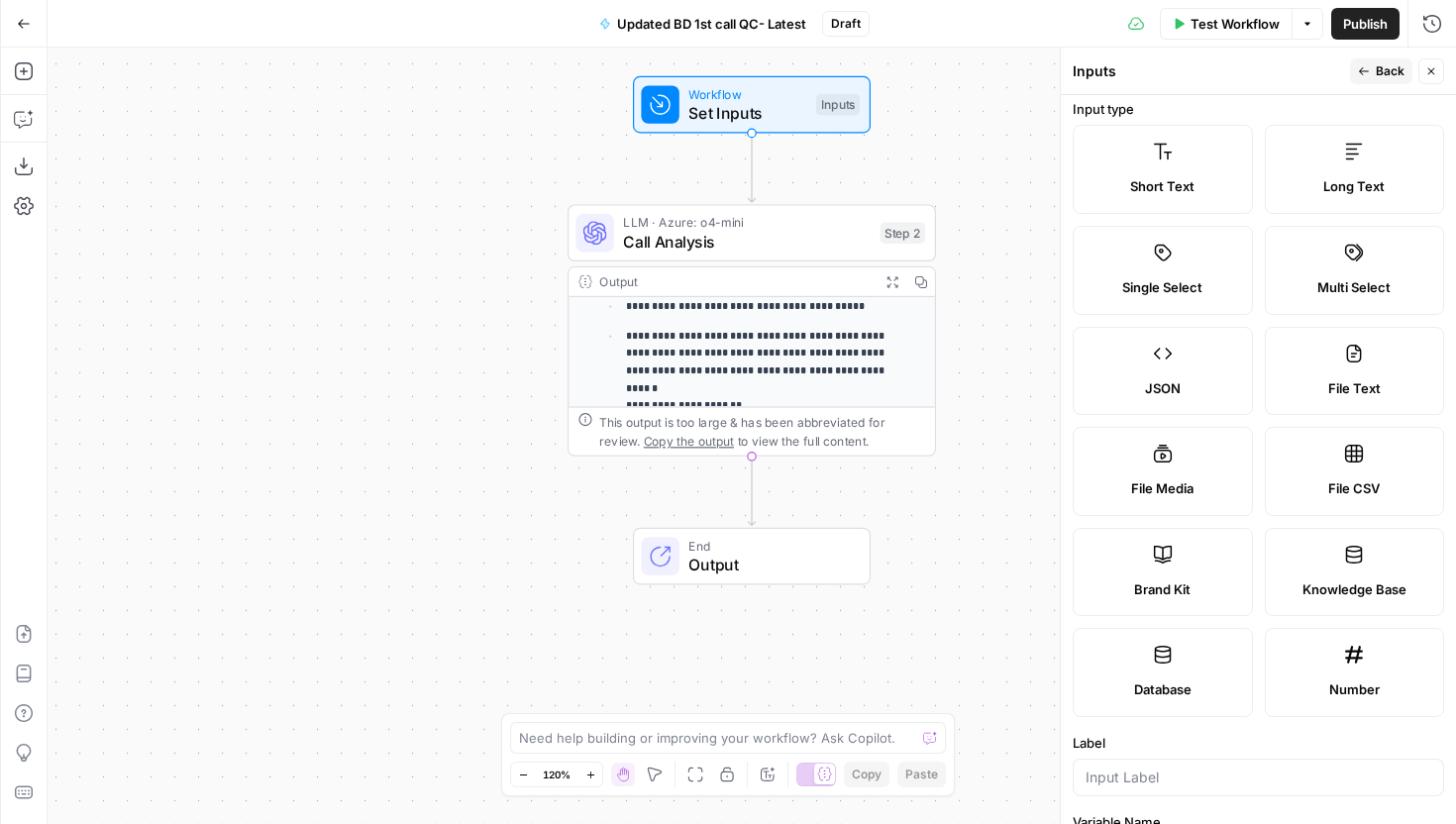 scroll, scrollTop: 0, scrollLeft: 0, axis: both 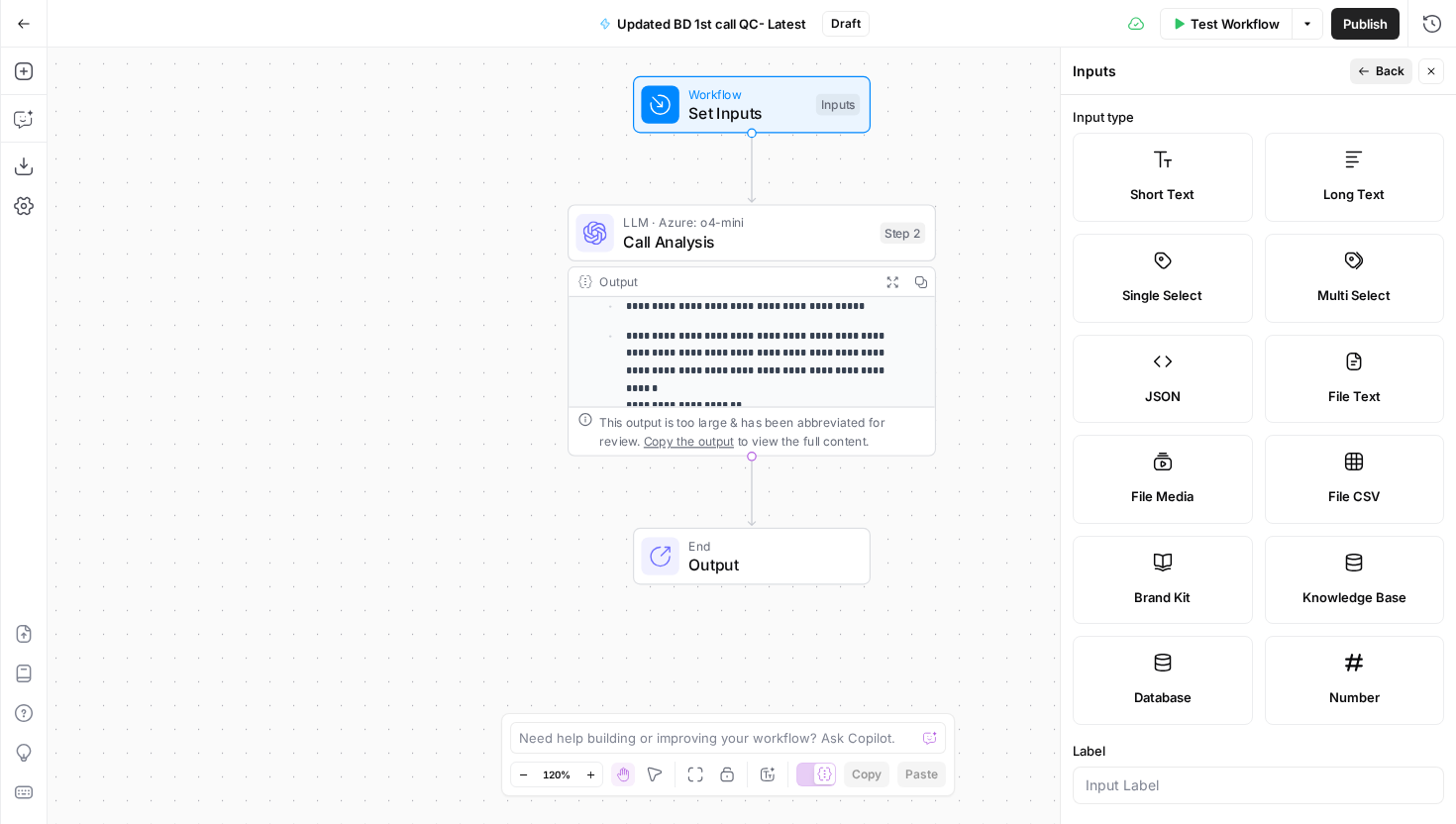 click on "Back" at bounding box center (1390, 71) 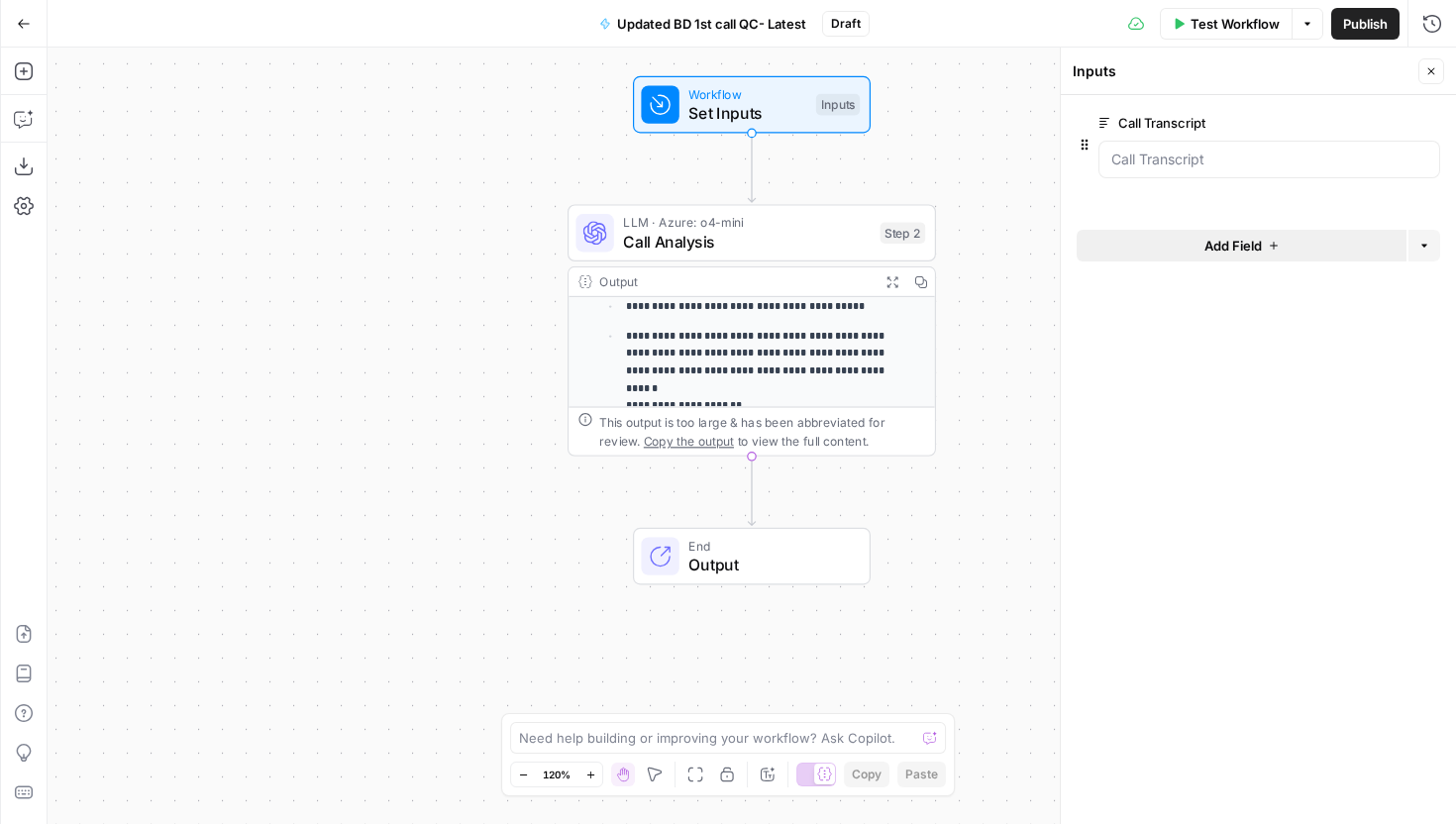 click on "Add Field" at bounding box center [1233, 246] 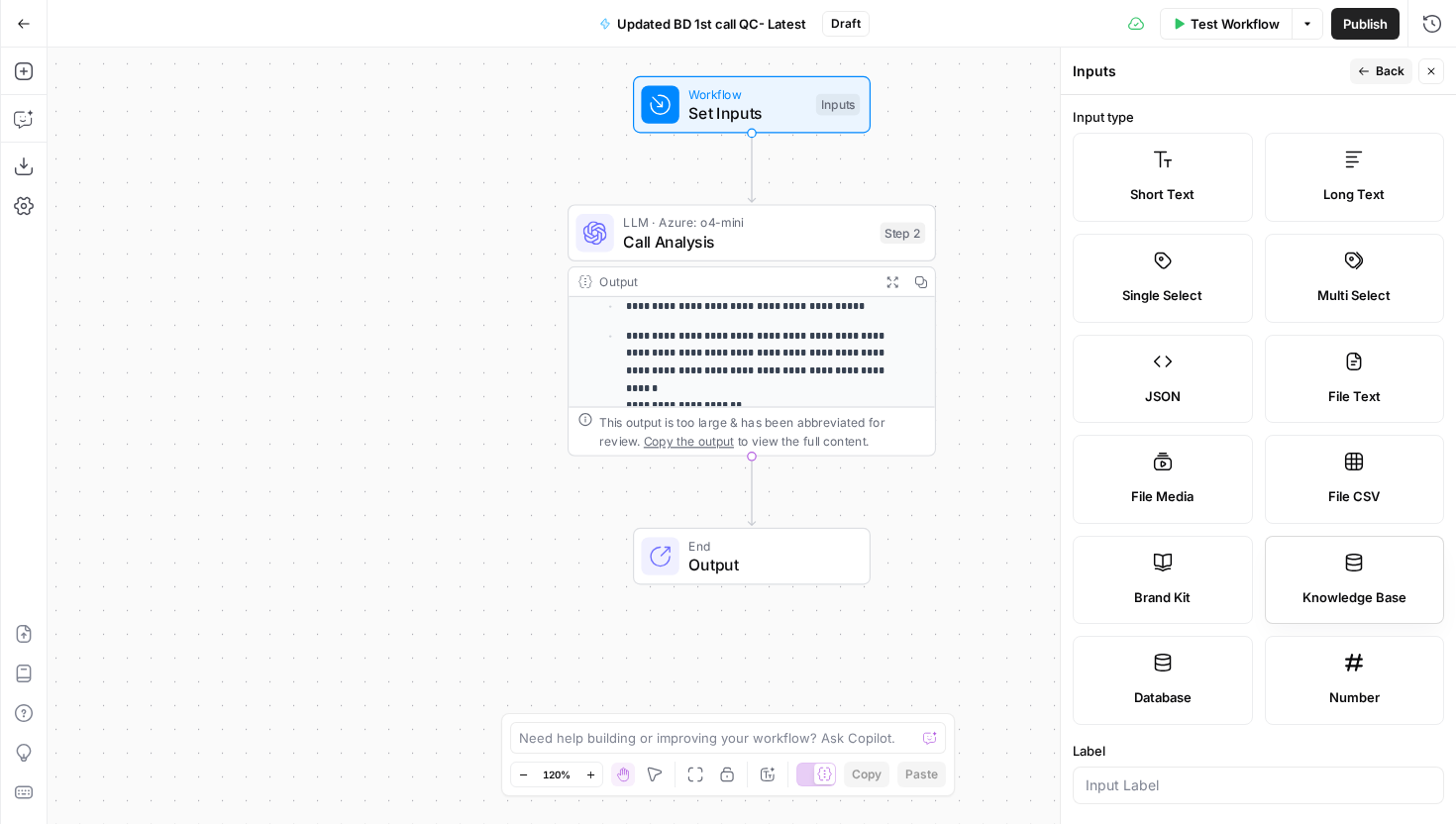 click on "Knowledge Base" at bounding box center (1355, 580) 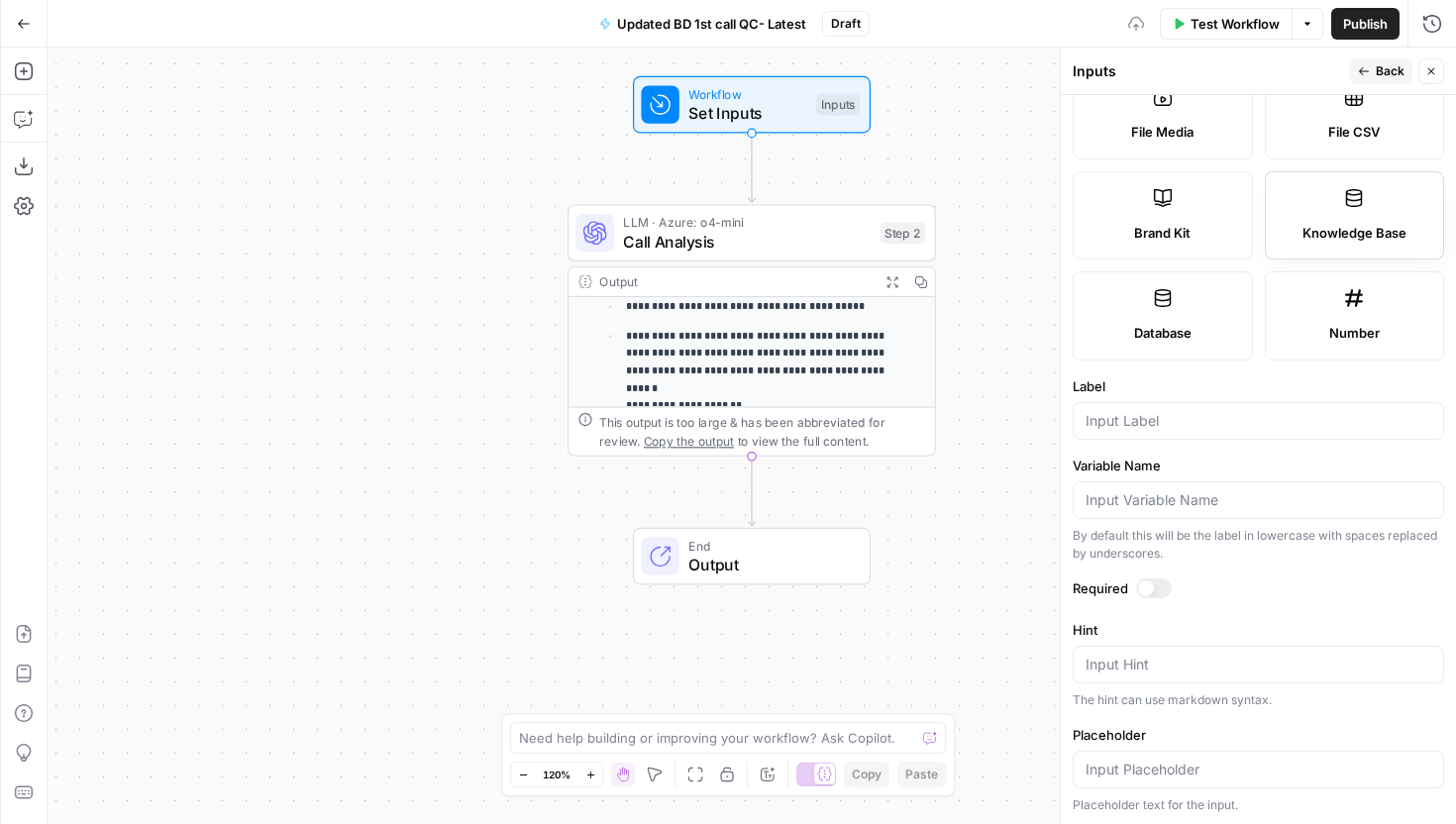 scroll, scrollTop: 365, scrollLeft: 0, axis: vertical 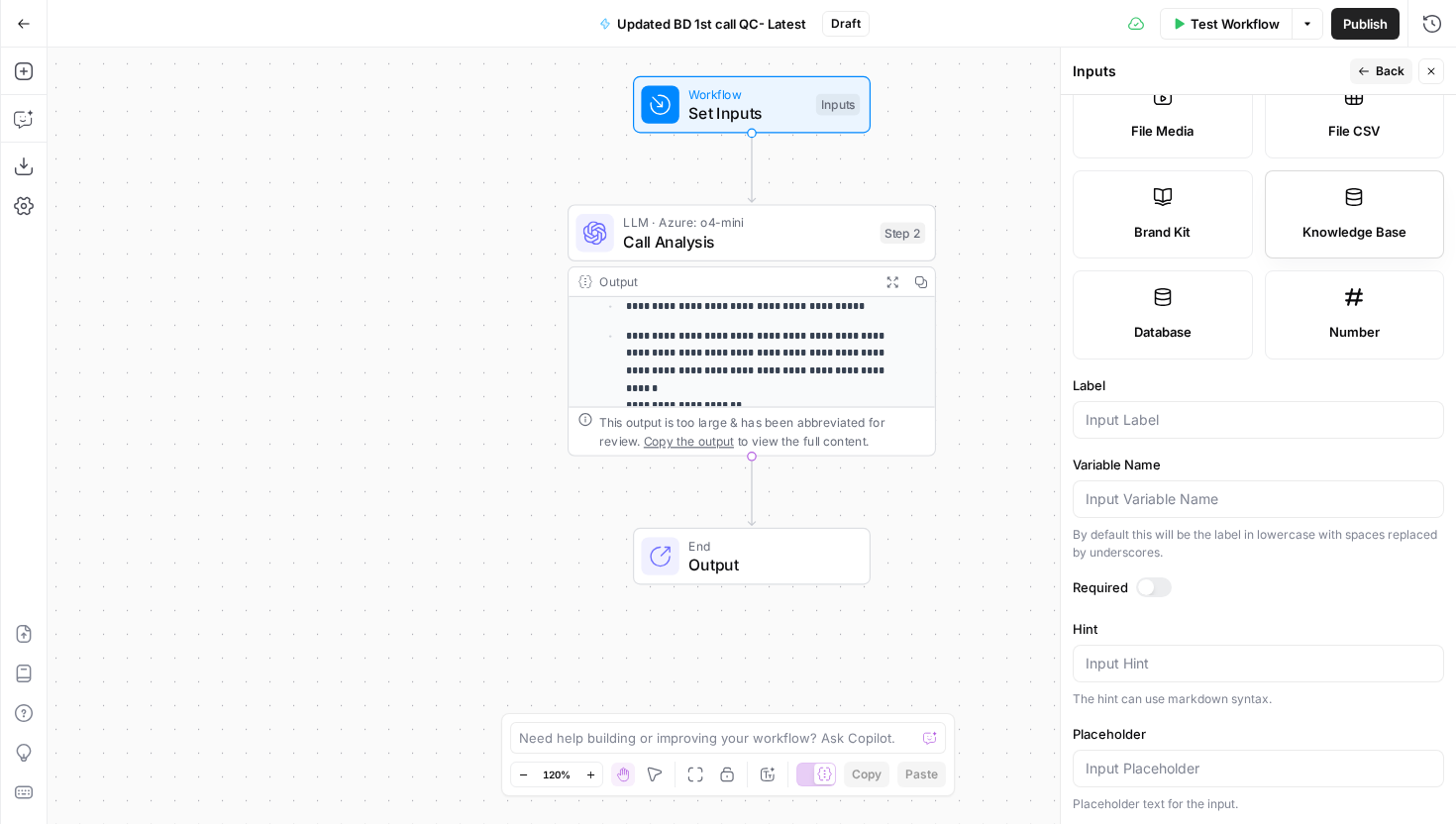 click on "Knowledge Base" at bounding box center [1355, 215] 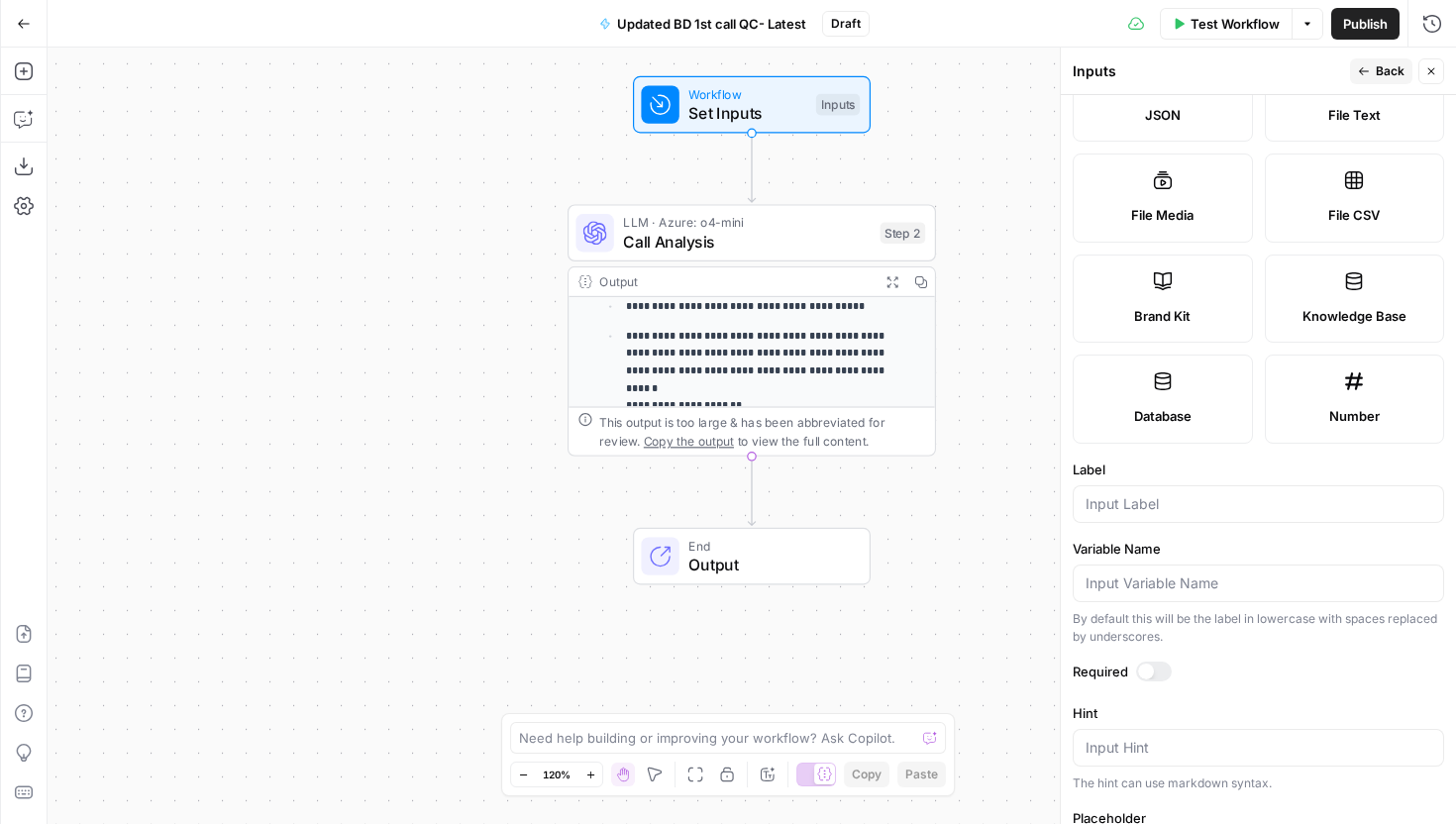 scroll, scrollTop: 0, scrollLeft: 0, axis: both 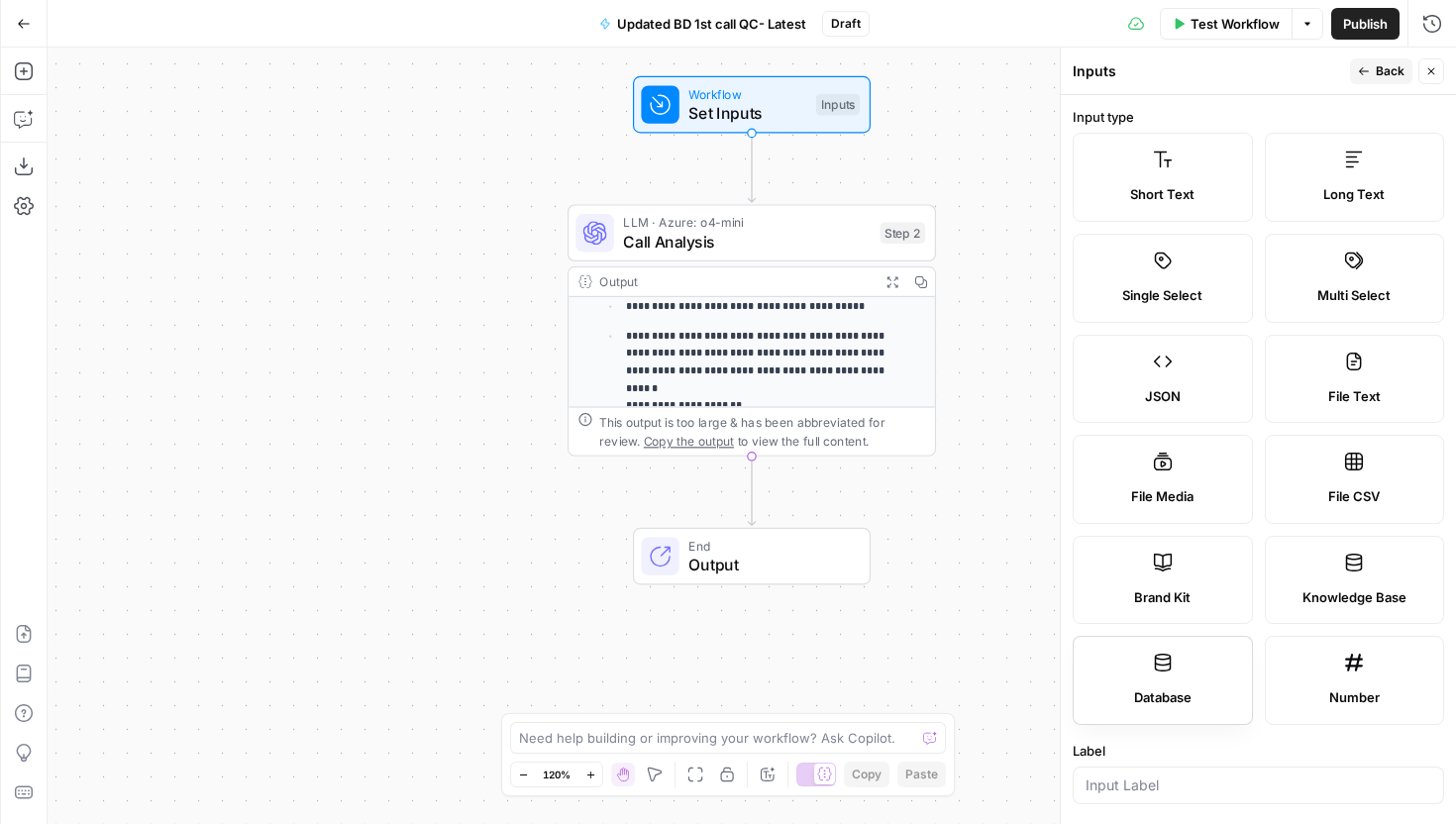 click on "Database" at bounding box center (1163, 698) 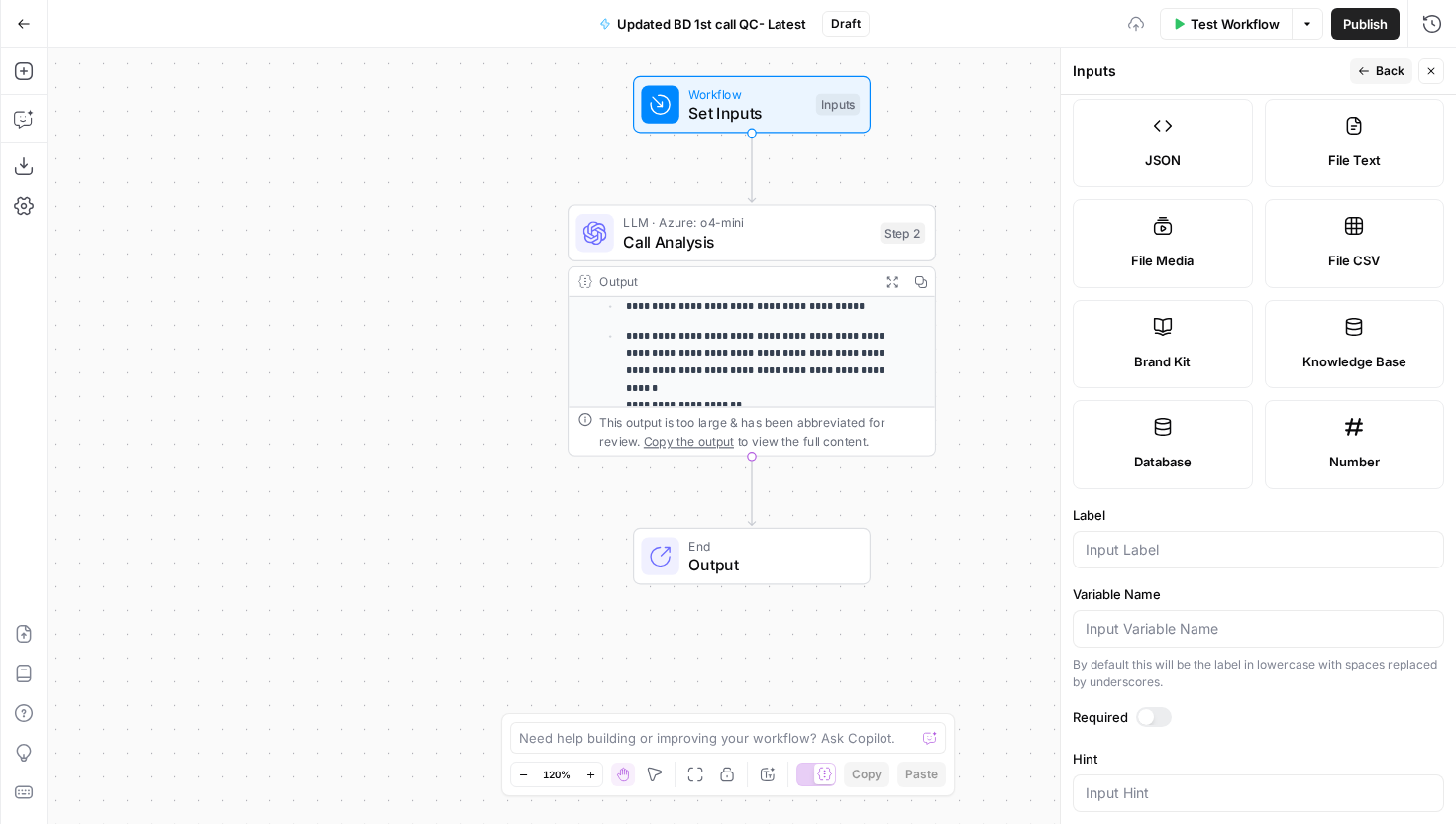 scroll, scrollTop: 365, scrollLeft: 0, axis: vertical 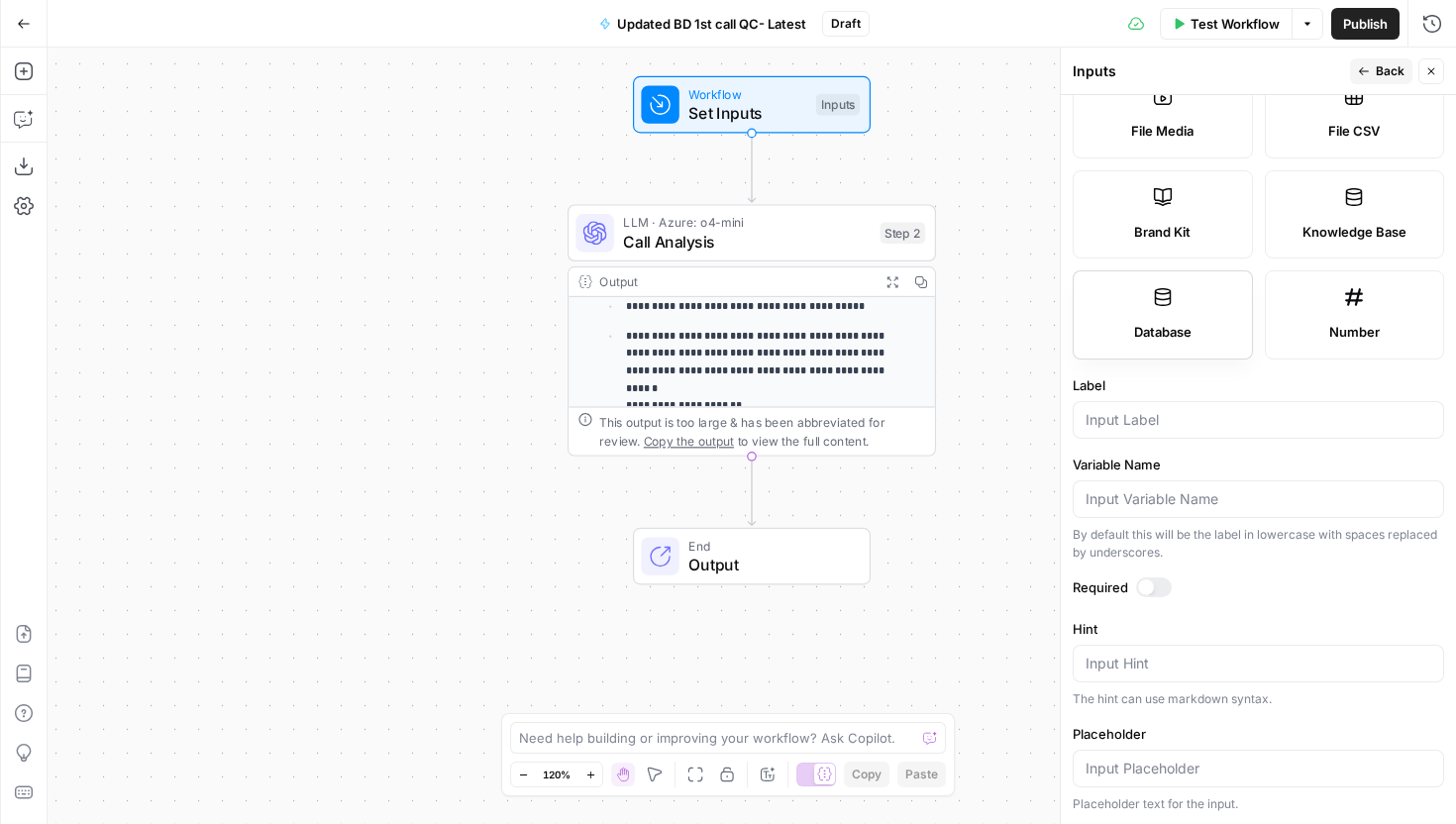 click on "Database" at bounding box center (1163, 315) 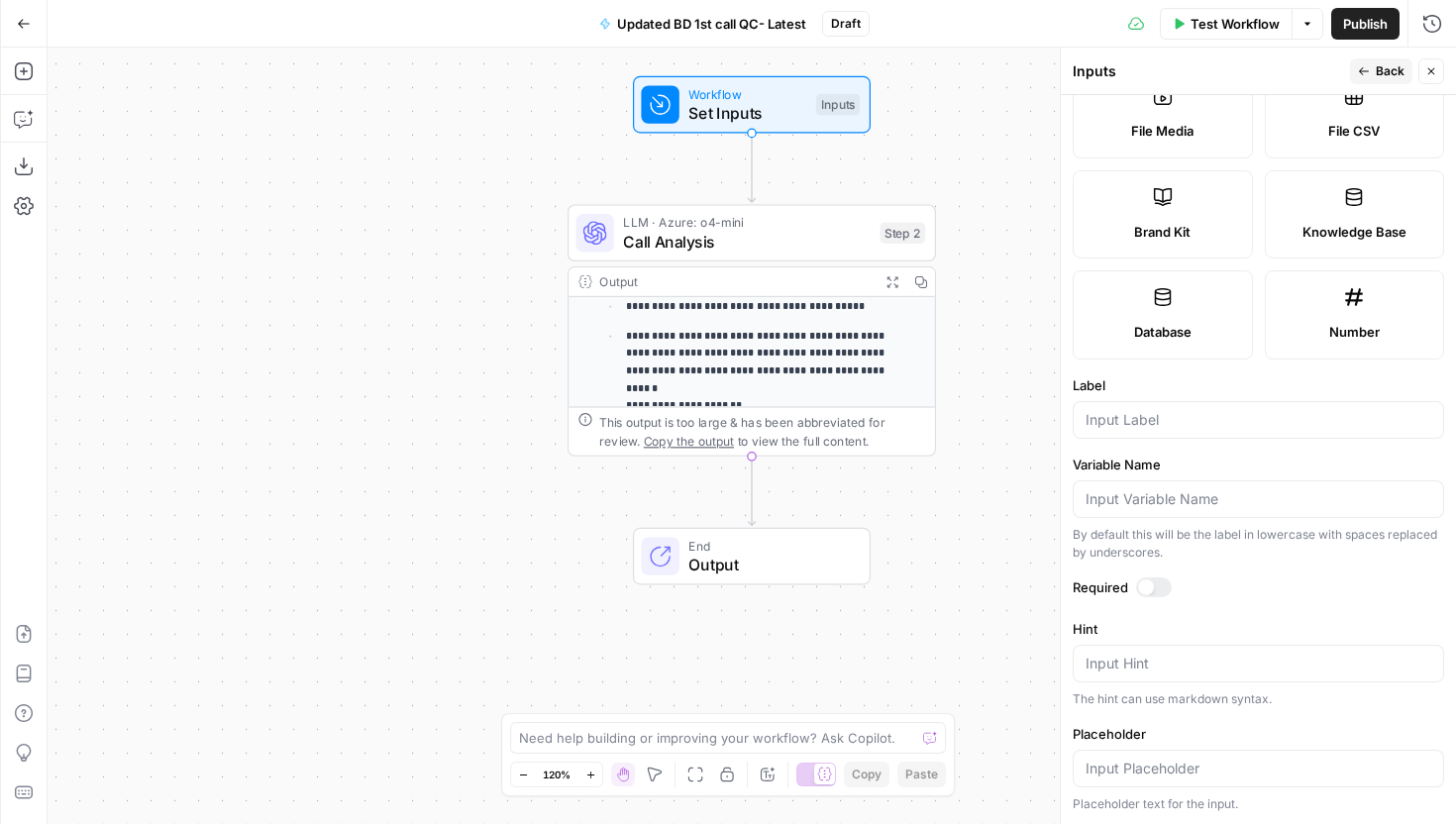scroll, scrollTop: 0, scrollLeft: 0, axis: both 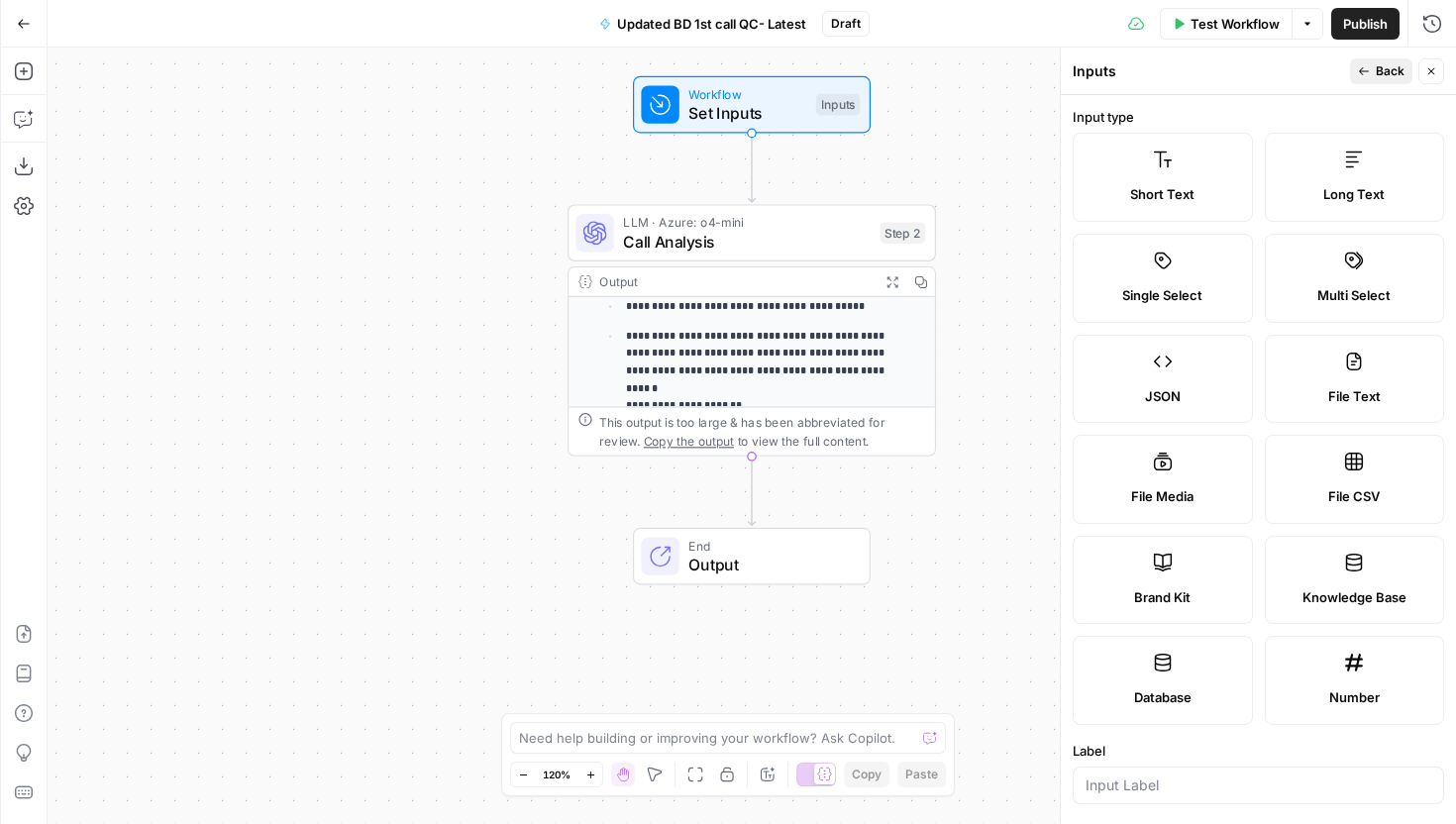 click on "Back" at bounding box center (1390, 71) 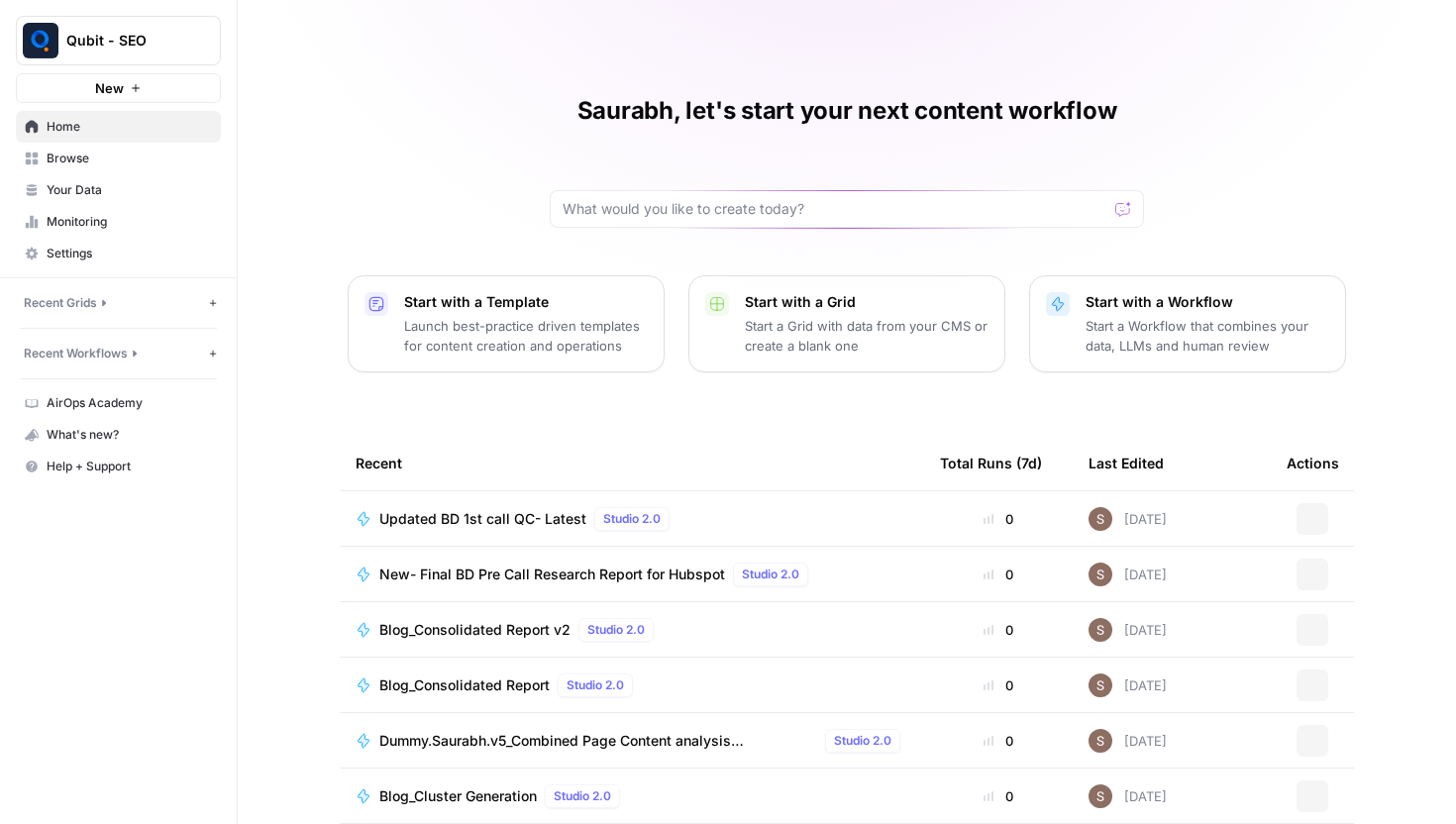 scroll, scrollTop: 0, scrollLeft: 0, axis: both 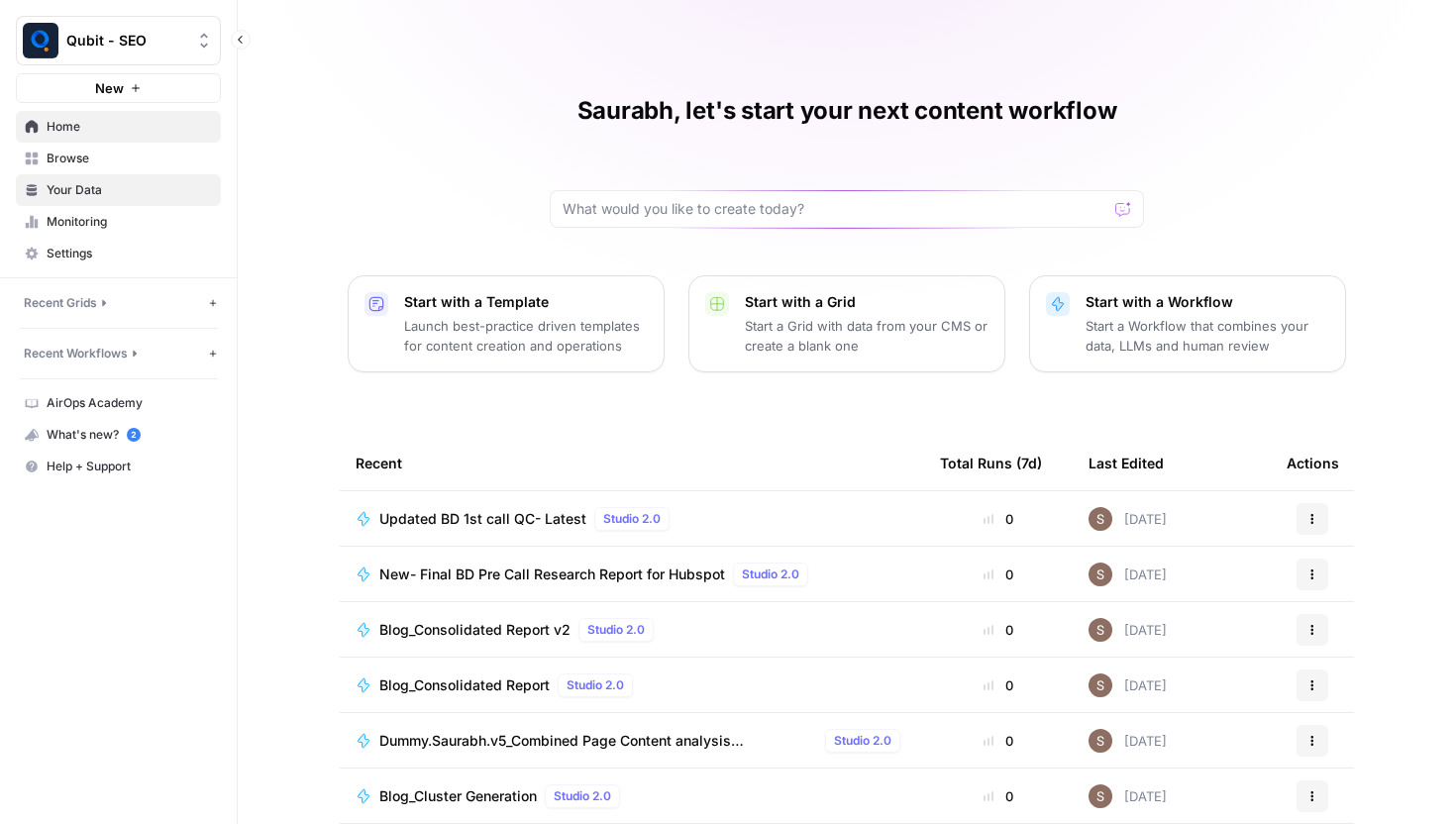 click on "Your Data" at bounding box center [129, 190] 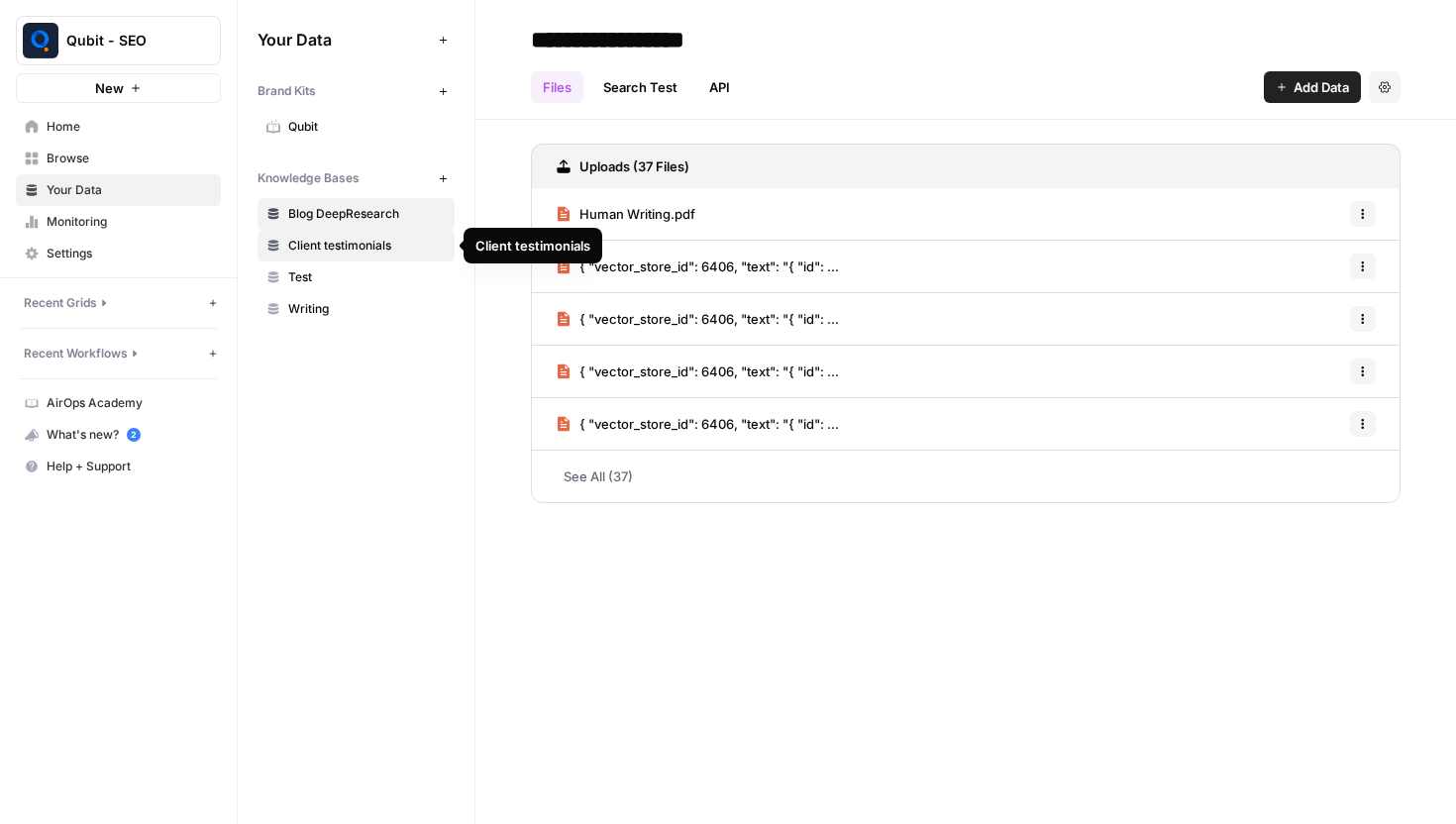 click on "Client testimonials" at bounding box center (366, 246) 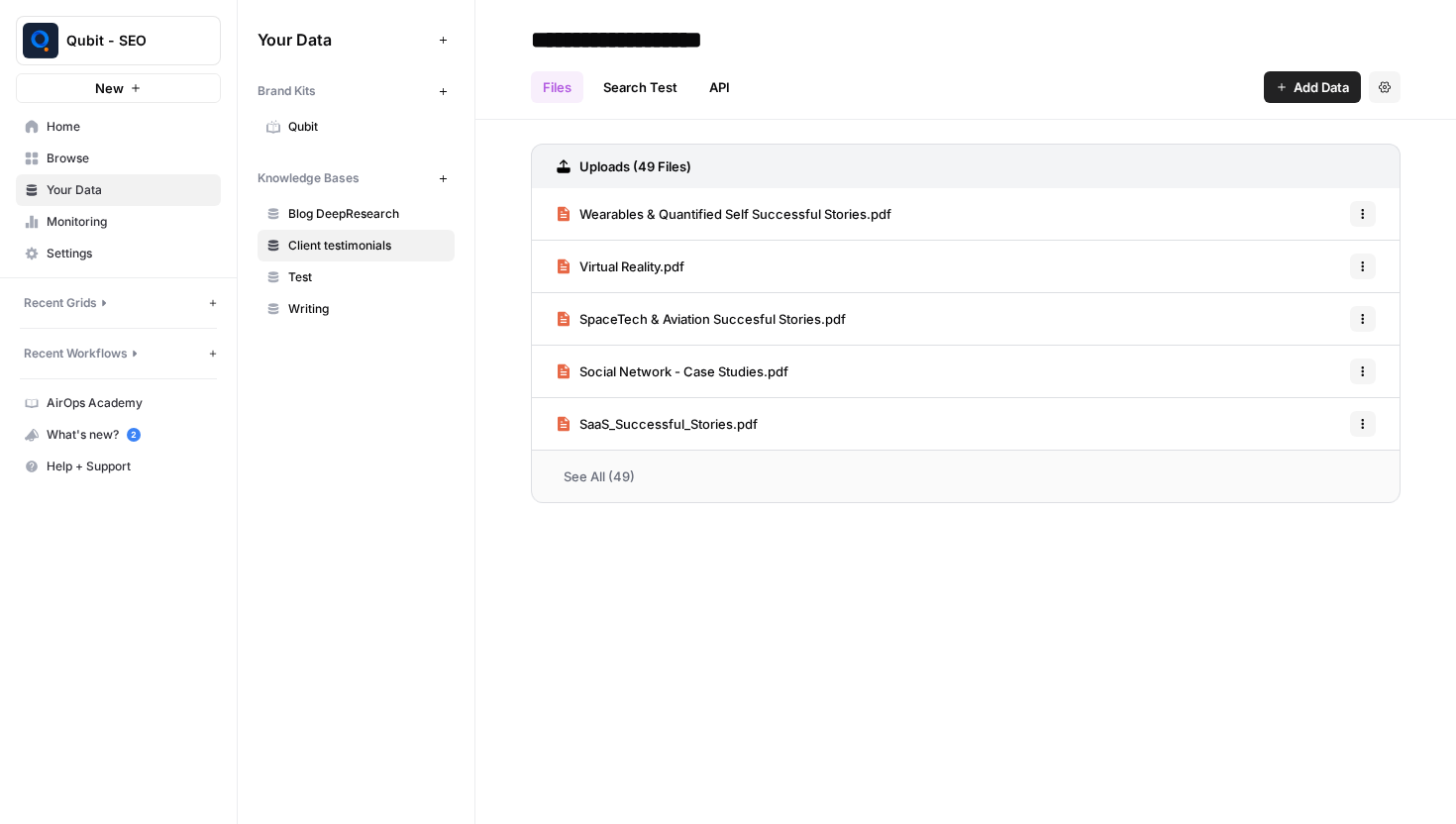 click on "See All (49)" at bounding box center [966, 475] 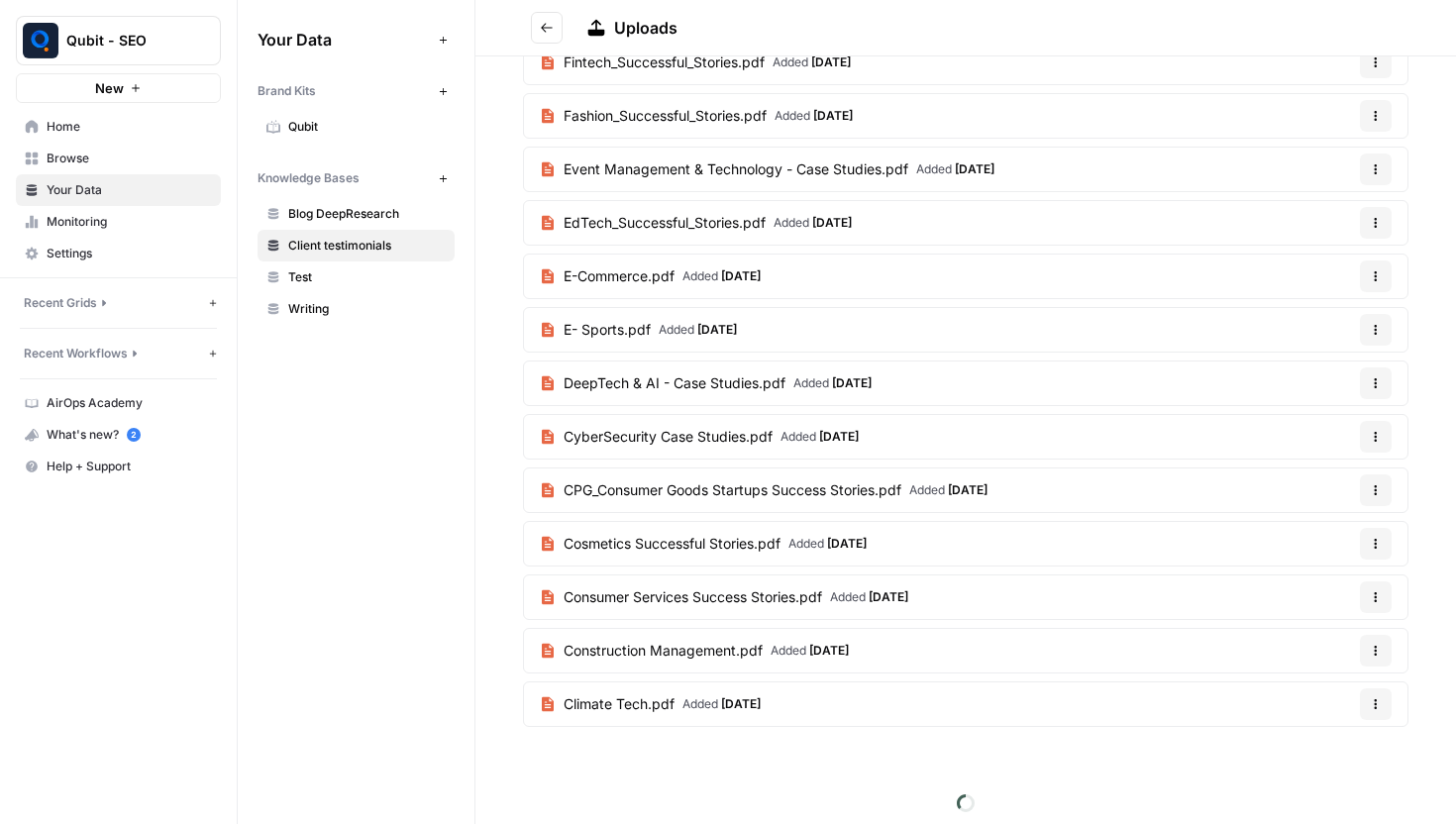 scroll, scrollTop: 0, scrollLeft: 0, axis: both 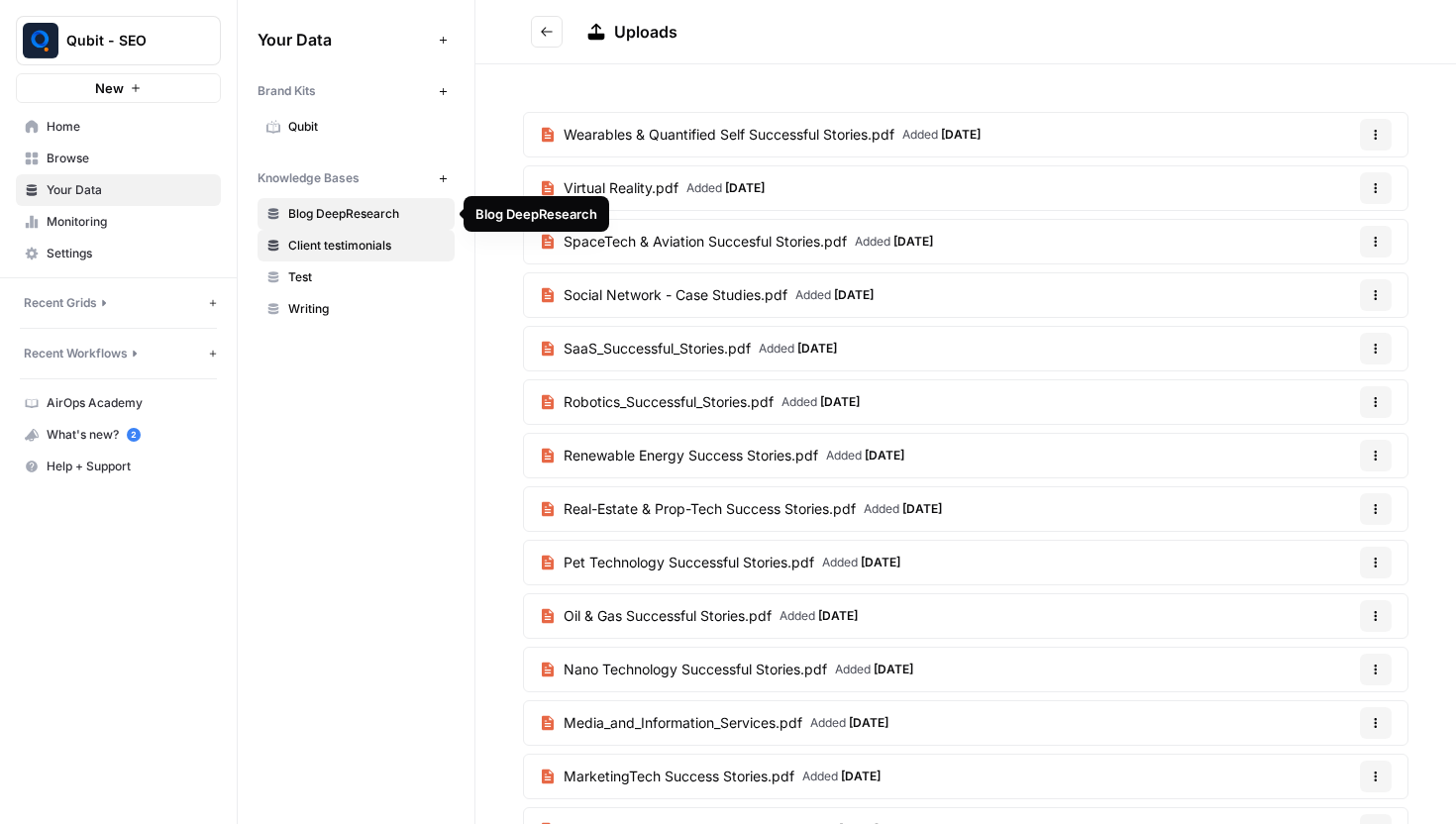 click on "Blog DeepResearch" at bounding box center [366, 214] 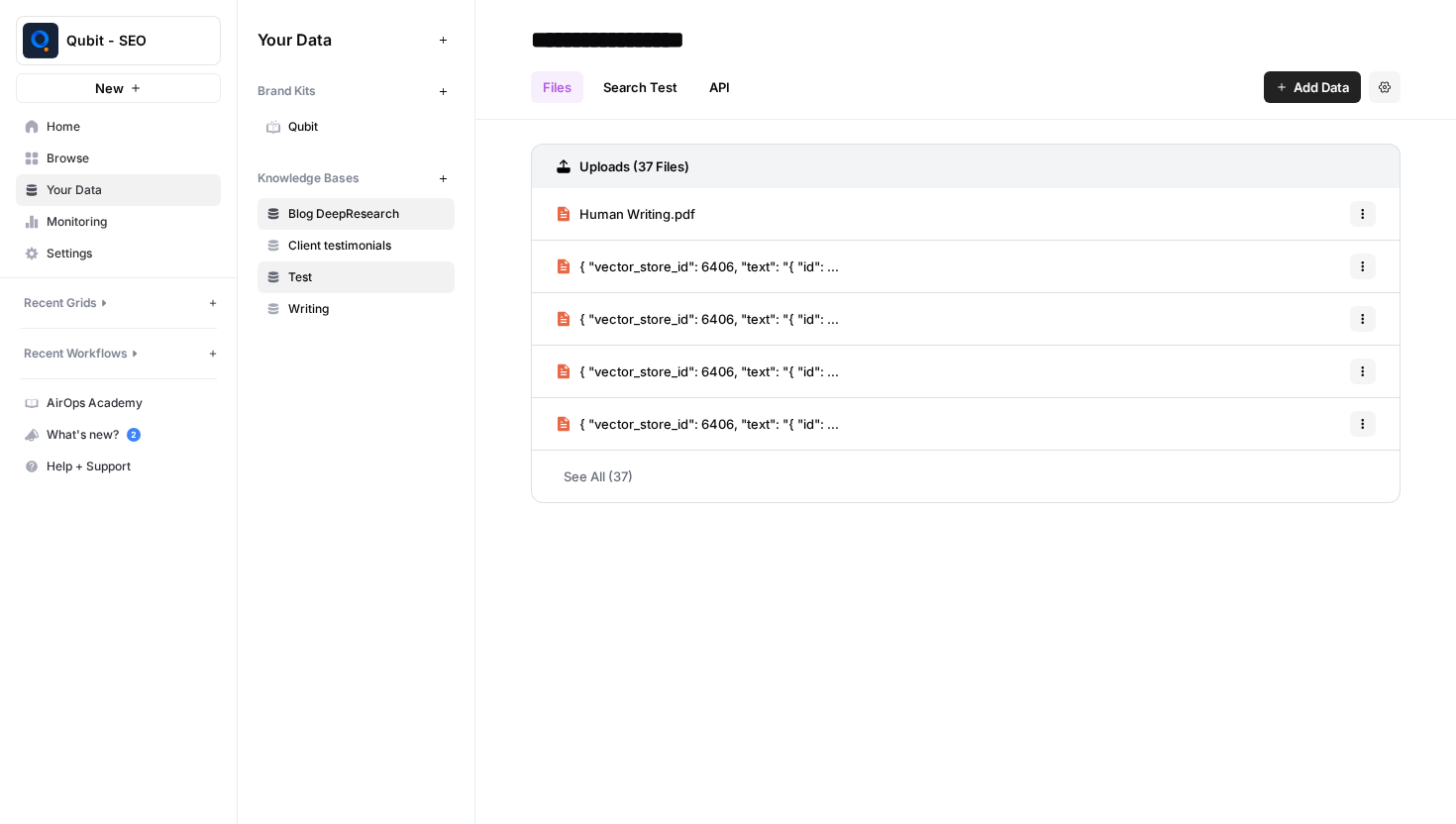 click on "Test" at bounding box center (366, 277) 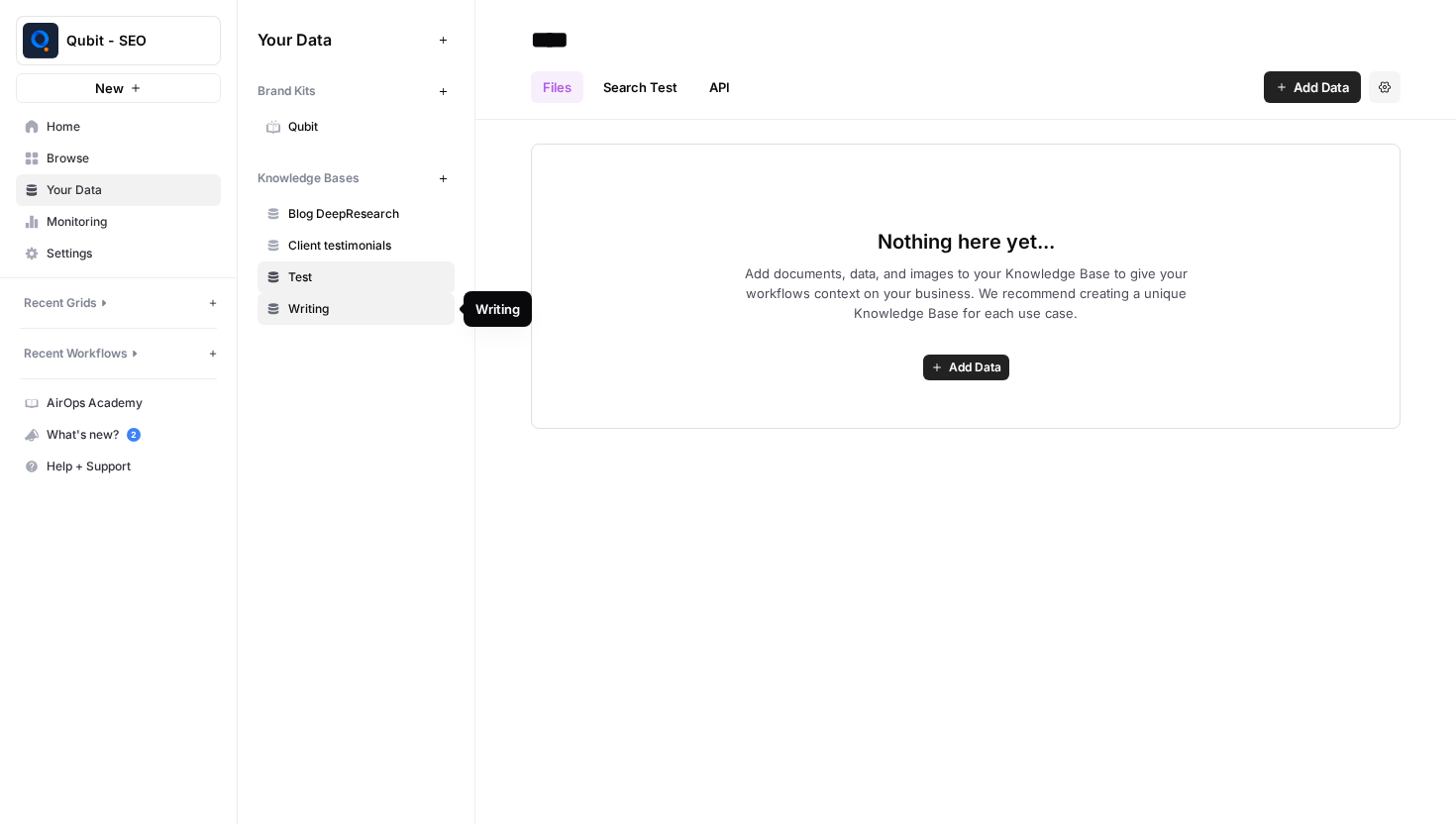 click on "Writing" at bounding box center [366, 309] 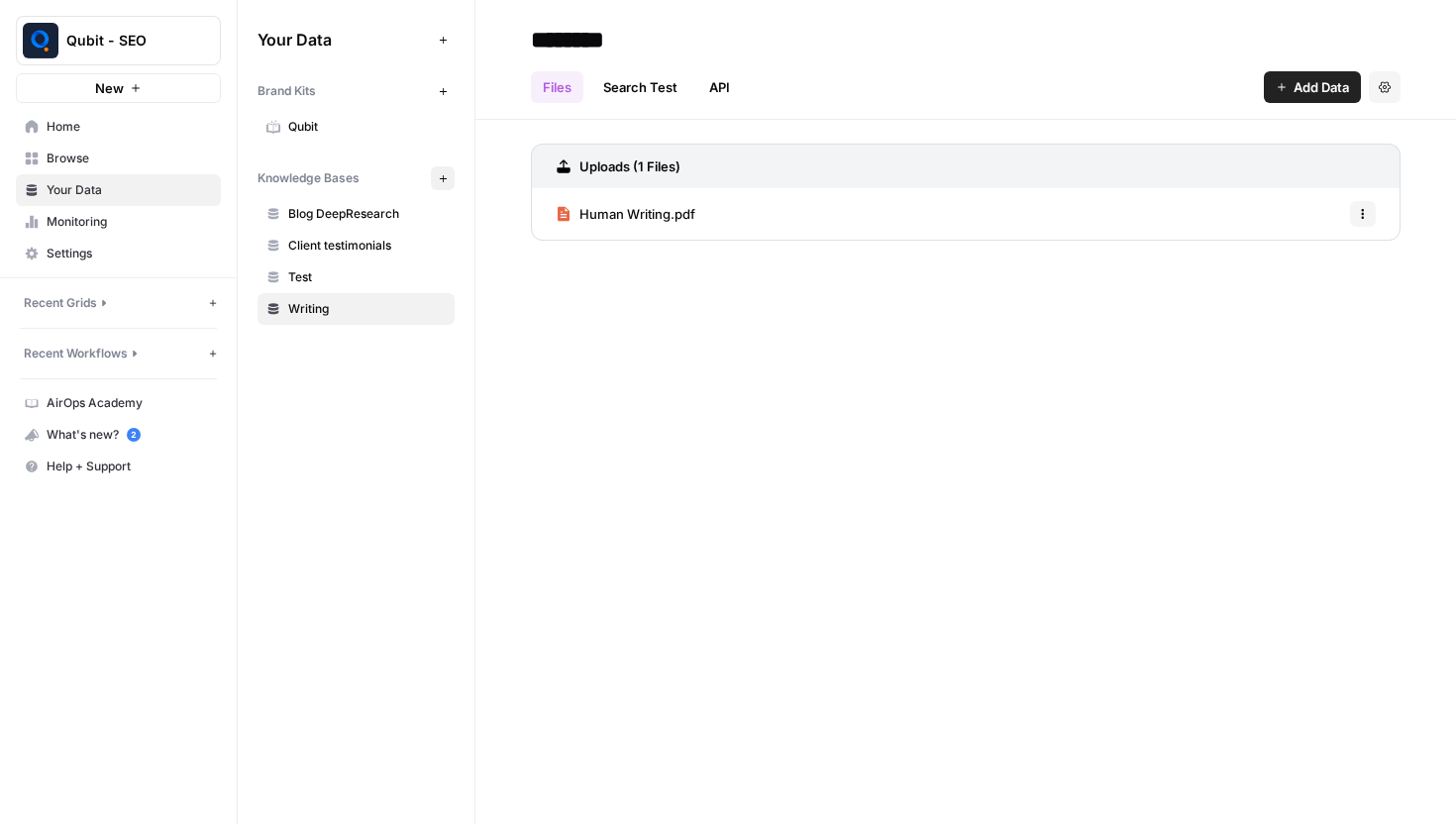 click 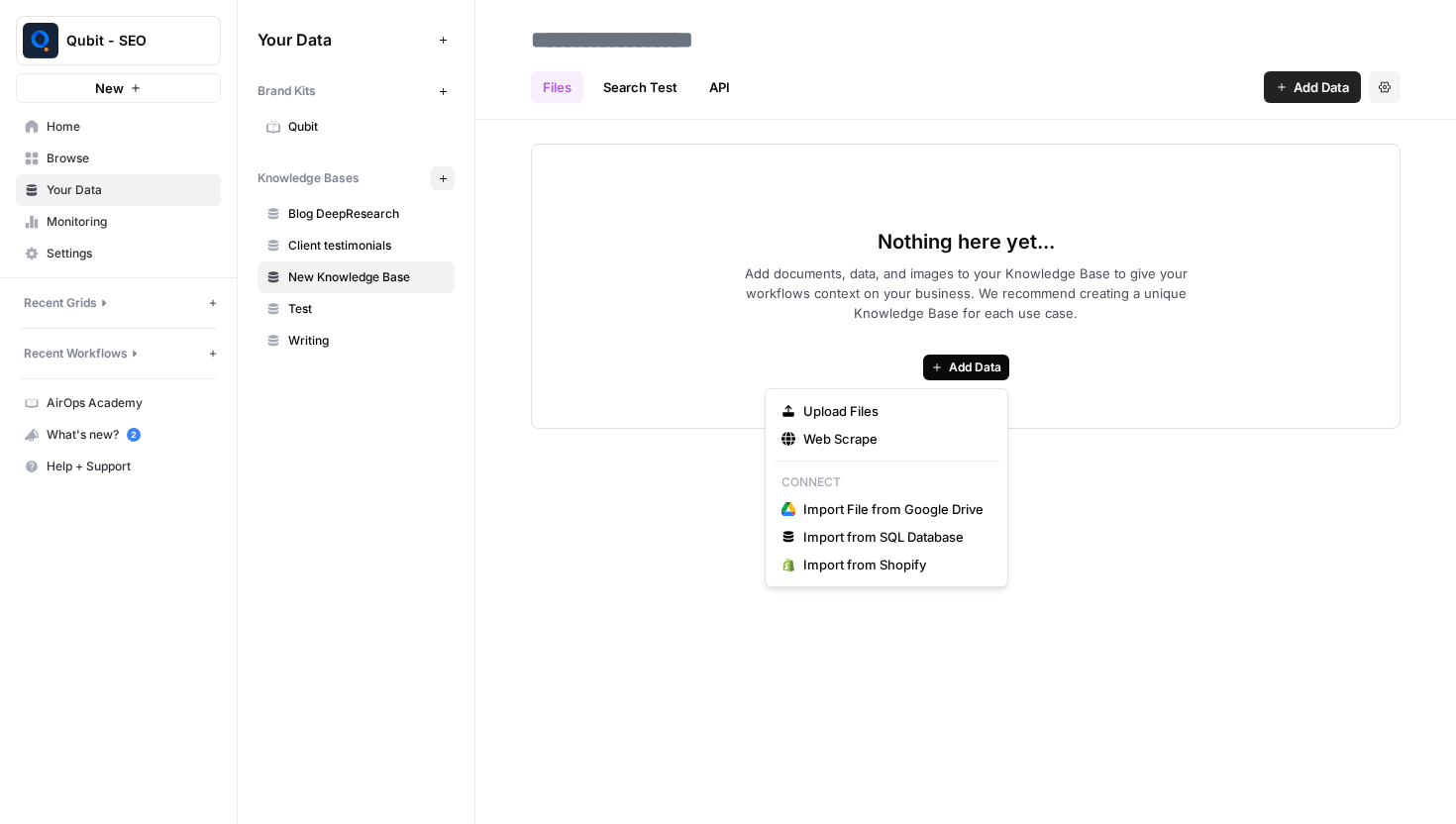 click on "Add Data" at bounding box center (975, 367) 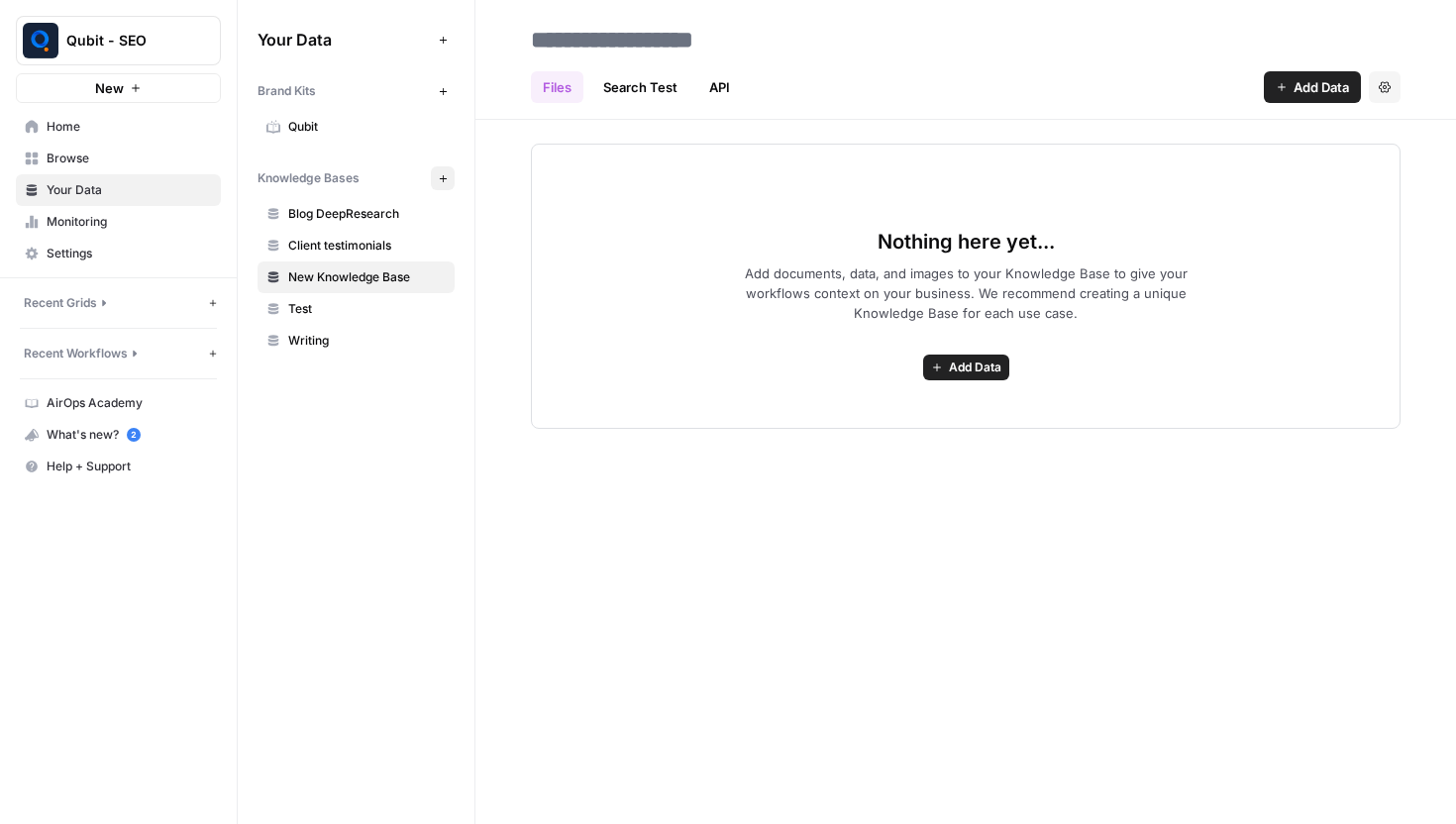 click on "Files Search Test API Add Data Settings Nothing here yet... Add documents, data, and images to your Knowledge Base to give your workflows context on your business. We recommend creating a unique Knowledge Base for each use case. Add Data" at bounding box center [966, 412] 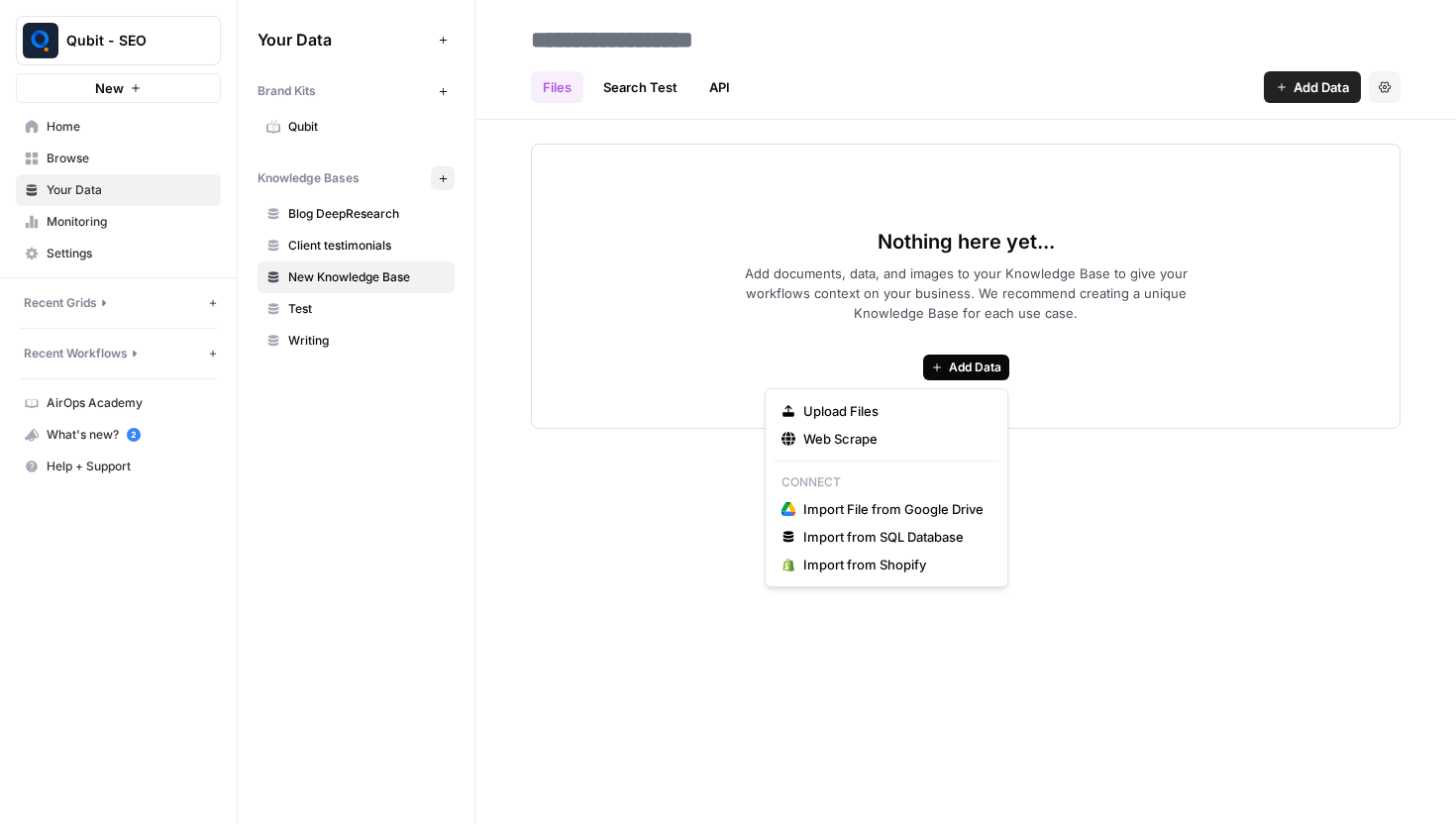 click on "Add Data" at bounding box center (975, 367) 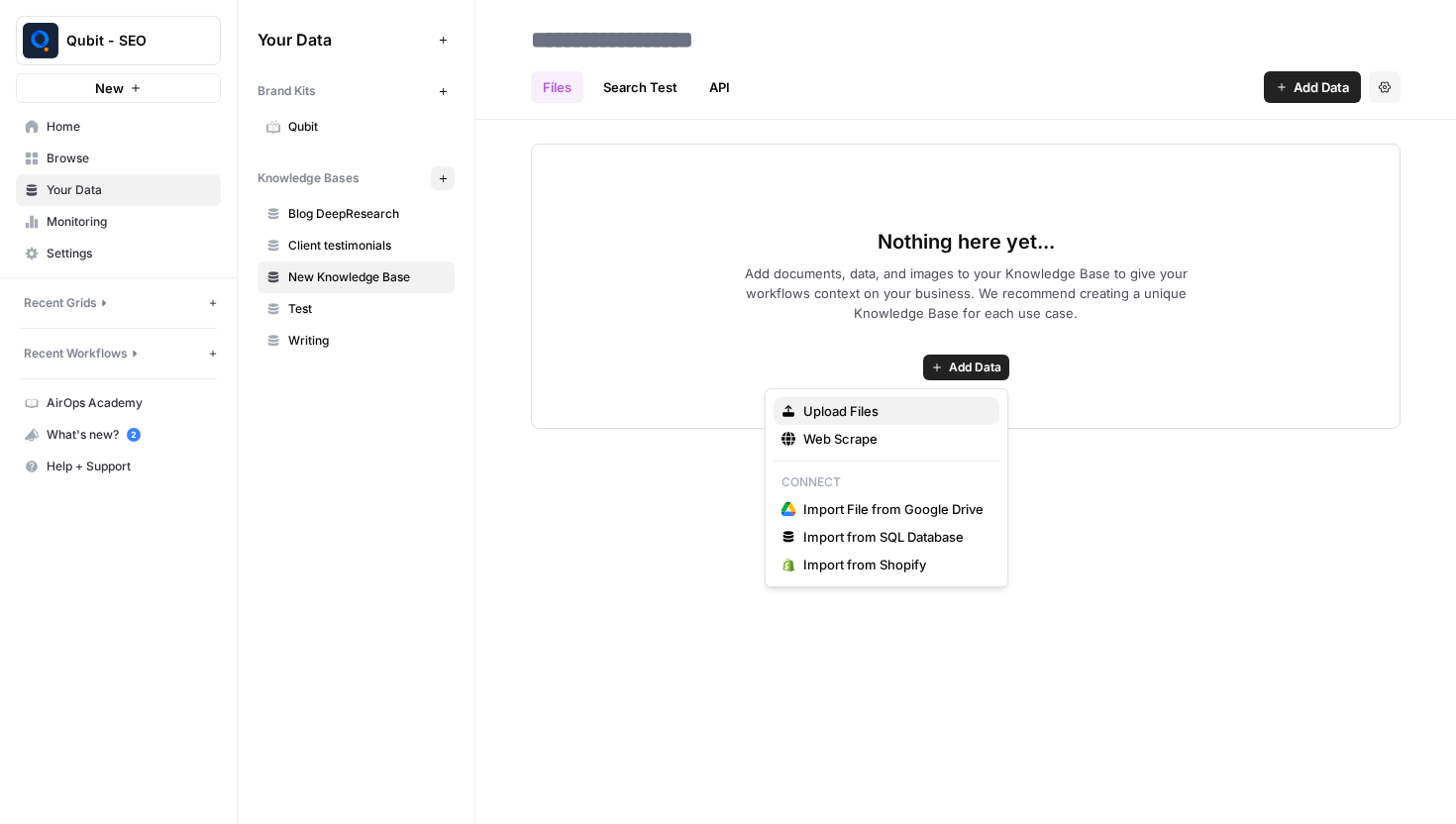 click on "Upload Files" at bounding box center (841, 411) 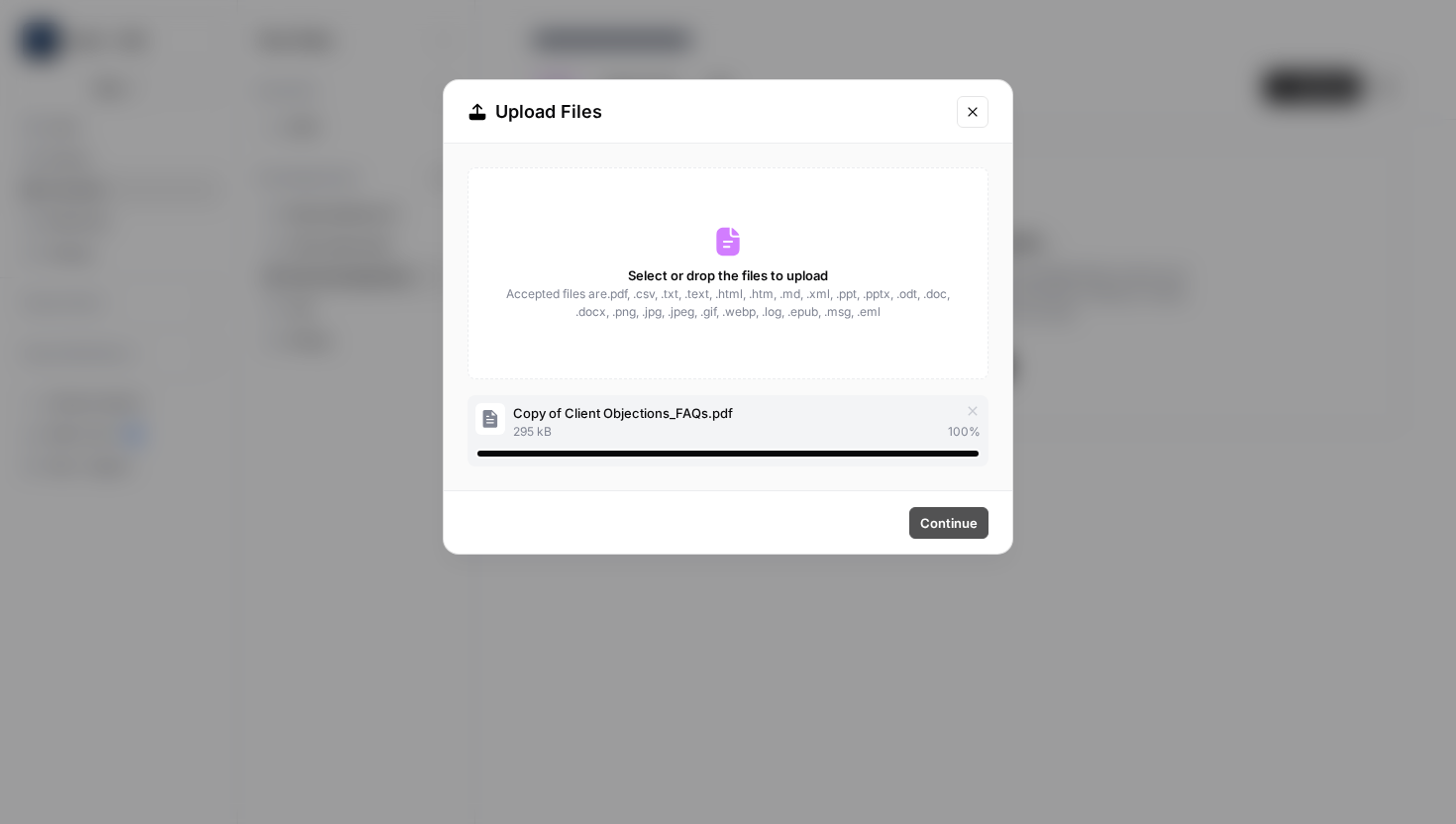 click on "Continue" at bounding box center [949, 523] 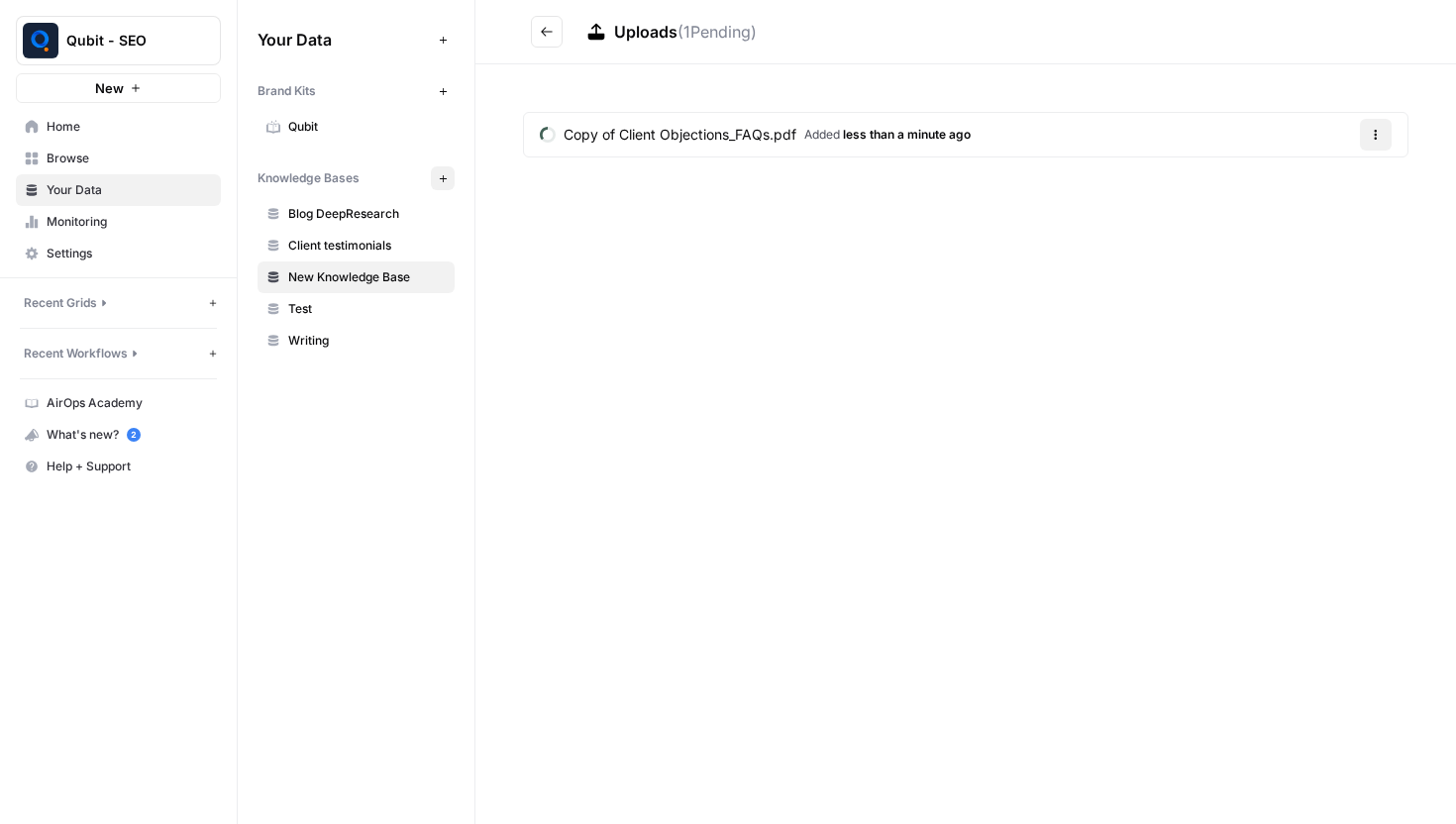 click on "Options" at bounding box center (1376, 135) 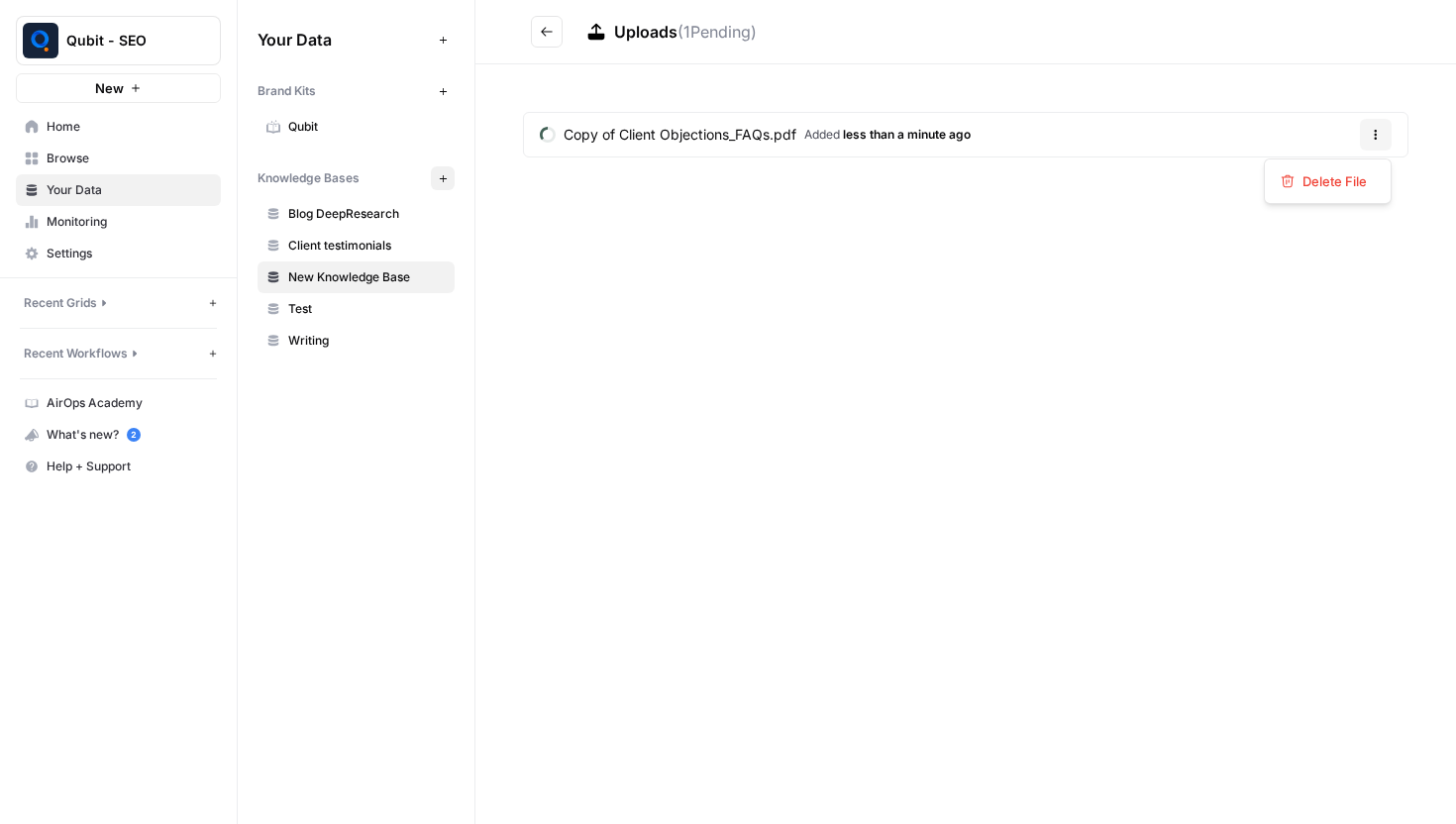 click on "Uploads  ( 1  Pending) Copy of Client Objections_FAQs.pdf Added   less than a minute ago Options" at bounding box center [966, 412] 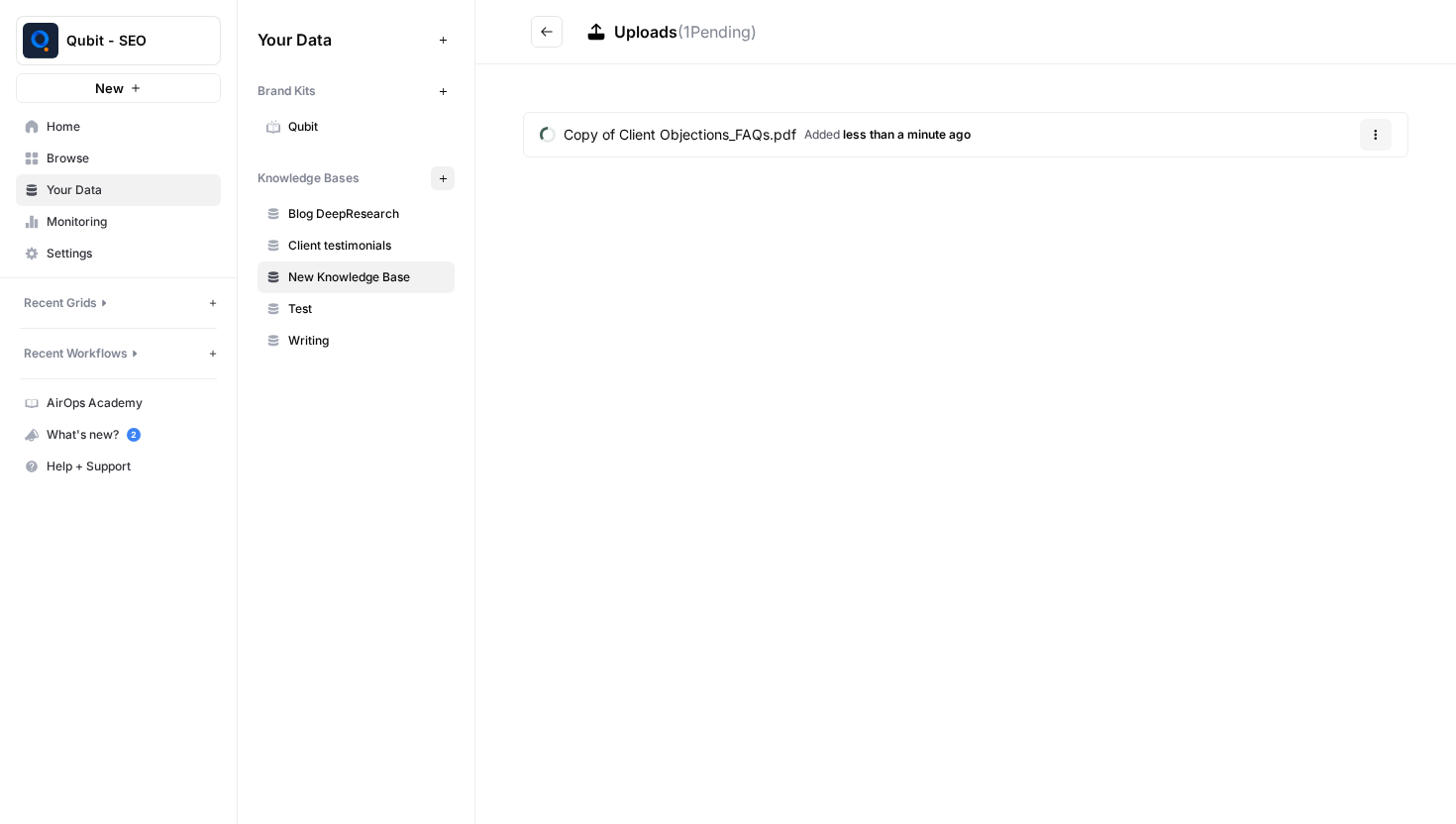 click 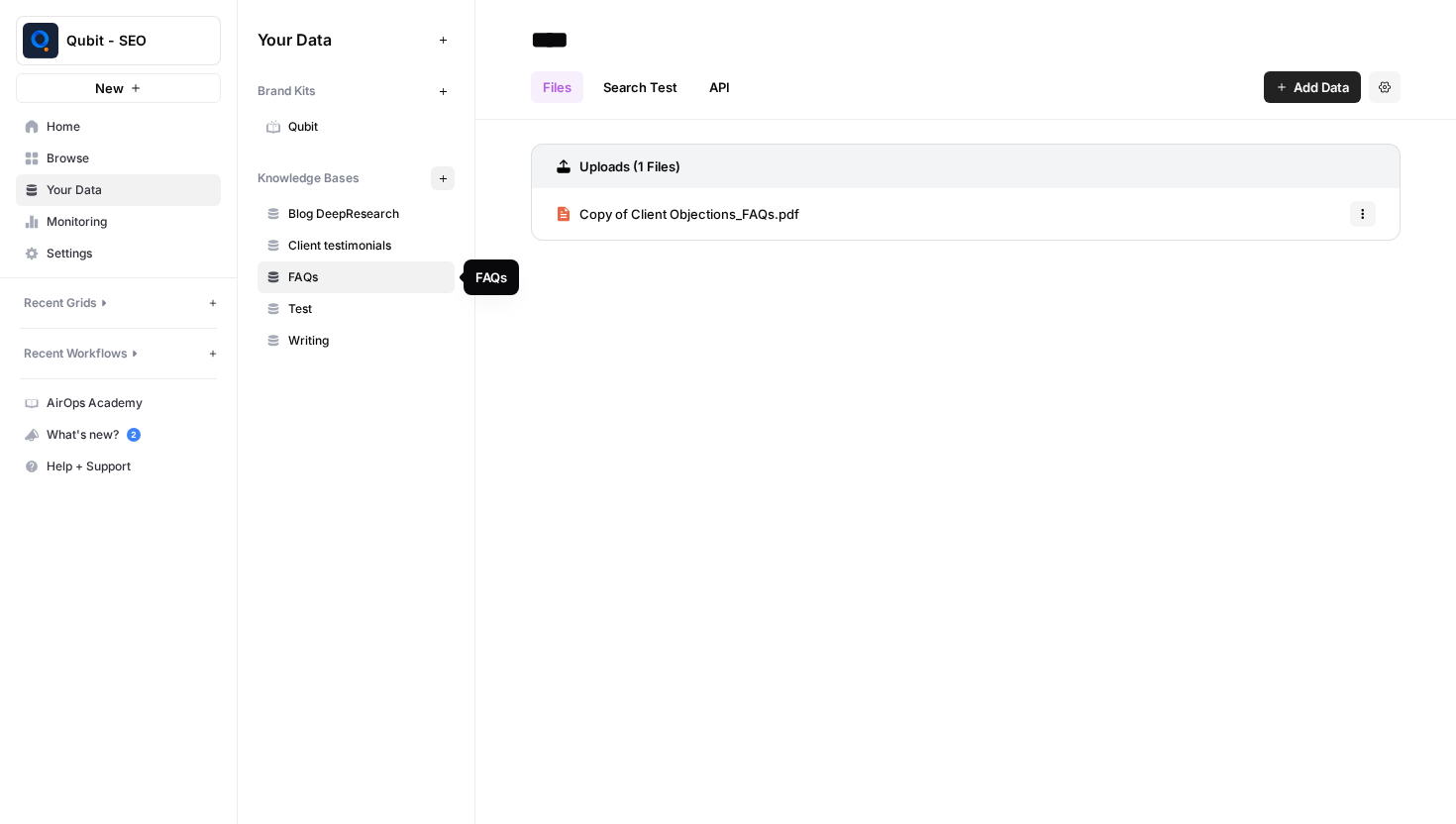 type on "****" 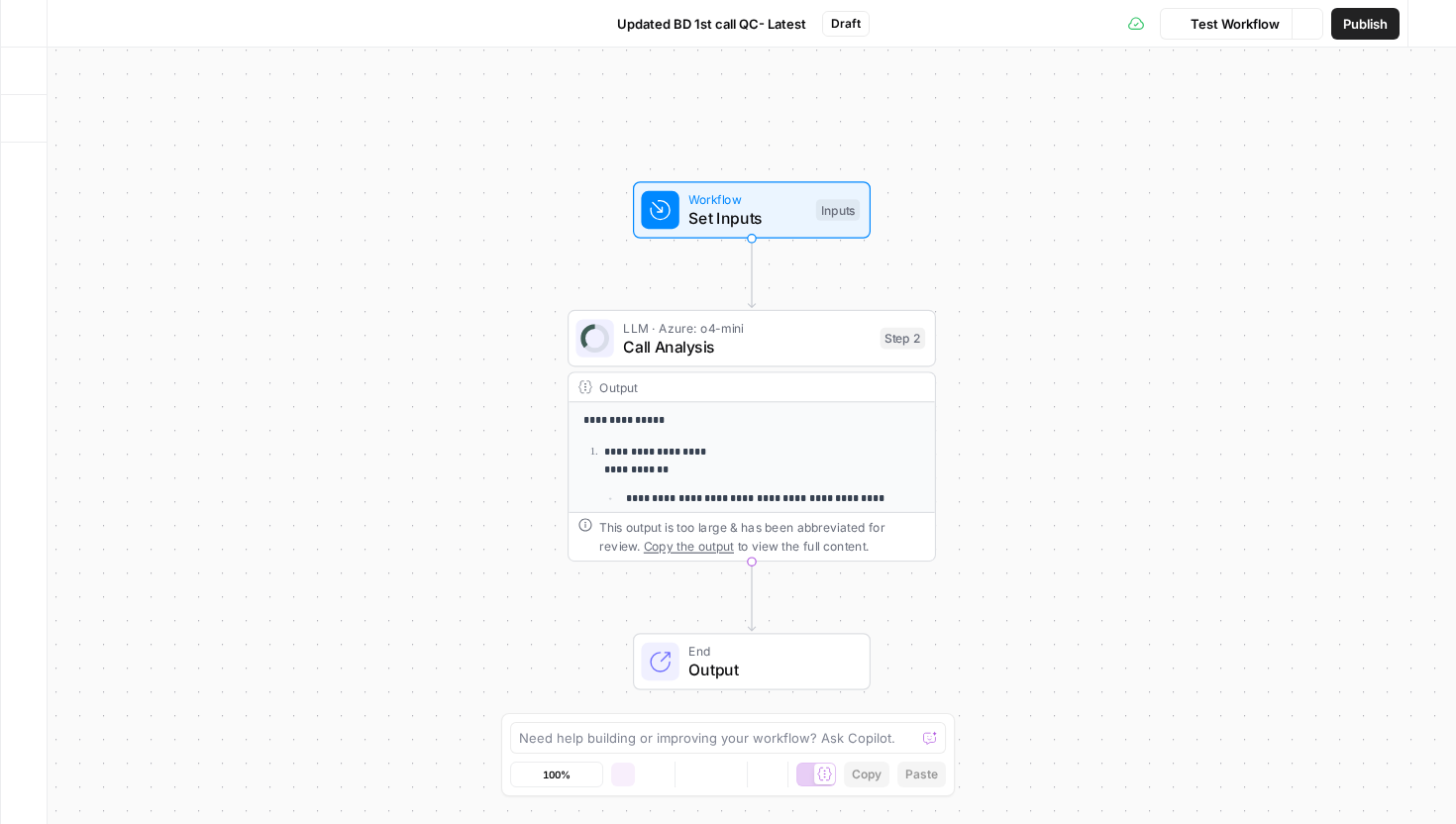 scroll, scrollTop: 0, scrollLeft: 0, axis: both 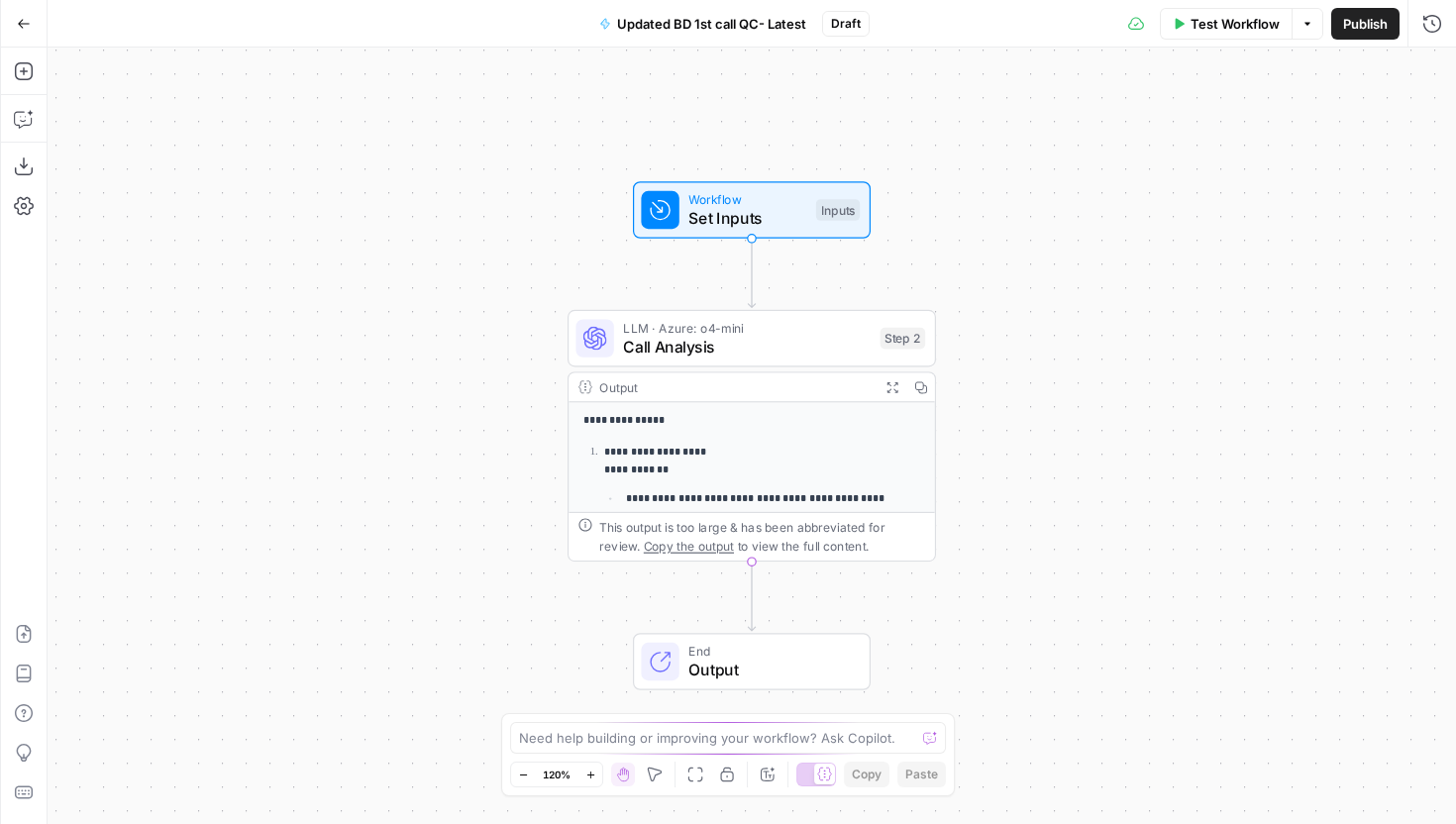 click on "**********" at bounding box center (754, 461) 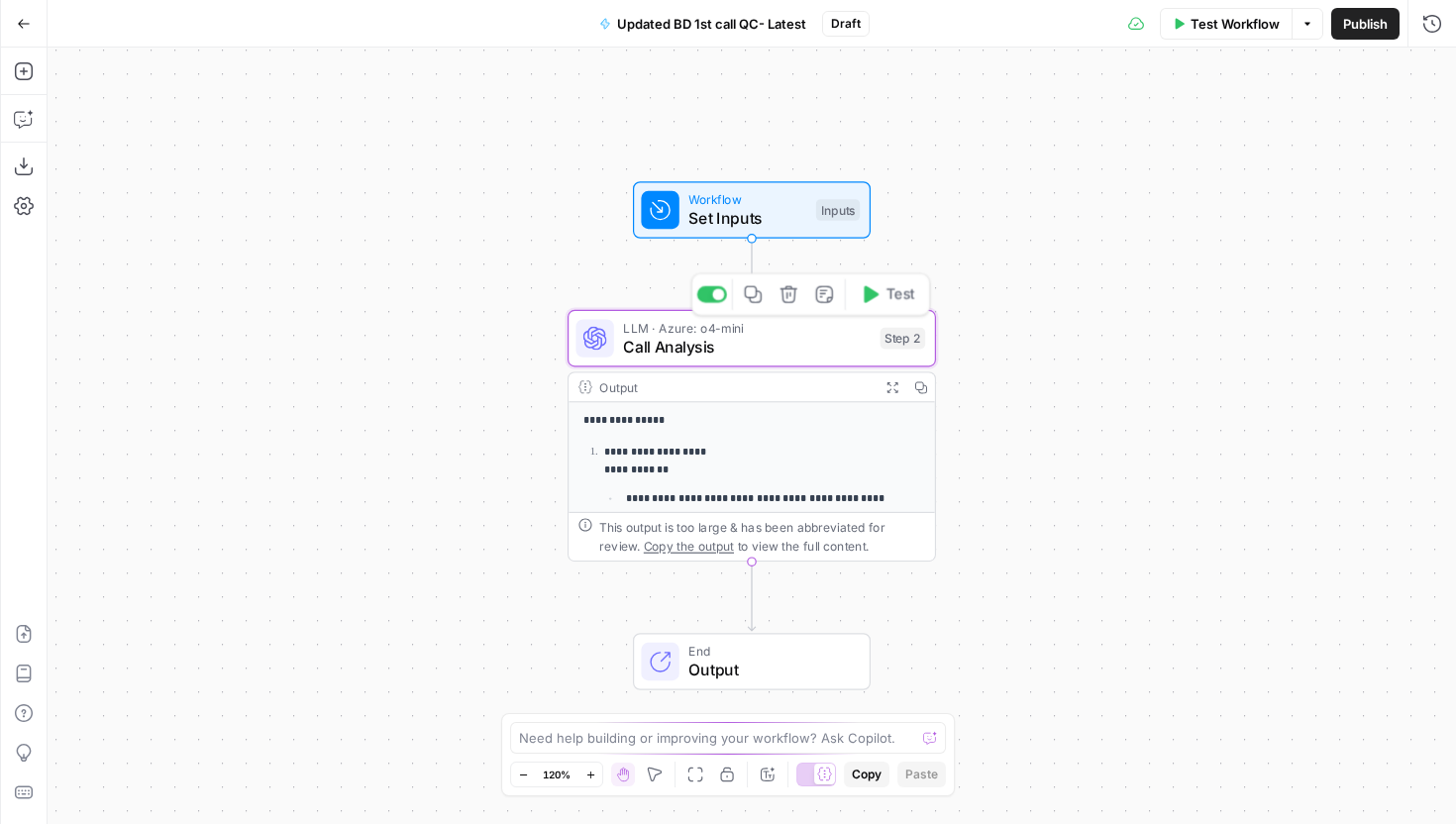 click on "Call Analysis" at bounding box center [747, 347] 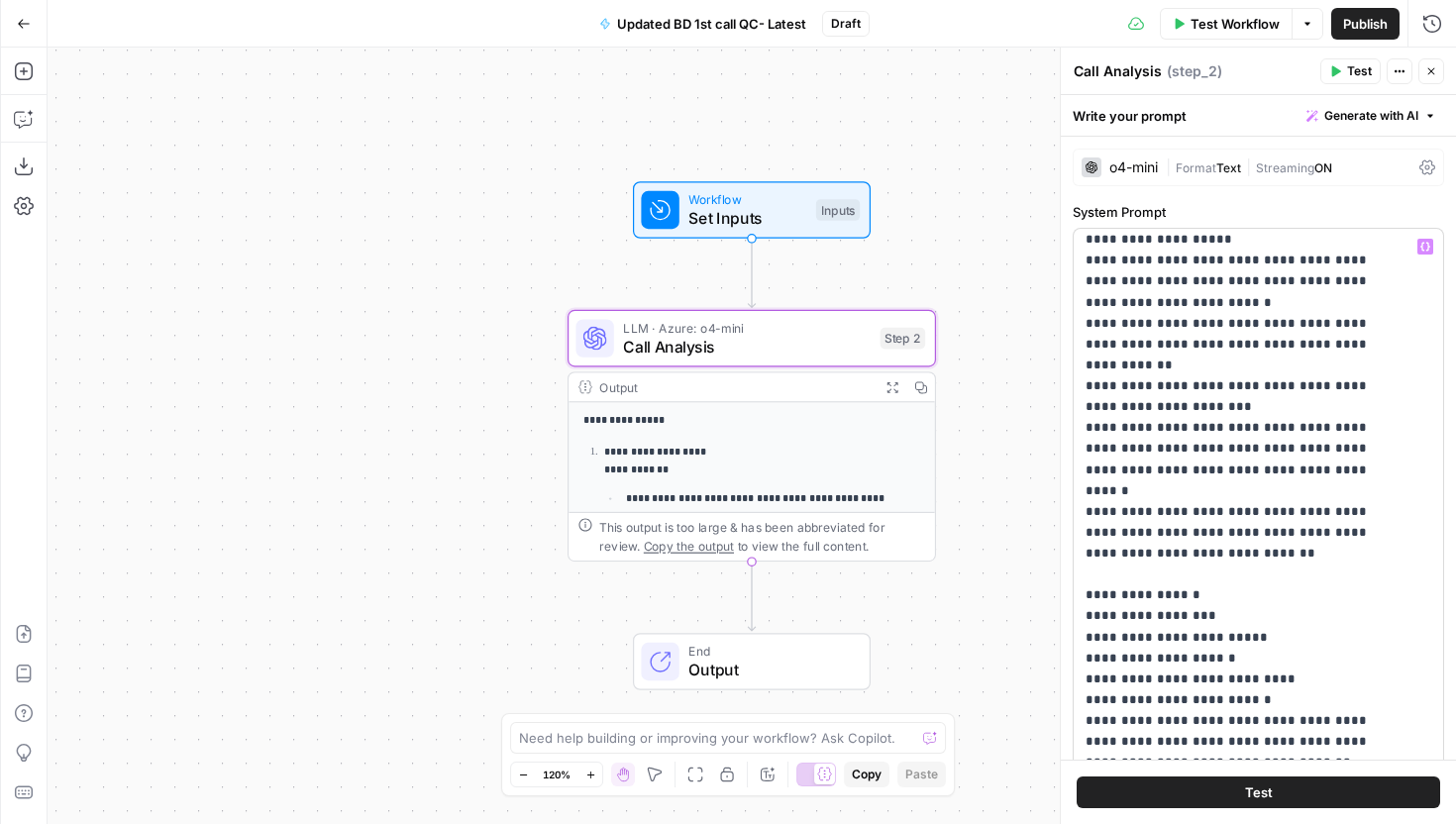 scroll, scrollTop: 187, scrollLeft: 0, axis: vertical 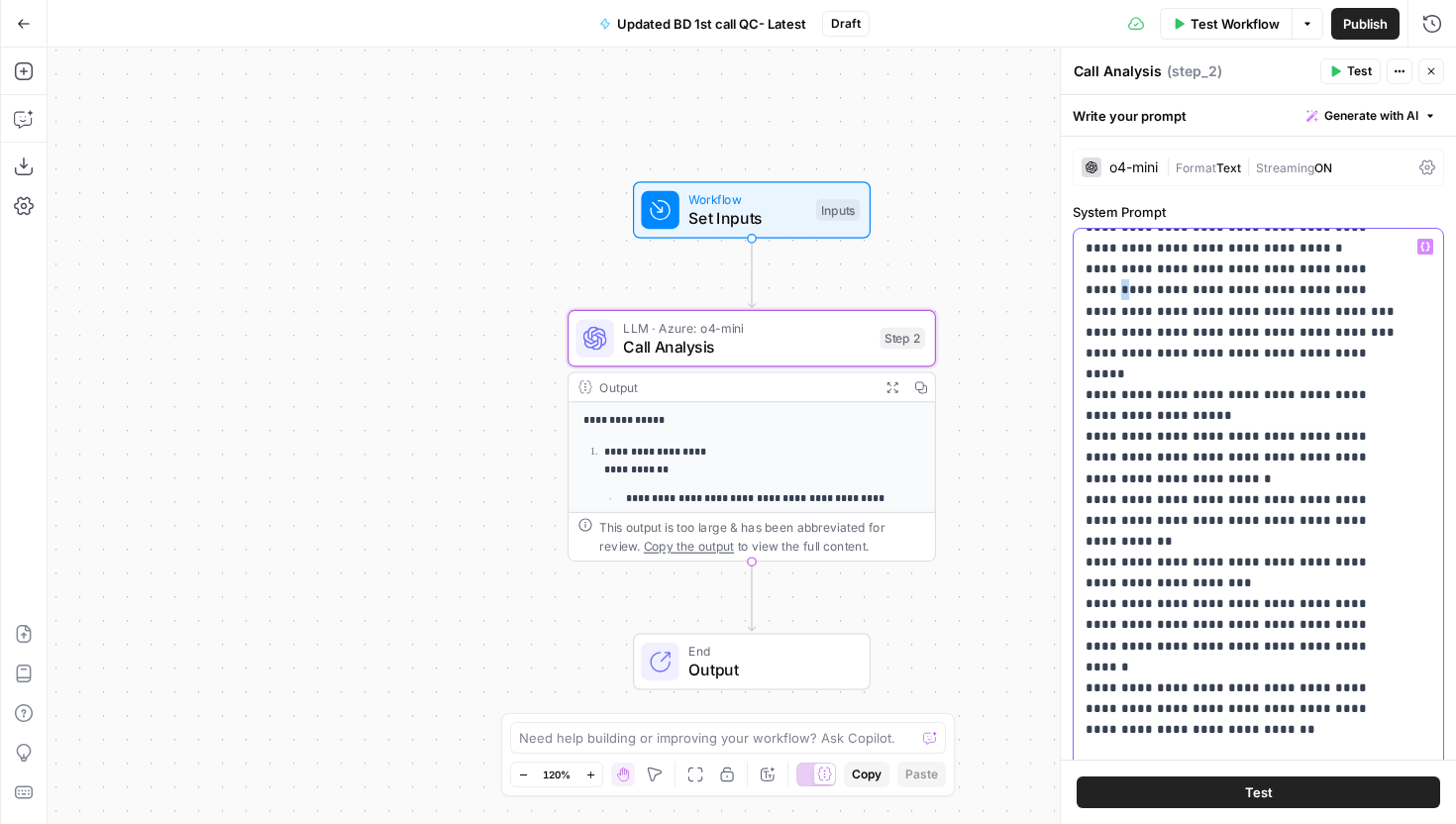 click on "**********" at bounding box center (1243, 729) 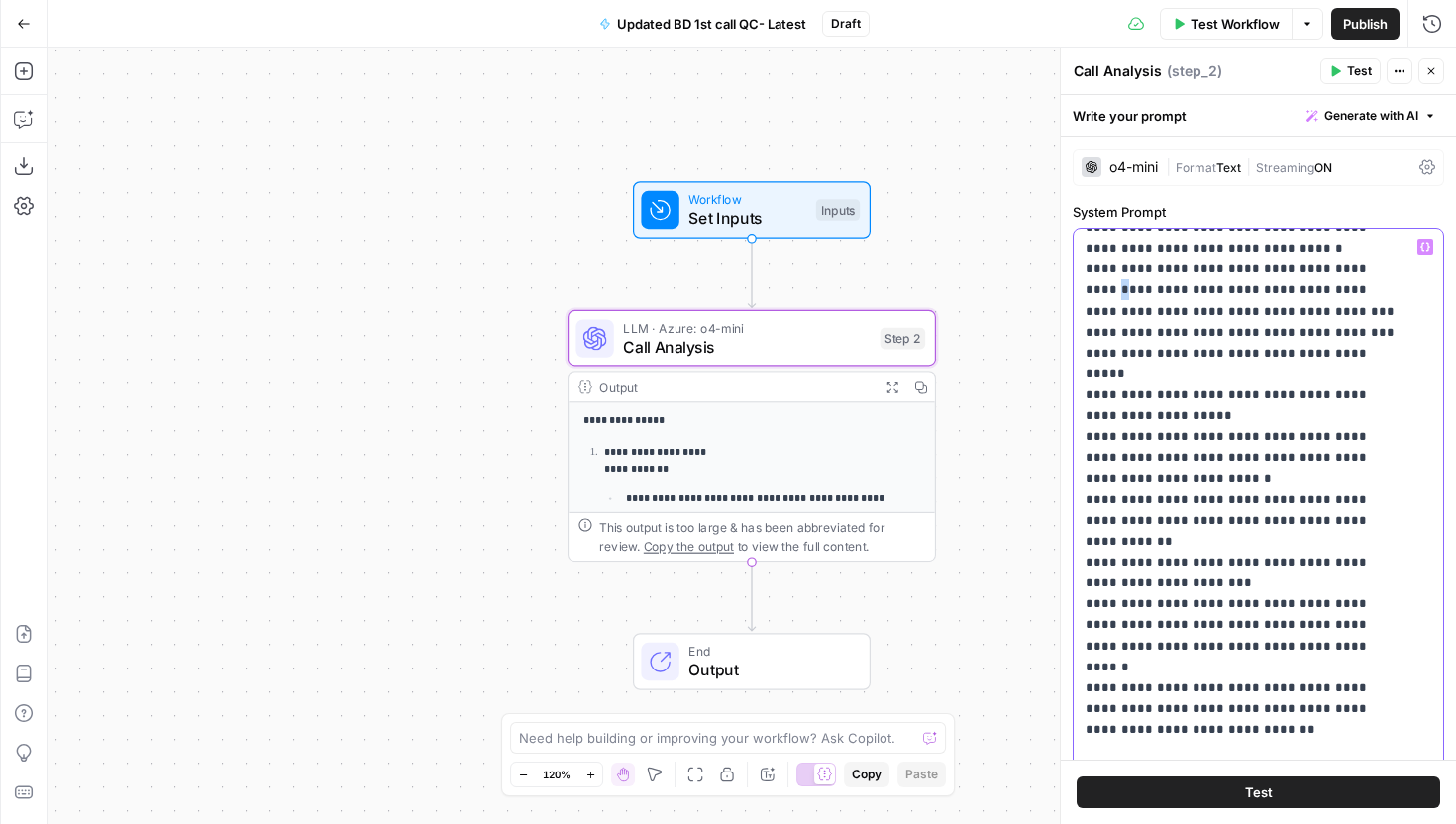 type 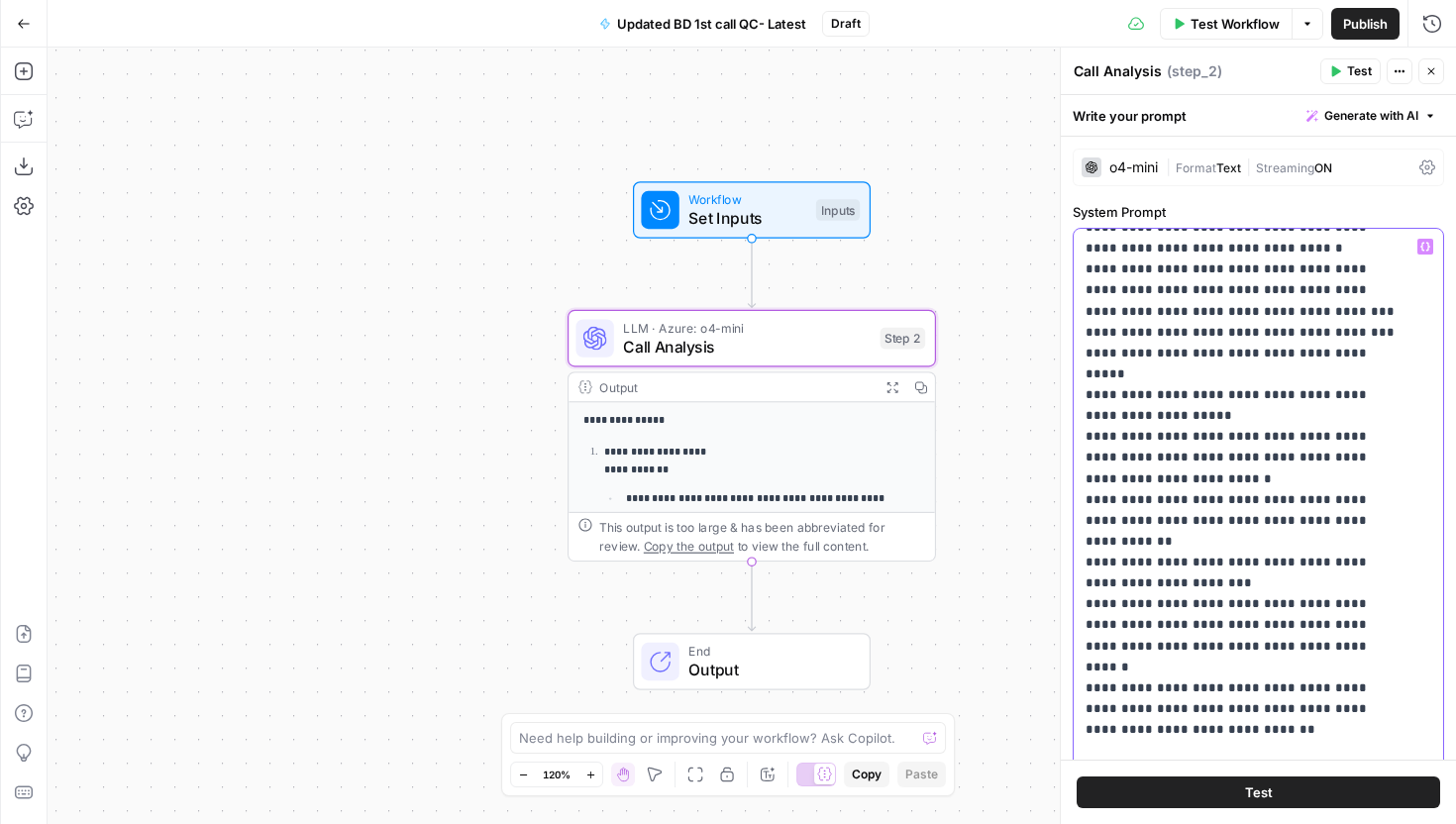 scroll, scrollTop: 568, scrollLeft: 0, axis: vertical 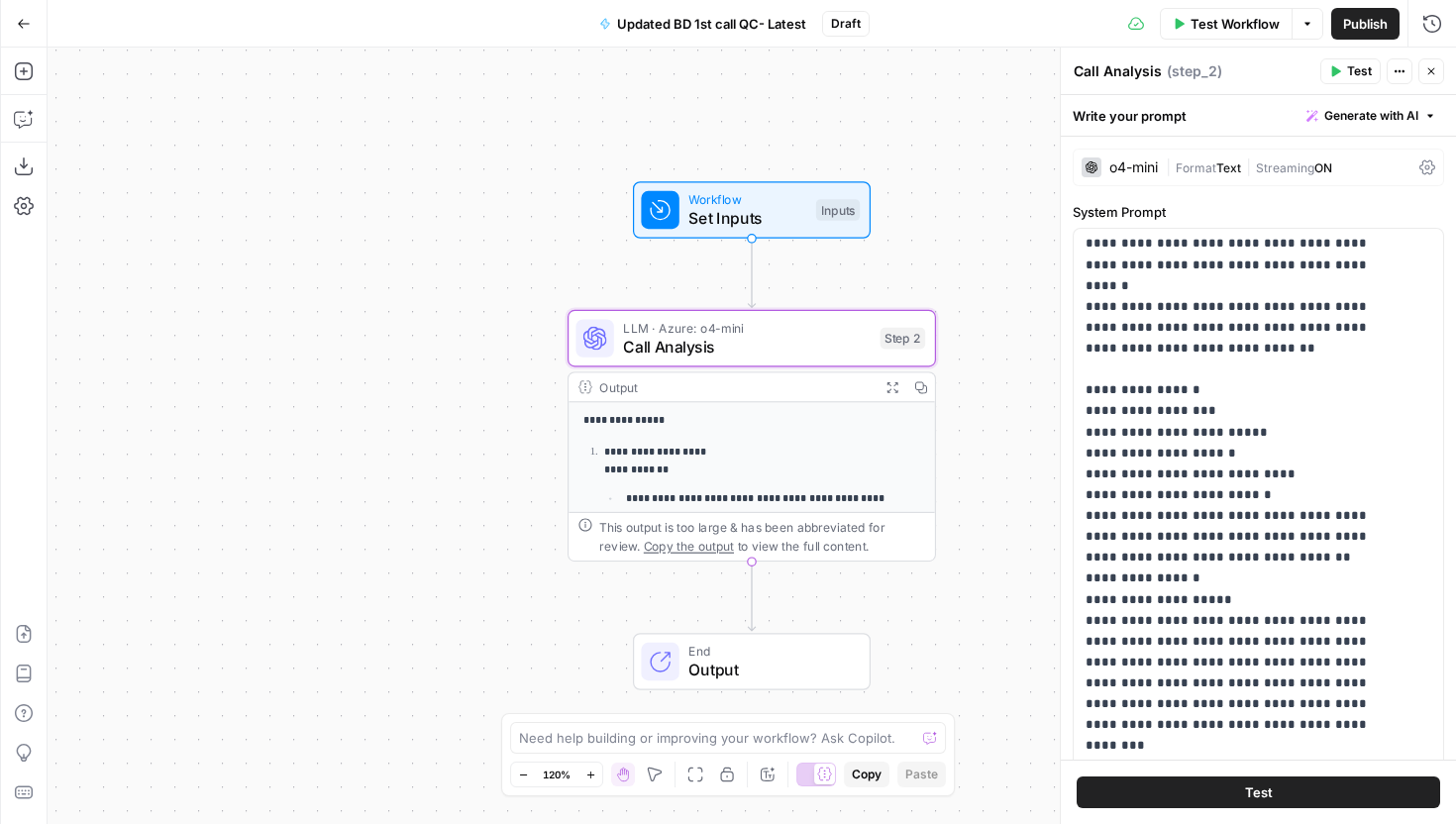 click on "Draft" at bounding box center [846, 24] 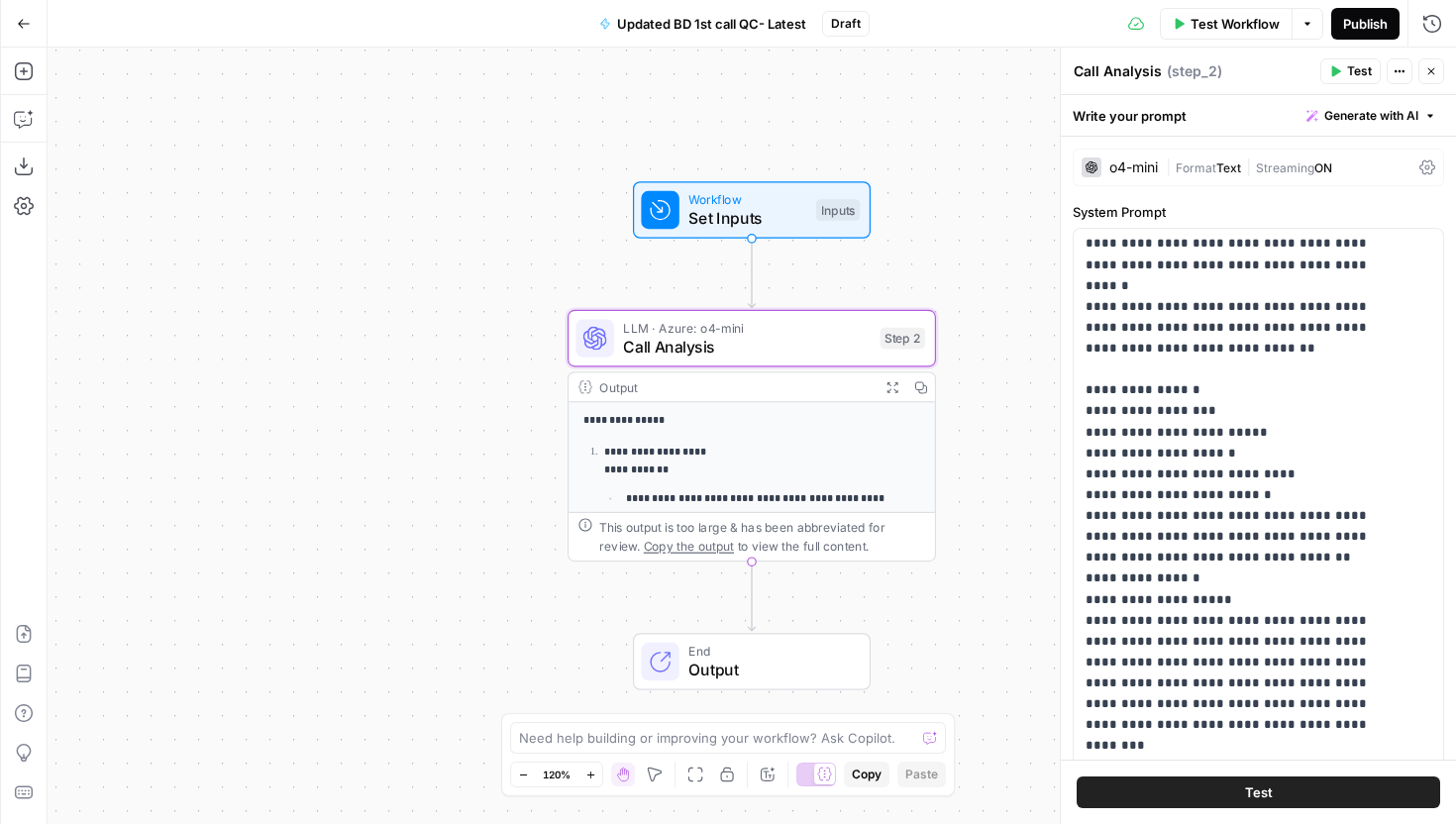 click on "Publish" at bounding box center [1365, 24] 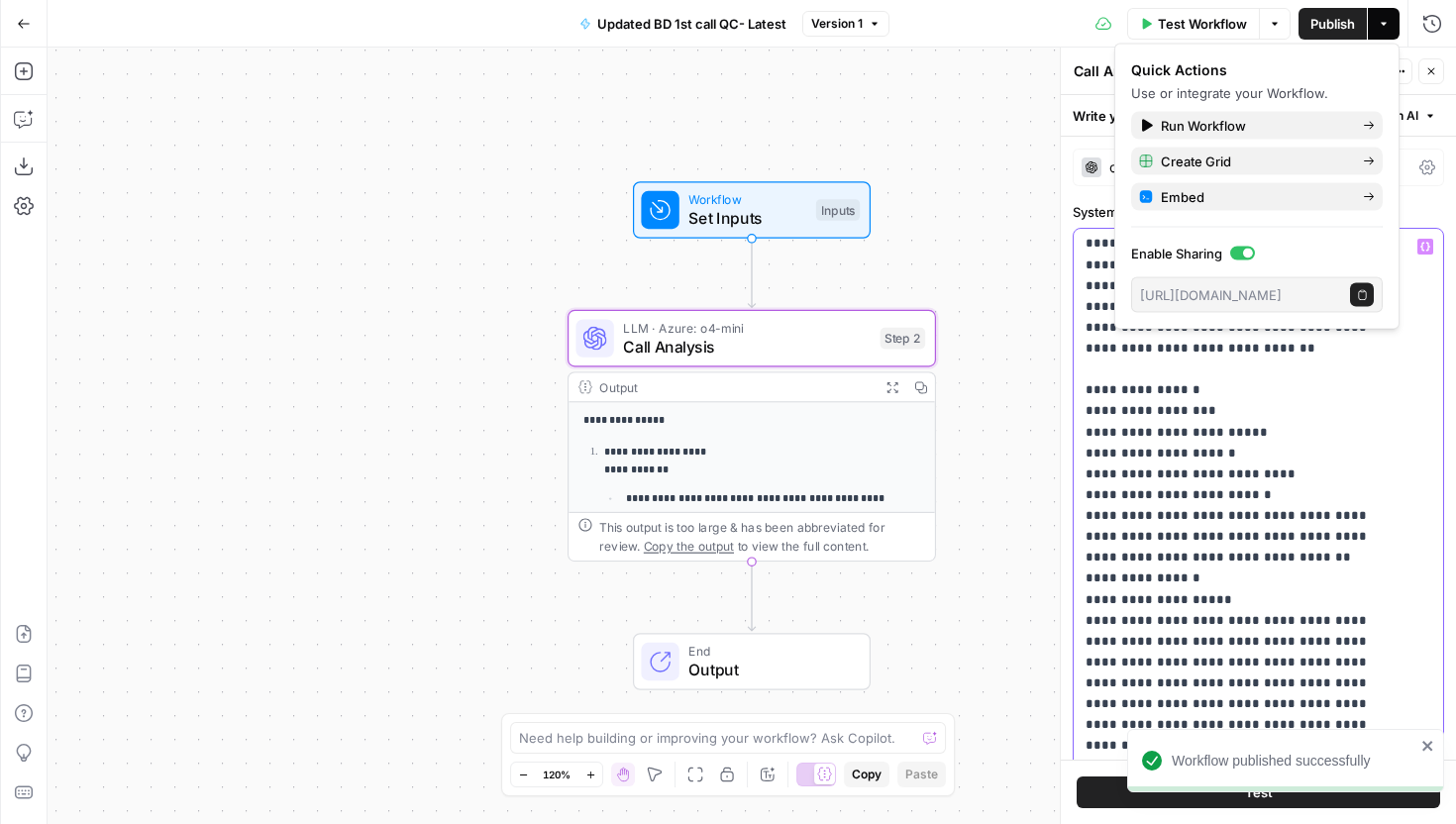 click on "**********" at bounding box center [1243, 348] 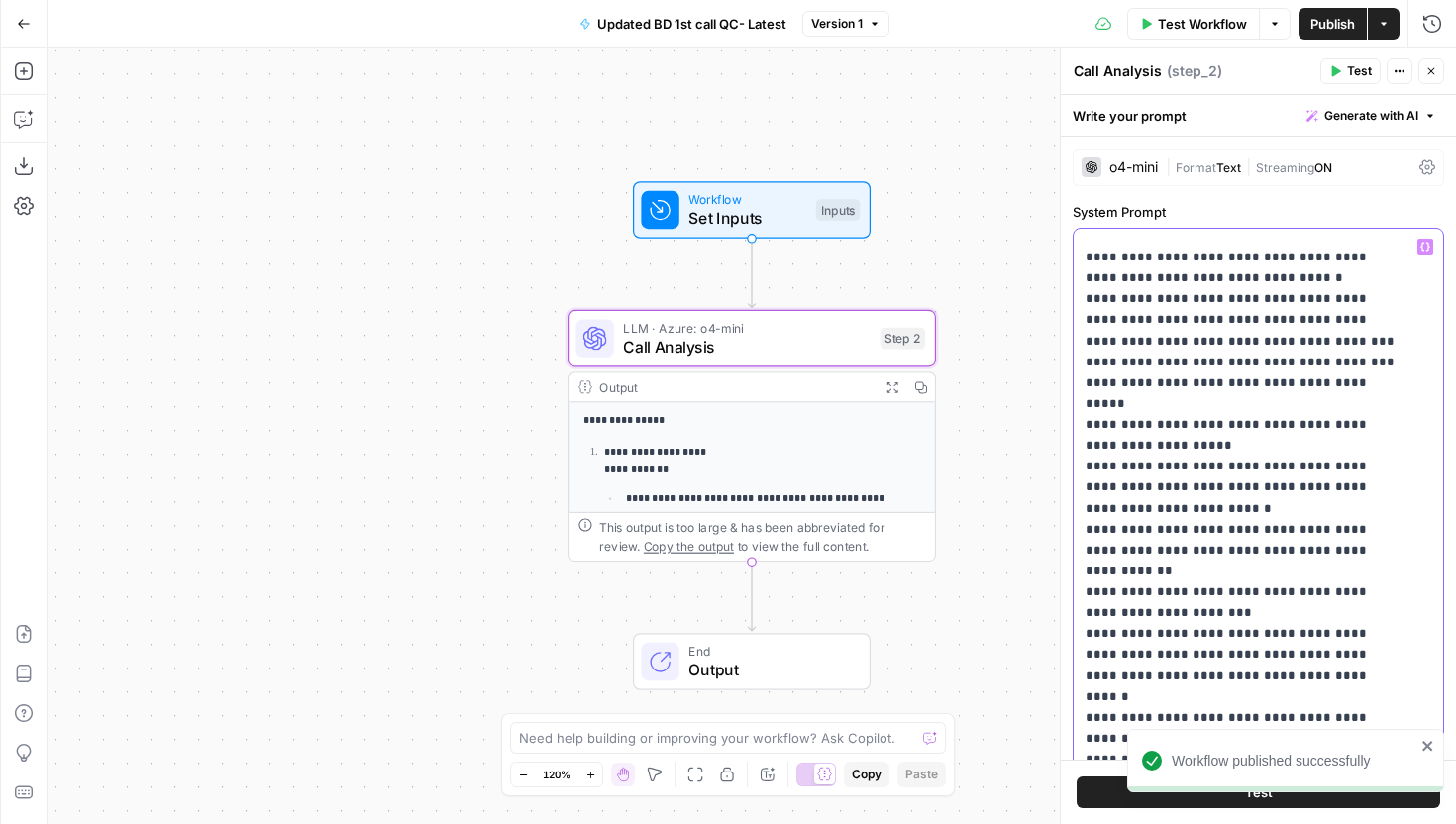 scroll, scrollTop: 0, scrollLeft: 0, axis: both 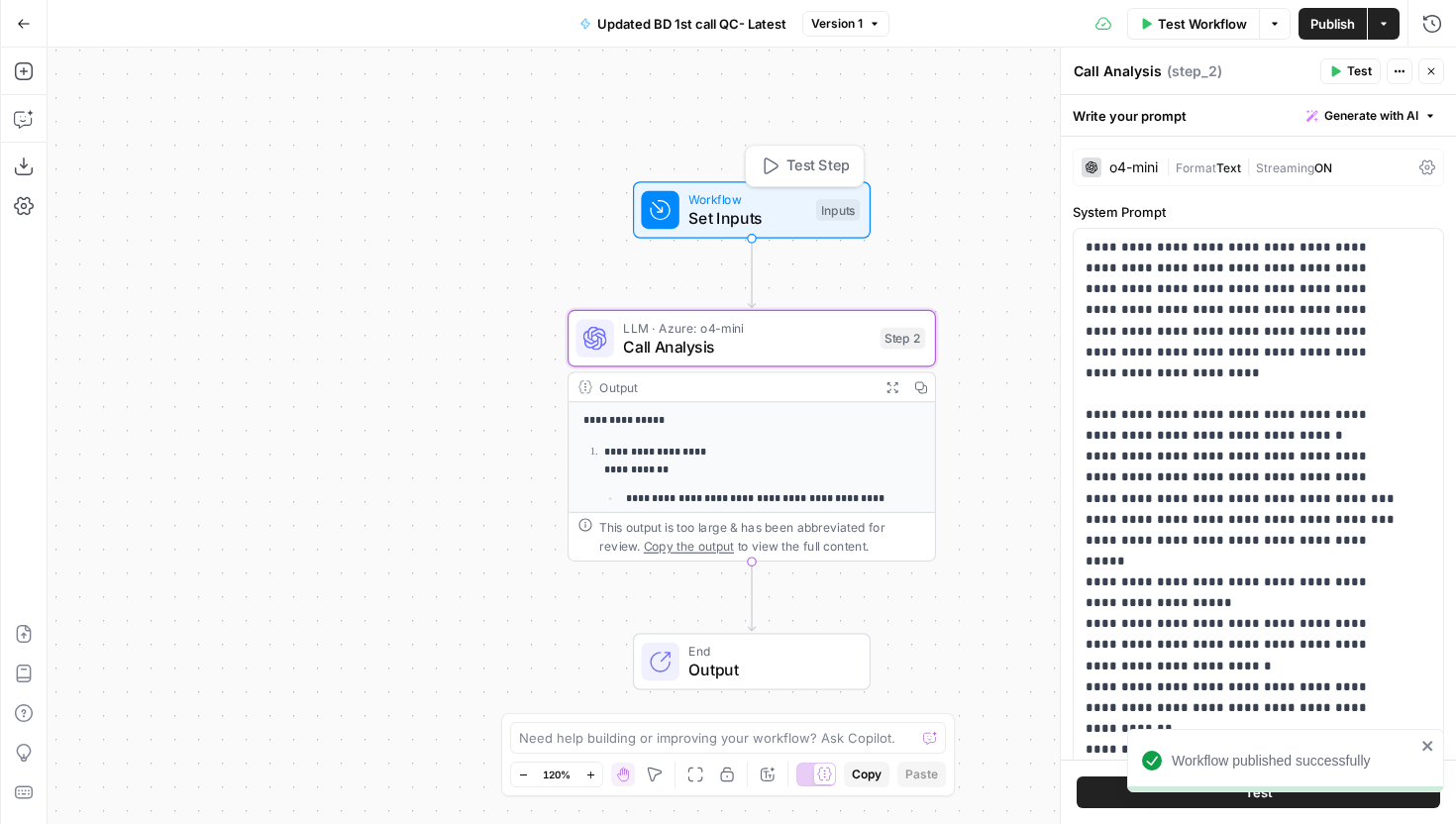 click on "Workflow" at bounding box center (747, 199) 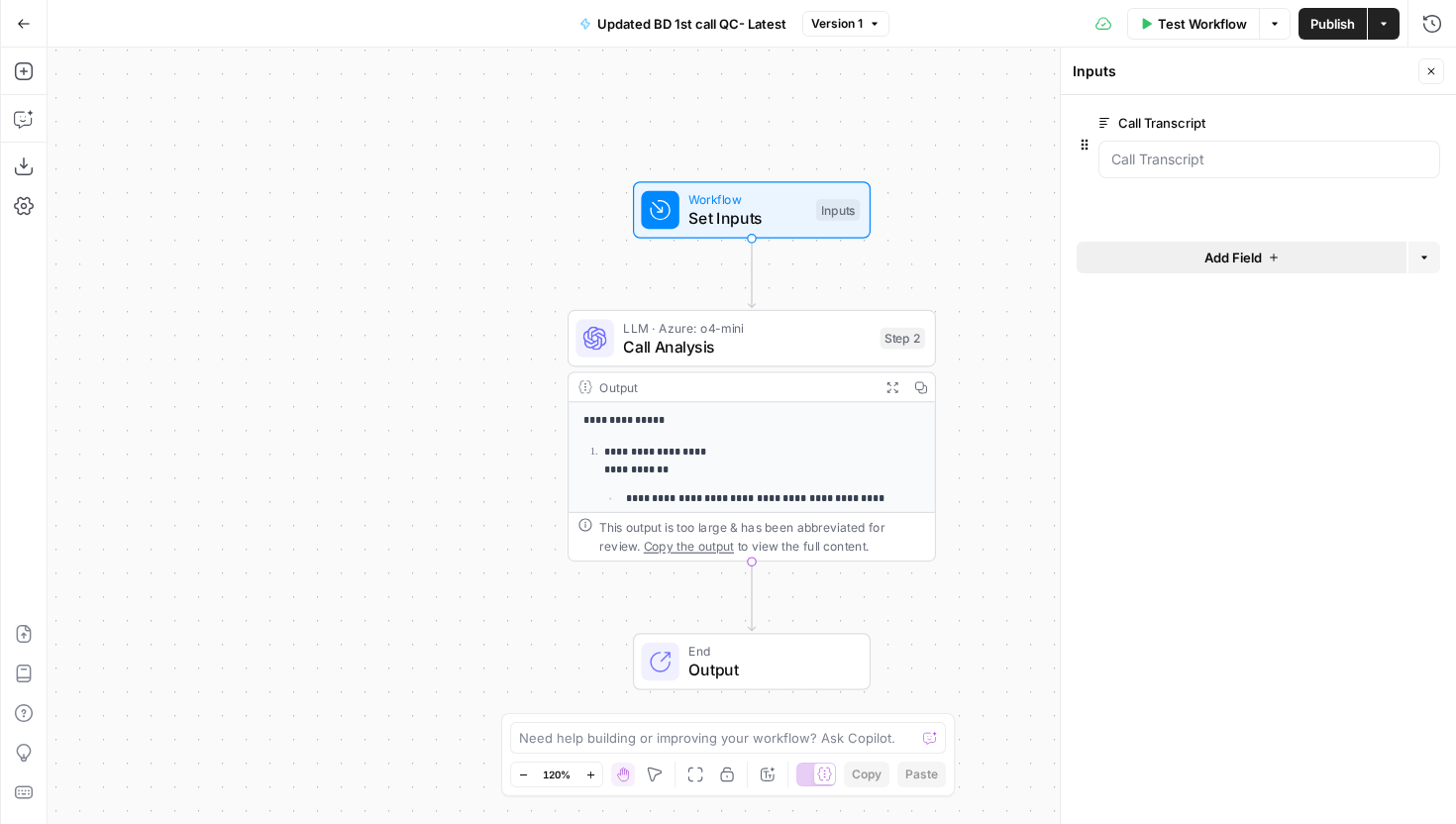 click on "Add Field" at bounding box center (1233, 258) 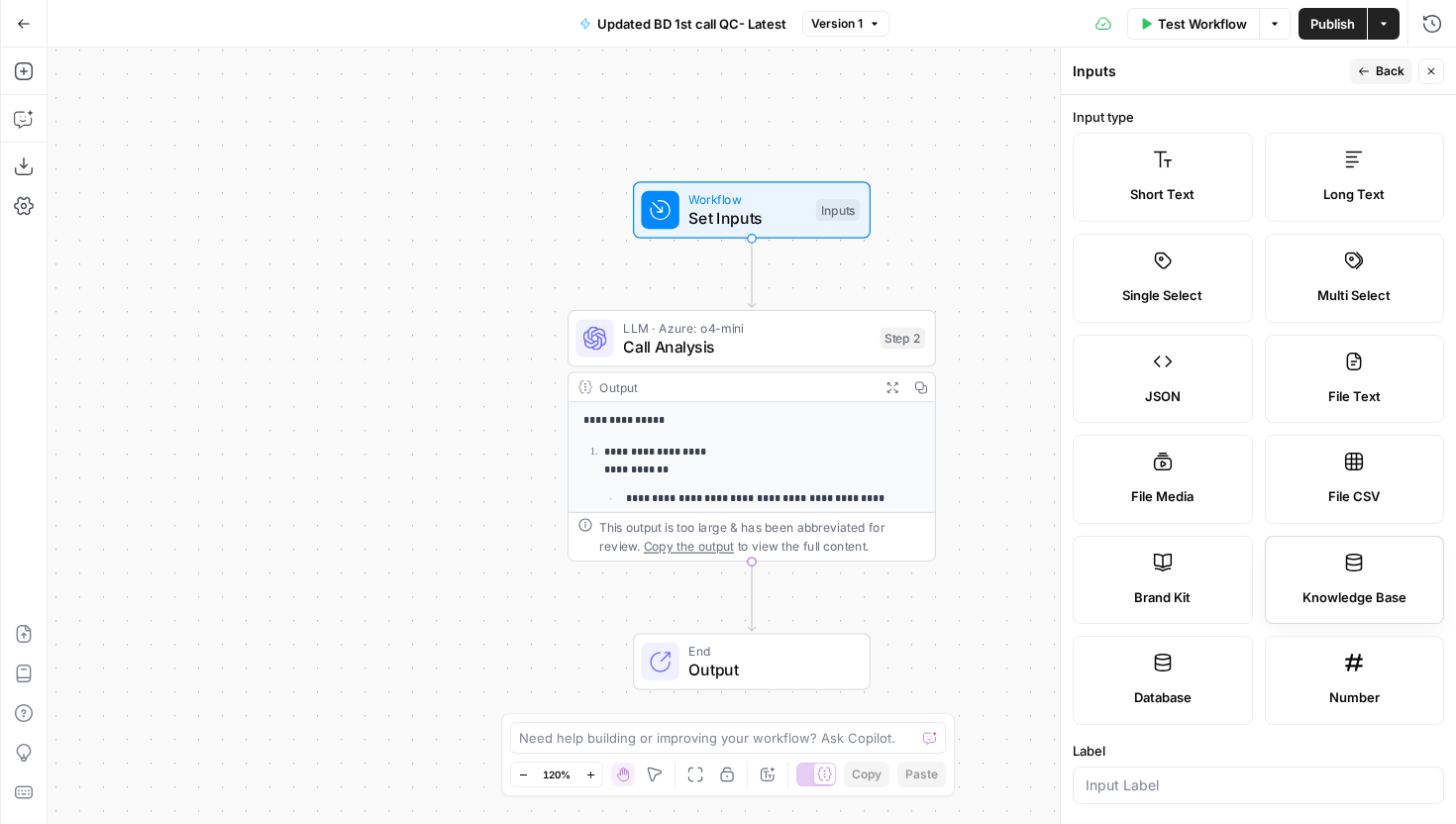 click on "Knowledge Base" at bounding box center (1355, 580) 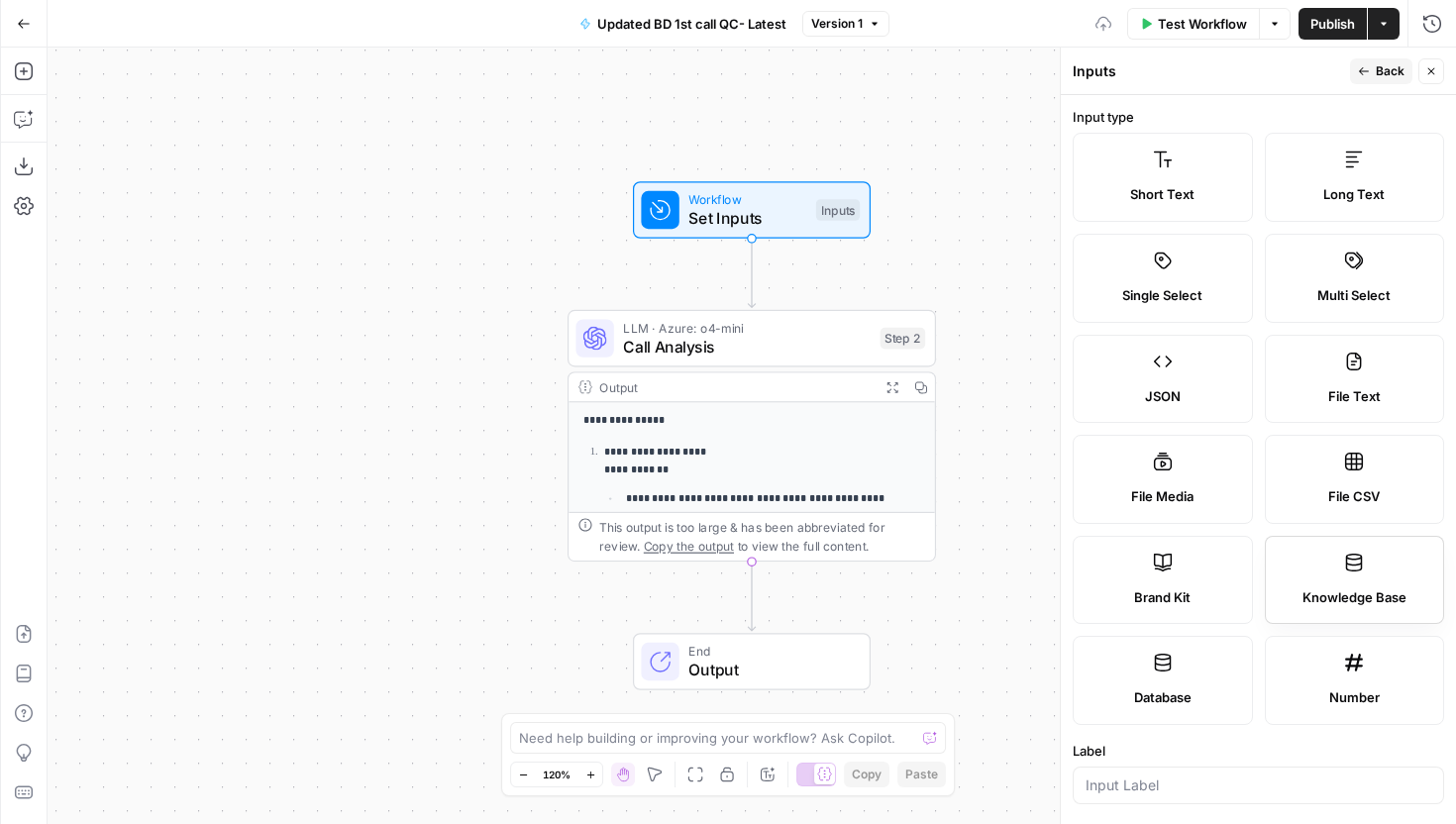 click on "Knowledge Base" at bounding box center [1355, 580] 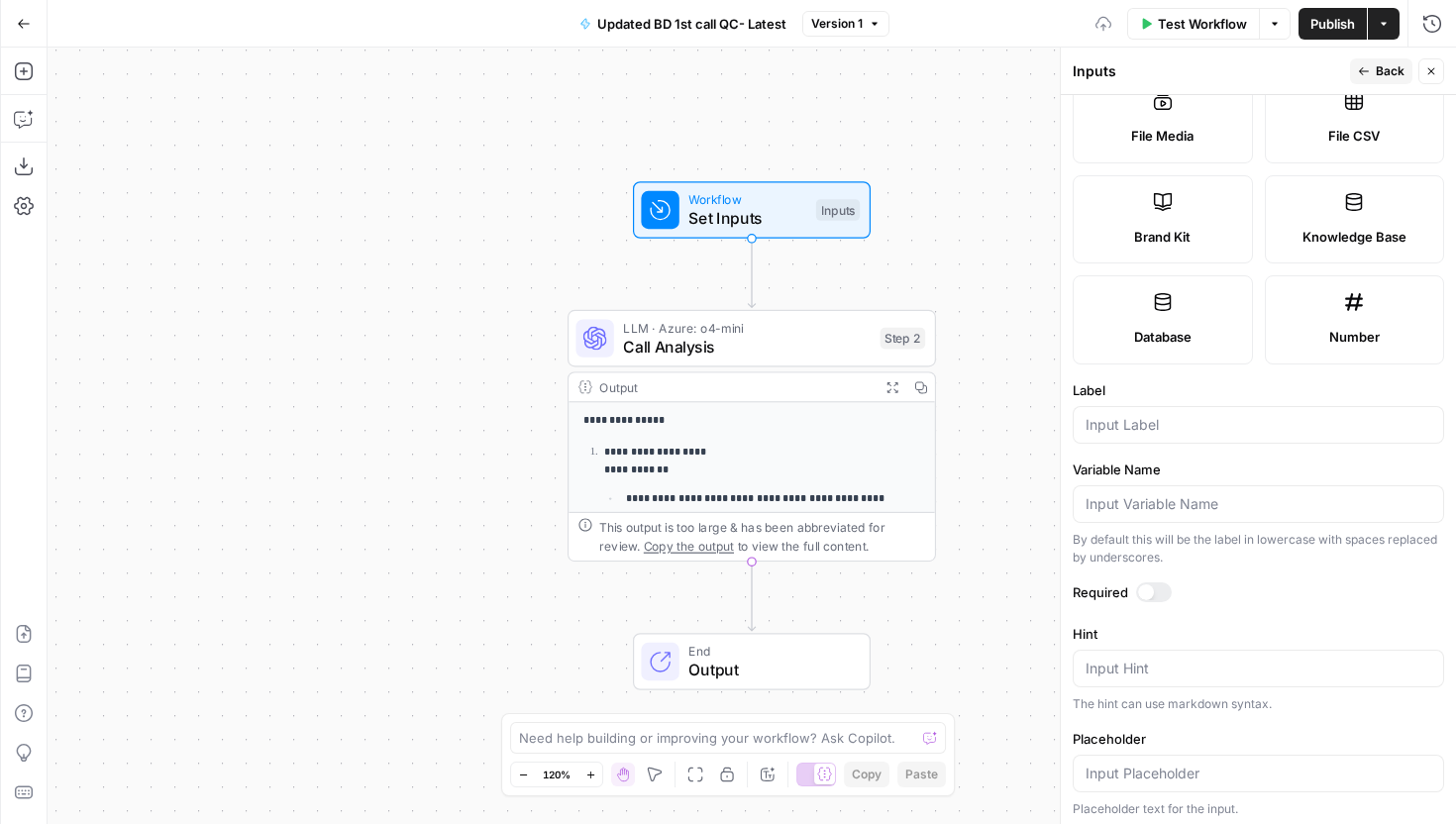 scroll, scrollTop: 365, scrollLeft: 0, axis: vertical 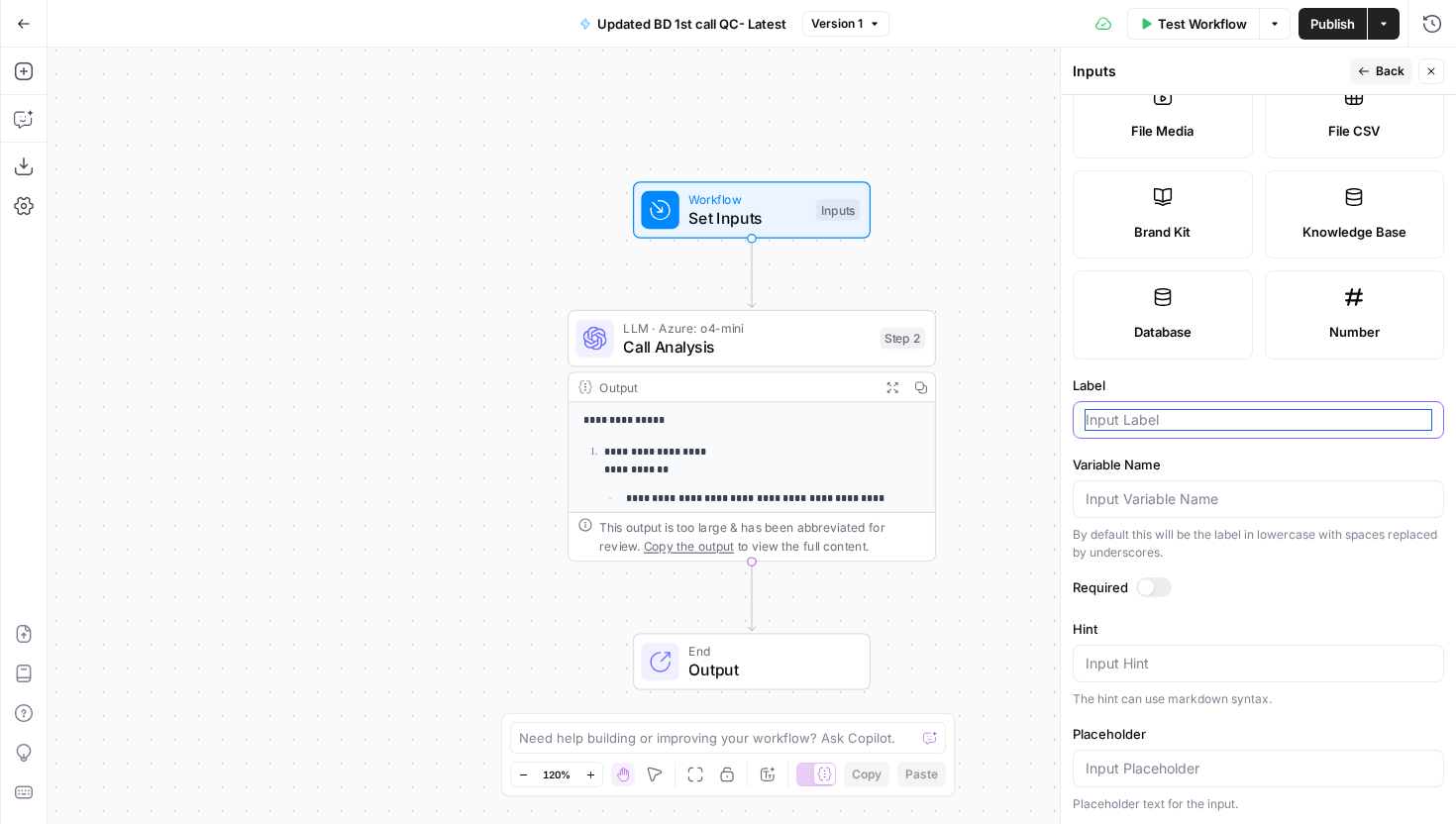 click on "Label" at bounding box center [1258, 420] 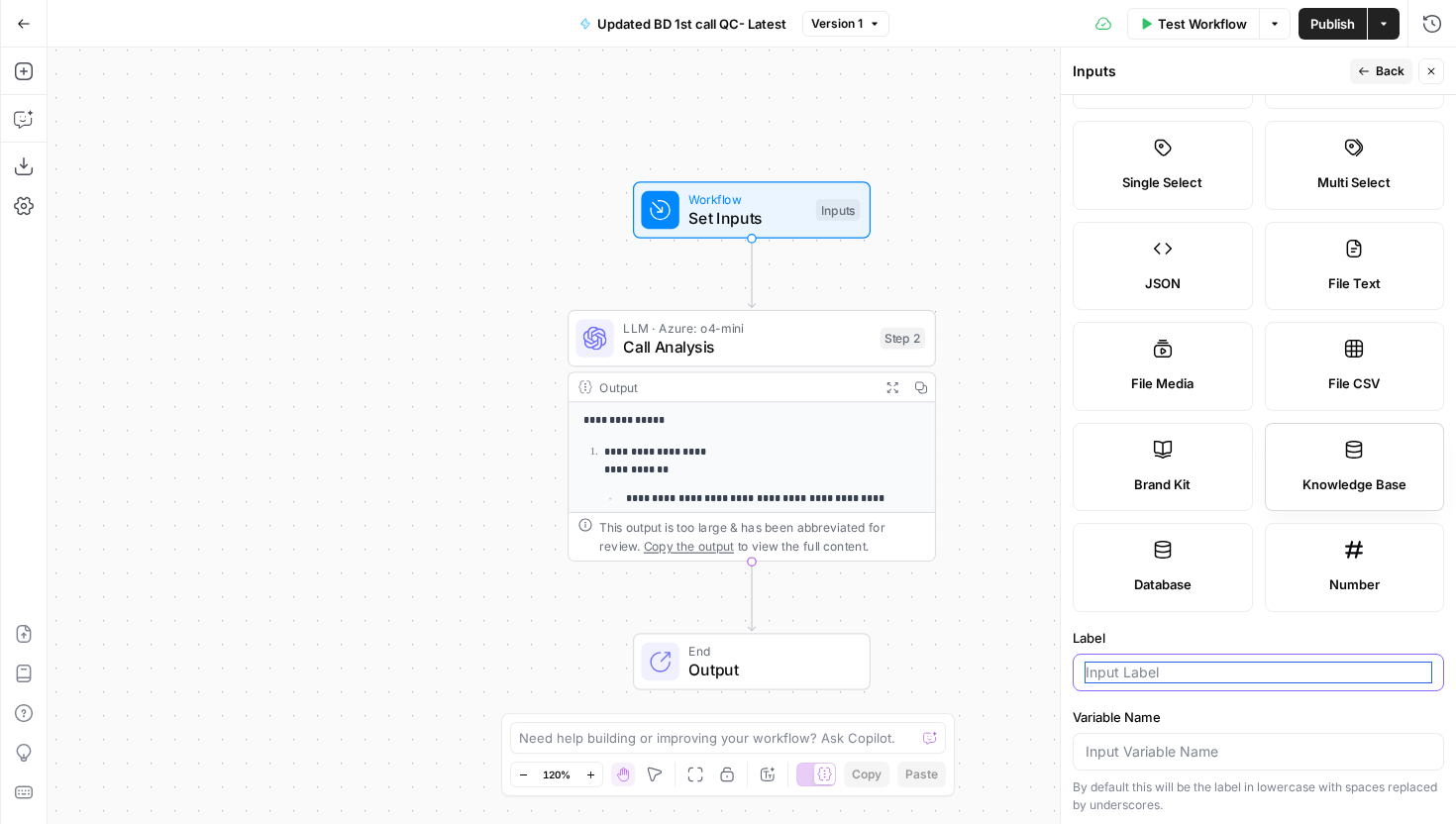 scroll, scrollTop: 0, scrollLeft: 0, axis: both 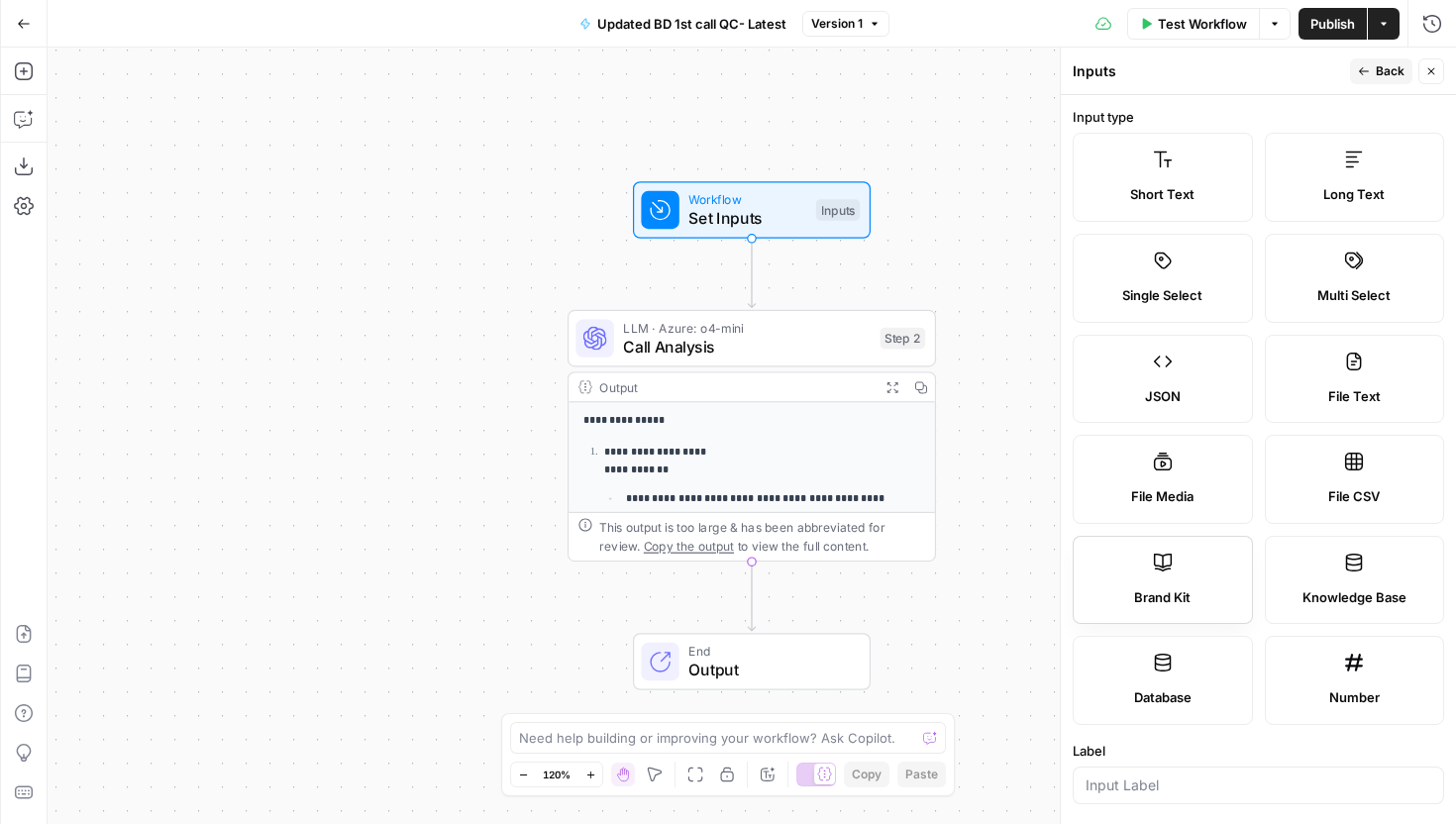 click on "Brand Kit" at bounding box center [1163, 580] 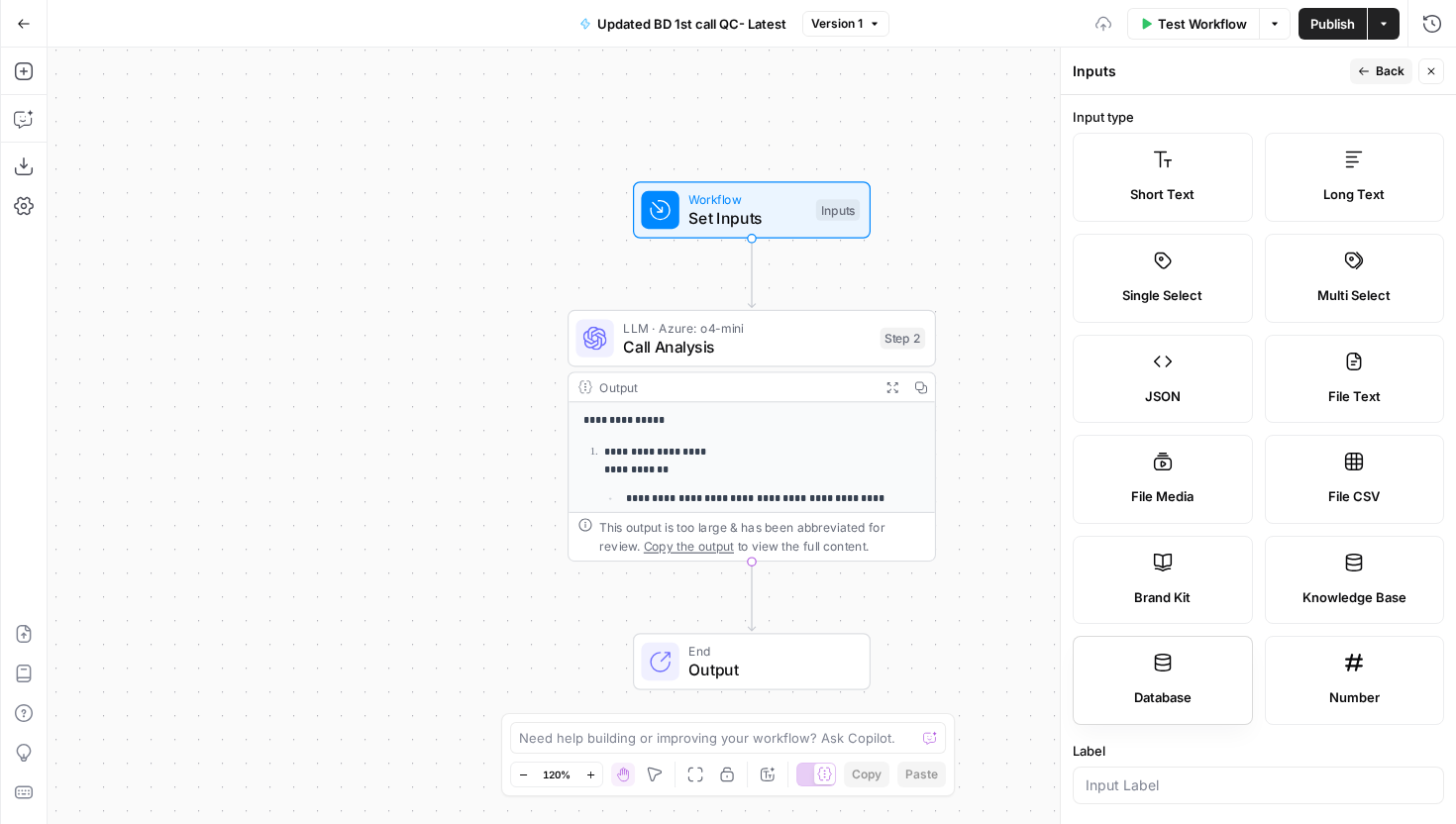 click on "Database" at bounding box center [1163, 680] 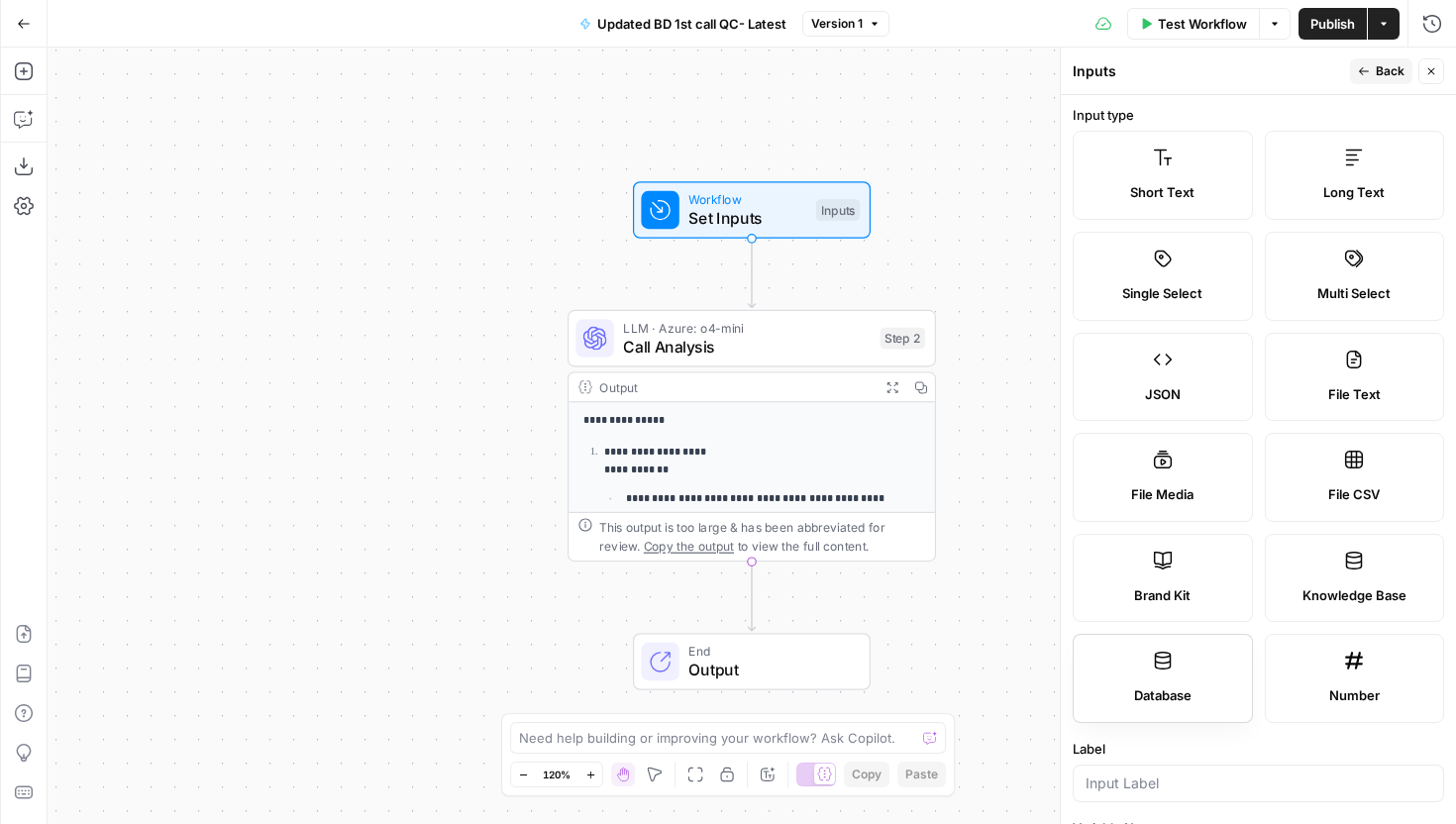 scroll, scrollTop: 0, scrollLeft: 0, axis: both 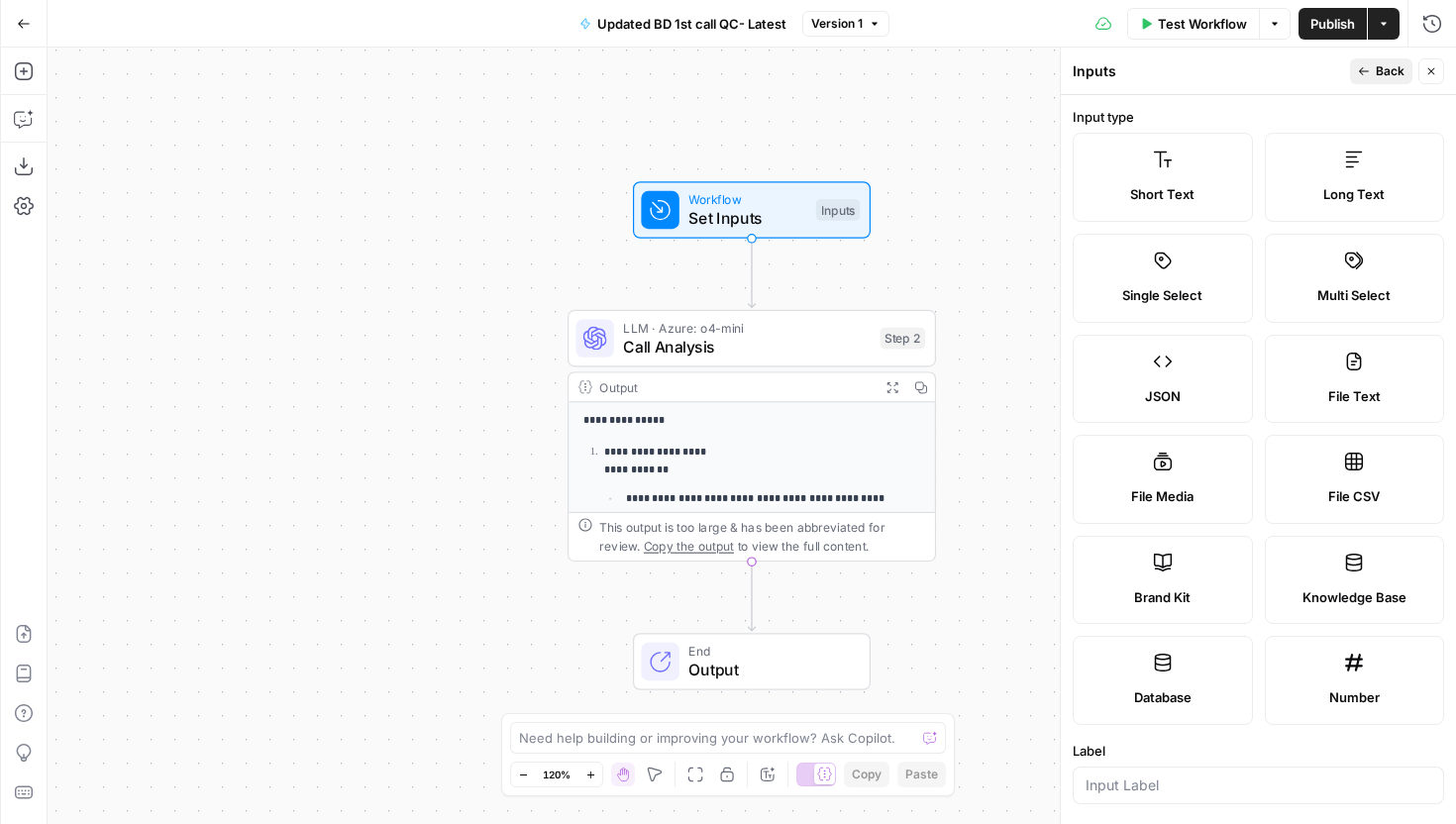 click 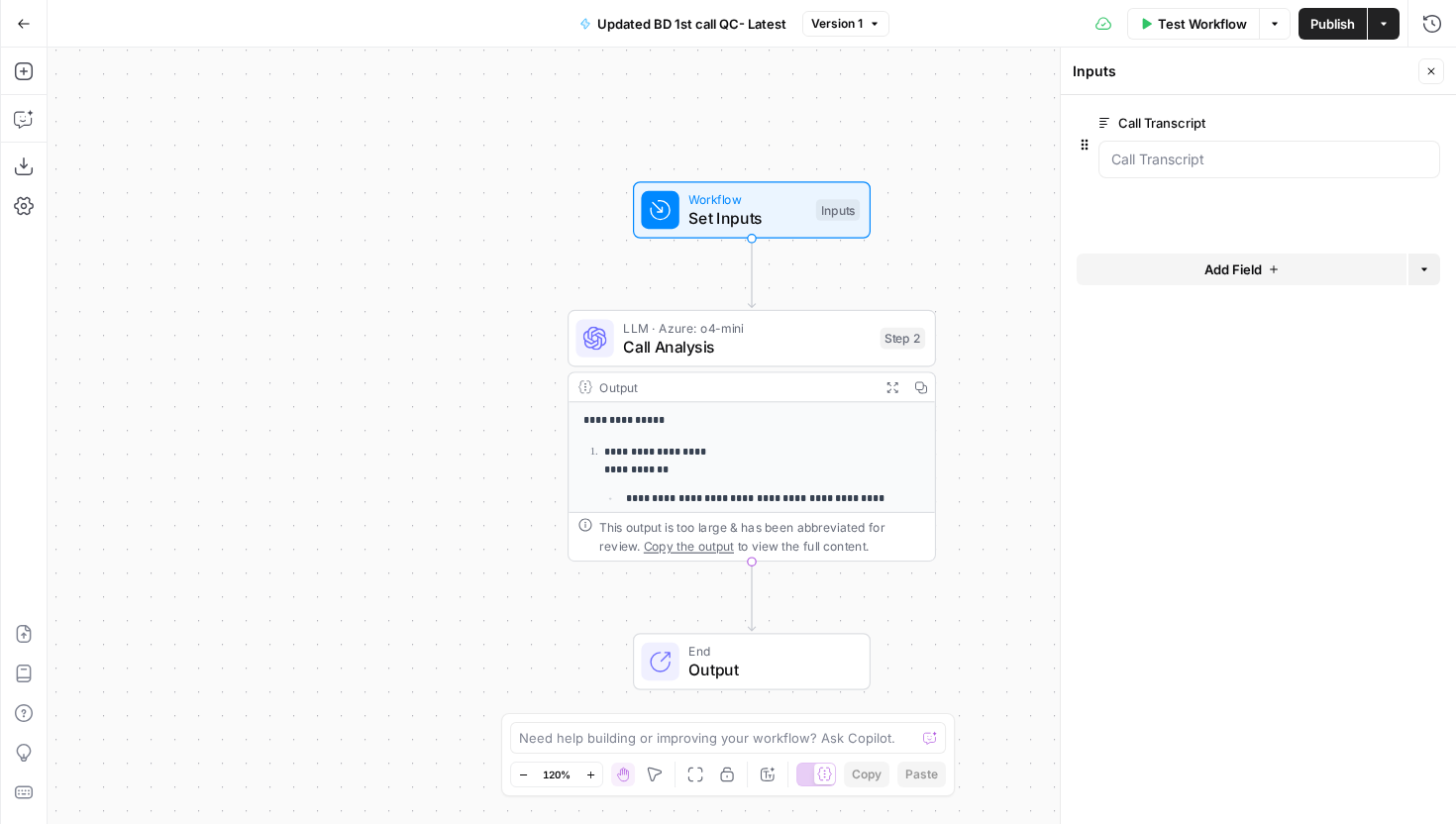 click 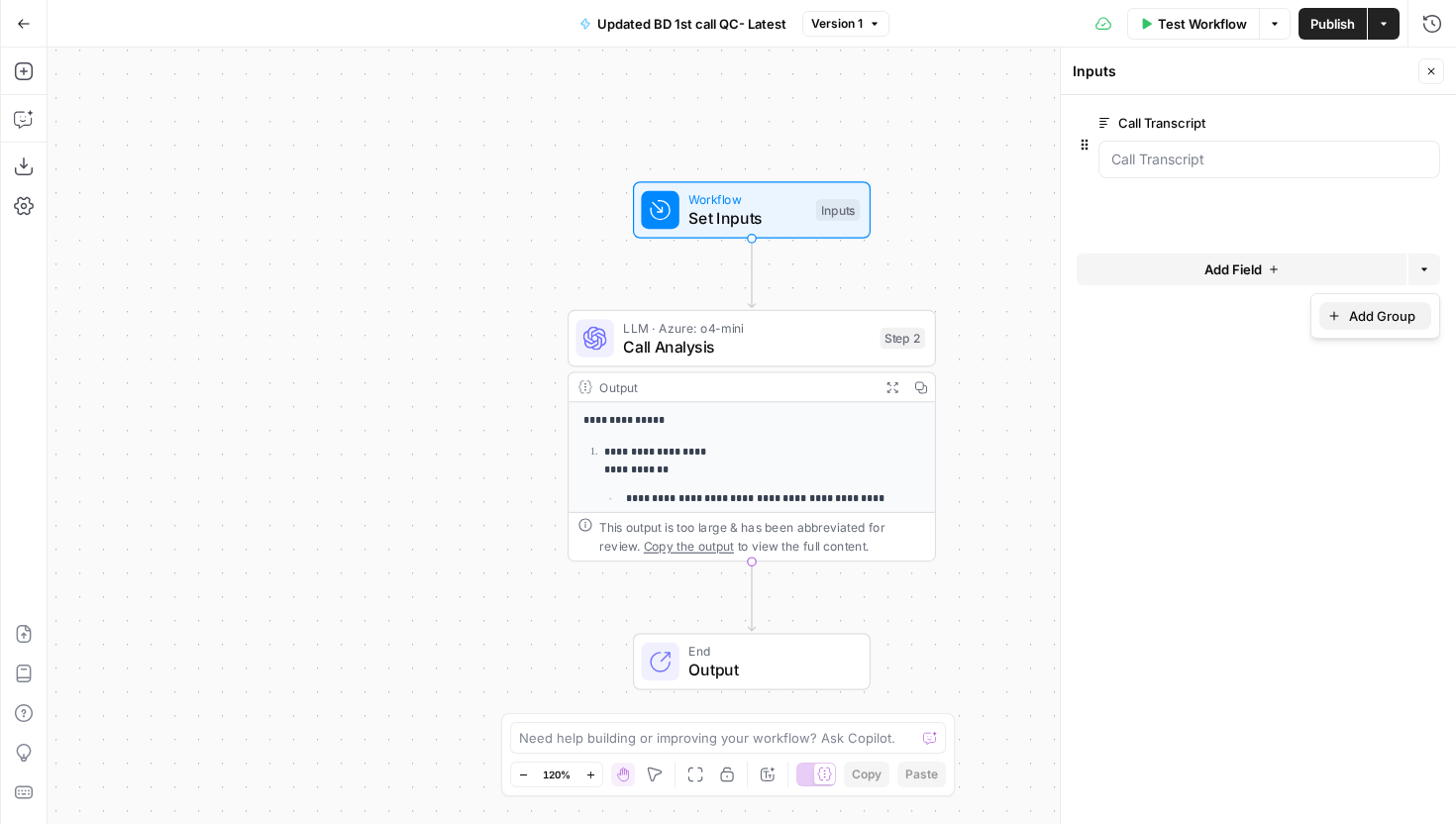 click on "Add Group" at bounding box center [1382, 316] 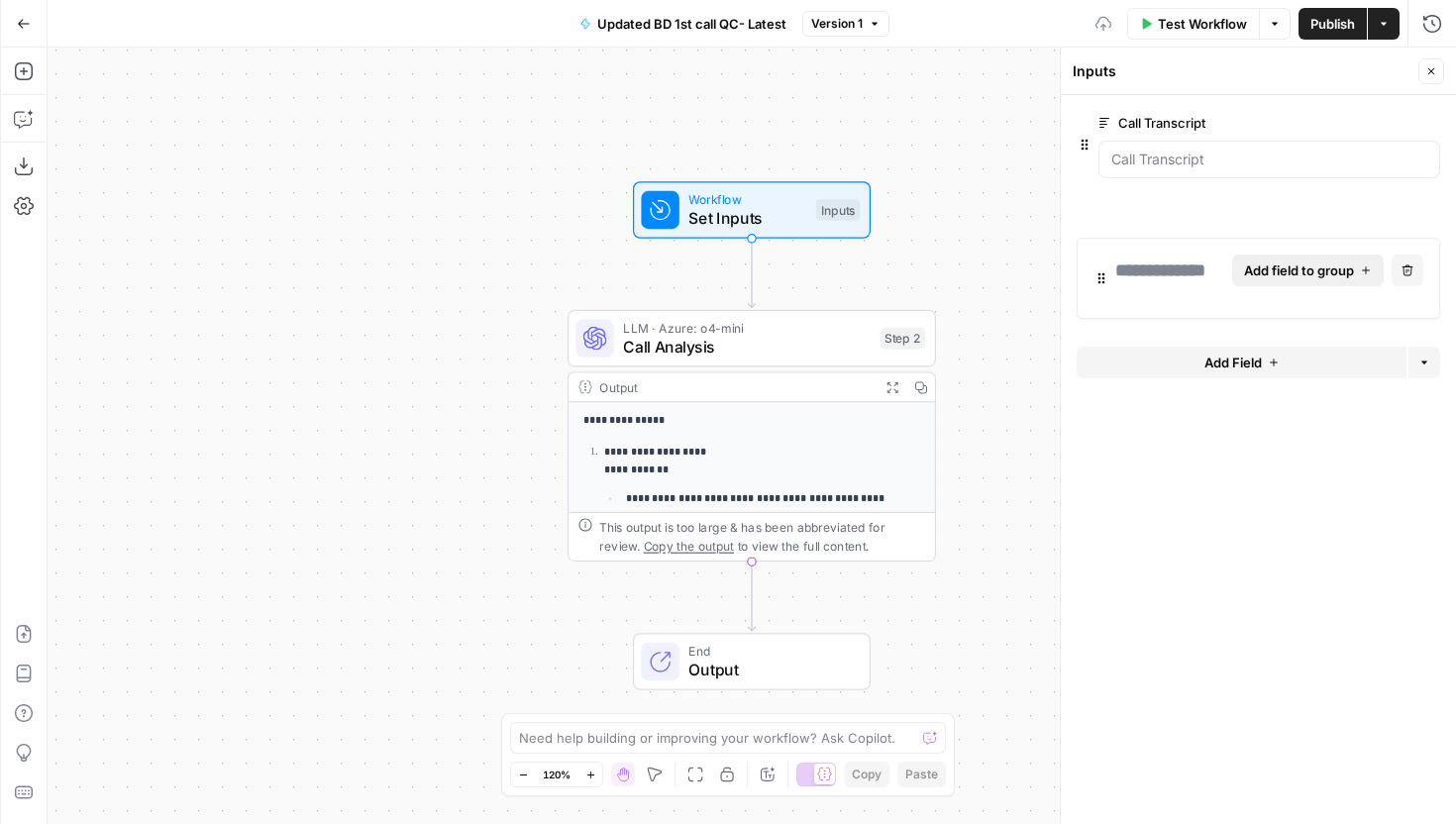 click on "Add field to group" at bounding box center [1299, 270] 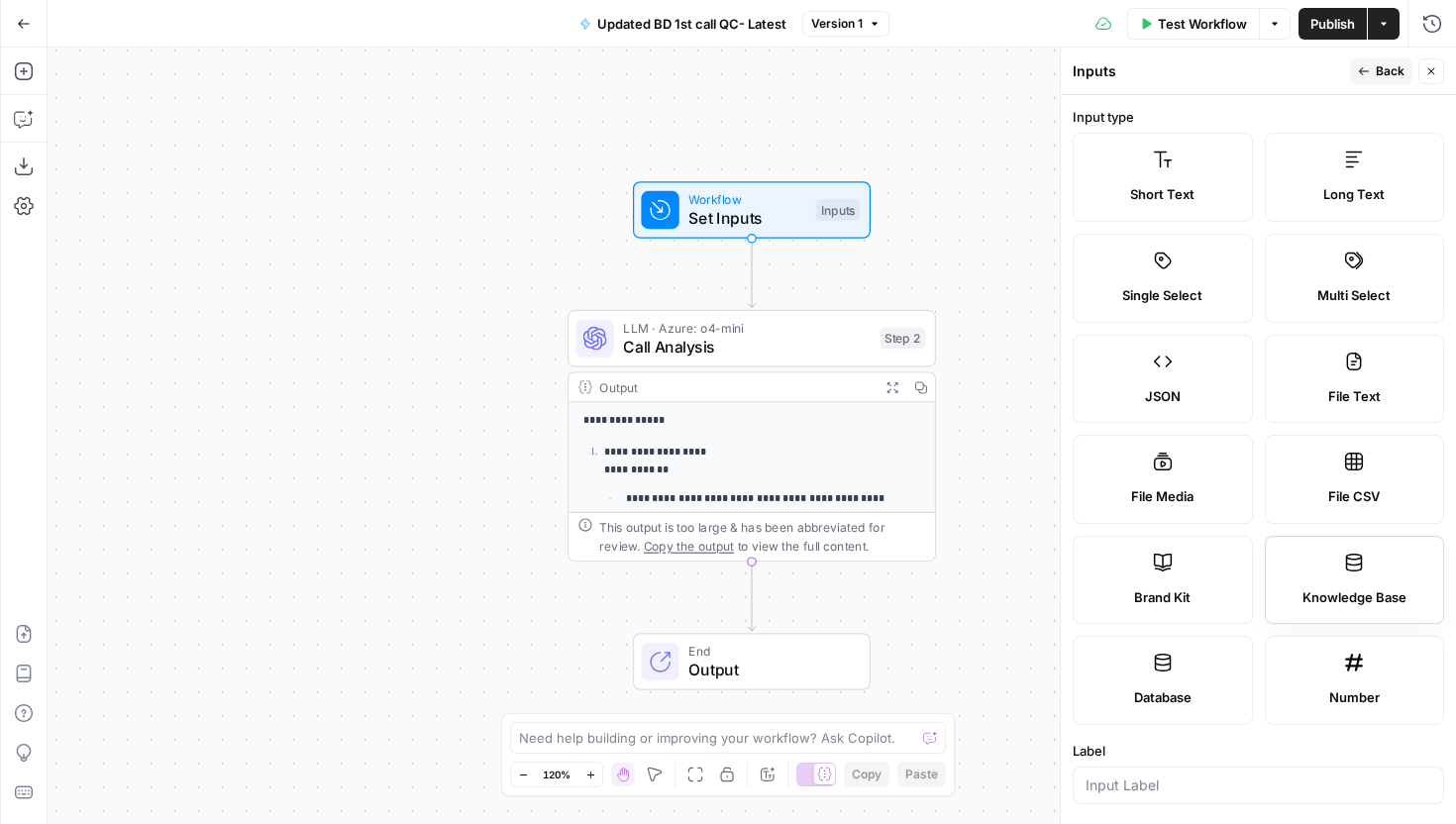 click on "Knowledge Base" at bounding box center [1354, 598] 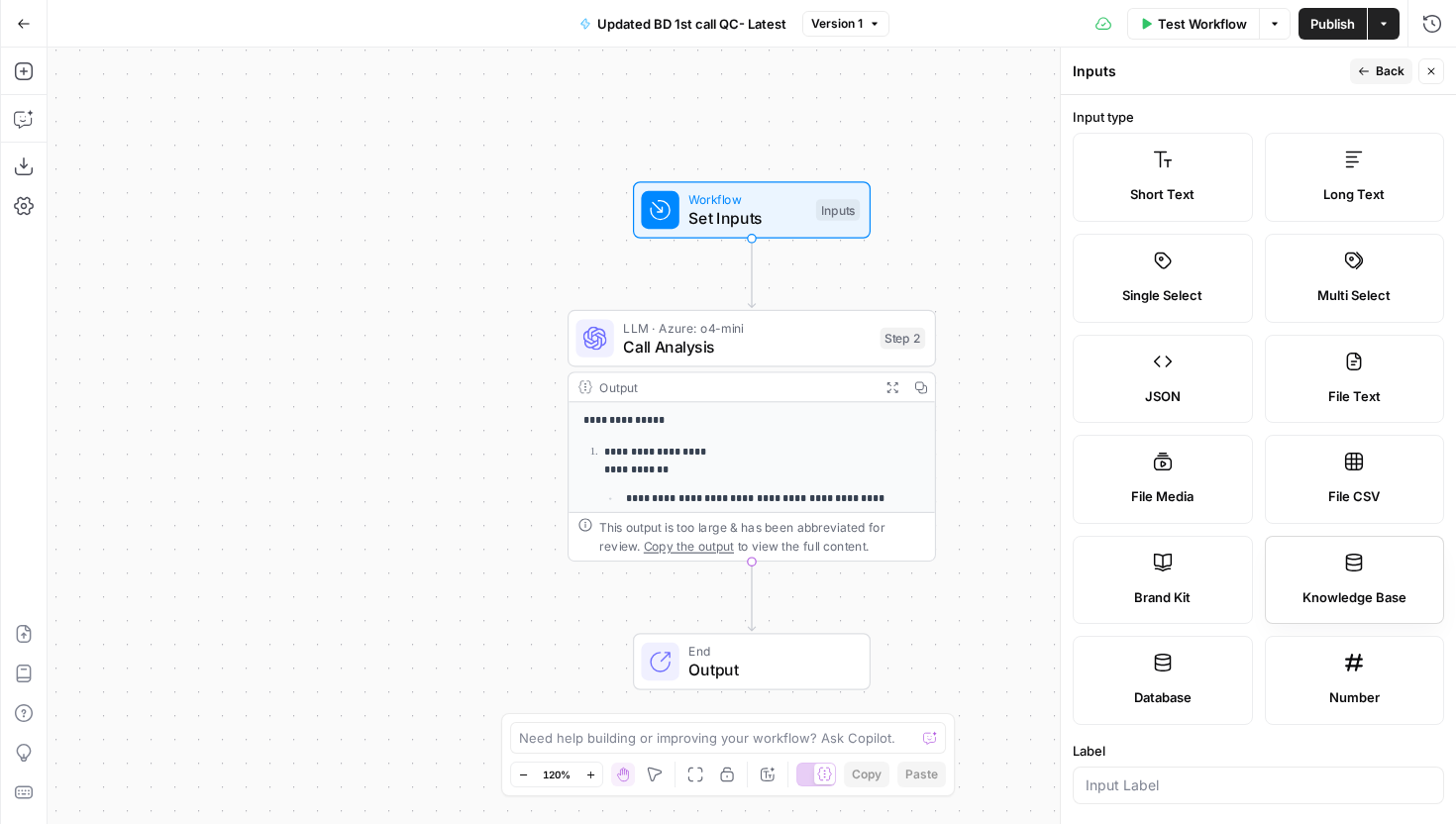 click on "Knowledge Base" at bounding box center (1354, 598) 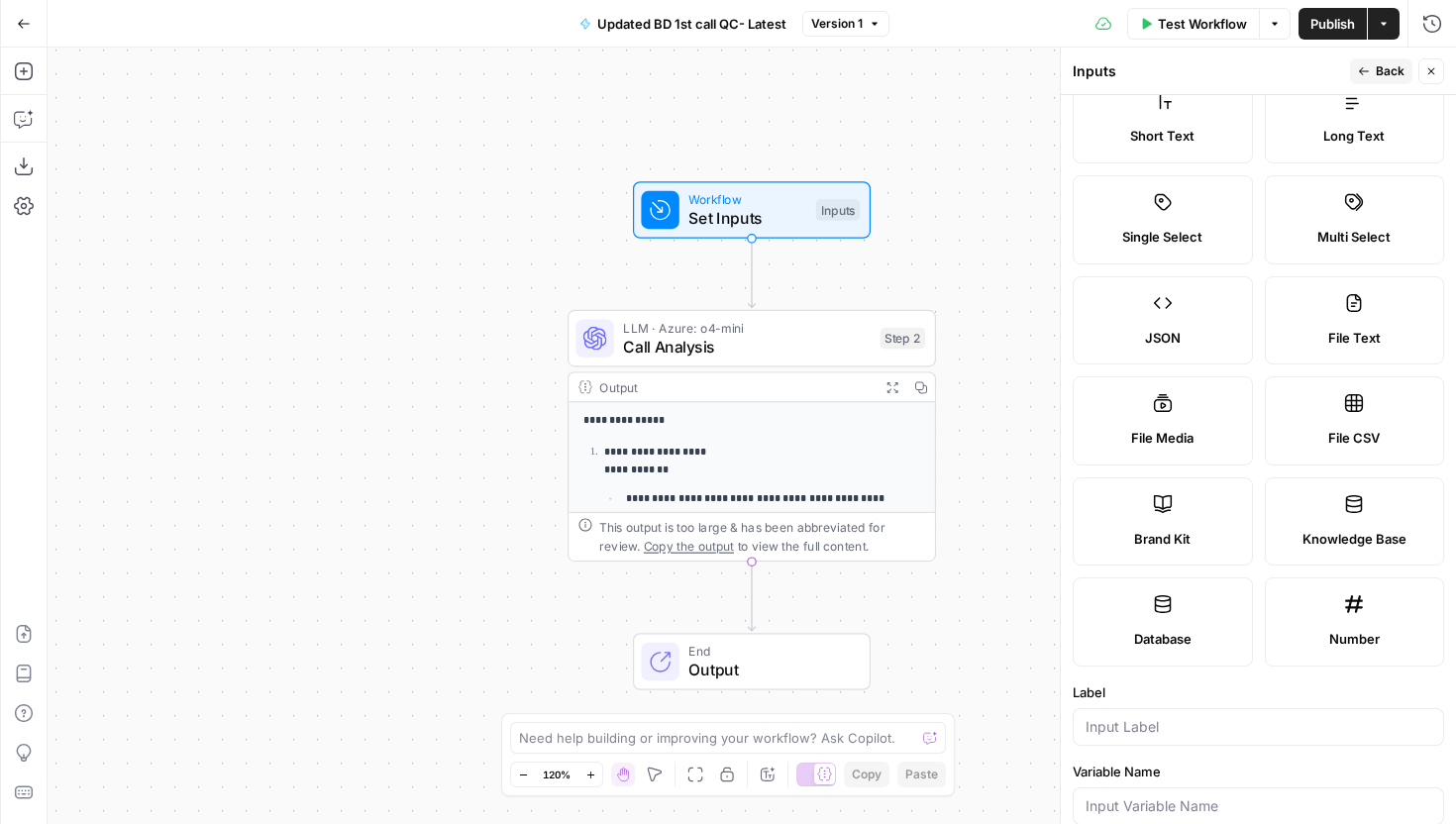 scroll, scrollTop: 365, scrollLeft: 0, axis: vertical 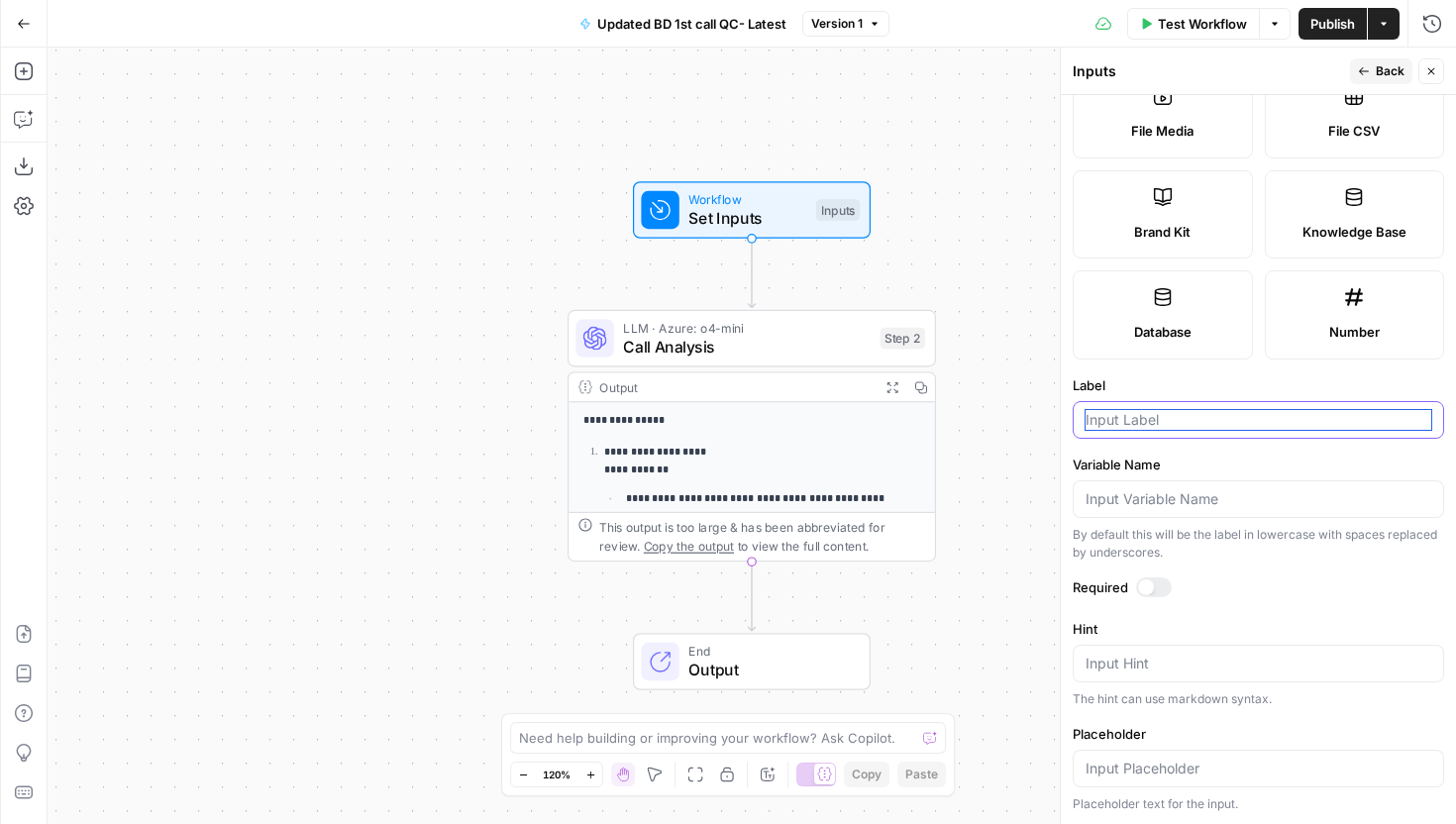 click on "Label" at bounding box center (1258, 420) 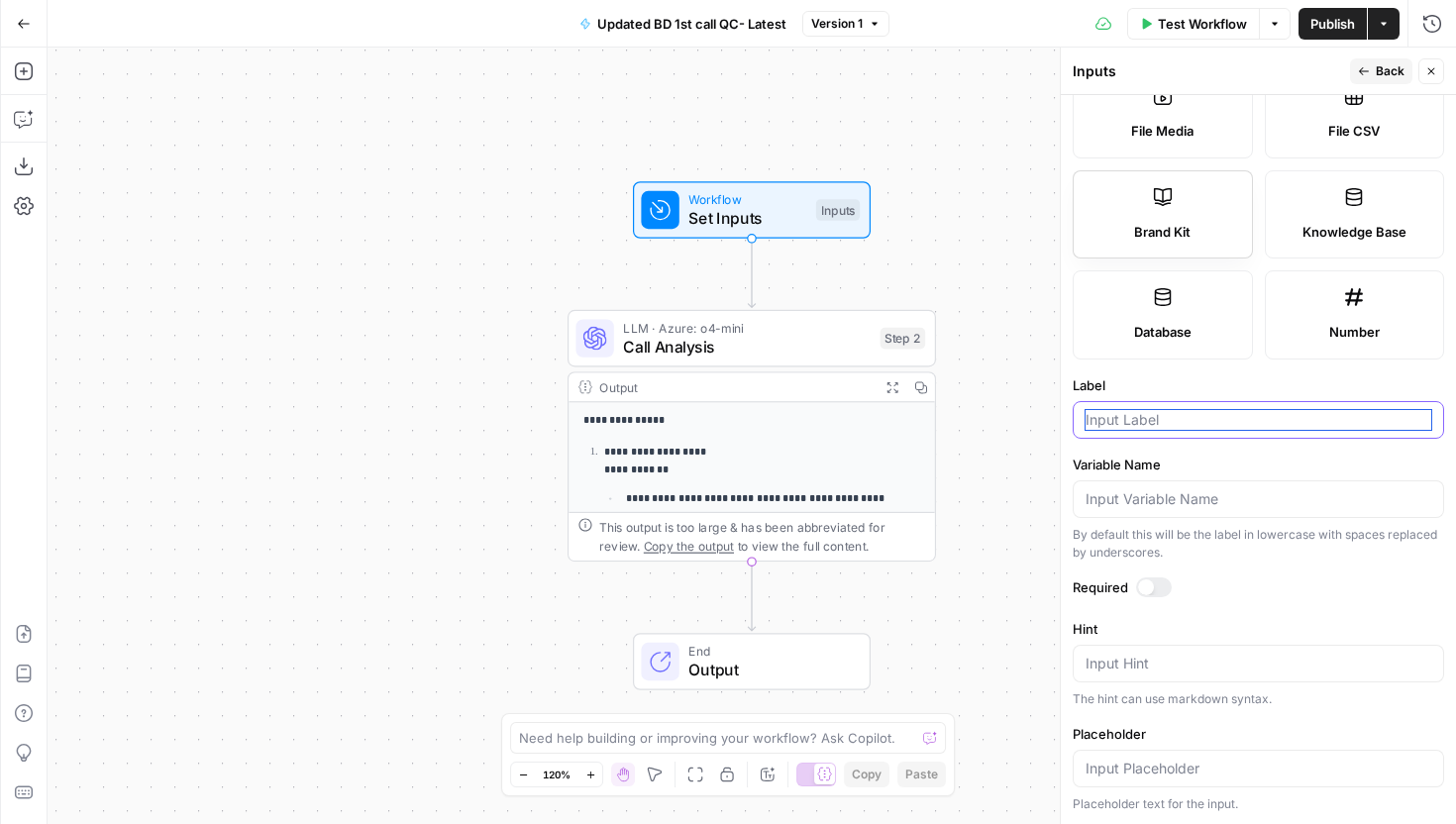 scroll, scrollTop: 0, scrollLeft: 0, axis: both 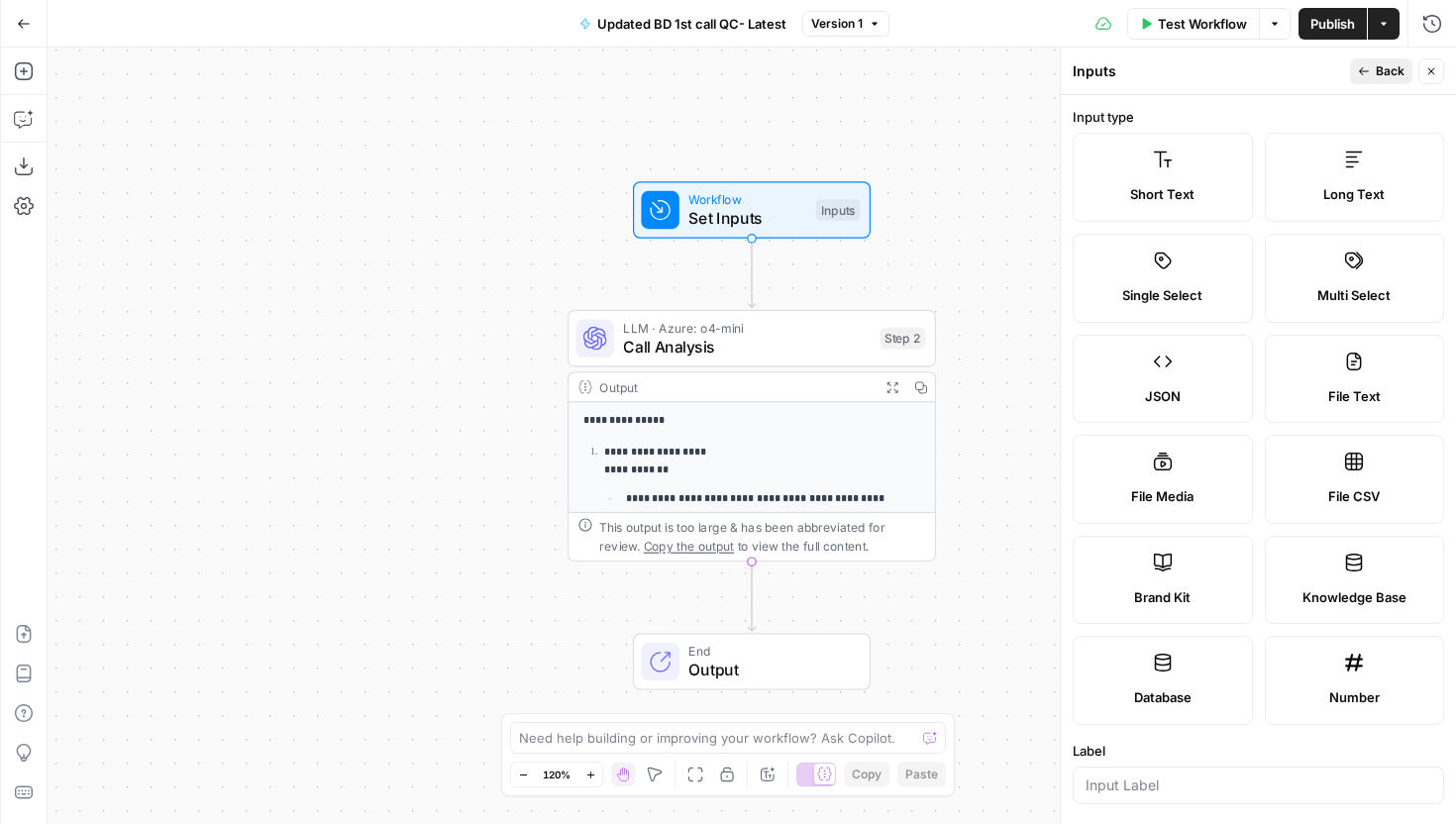 click on "Back" at bounding box center (1390, 71) 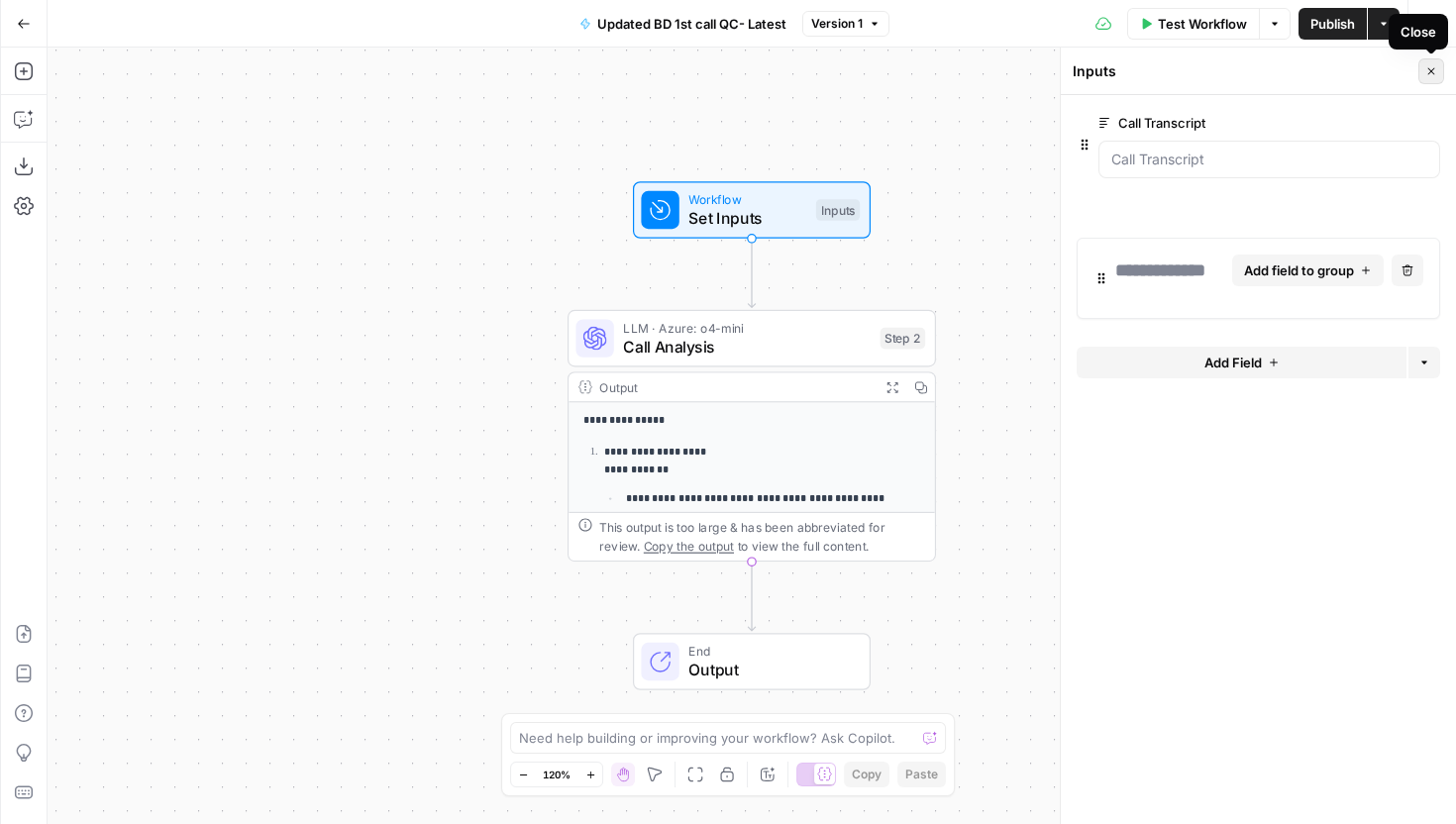 click on "Close" at bounding box center [1431, 71] 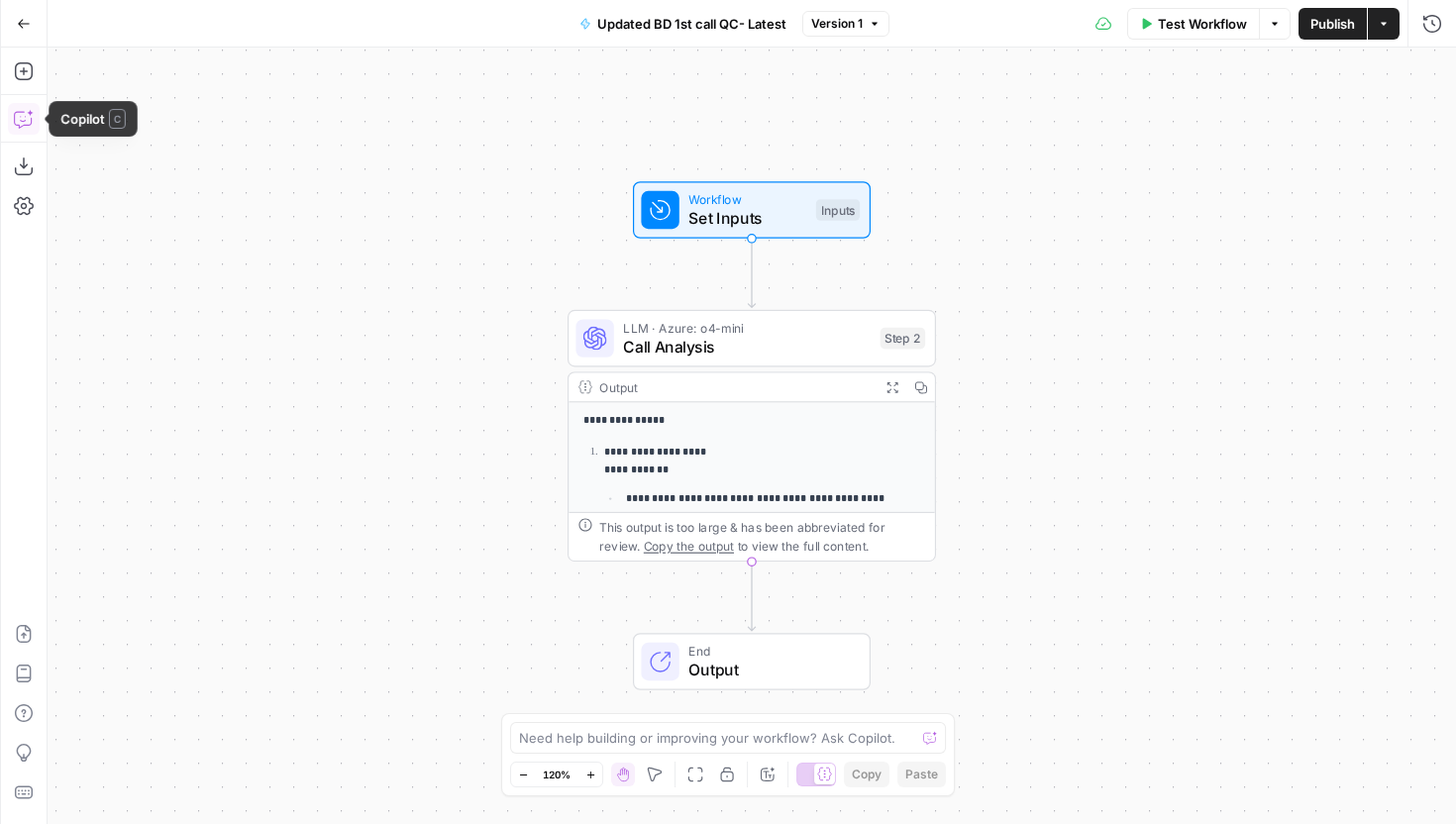 click 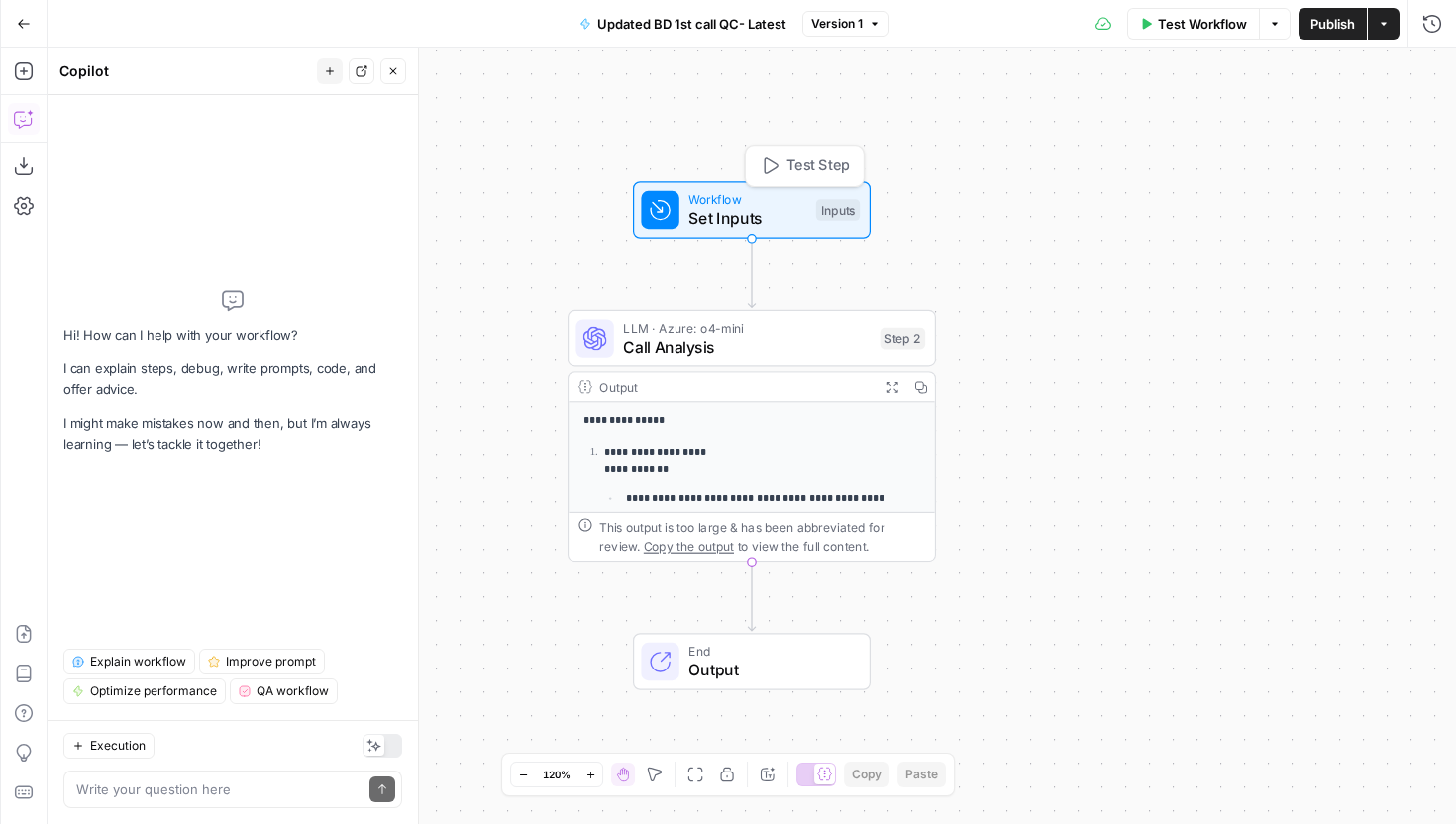 click on "Set Inputs" at bounding box center (747, 218) 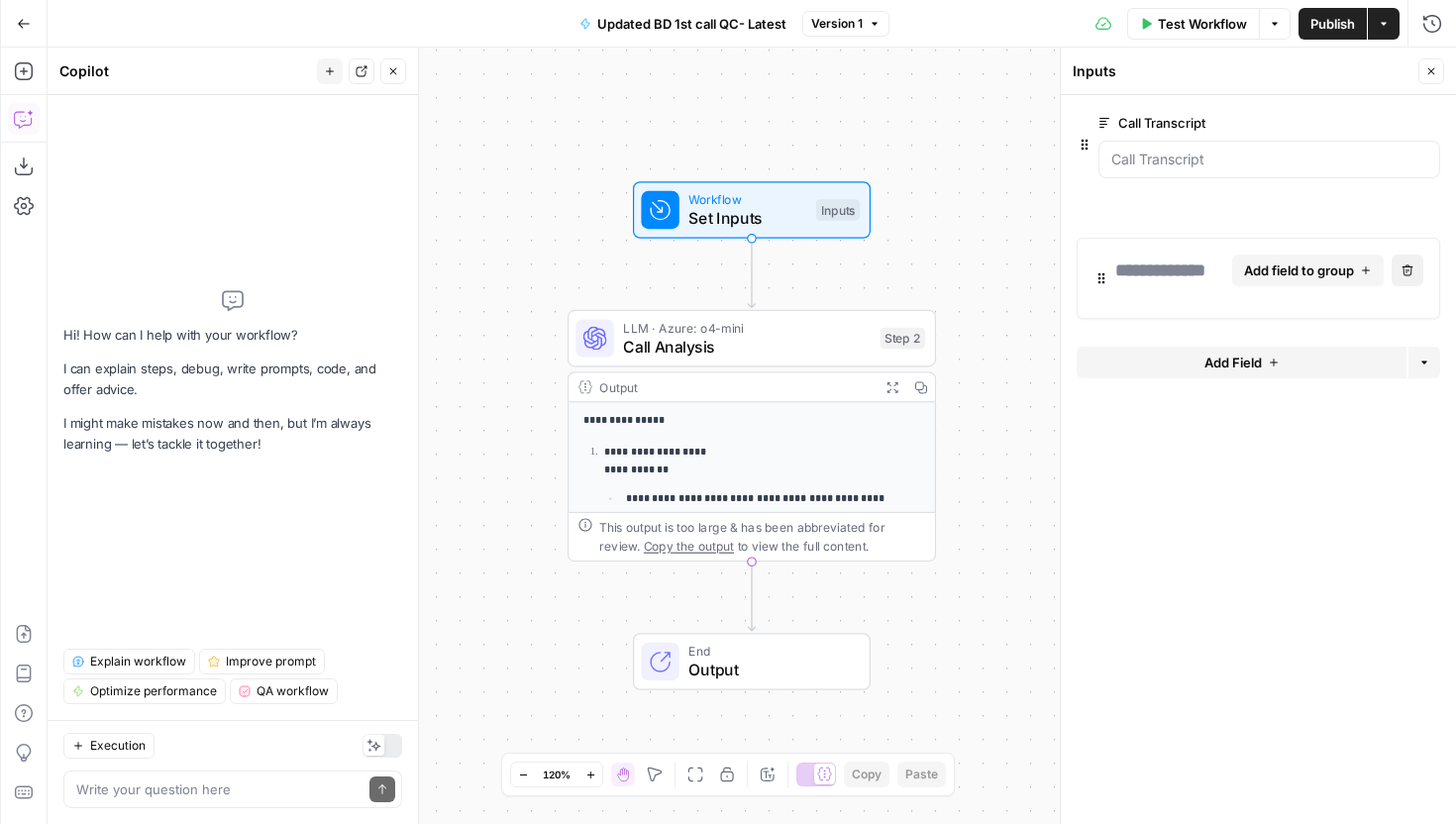 click 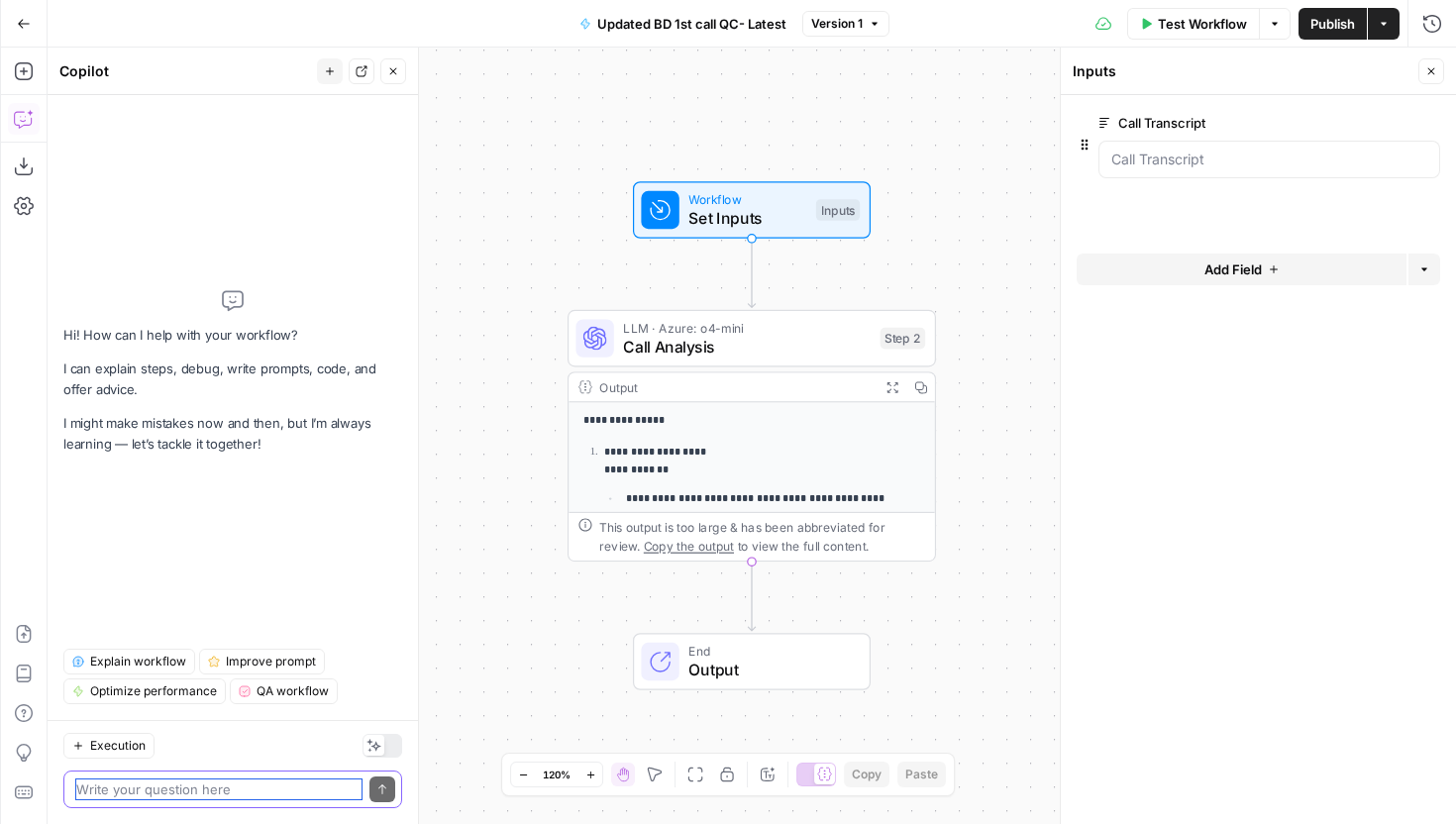 click at bounding box center [219, 789] 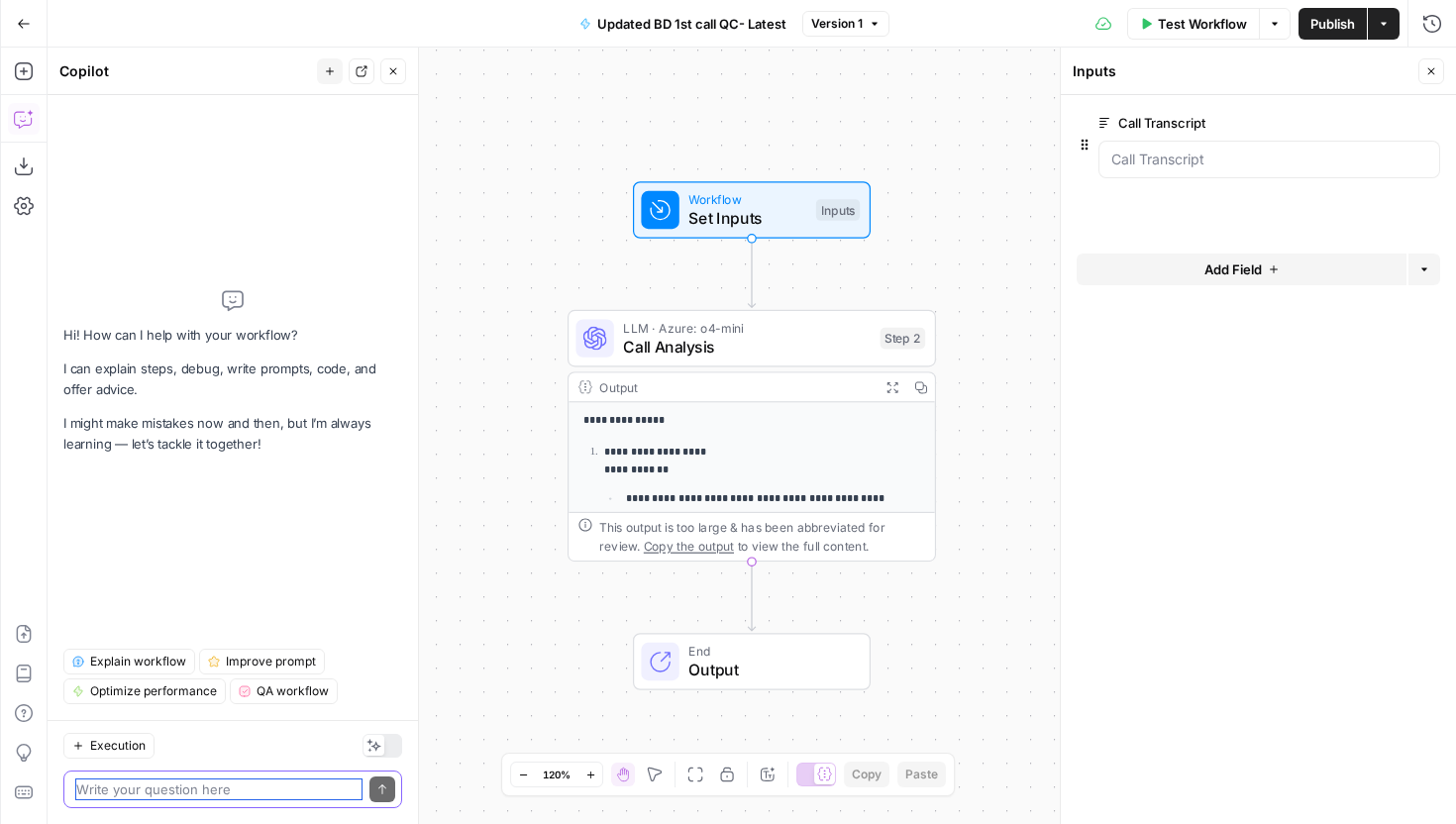 click at bounding box center (219, 789) 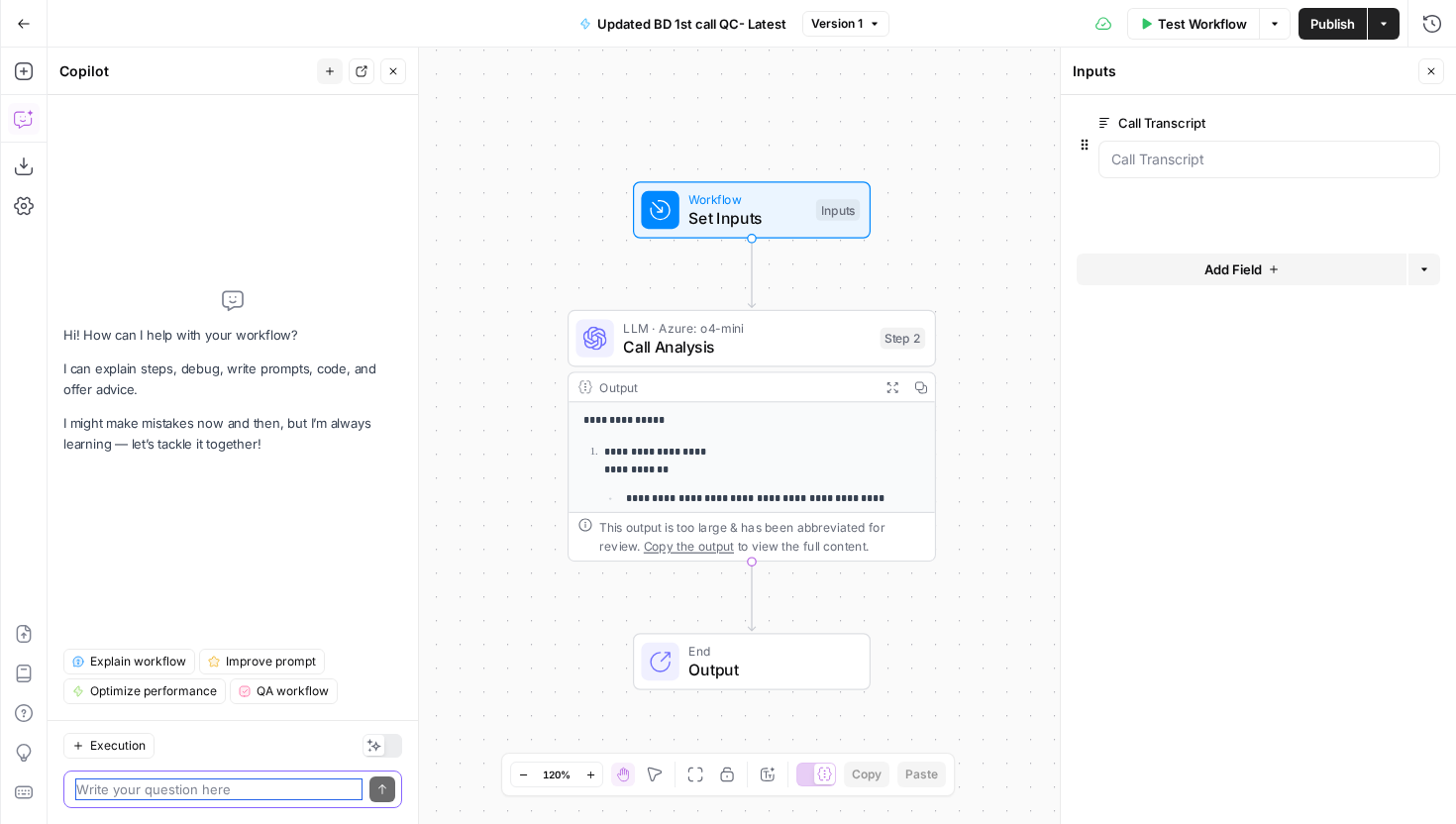click at bounding box center [219, 789] 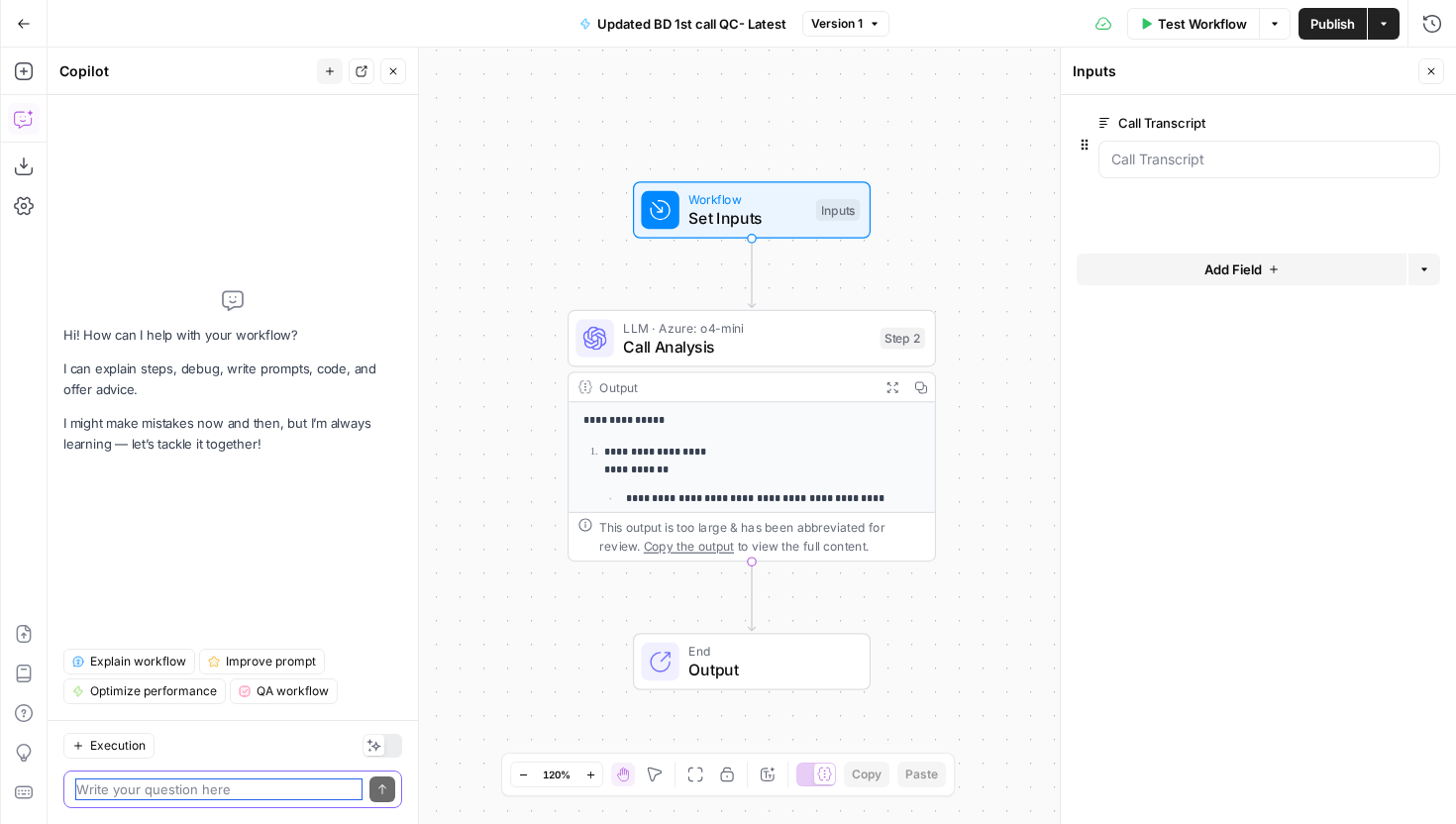 click at bounding box center (219, 789) 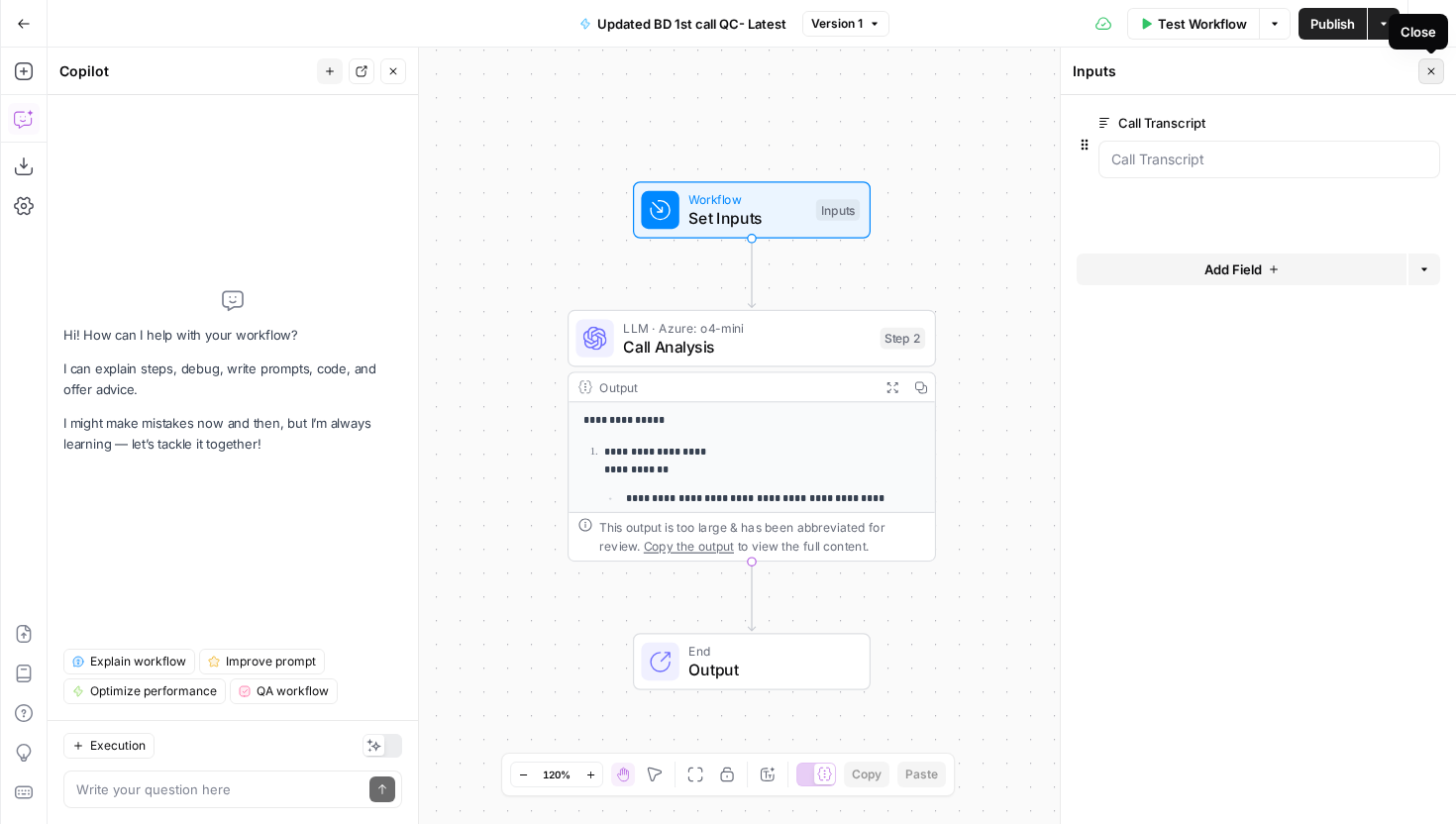click on "Close" at bounding box center (1431, 71) 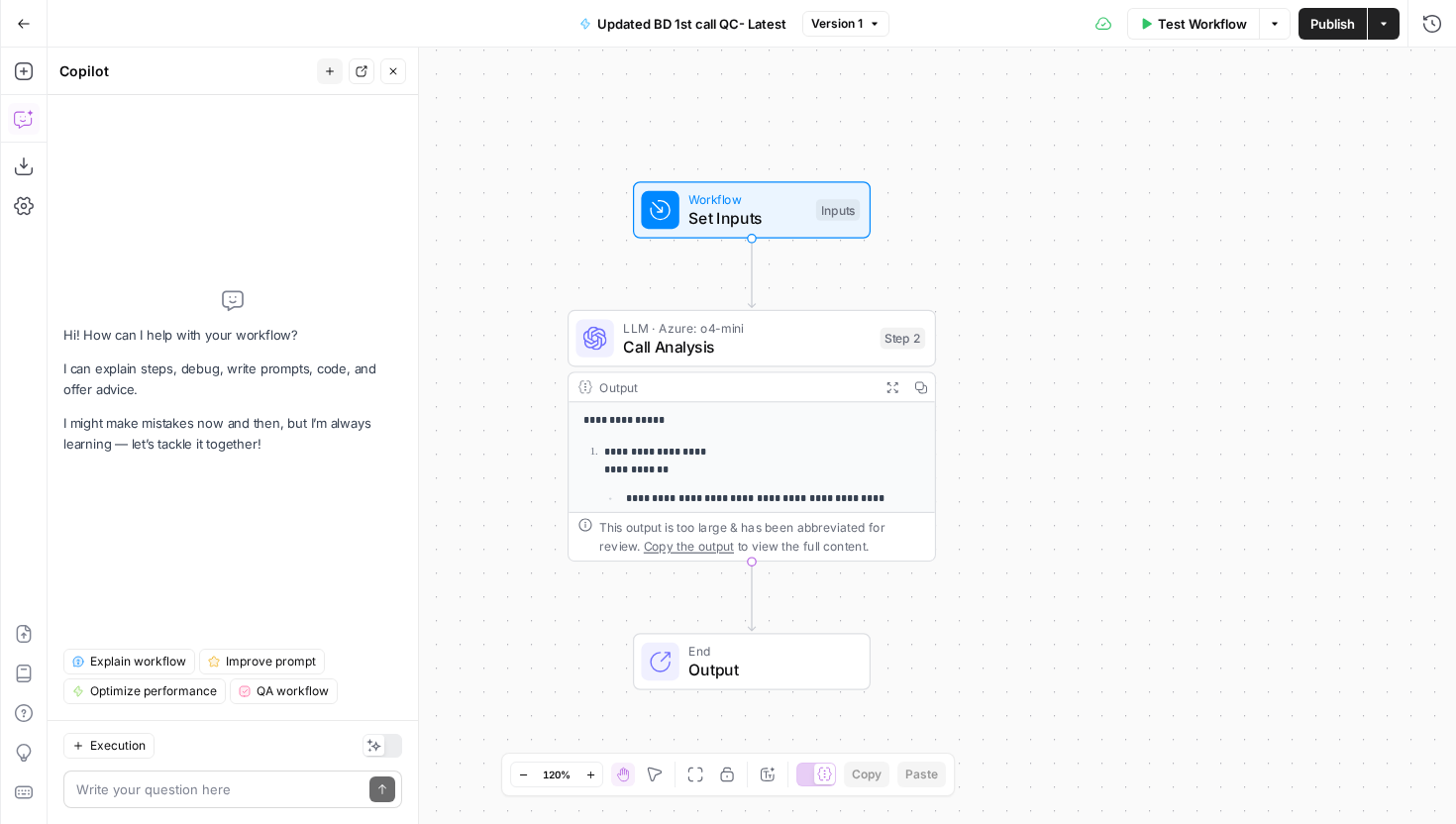 click on "Write your question here Send" at bounding box center (233, 789) 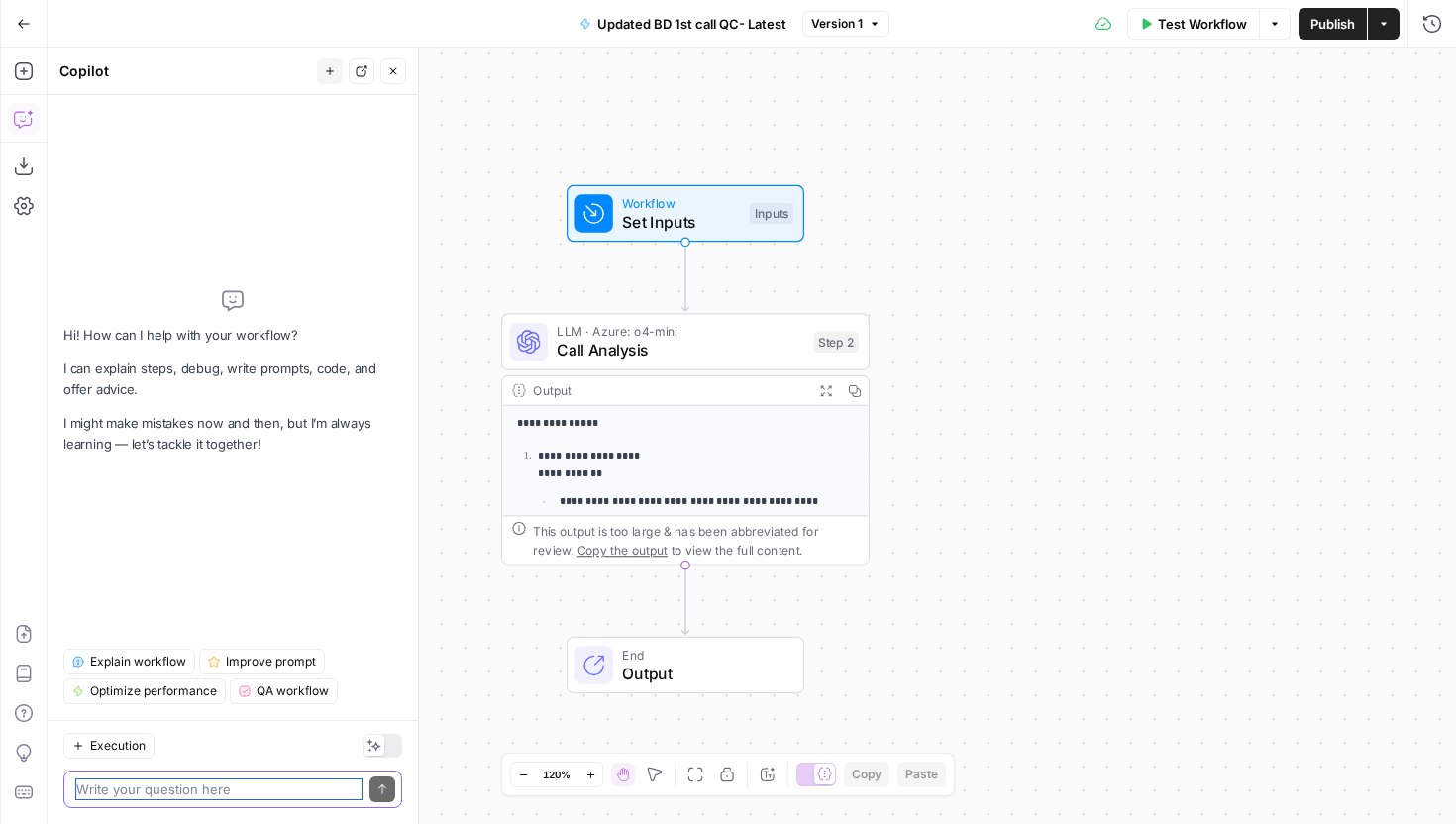click at bounding box center [219, 789] 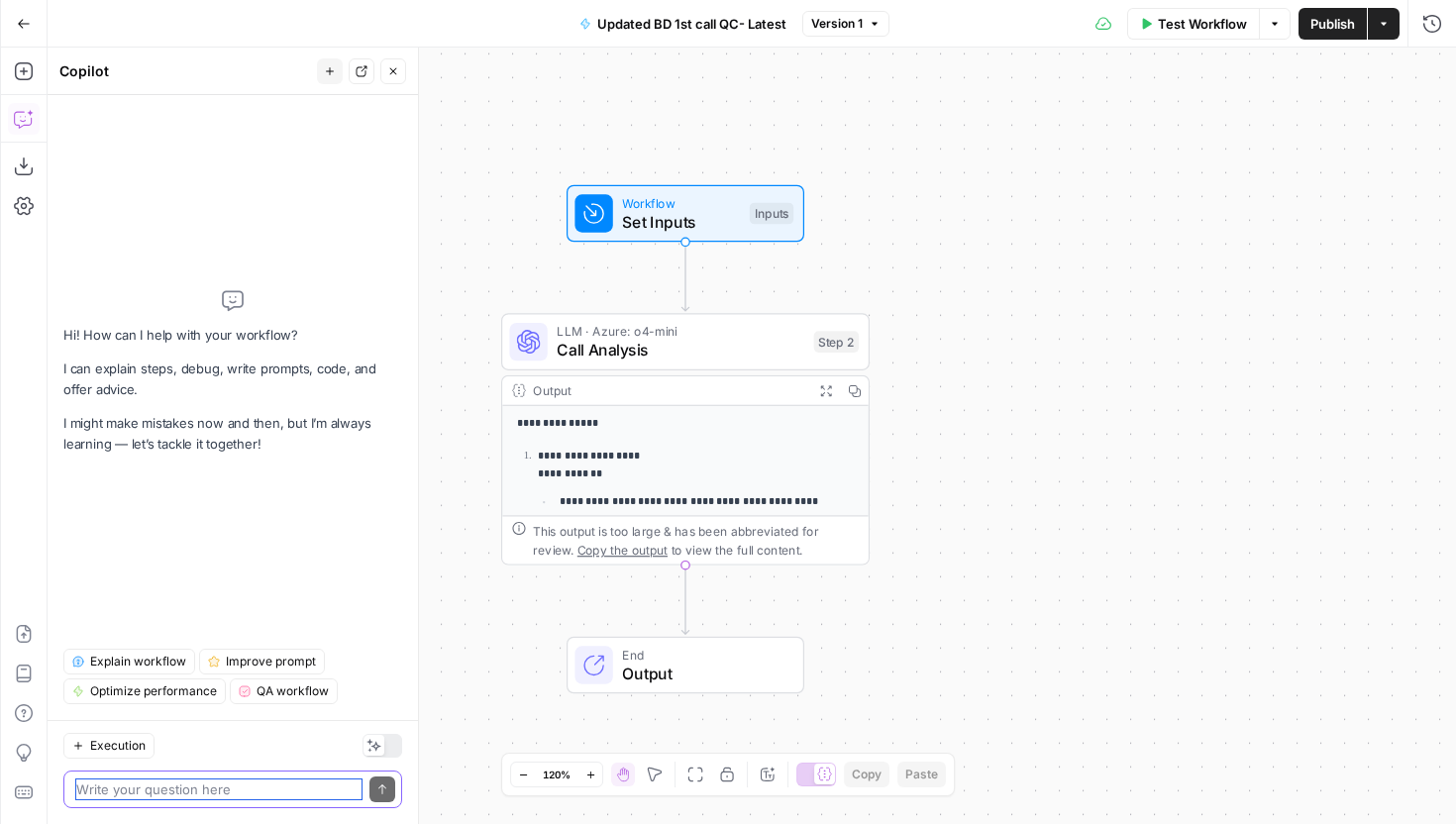 paste on "Hi" 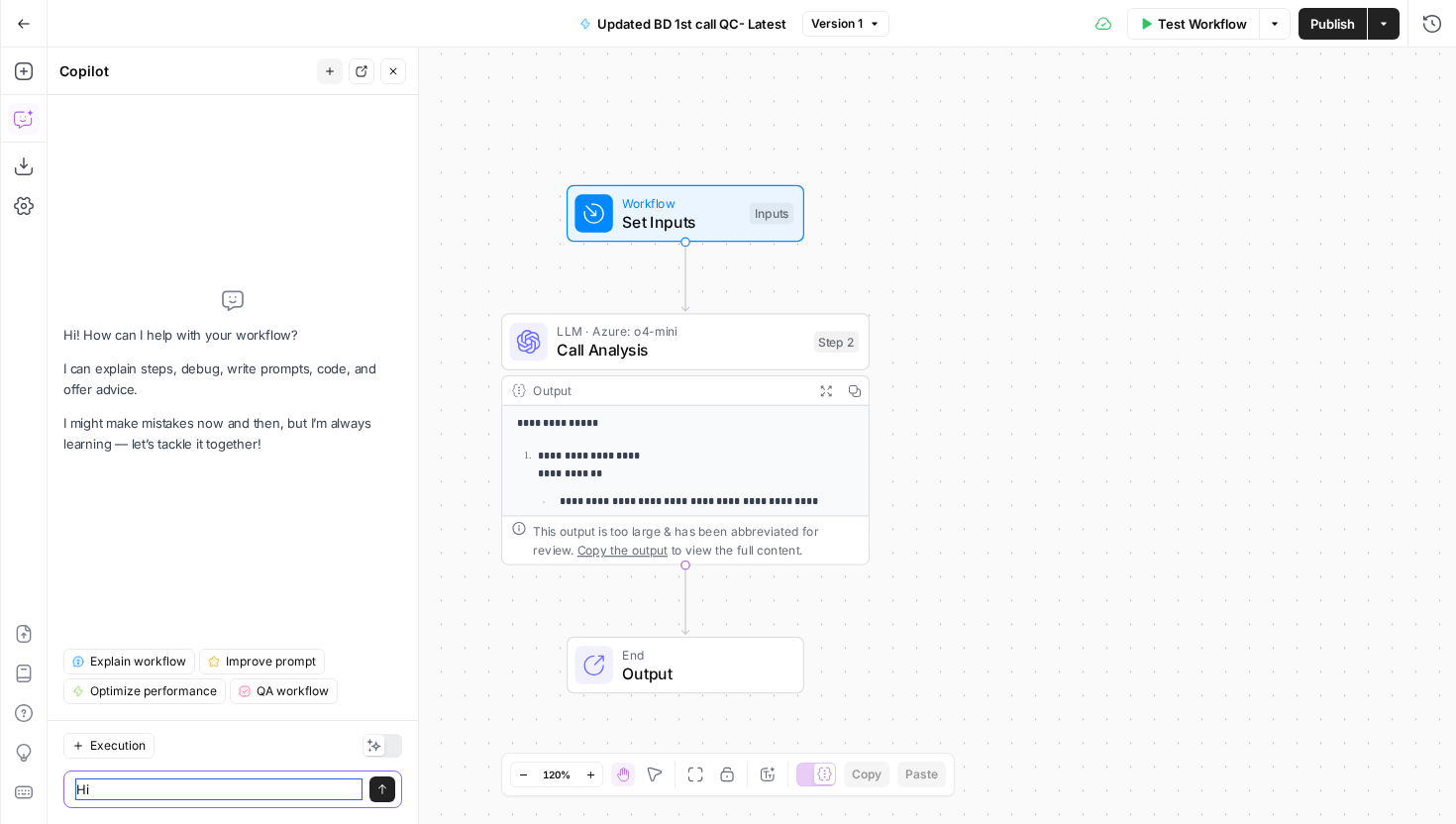 type on "H" 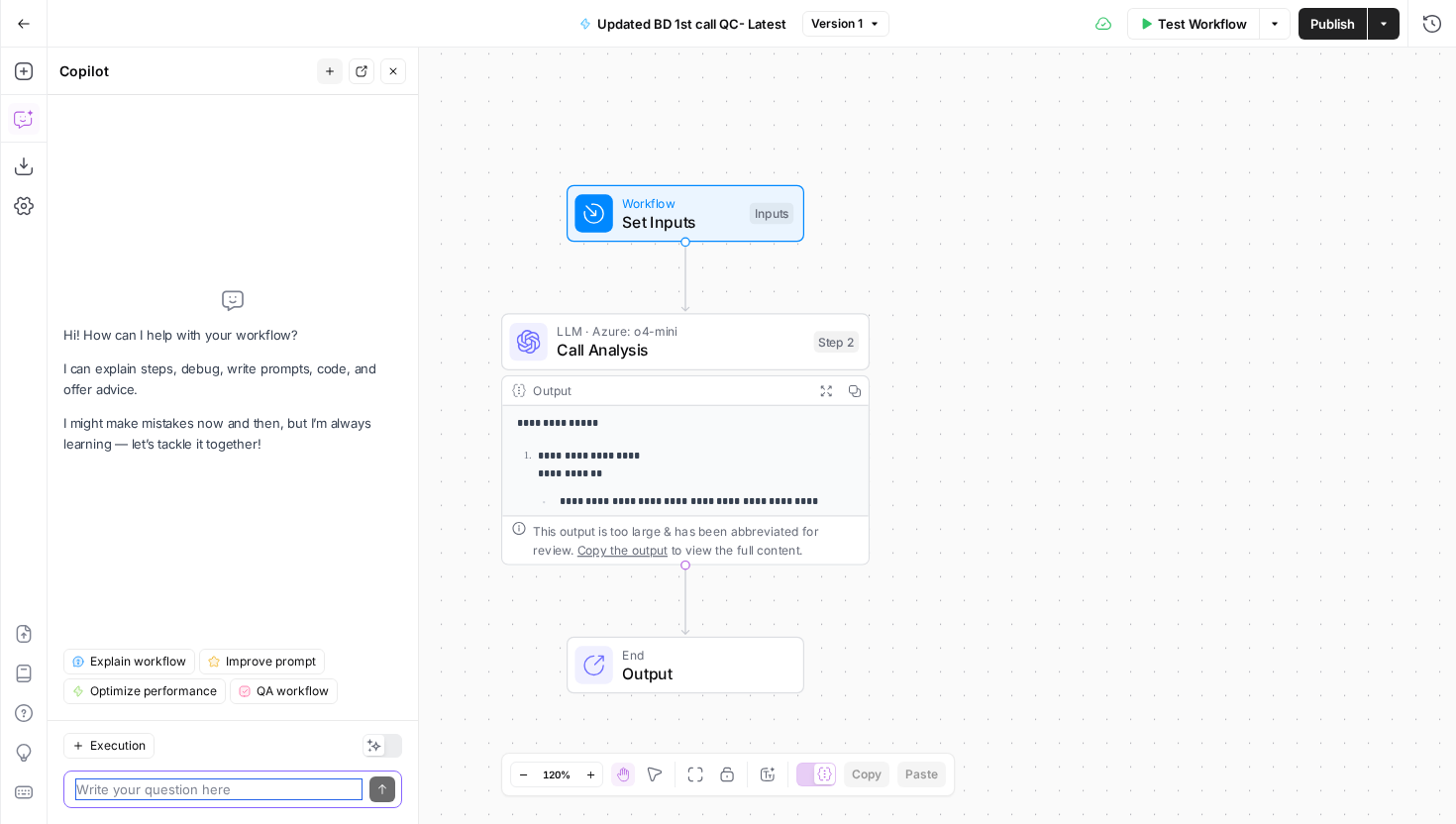 paste on "This workflow will analyze how the AE has answered the objections and questions of the client. You need to verify it from the knowledge base. We need to add the knowledge base so that it can be verified whether the client has asked similar questions (mentioned in the knowledge base) and whether the AE has answered according to the answers given for those questions in the knowledge base." 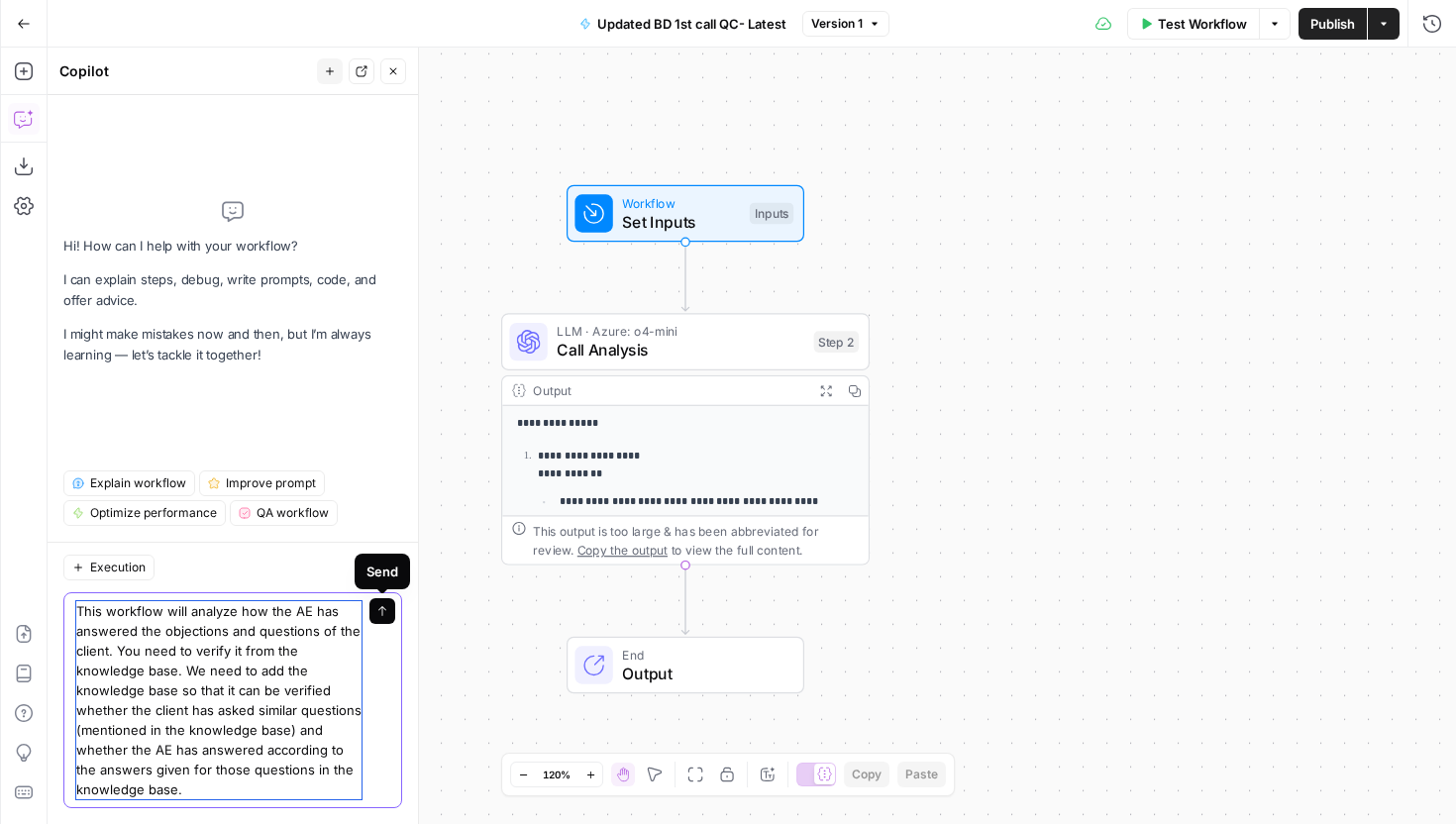 type on "This workflow will analyze how the AE has answered the objections and questions of the client. You need to verify it from the knowledge base. We need to add the knowledge base so that it can be verified whether the client has asked similar questions (mentioned in the knowledge base) and whether the AE has answered according to the answers given for those questions in the knowledge base." 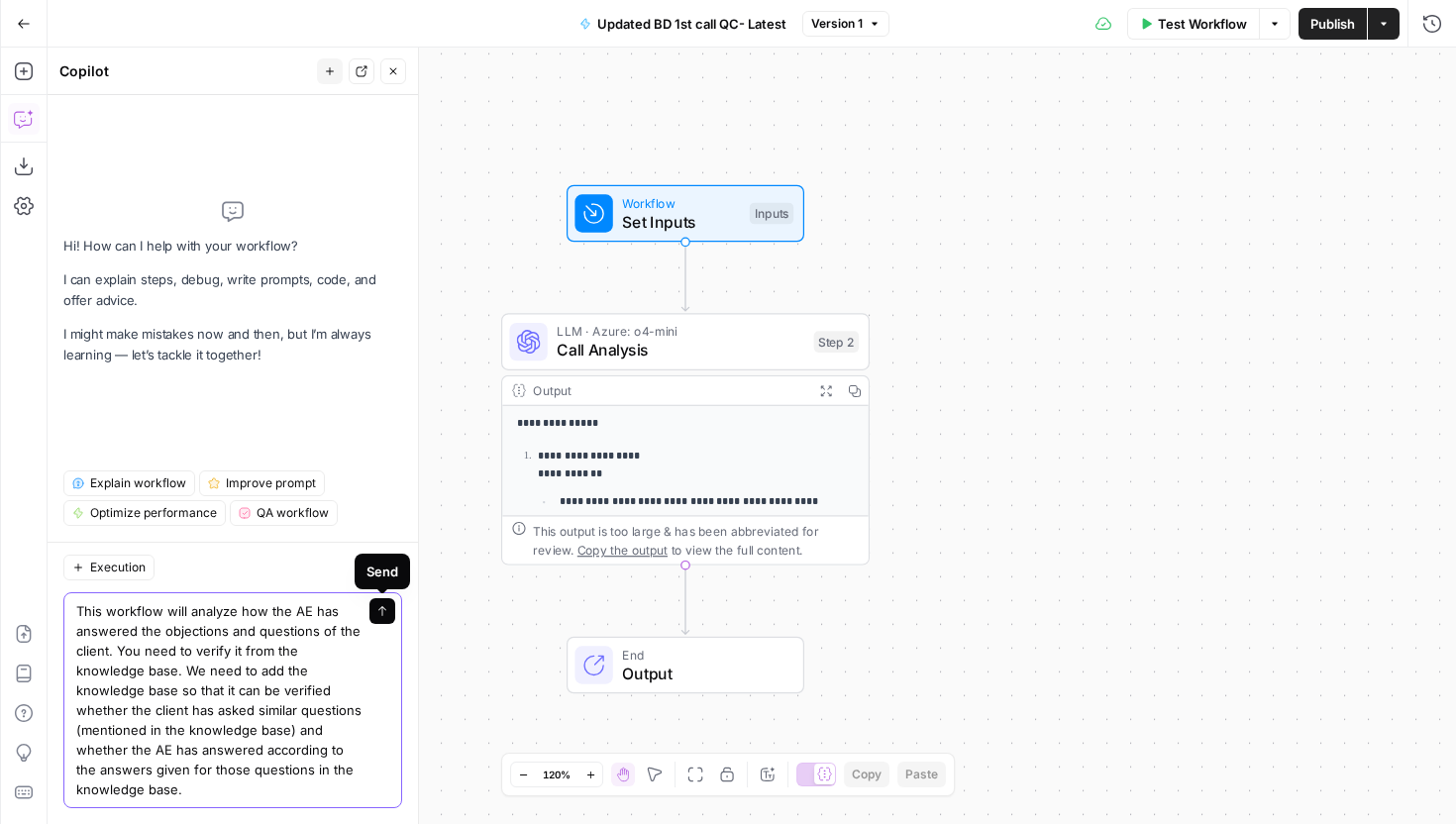 click 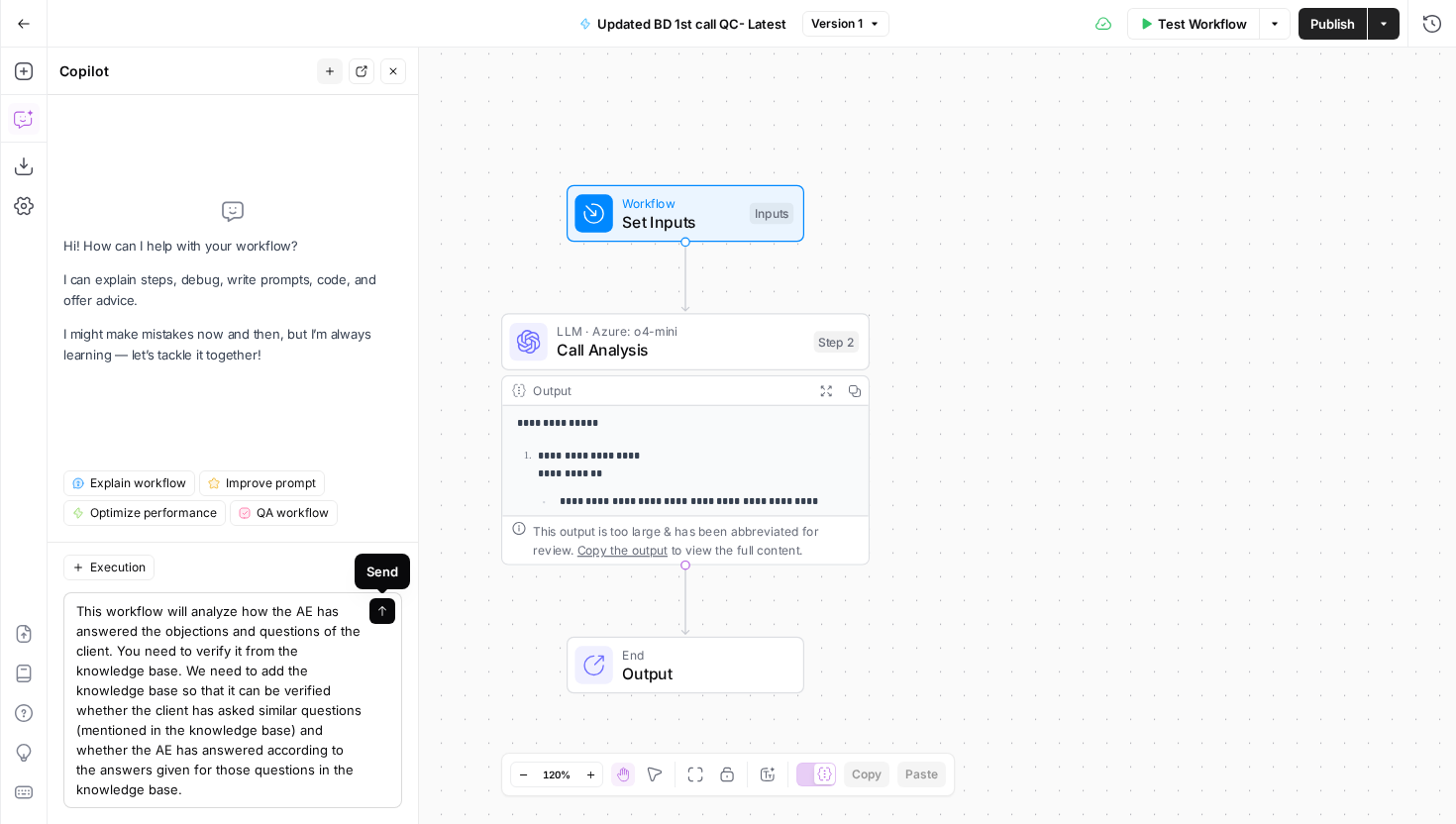 type 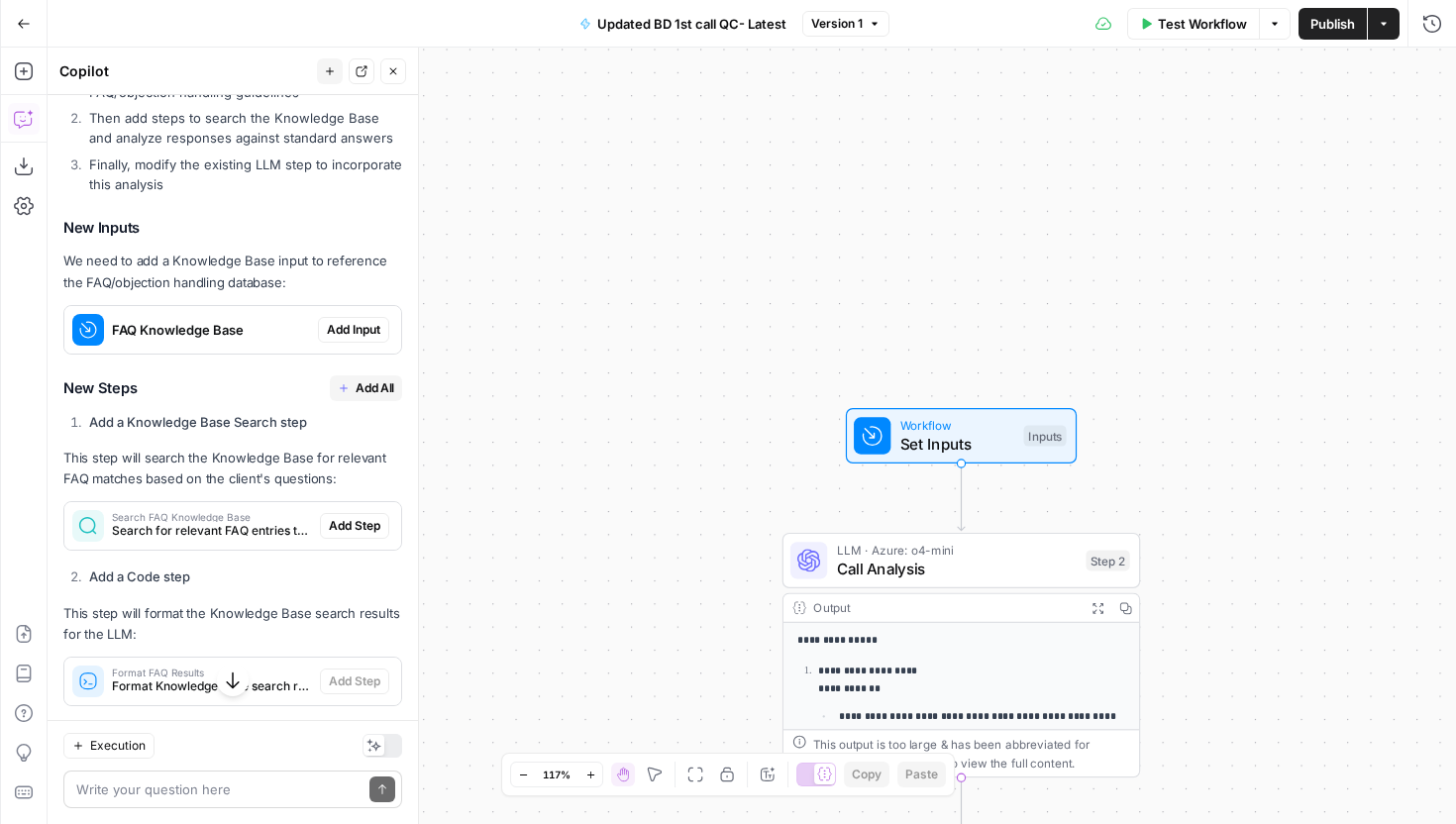 scroll, scrollTop: 626, scrollLeft: 0, axis: vertical 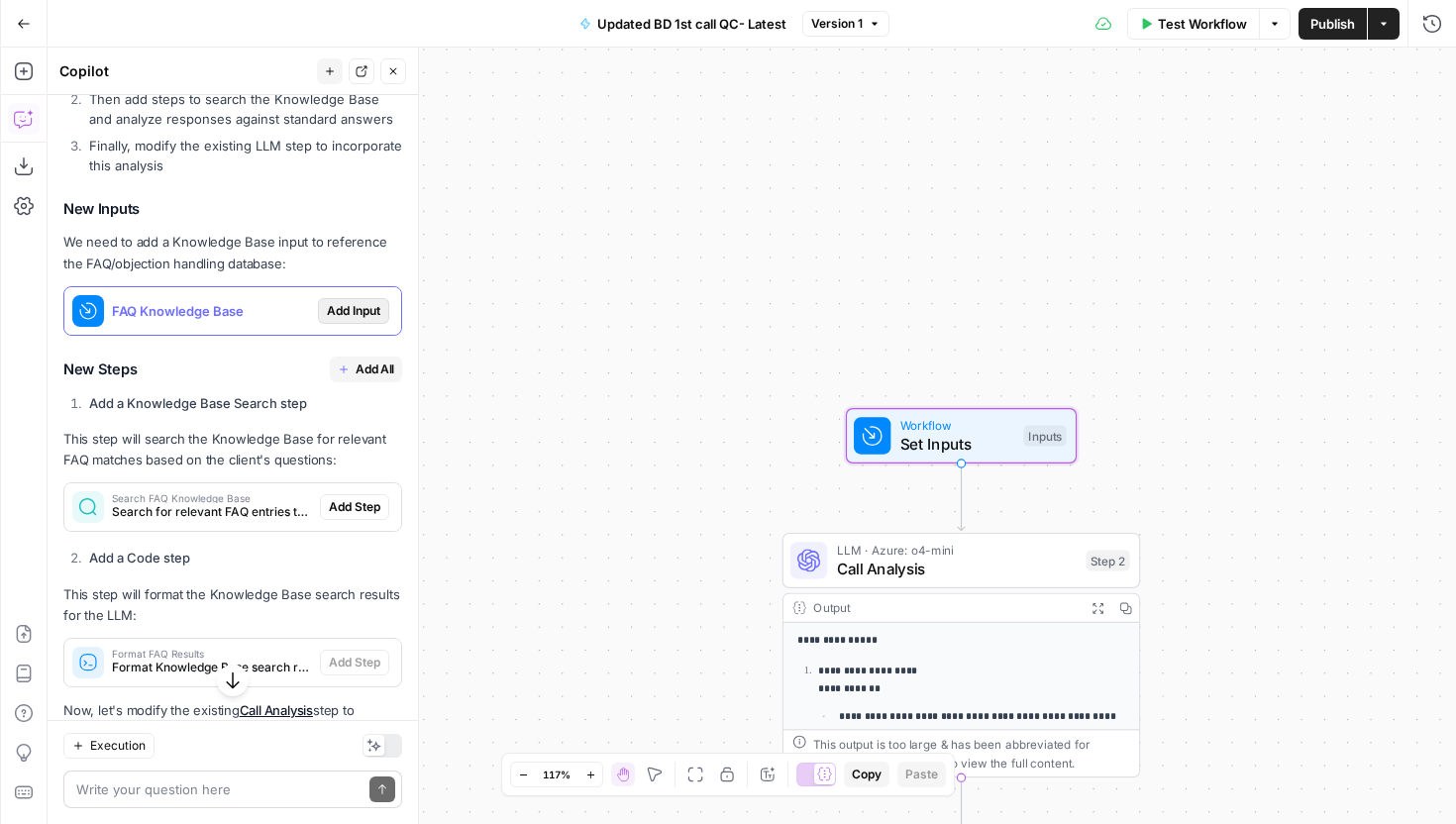 click on "Add Input" at bounding box center (354, 311) 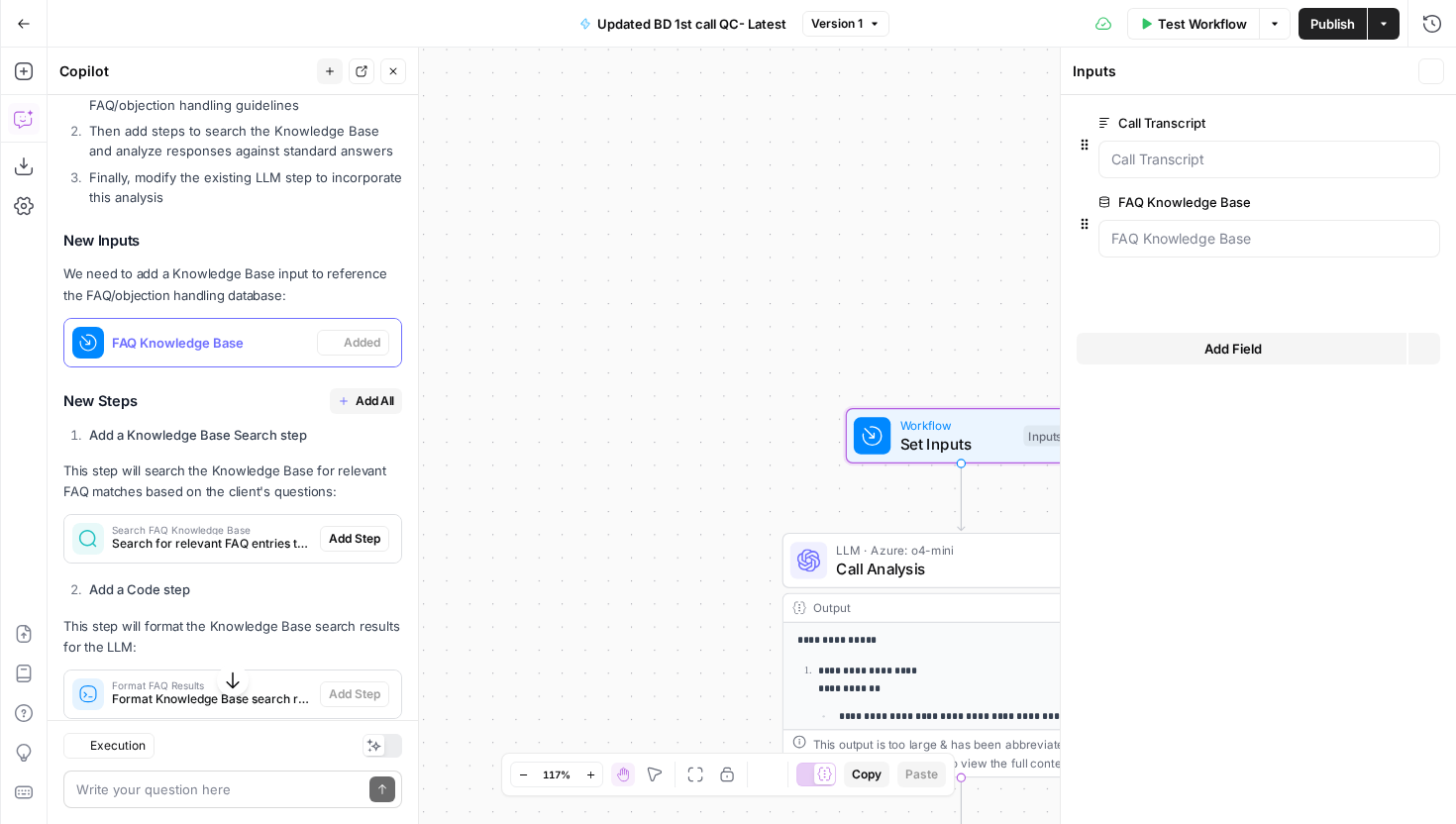 scroll, scrollTop: 658, scrollLeft: 0, axis: vertical 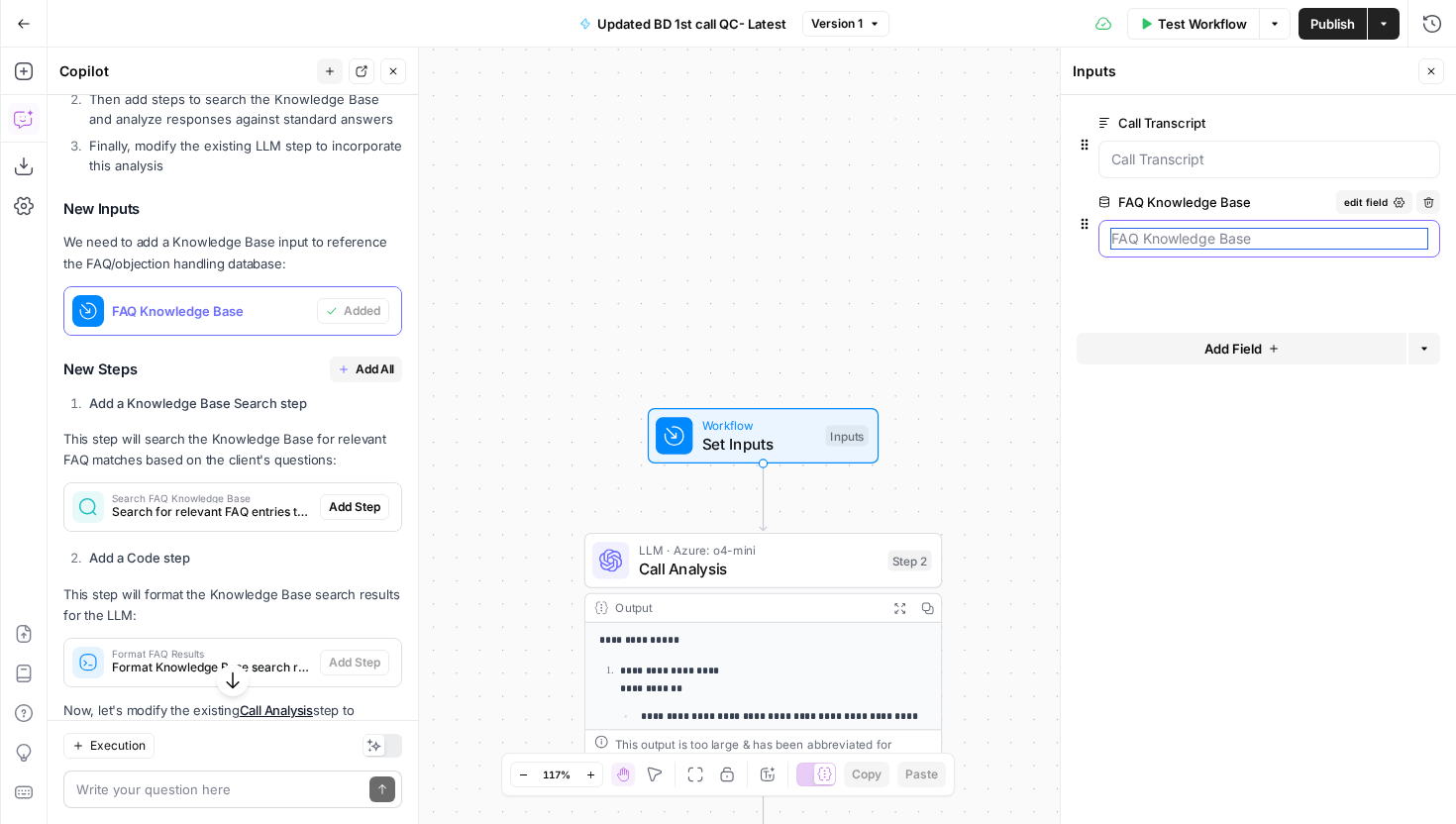click on "FAQ Knowledge Base" at bounding box center [1269, 239] 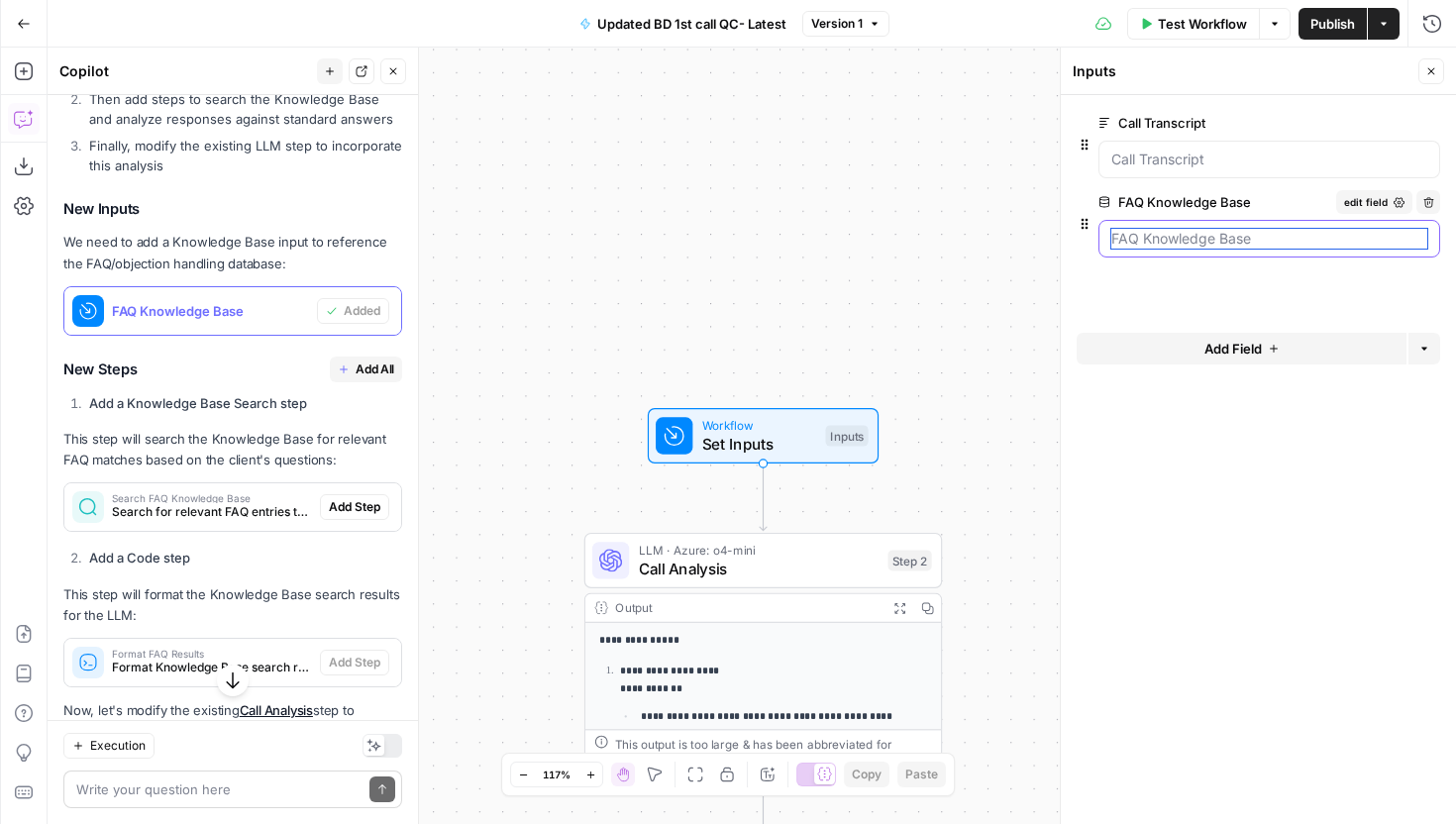 scroll, scrollTop: 698, scrollLeft: 0, axis: vertical 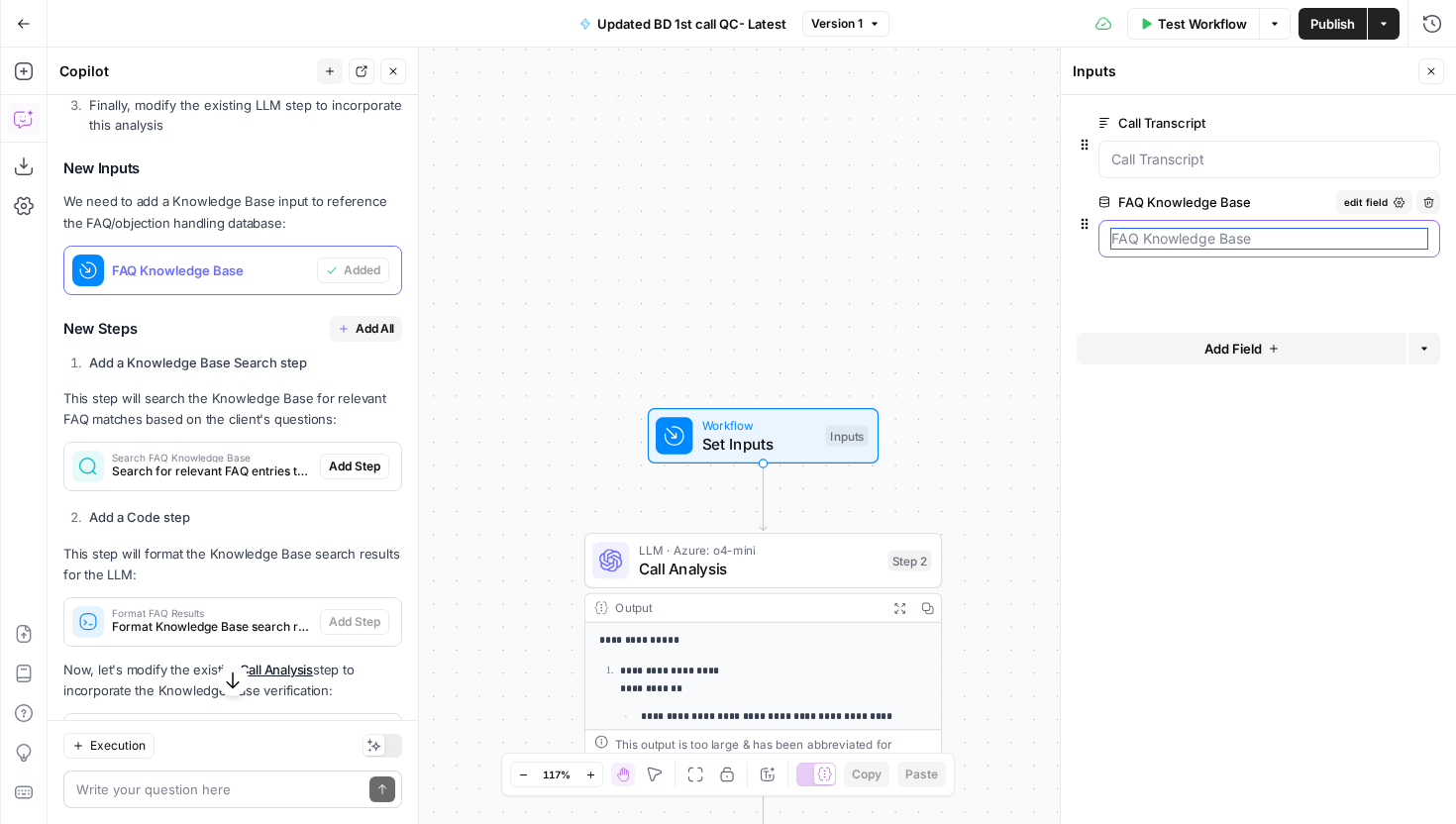 click on "FAQ Knowledge Base" at bounding box center [1269, 239] 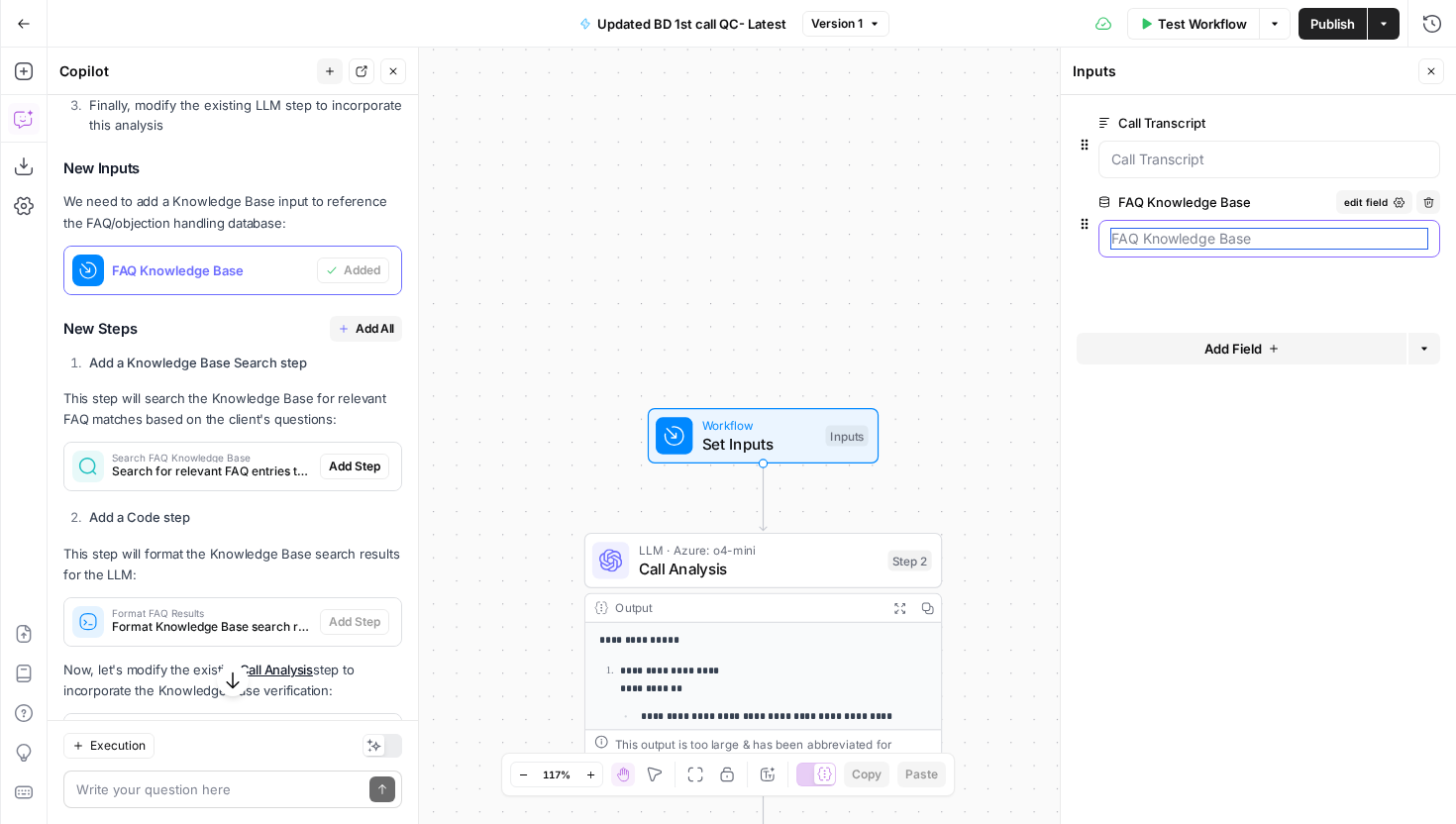 click on "FAQ Knowledge Base" at bounding box center [1269, 239] 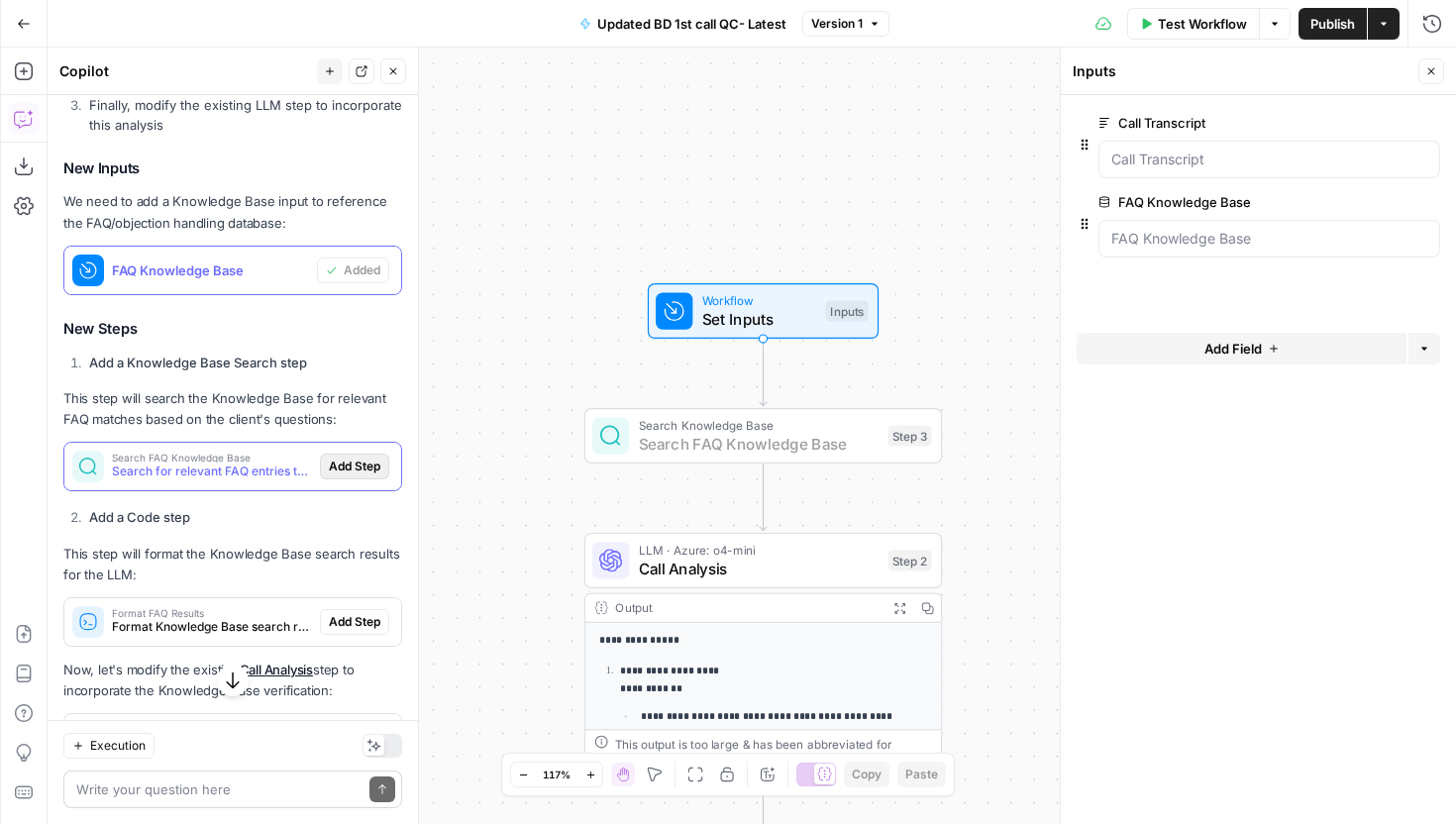 click on "Add Step" at bounding box center [355, 466] 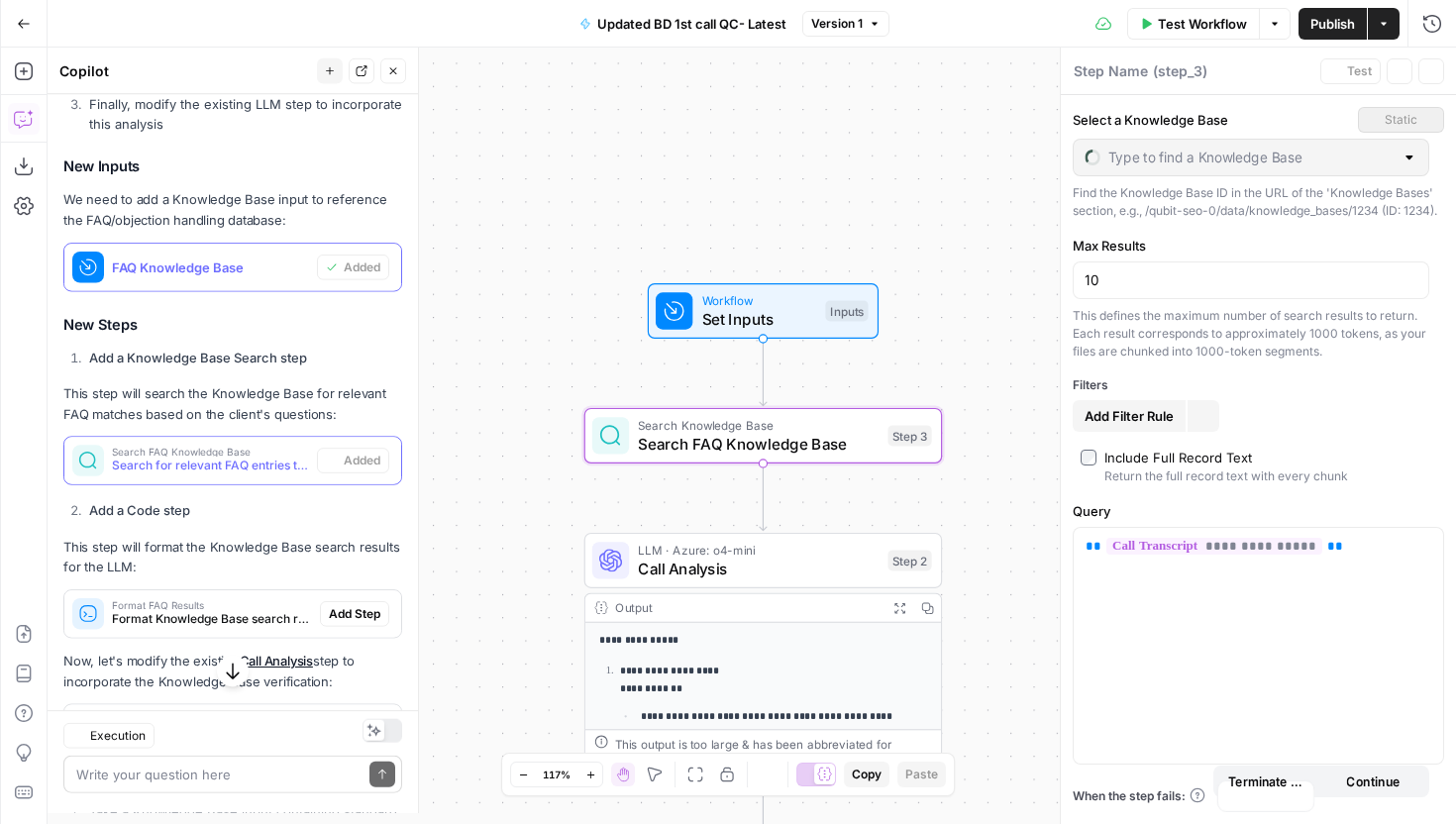 type on "Search FAQ Knowledge Base" 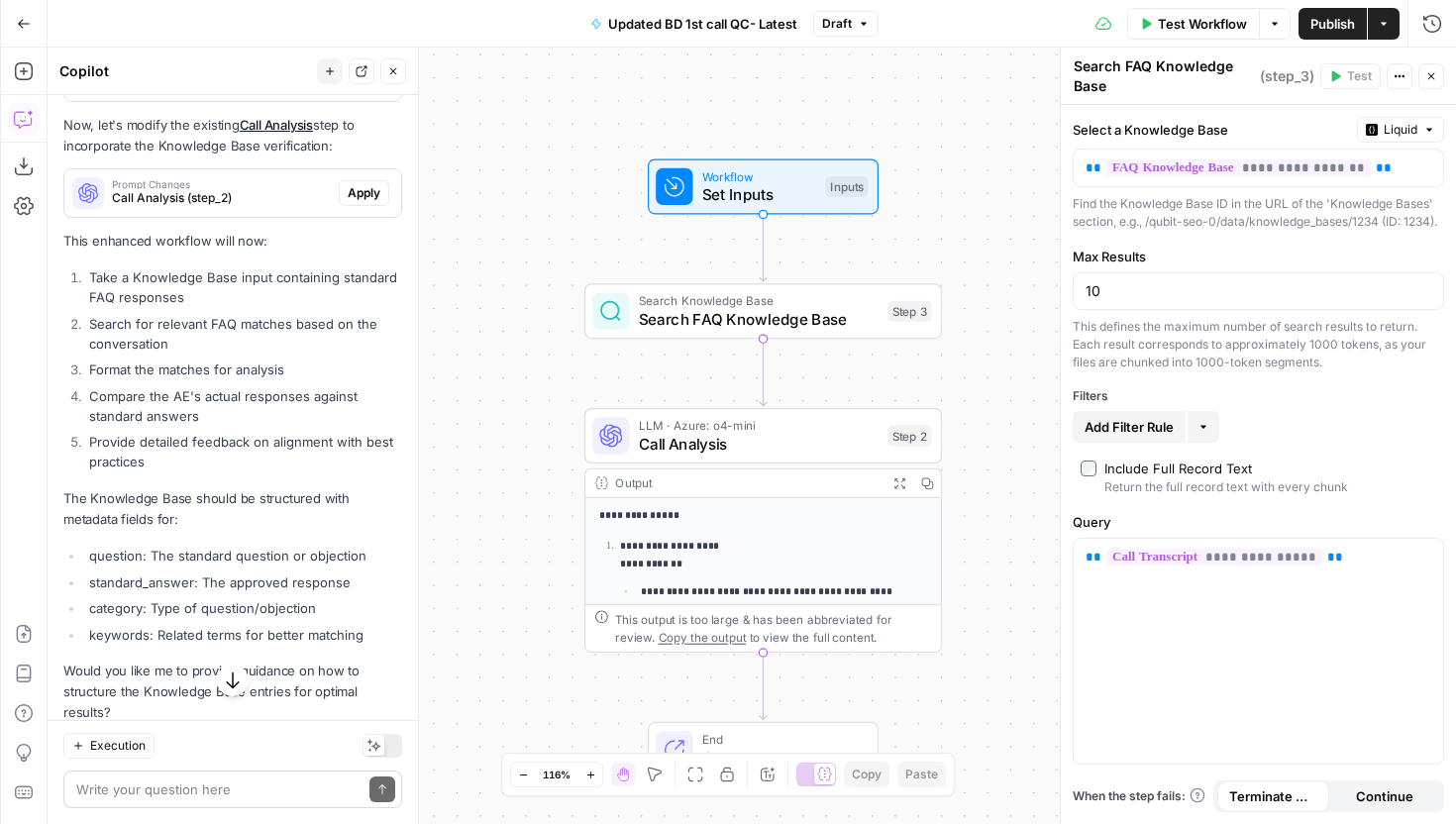 scroll, scrollTop: 1333, scrollLeft: 0, axis: vertical 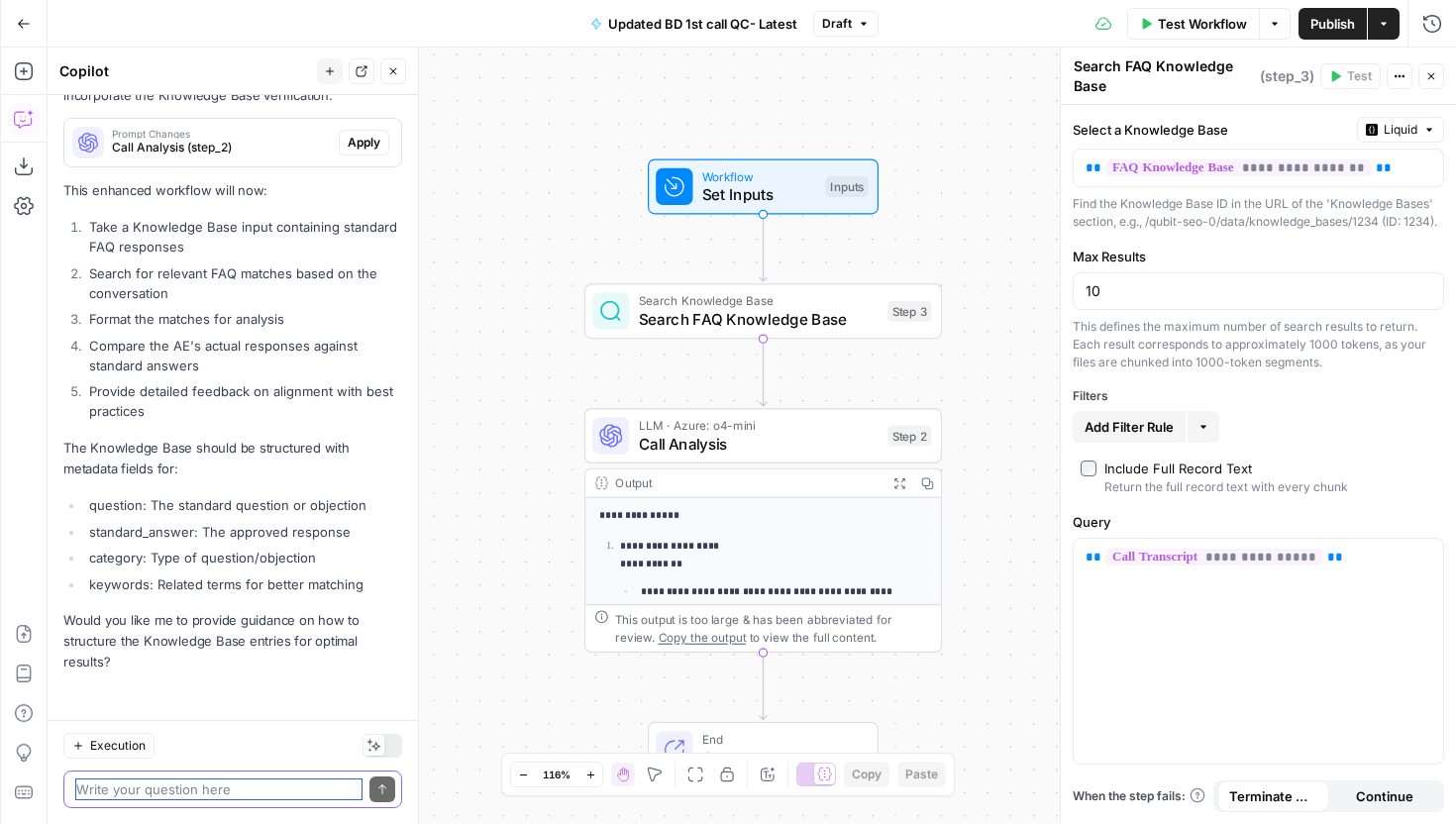 click at bounding box center (219, 789) 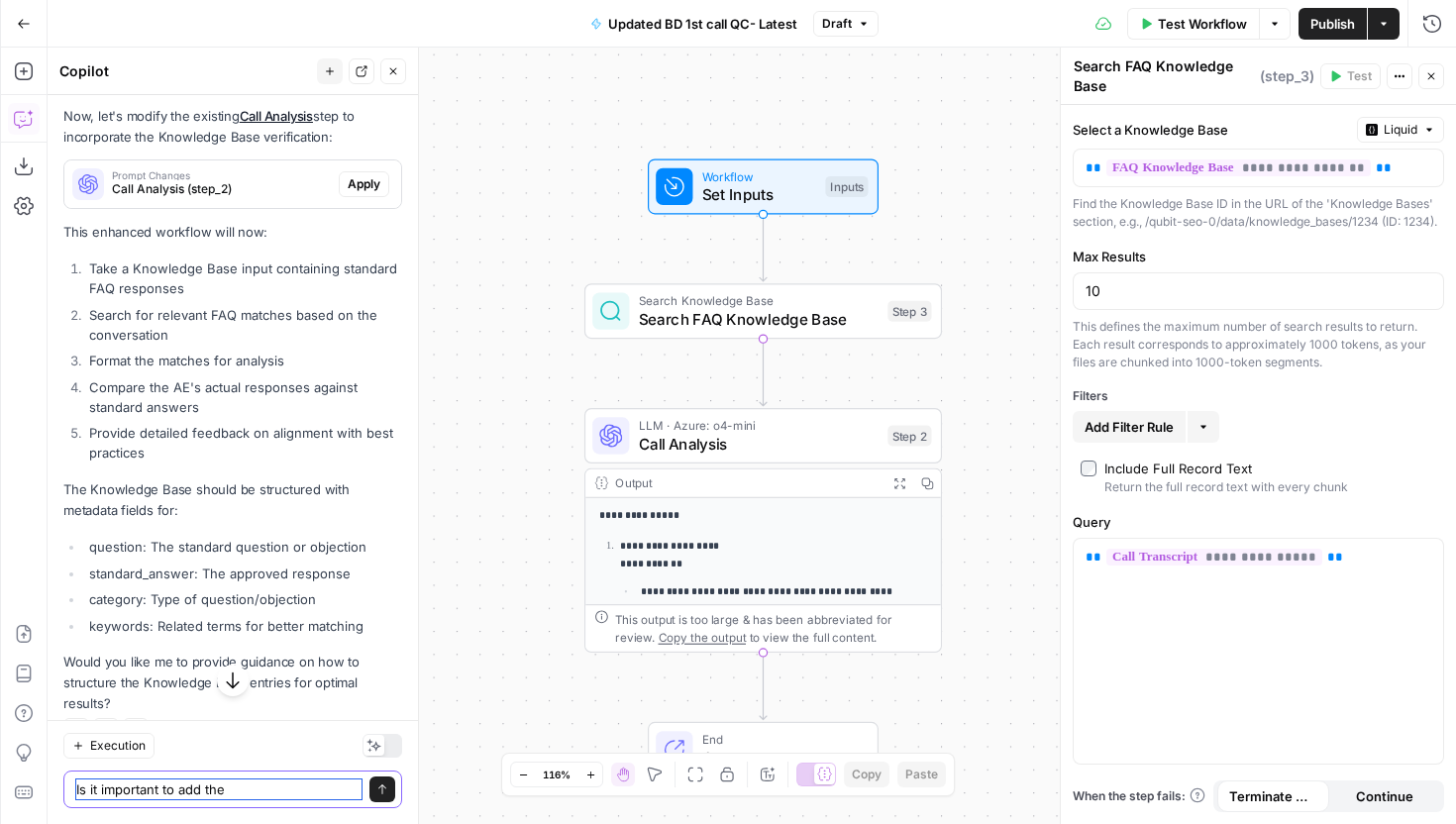 scroll, scrollTop: 1333, scrollLeft: 0, axis: vertical 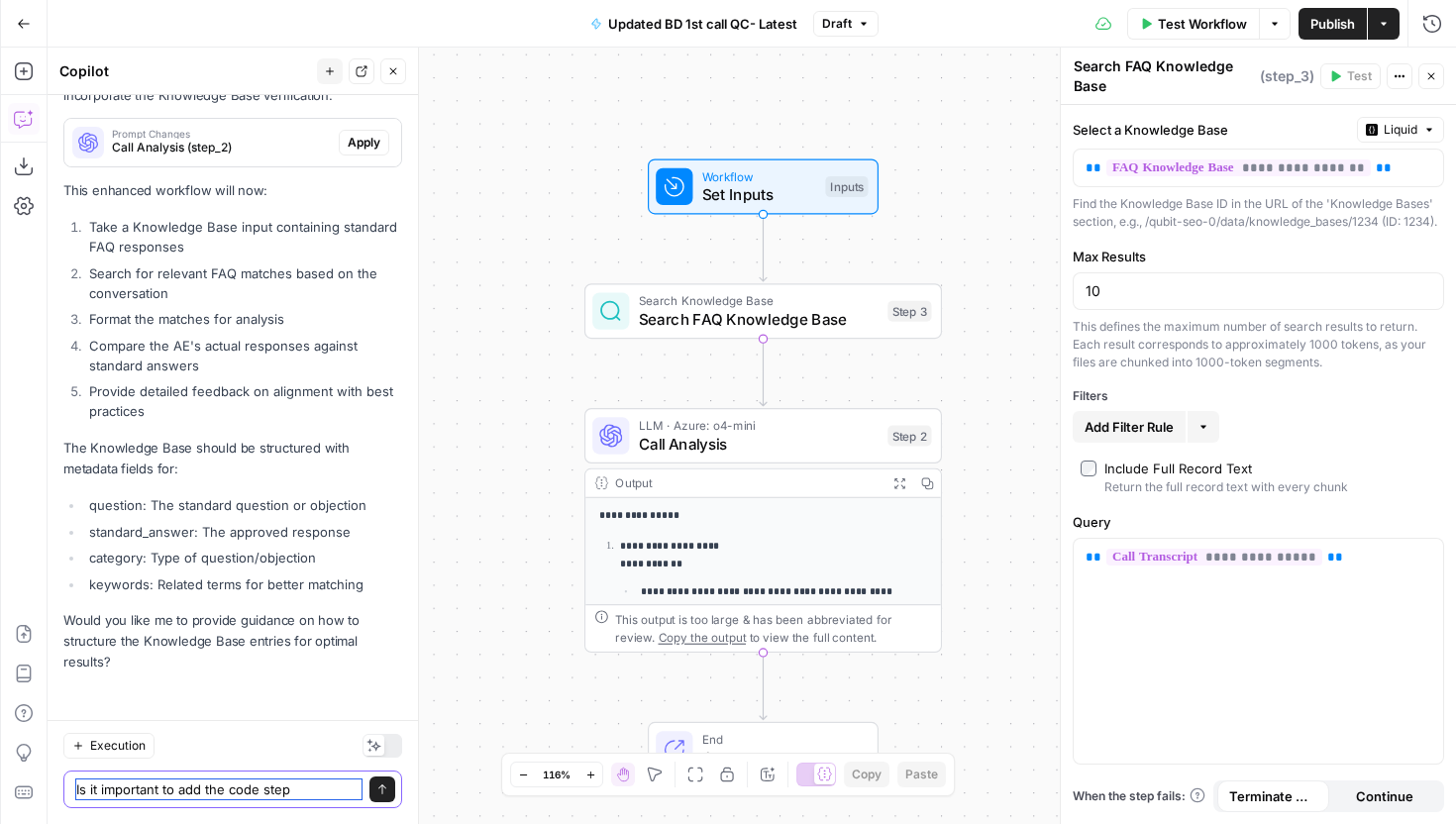 click on "Is it important to add the code step" at bounding box center [219, 789] 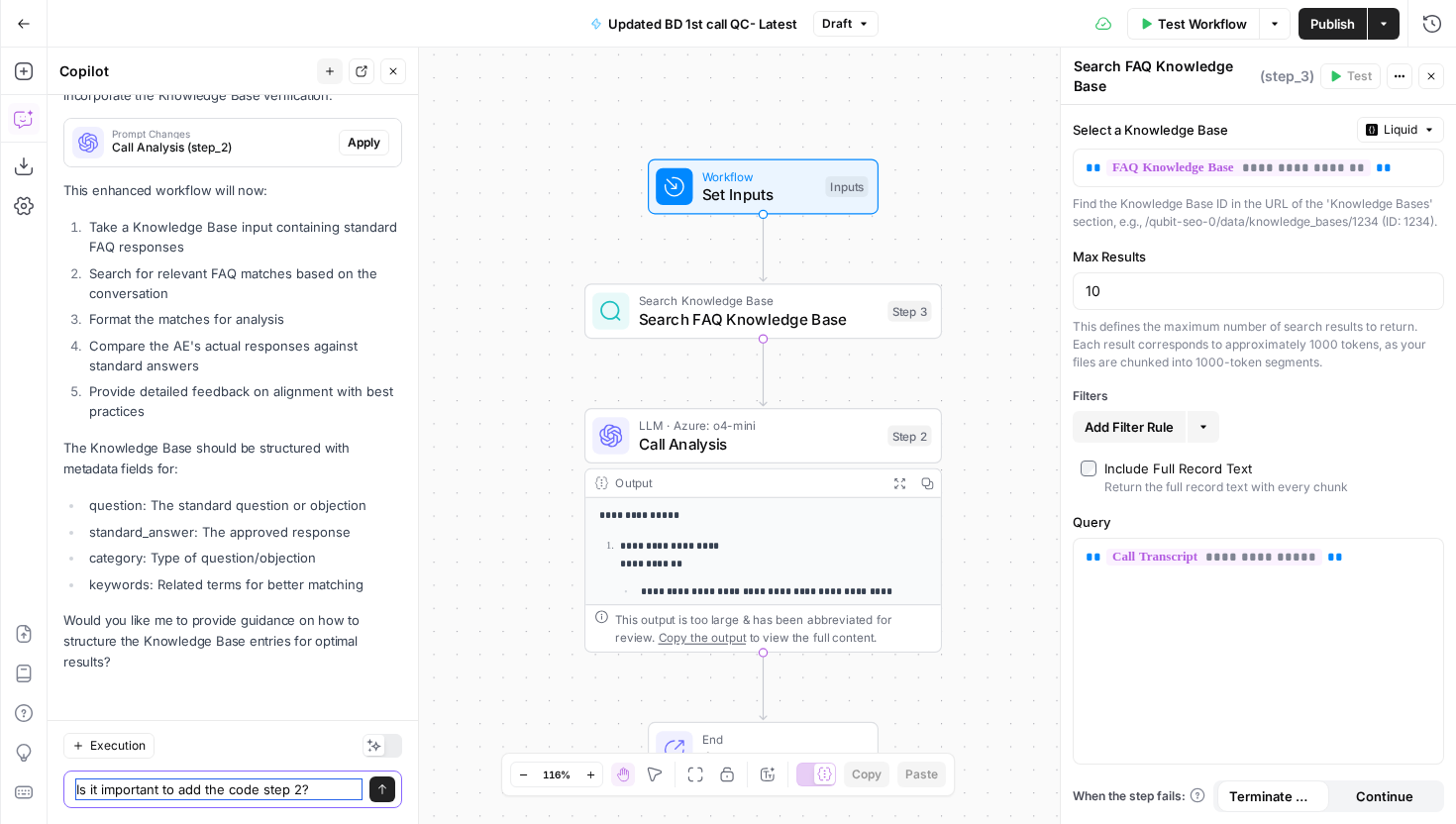 click on "Is it important to add the code step 2?" at bounding box center (219, 789) 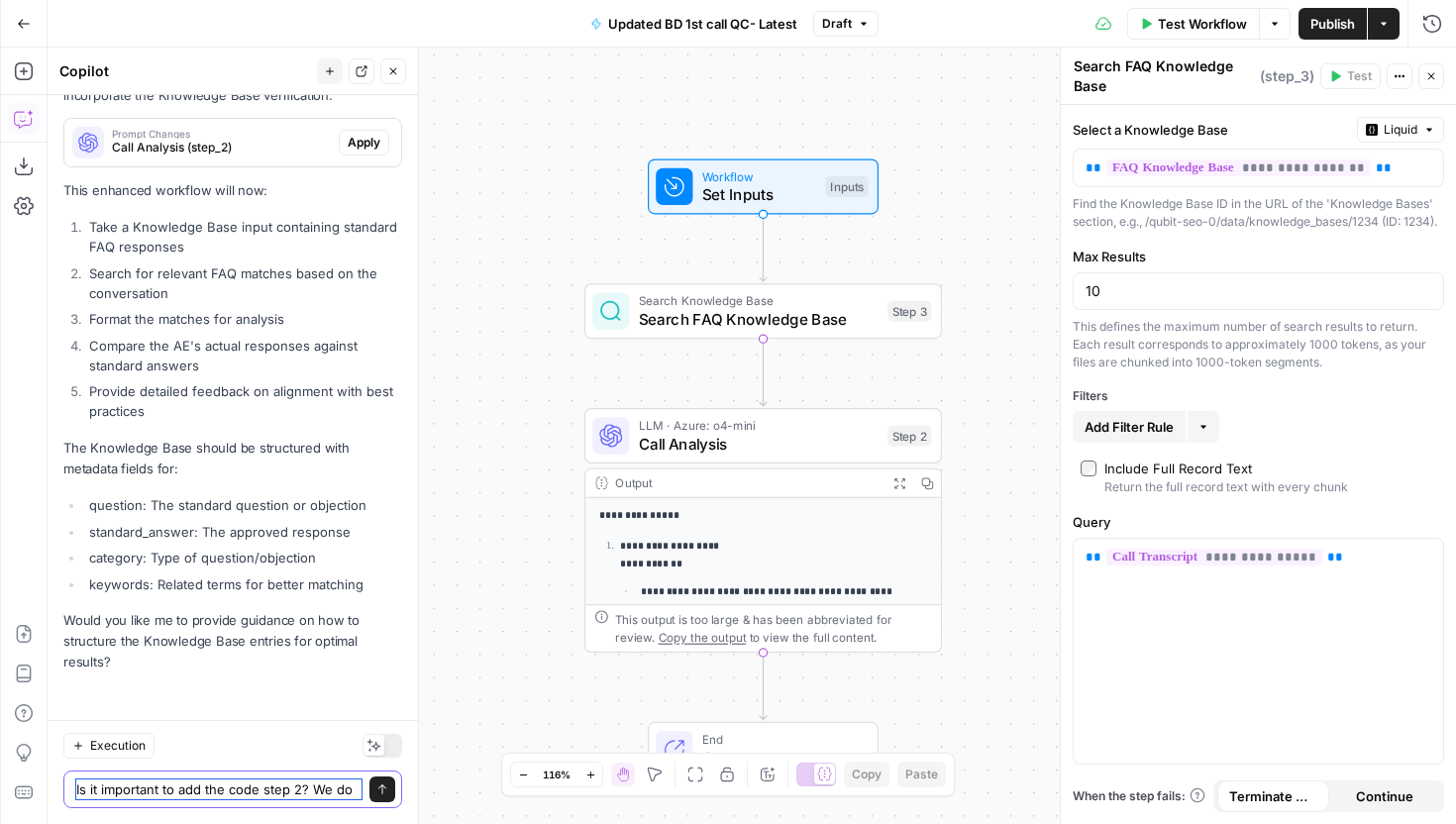 scroll, scrollTop: 1353, scrollLeft: 0, axis: vertical 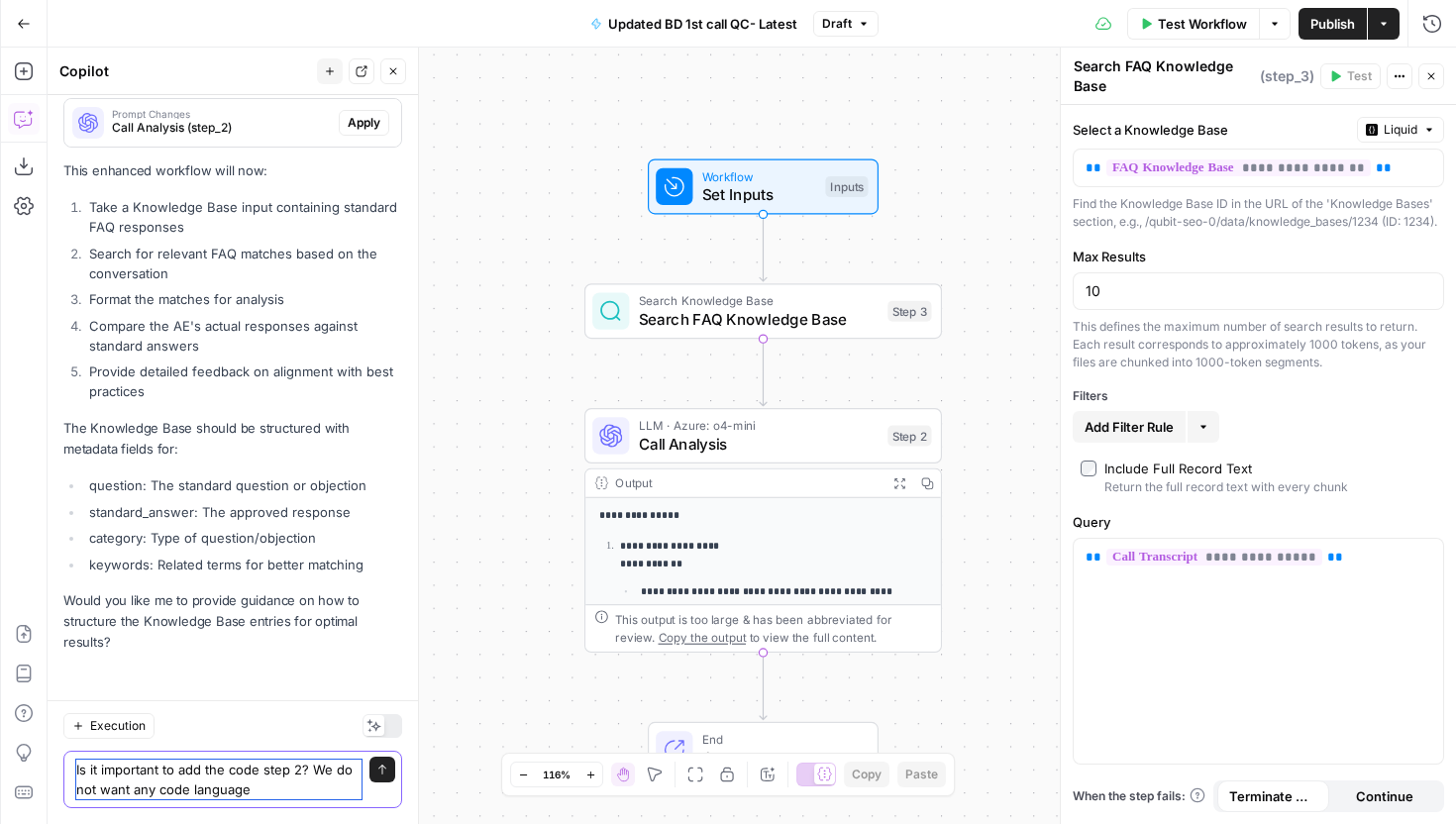 type on "Is it important to add the code step 2? We do not want any code language." 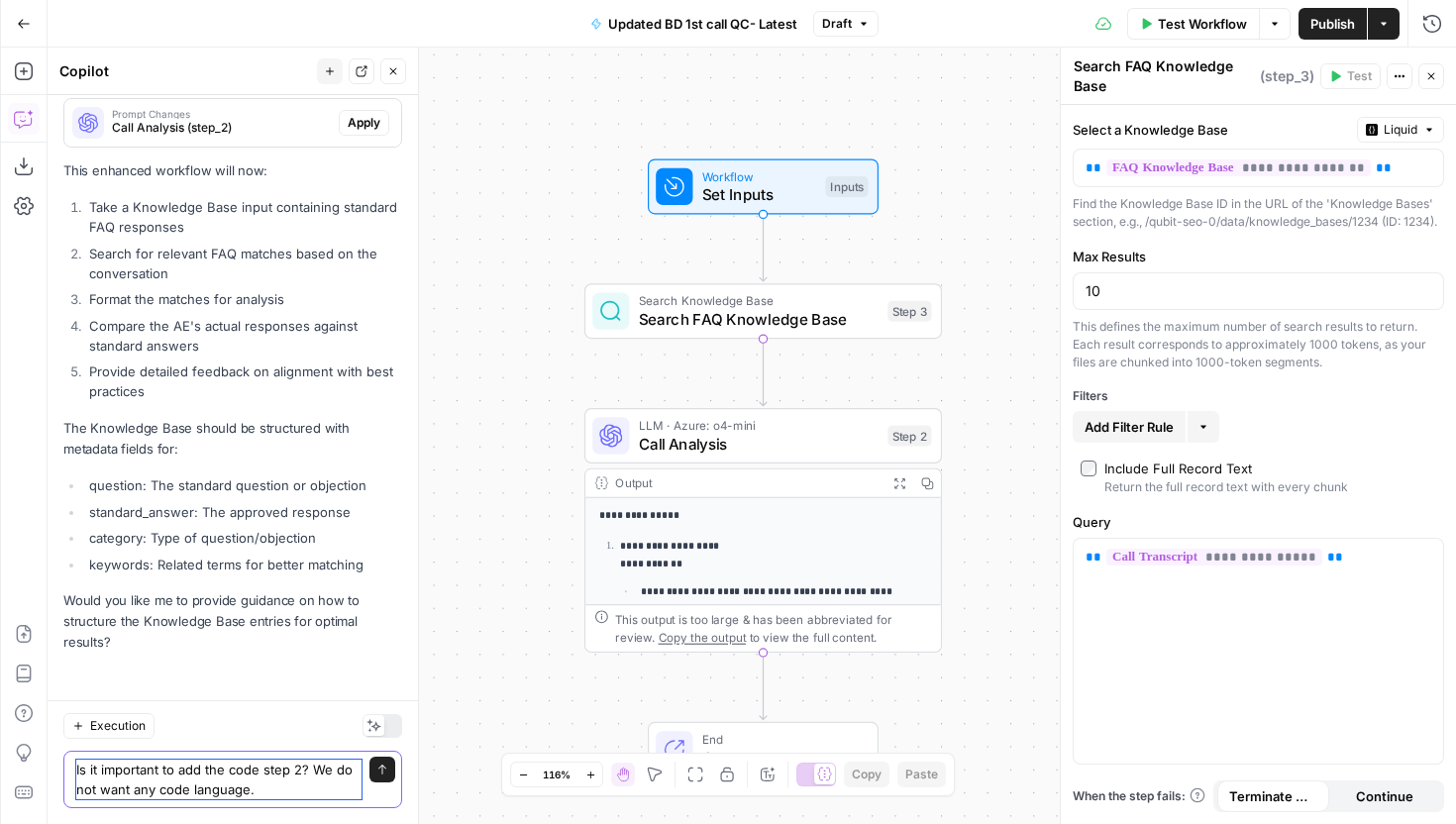 type 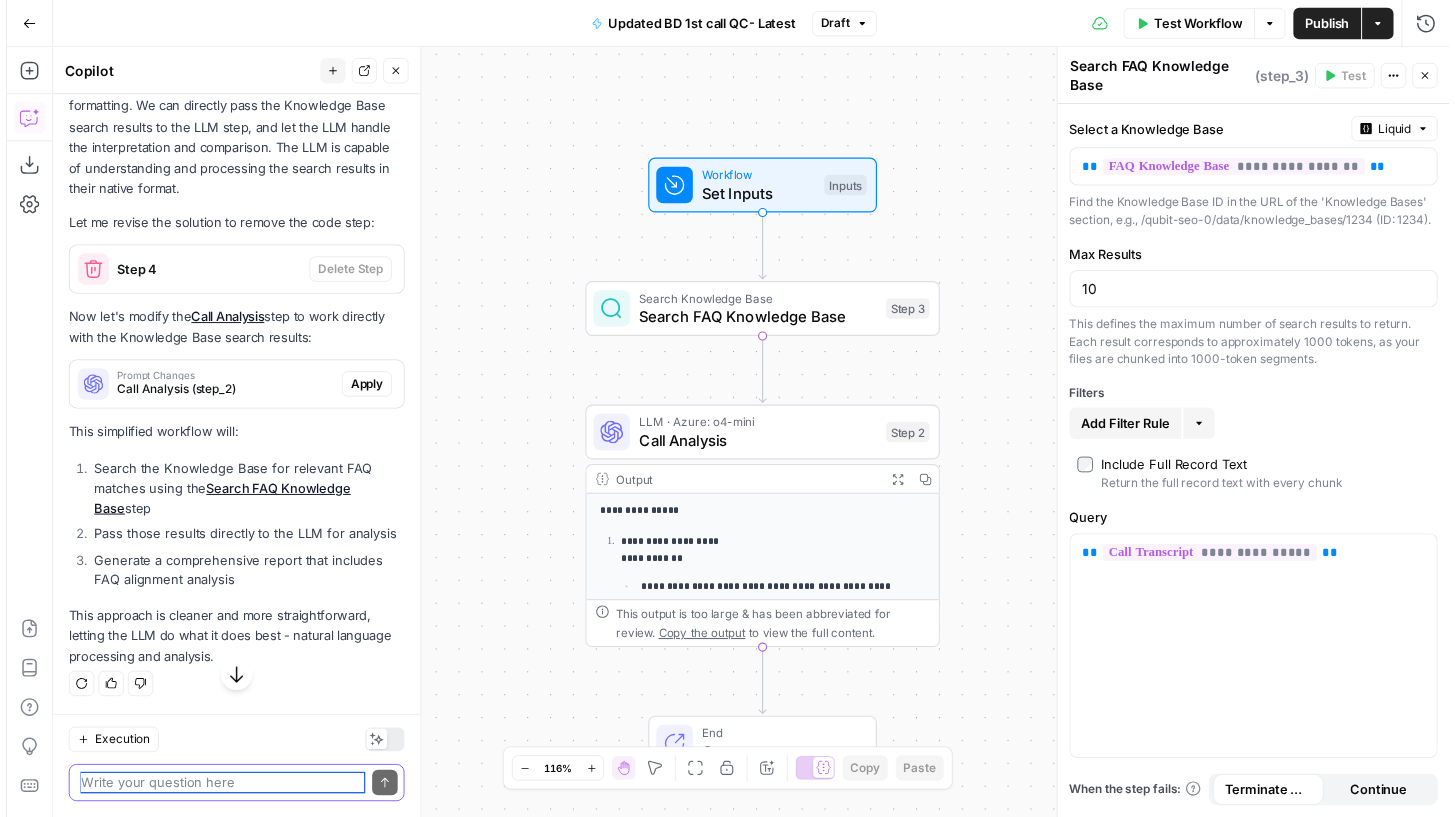 scroll, scrollTop: 2065, scrollLeft: 0, axis: vertical 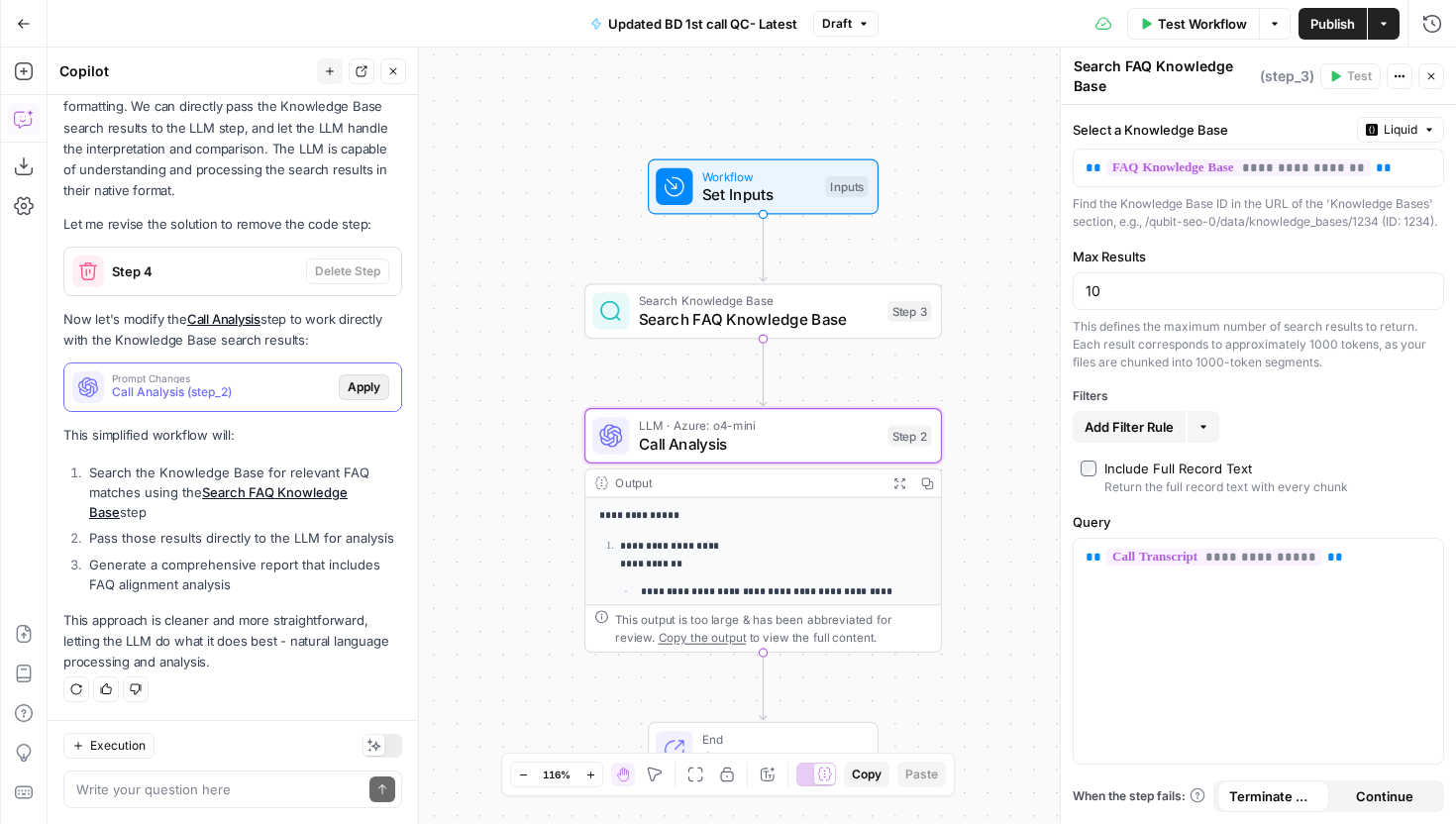 click on "Apply" at bounding box center [364, 387] 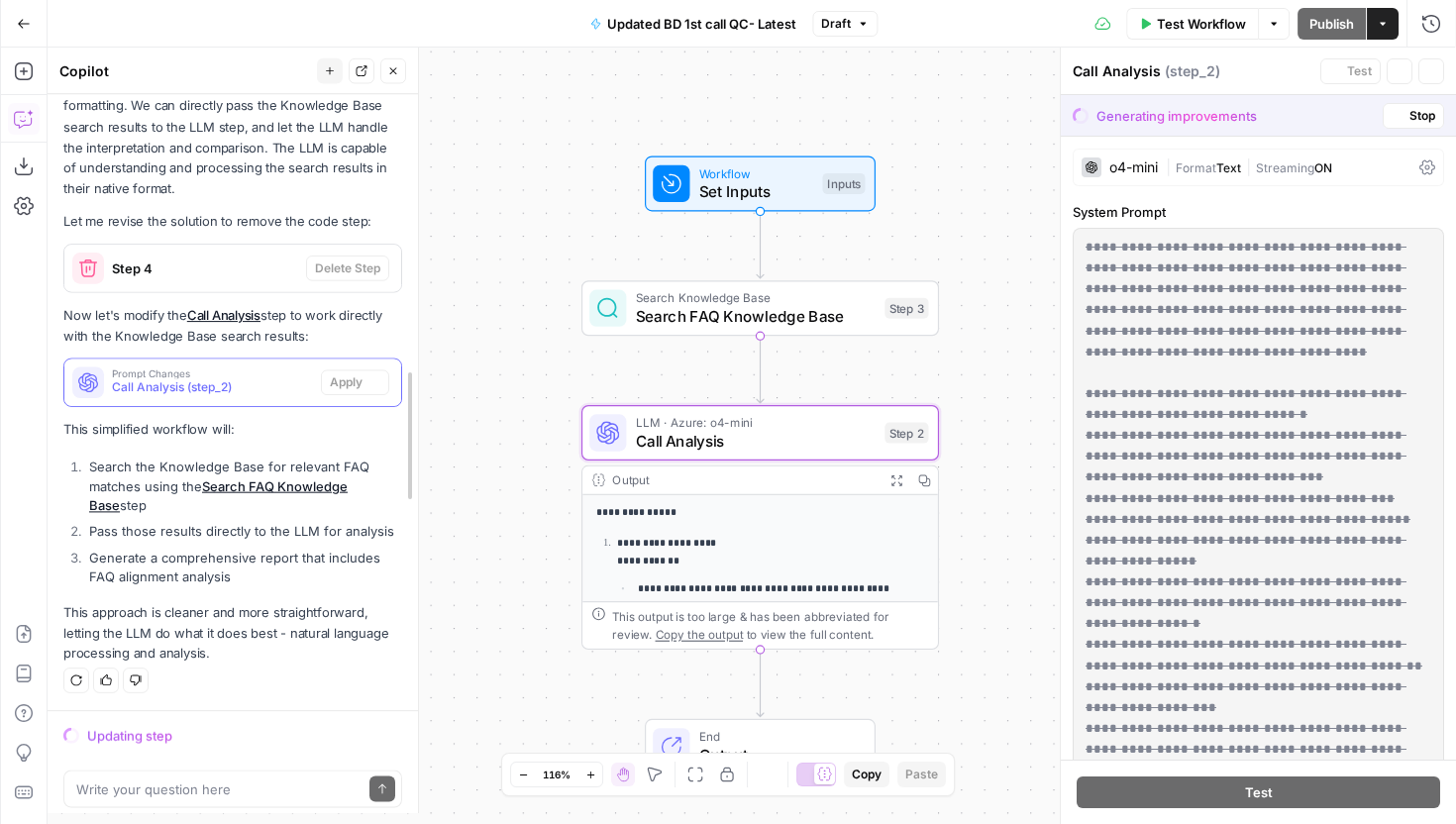 scroll, scrollTop: 2013, scrollLeft: 0, axis: vertical 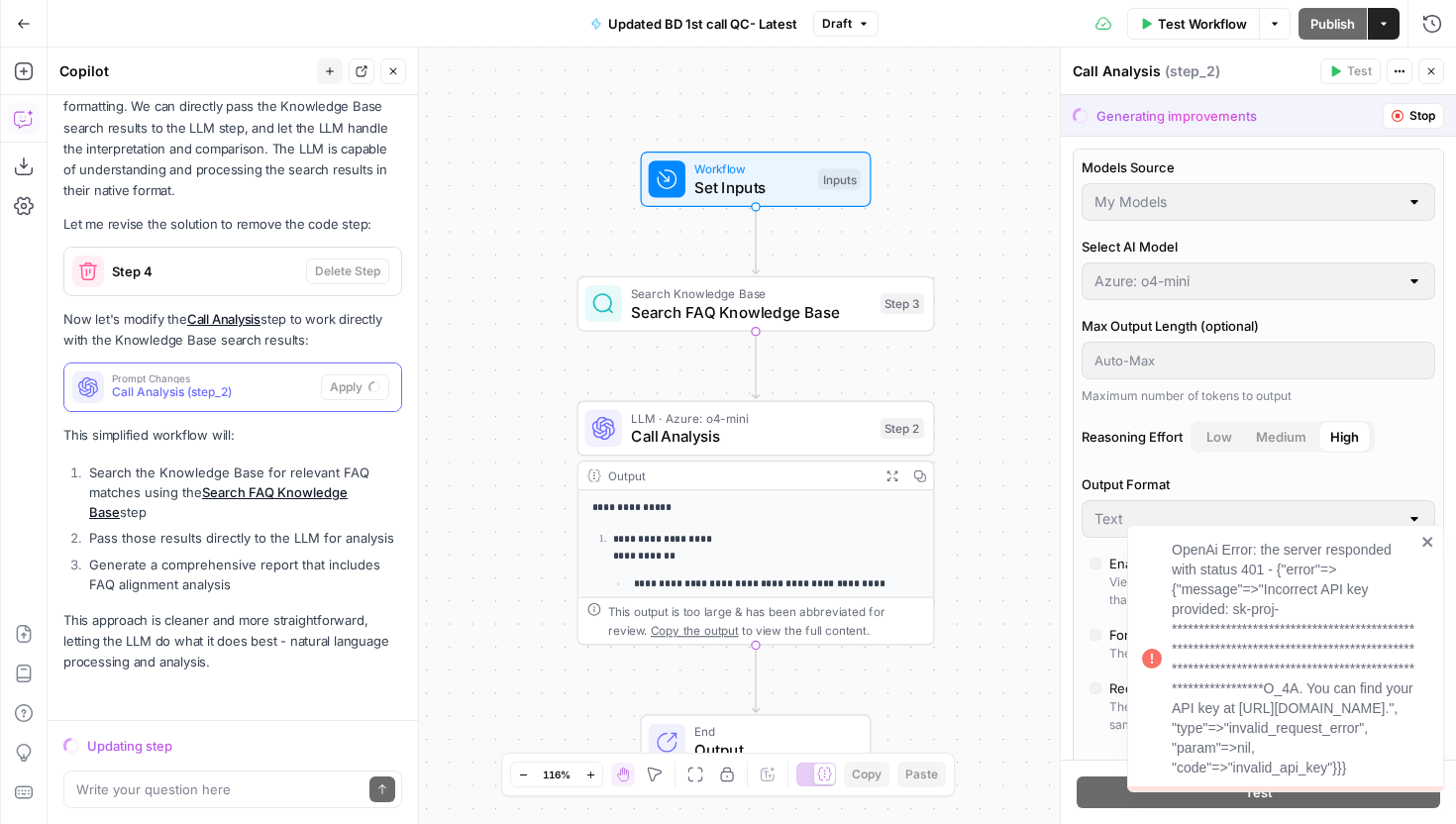 click 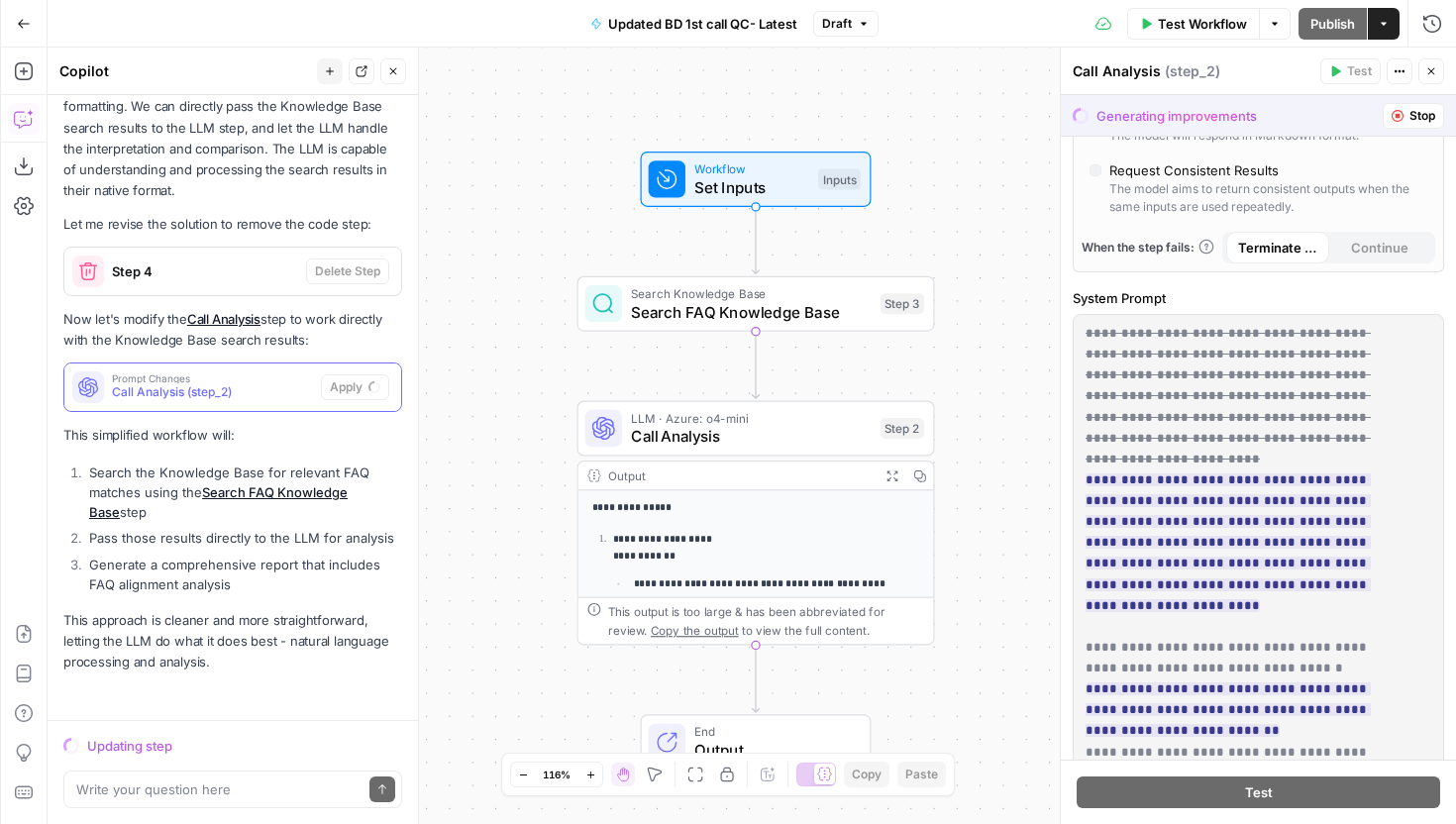 scroll, scrollTop: 527, scrollLeft: 0, axis: vertical 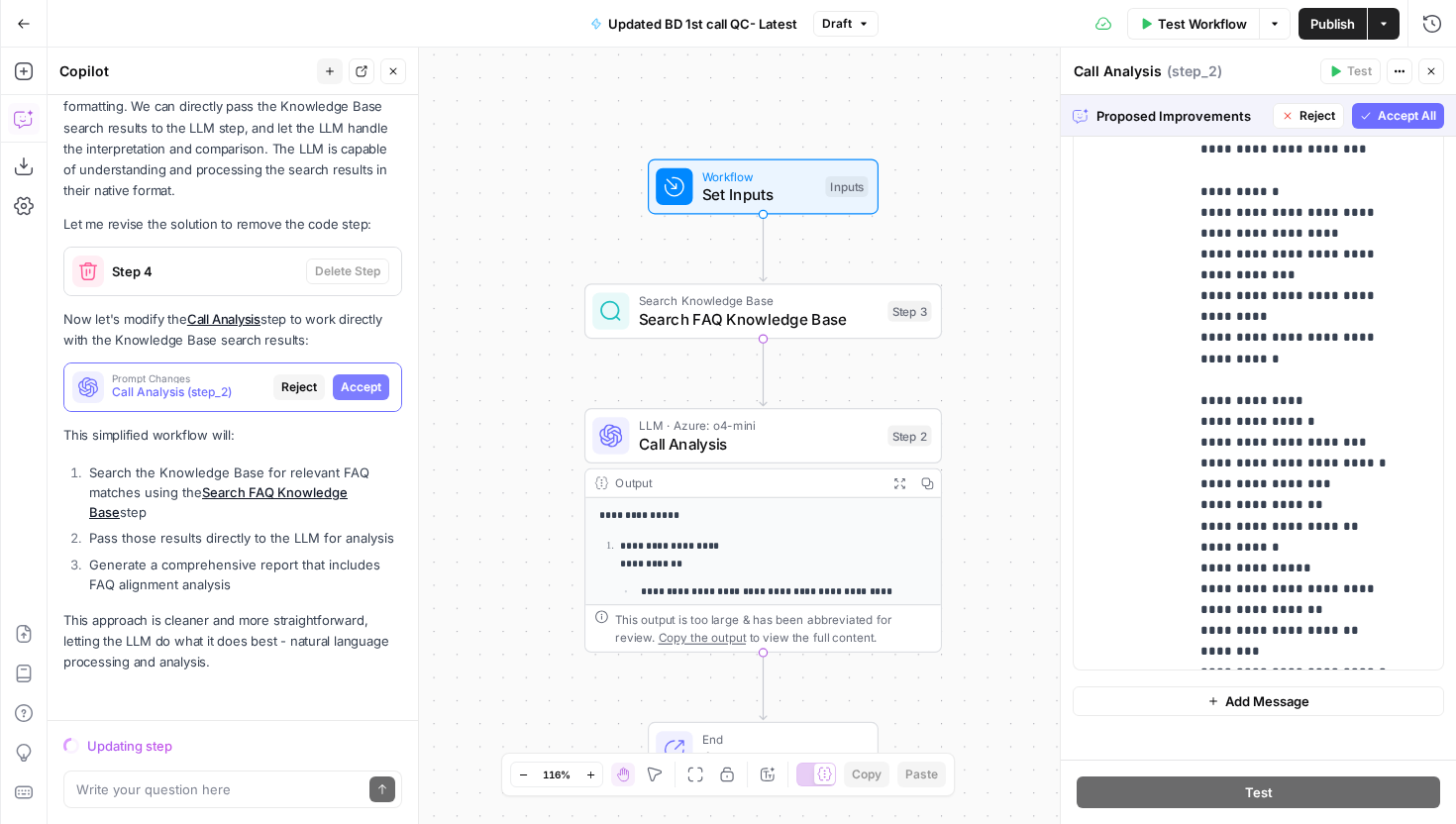click on "Accept All" at bounding box center (1406, 116) 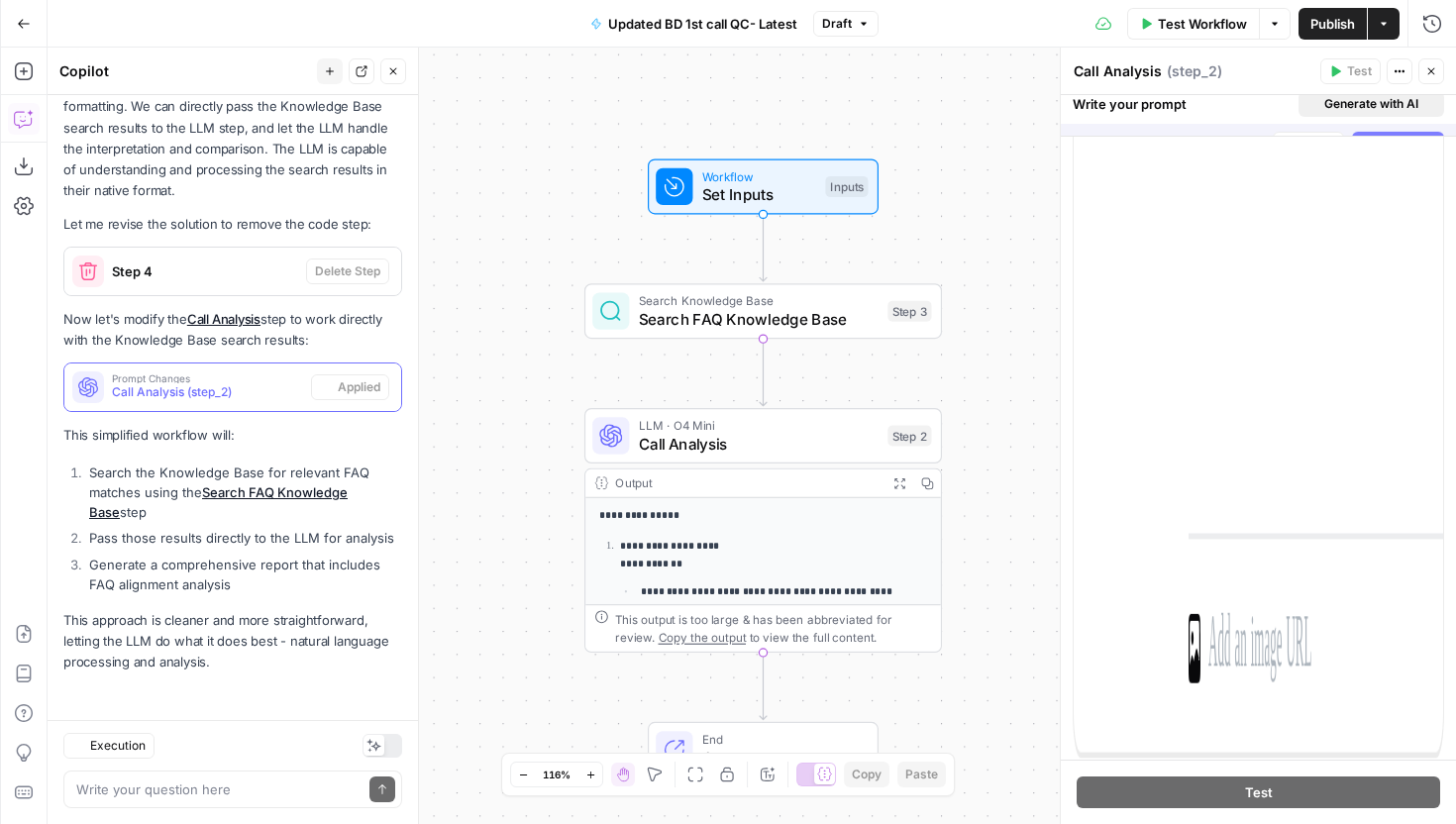 scroll, scrollTop: 0, scrollLeft: 0, axis: both 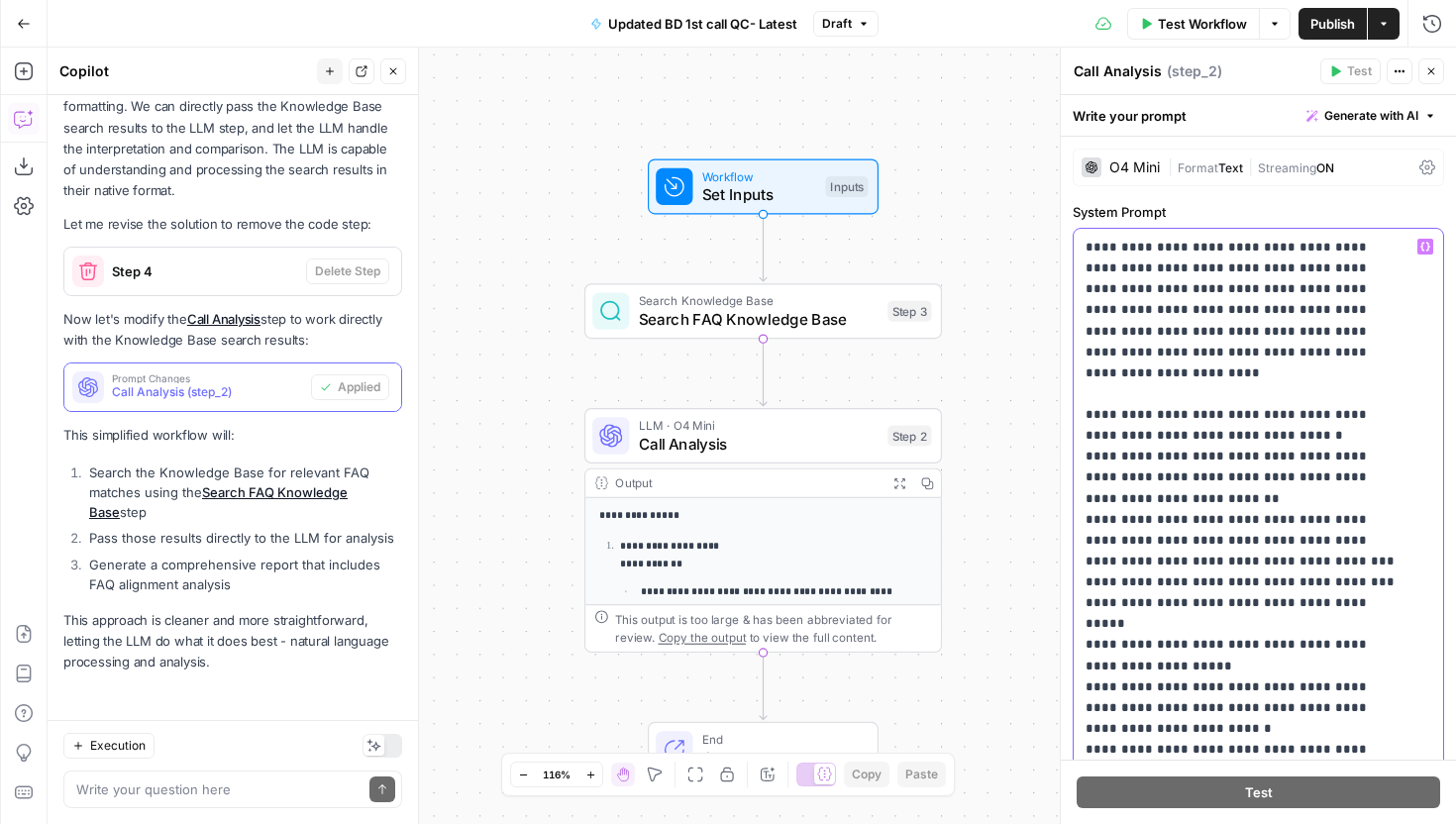 click 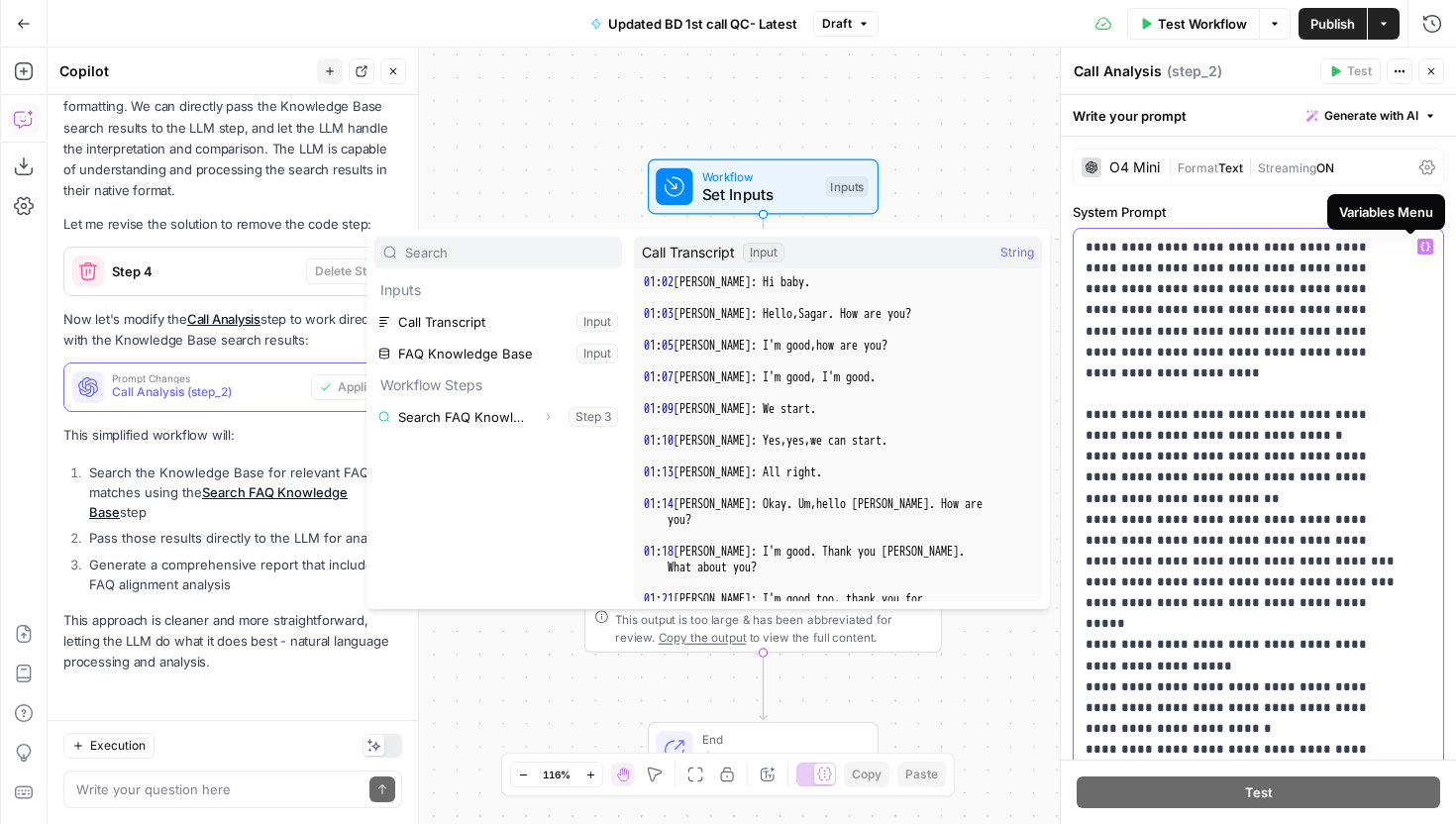 click 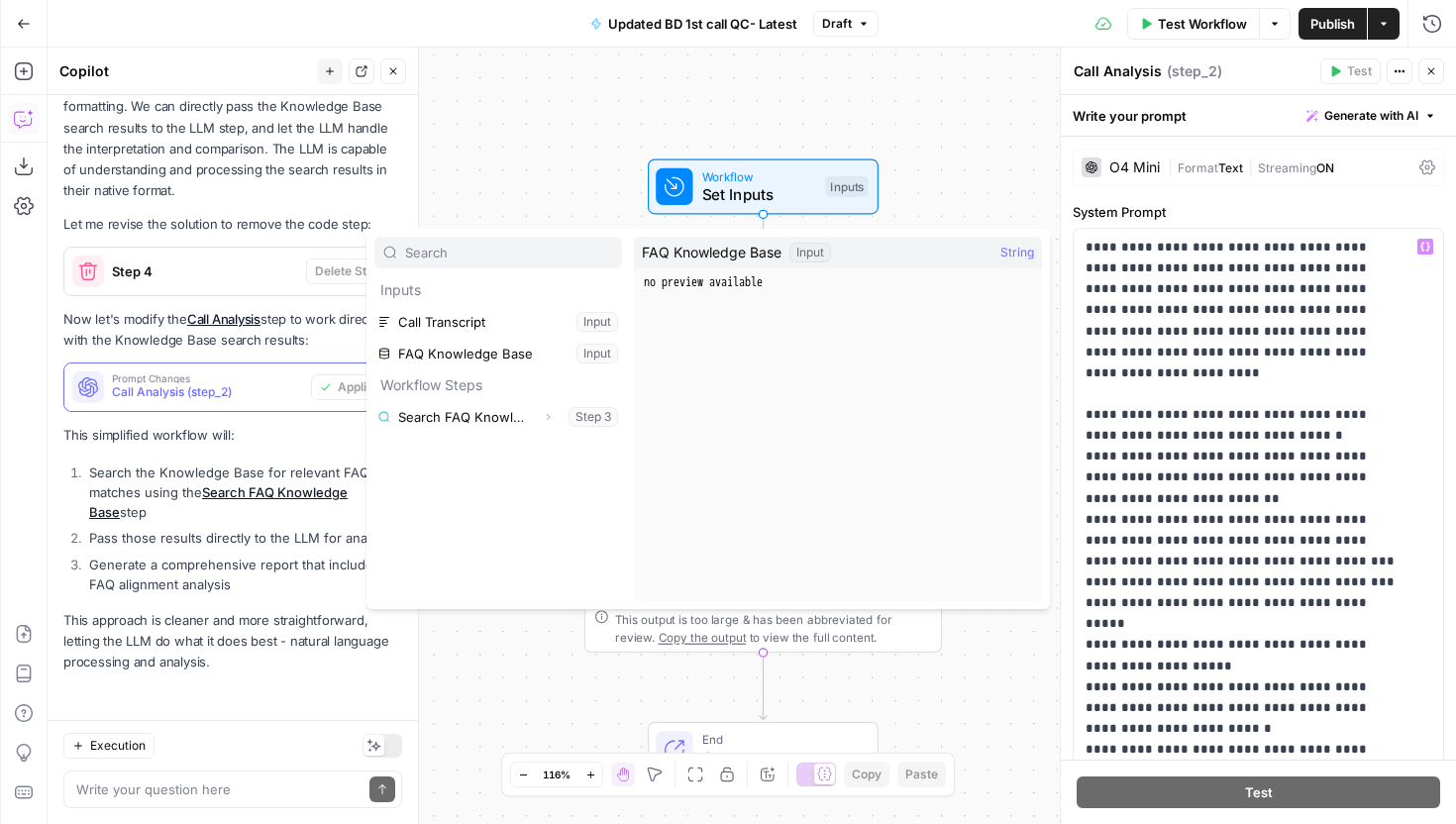 click on "**********" at bounding box center (752, 436) 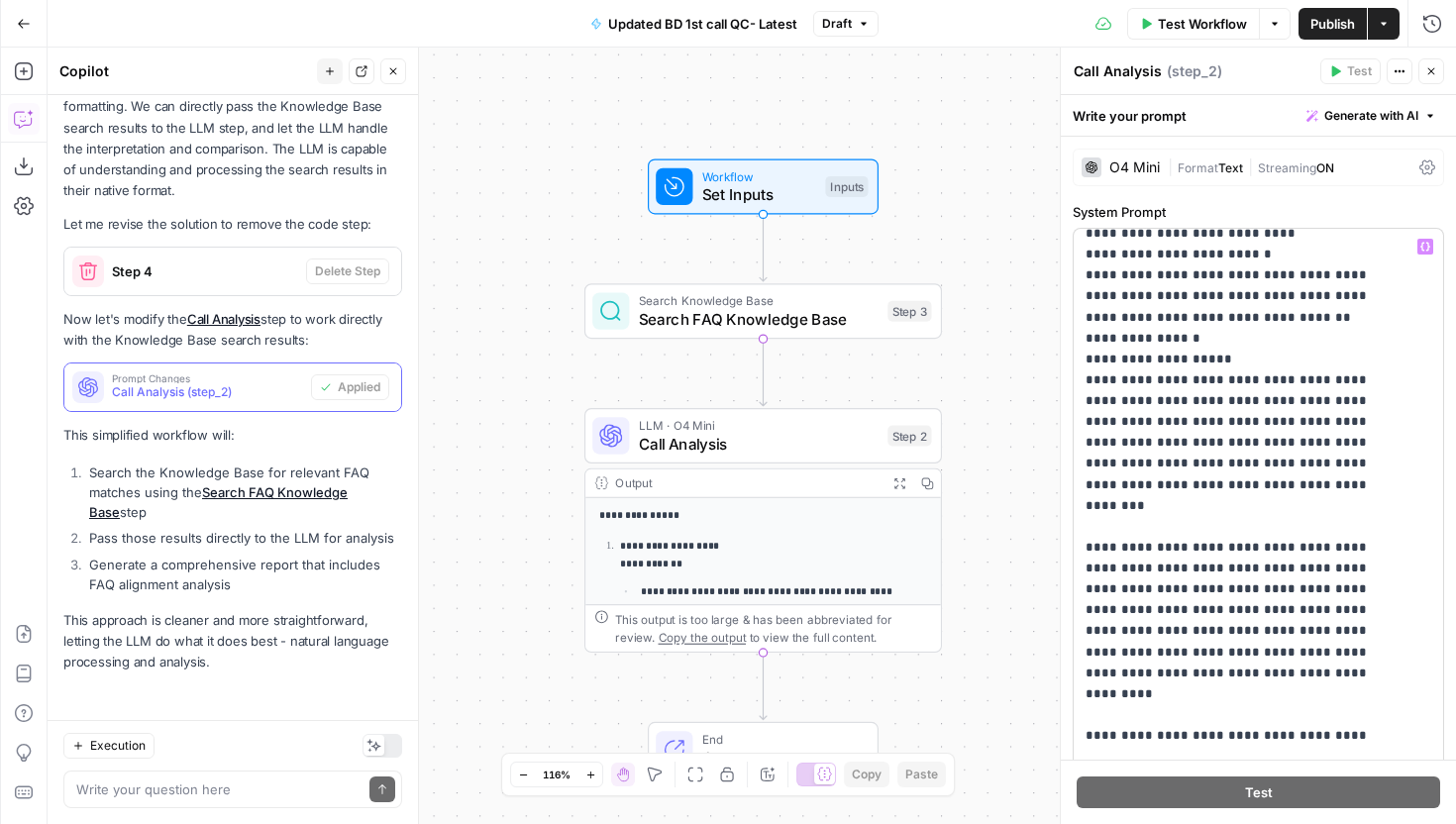 scroll, scrollTop: 1113, scrollLeft: 0, axis: vertical 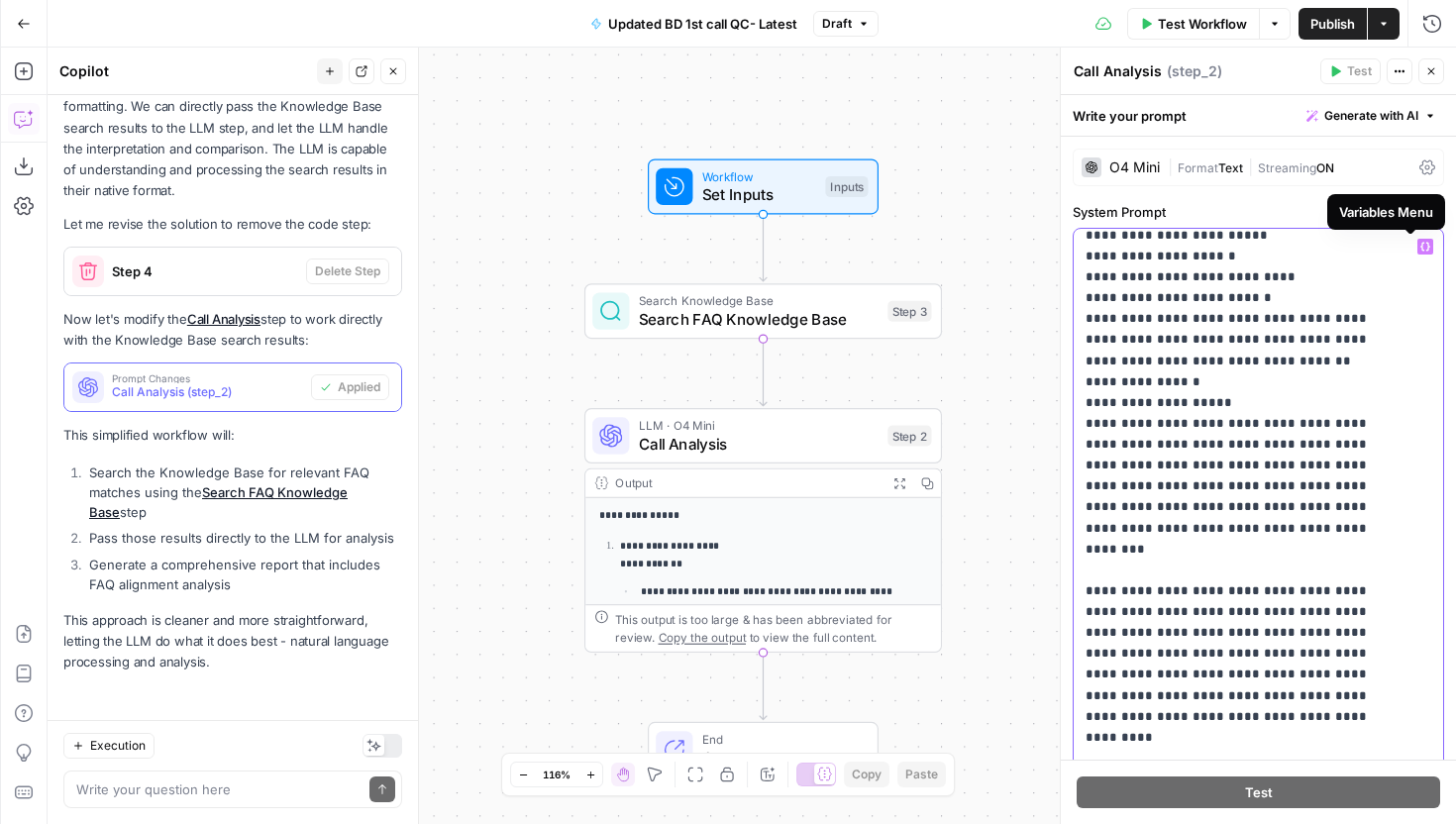 click 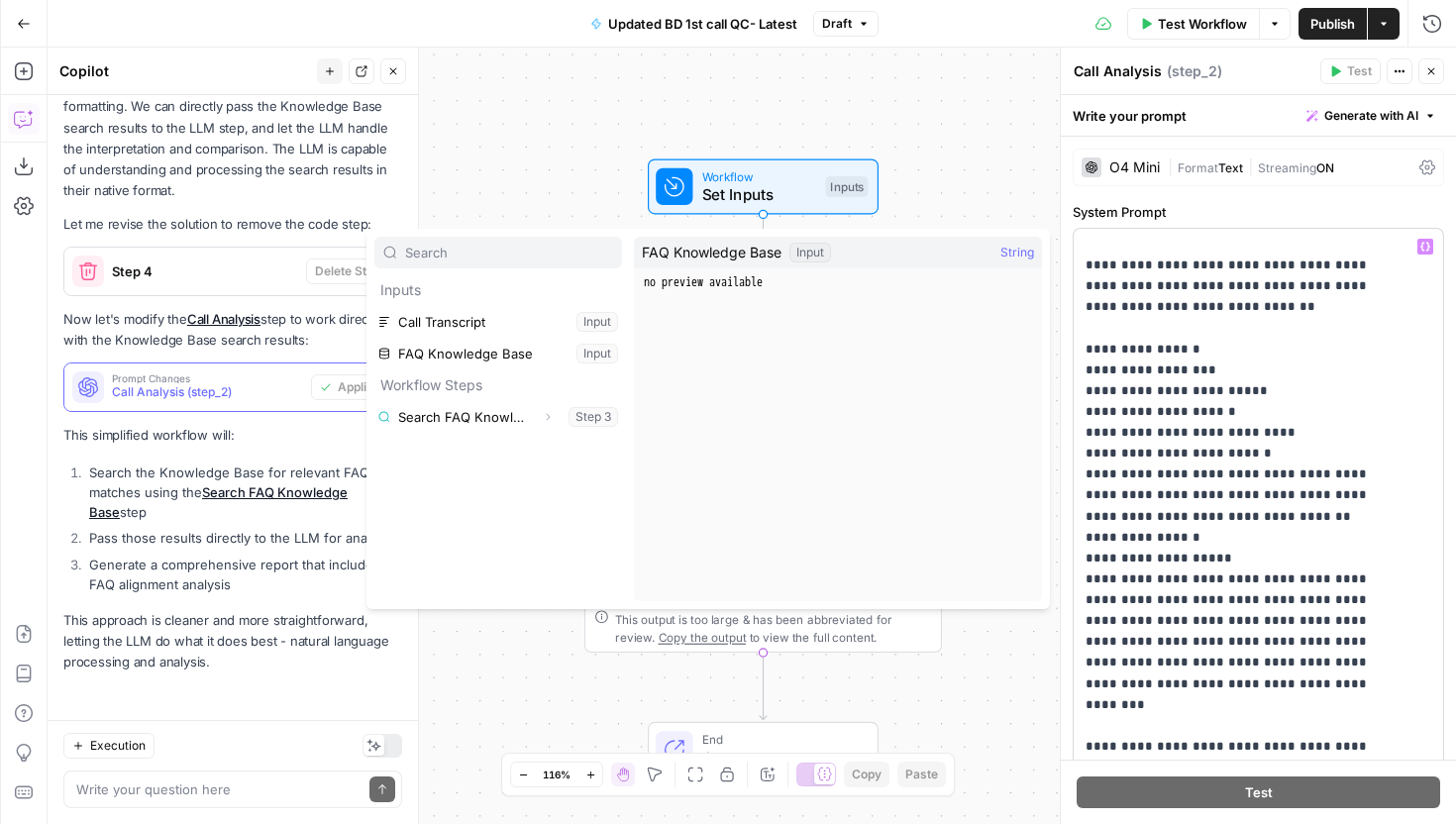 scroll, scrollTop: 1113, scrollLeft: 0, axis: vertical 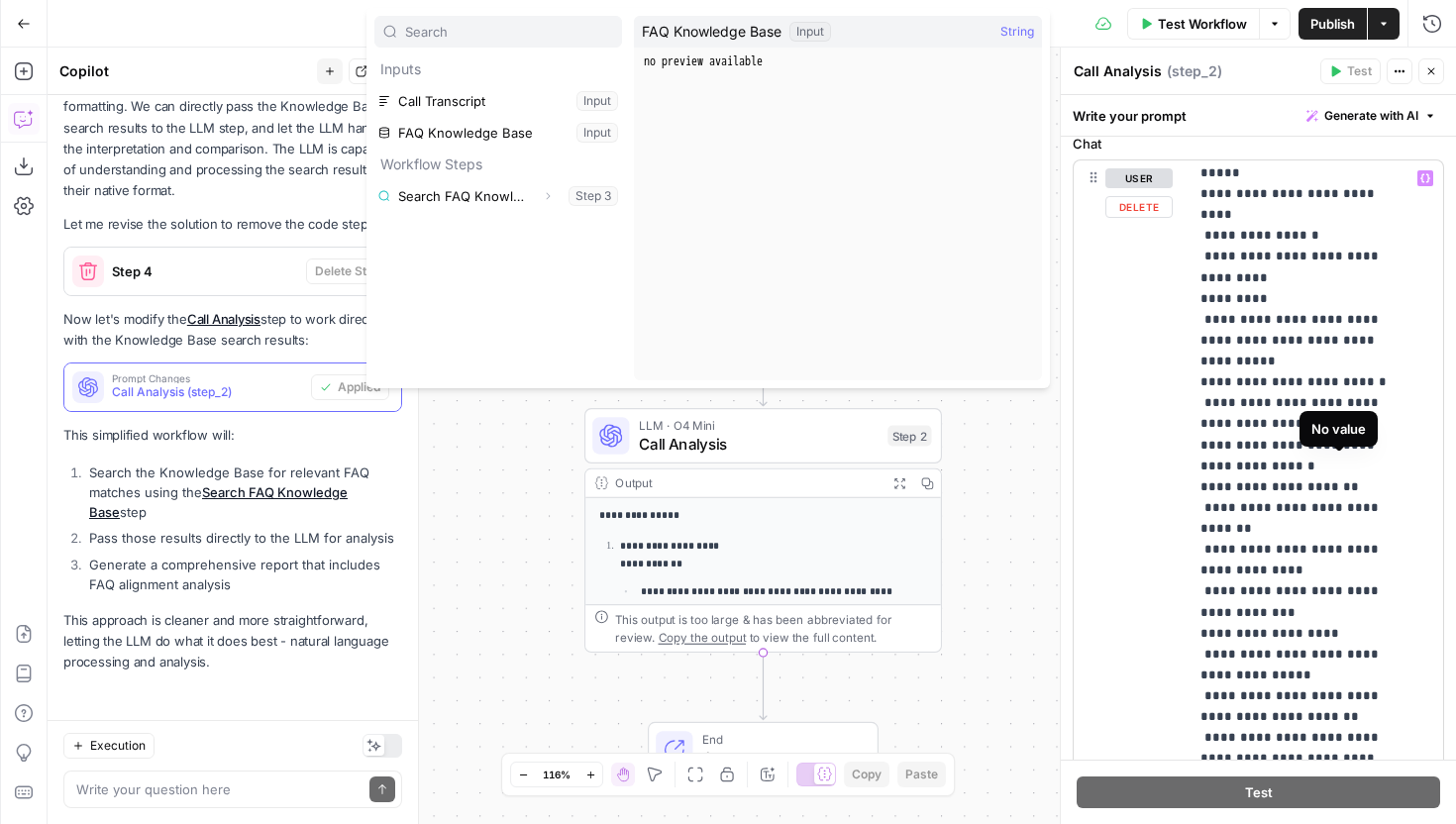 click on "**********" at bounding box center [1340, 2327] 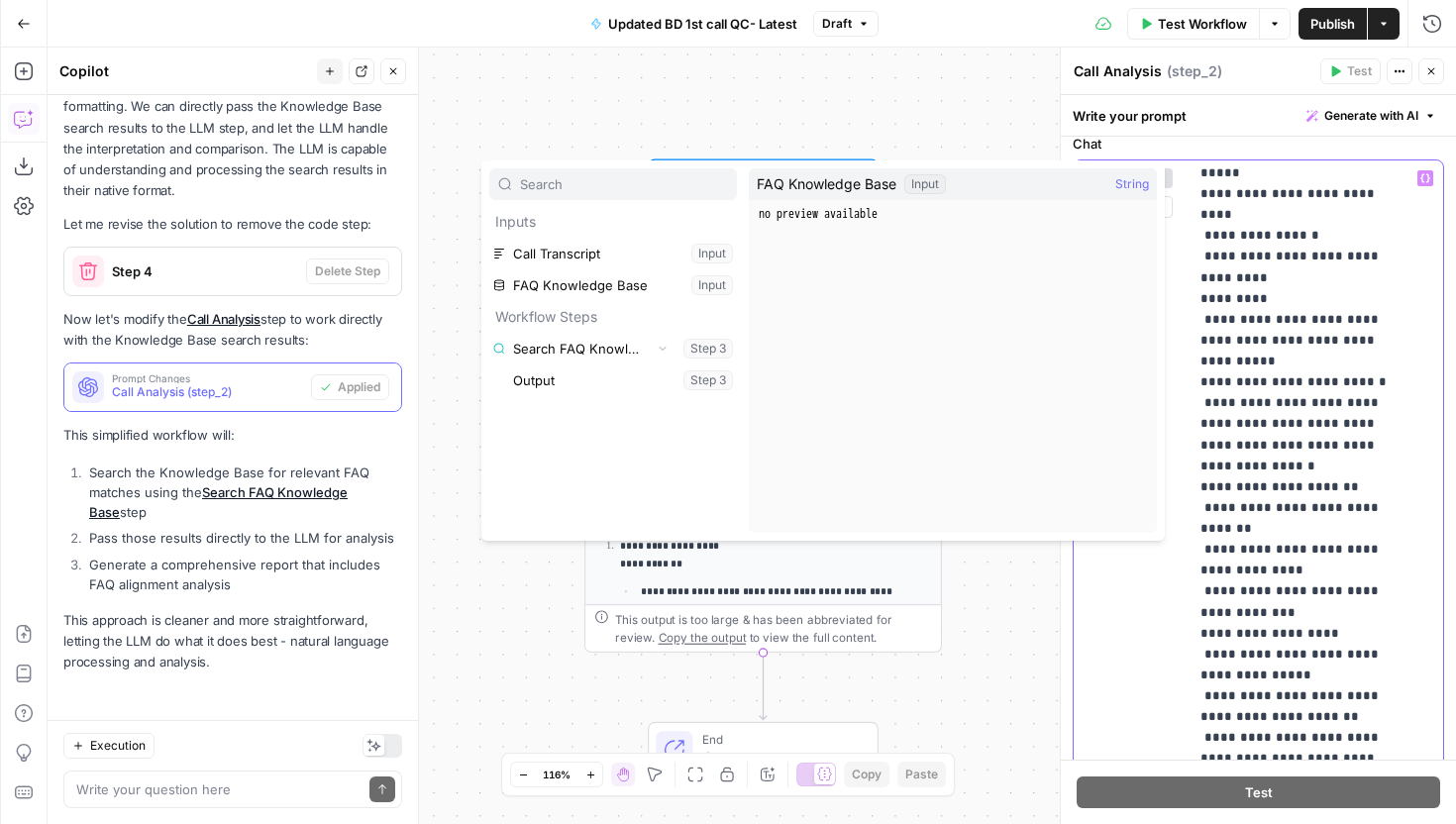 click on "**********" at bounding box center (1300, -4932) 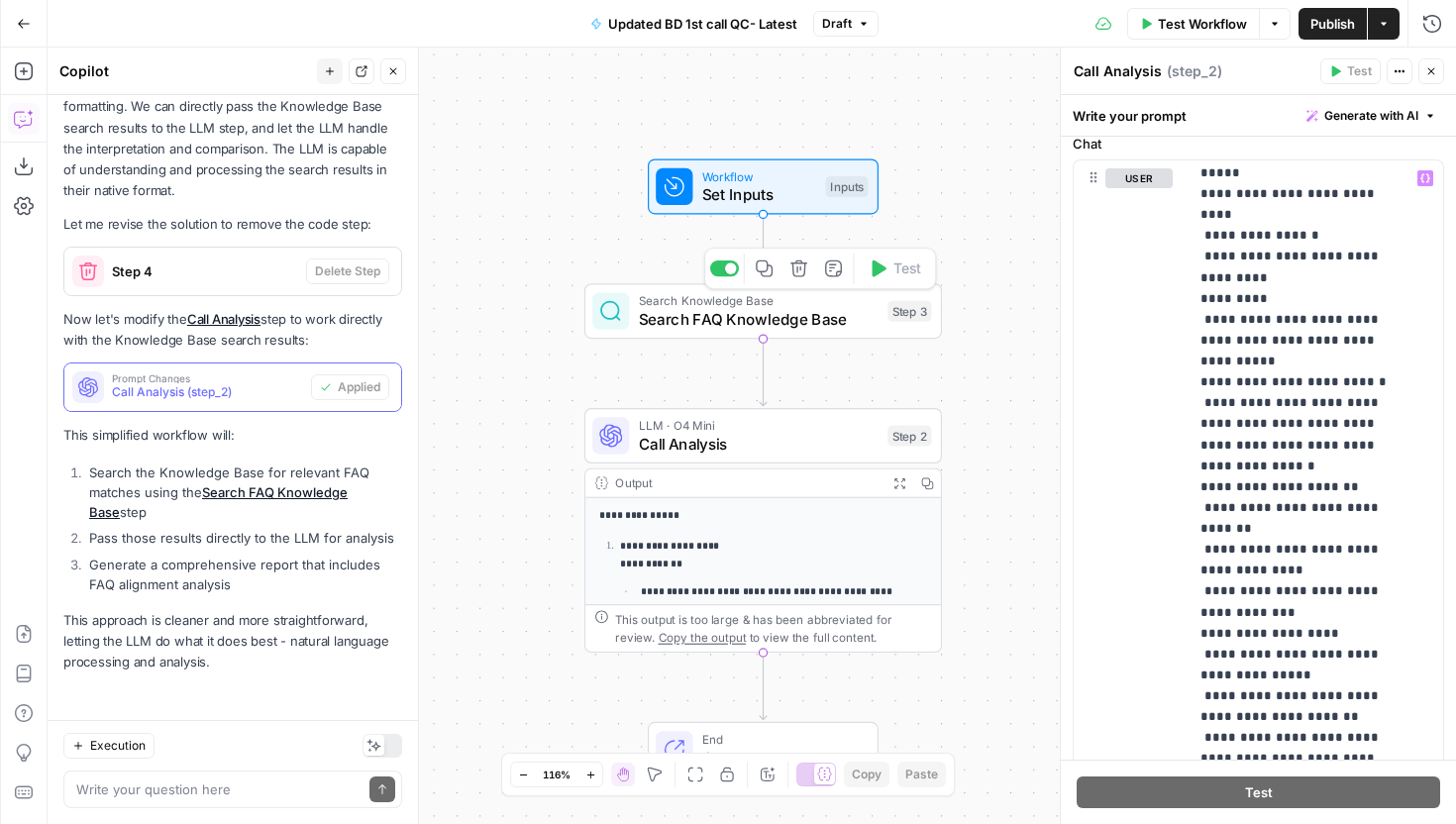 click on "Search FAQ Knowledge Base" at bounding box center [759, 319] 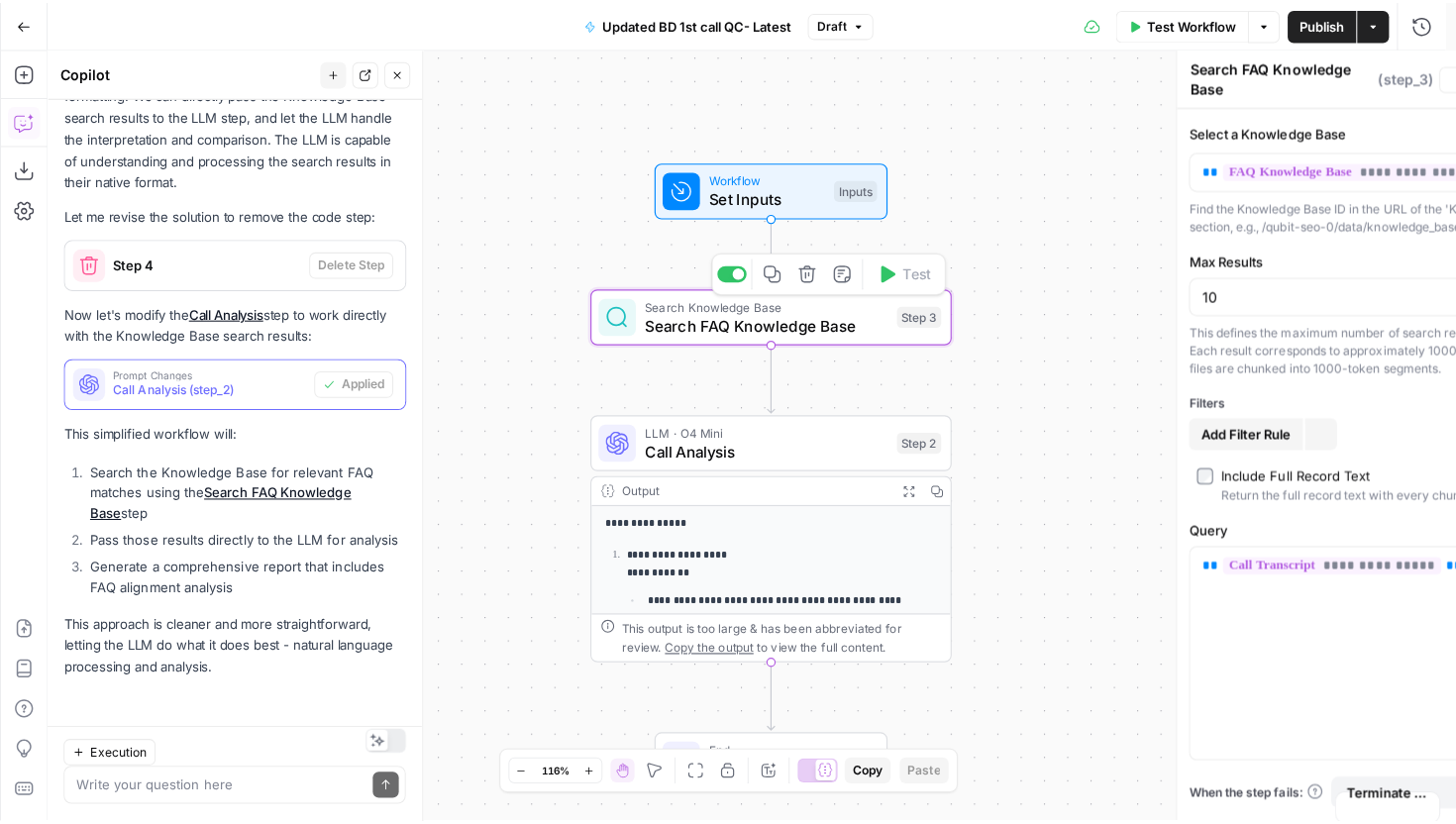 scroll, scrollTop: 2077, scrollLeft: 0, axis: vertical 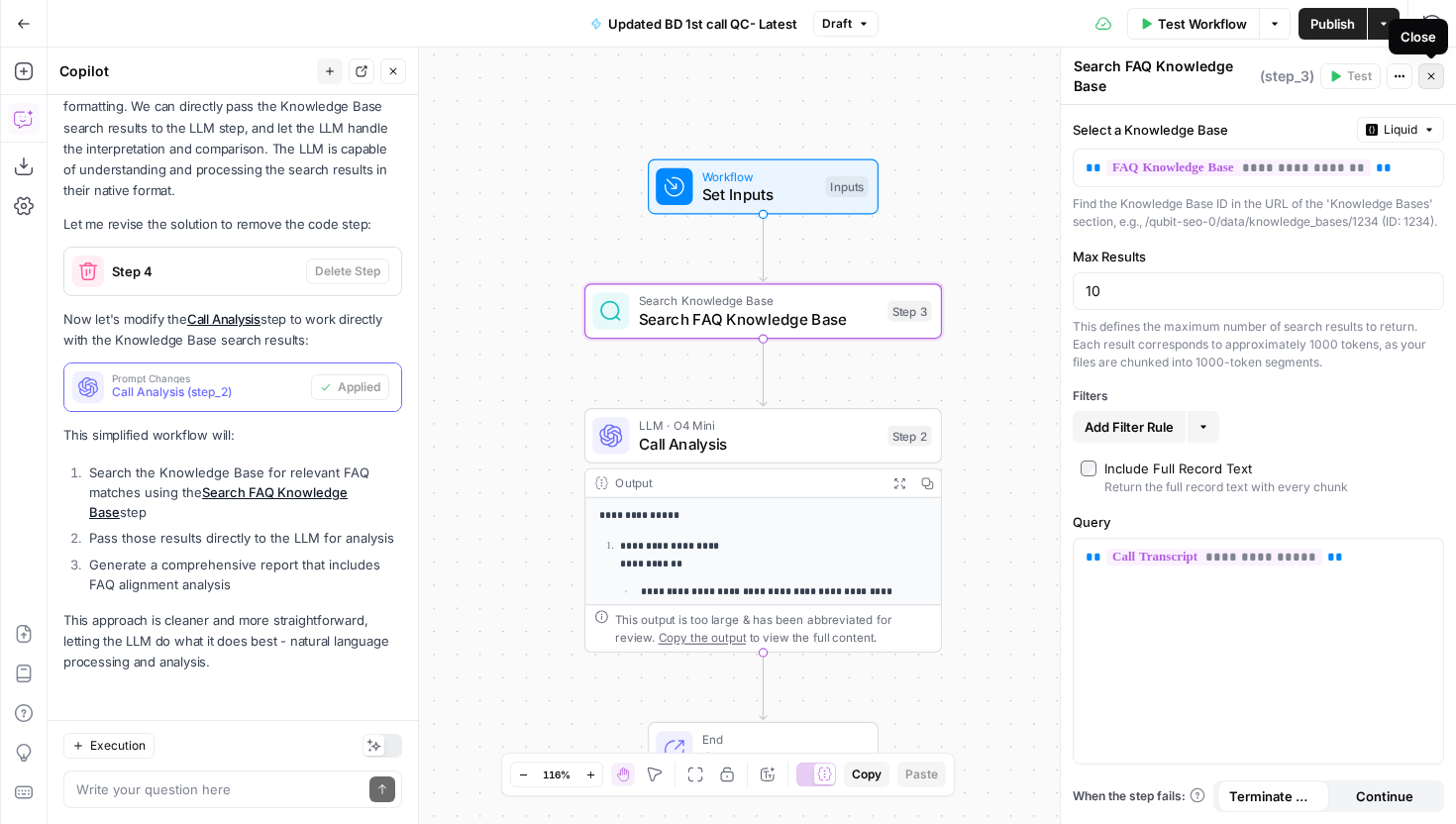 click 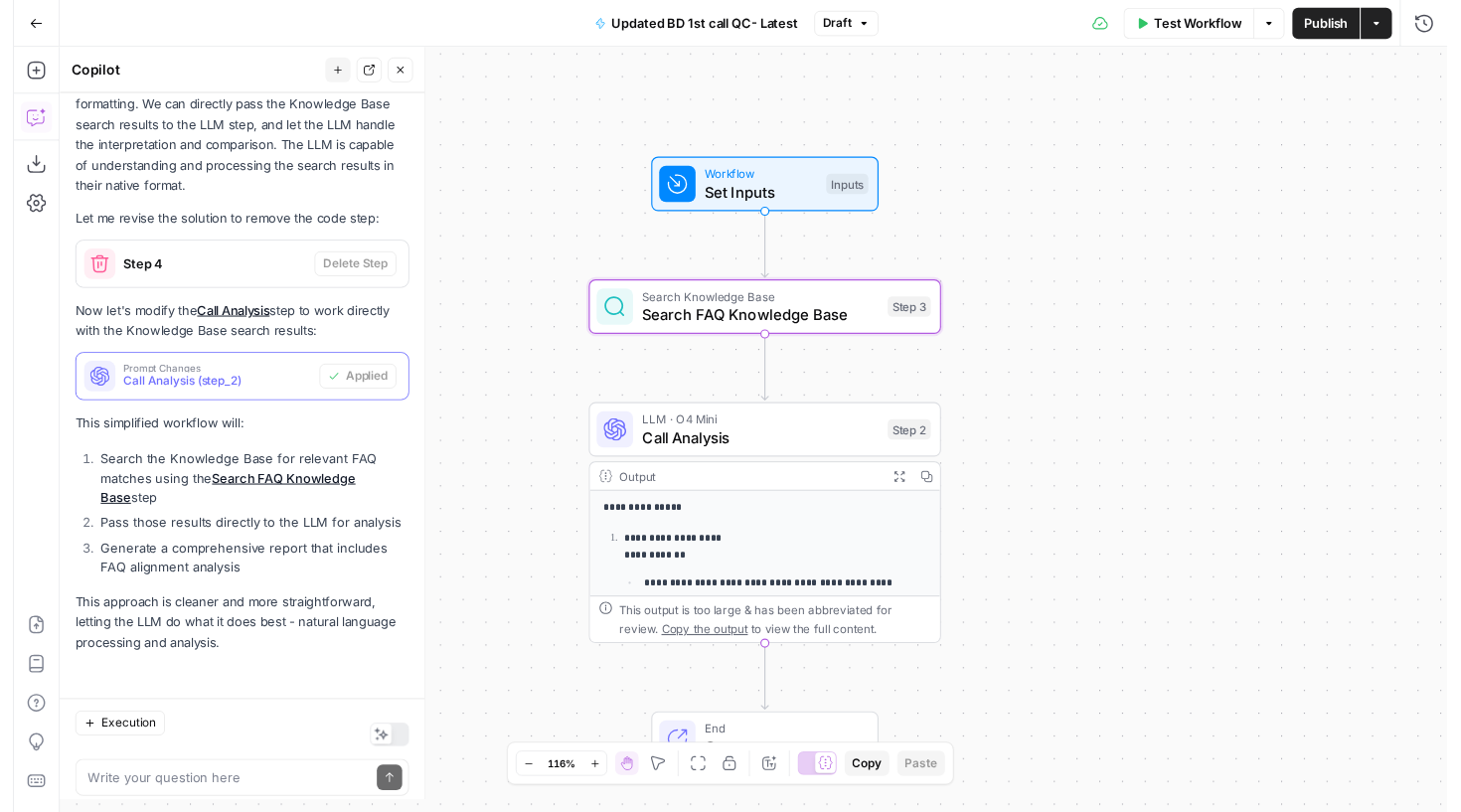 scroll, scrollTop: 2084, scrollLeft: 0, axis: vertical 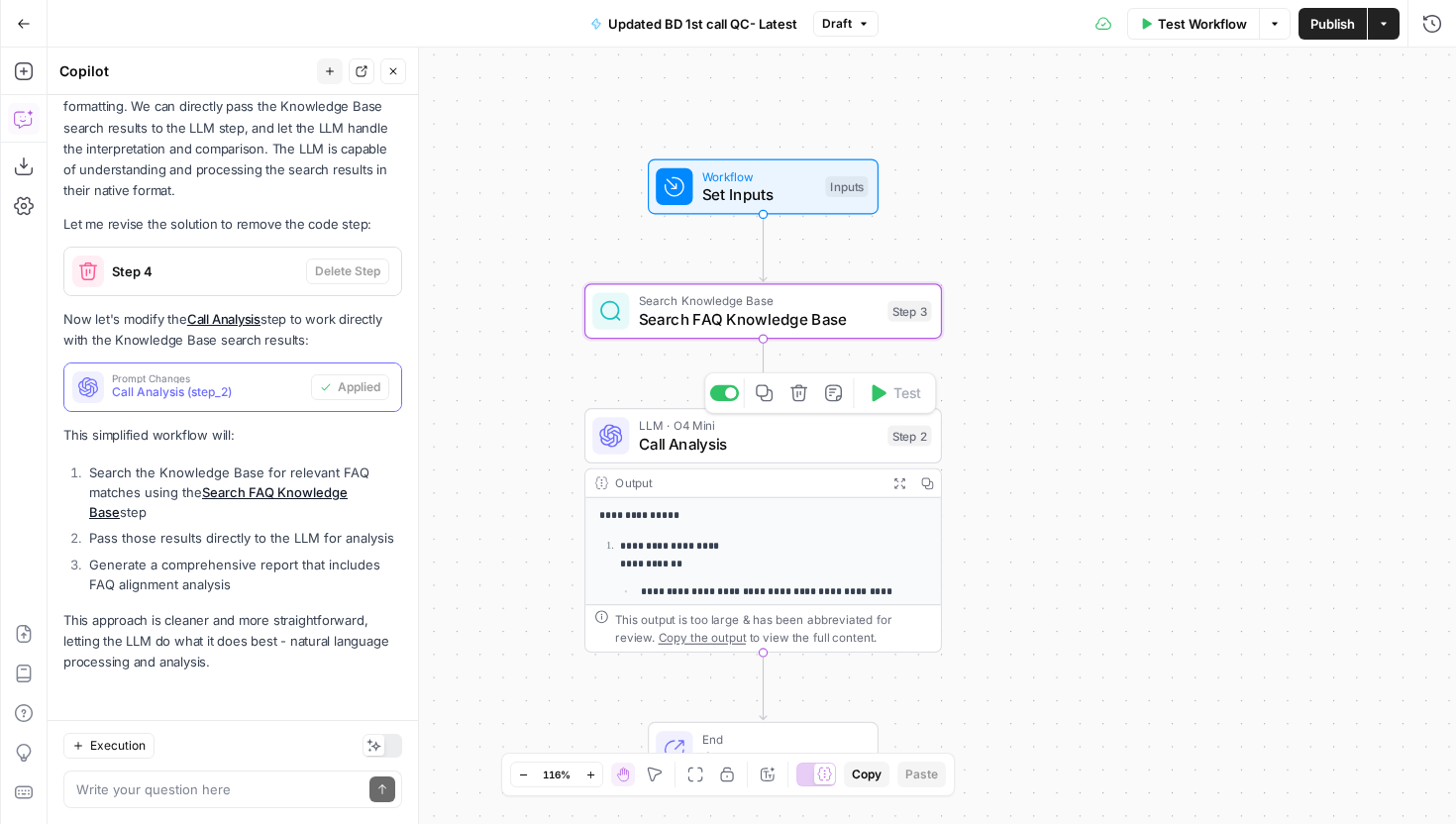 click on "Call Analysis" at bounding box center (759, 444) 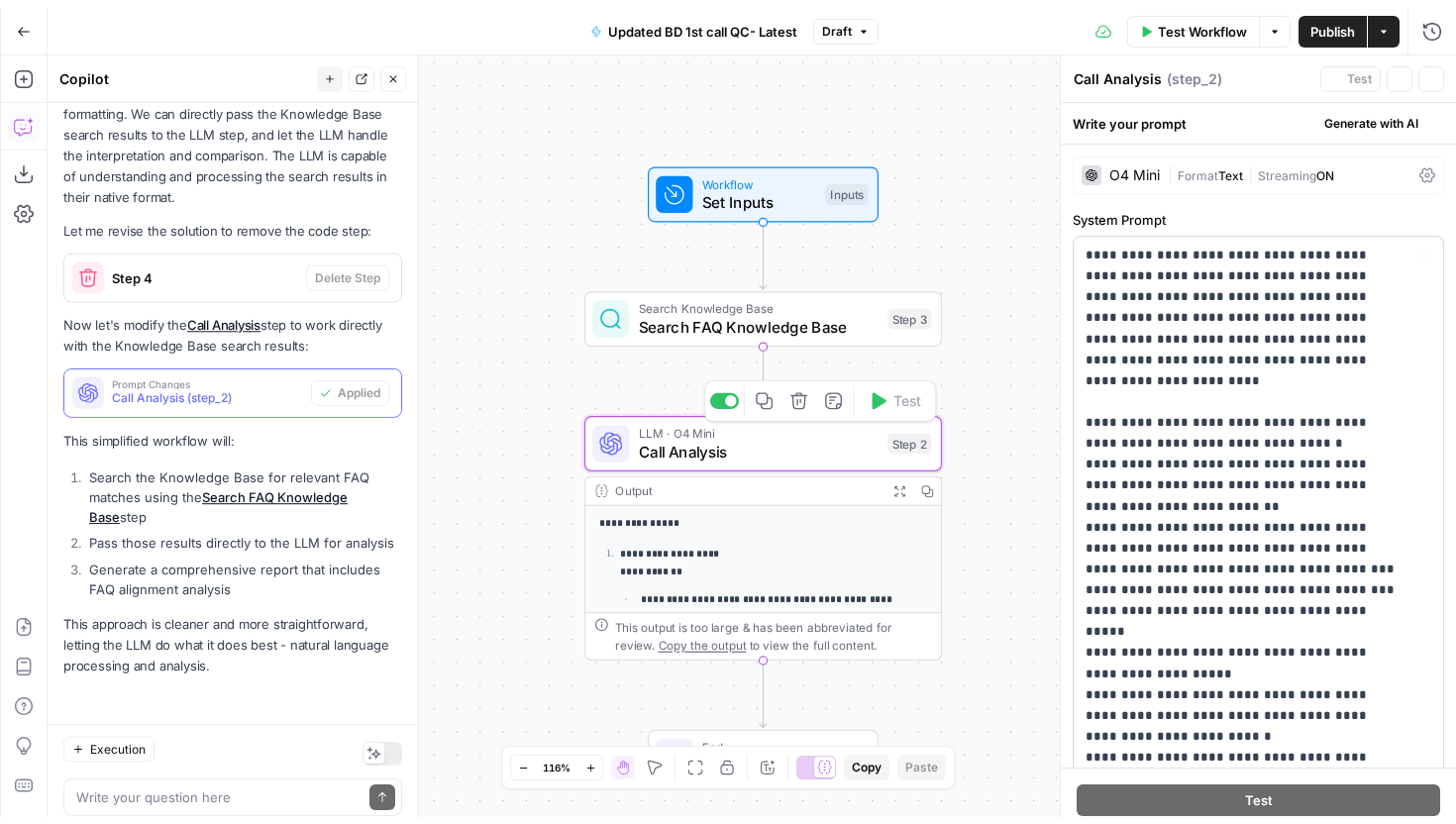 scroll, scrollTop: 2077, scrollLeft: 0, axis: vertical 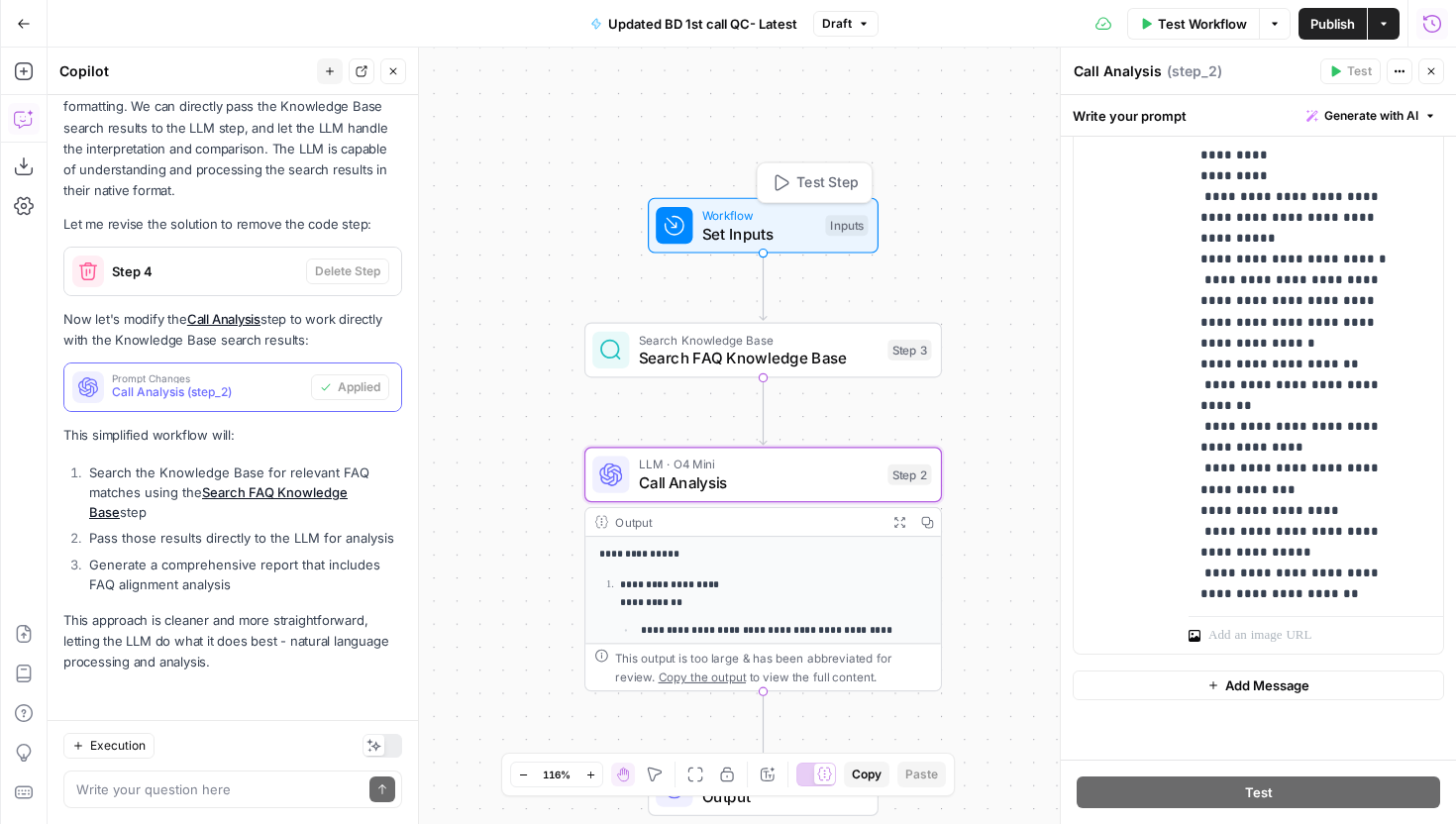click on "Set Inputs" at bounding box center (759, 233) 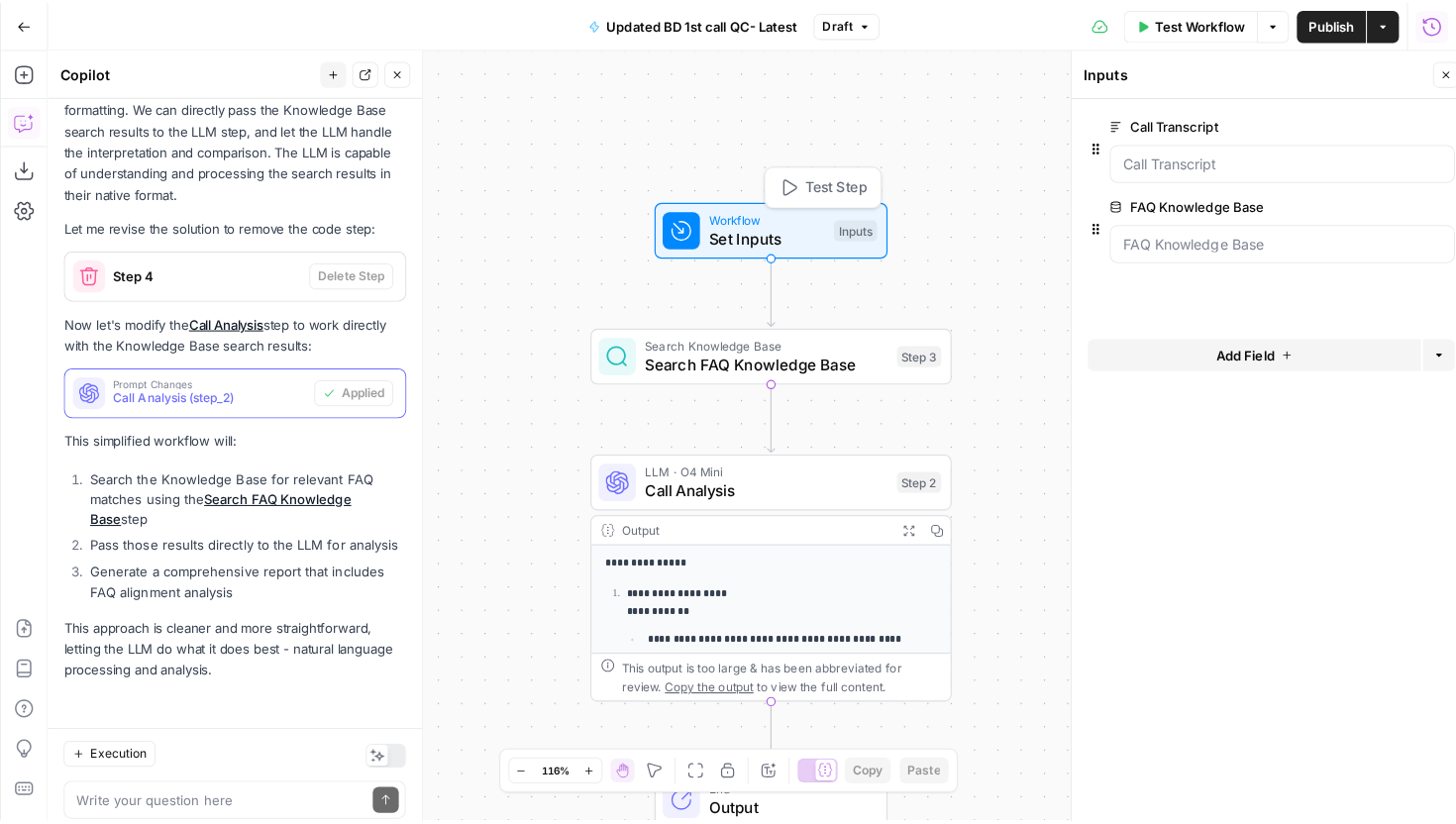 scroll, scrollTop: 2077, scrollLeft: 0, axis: vertical 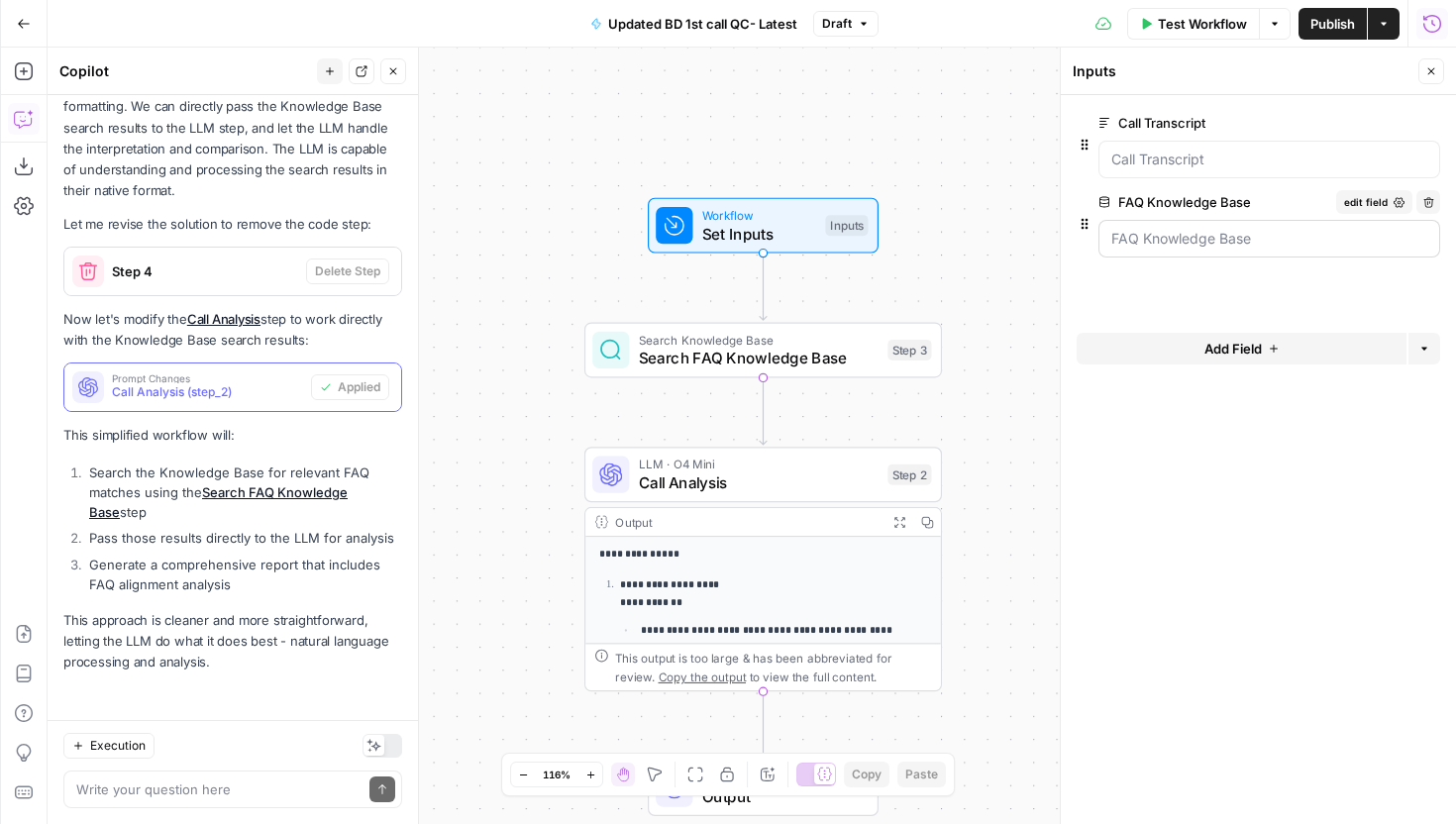 click at bounding box center (1269, 239) 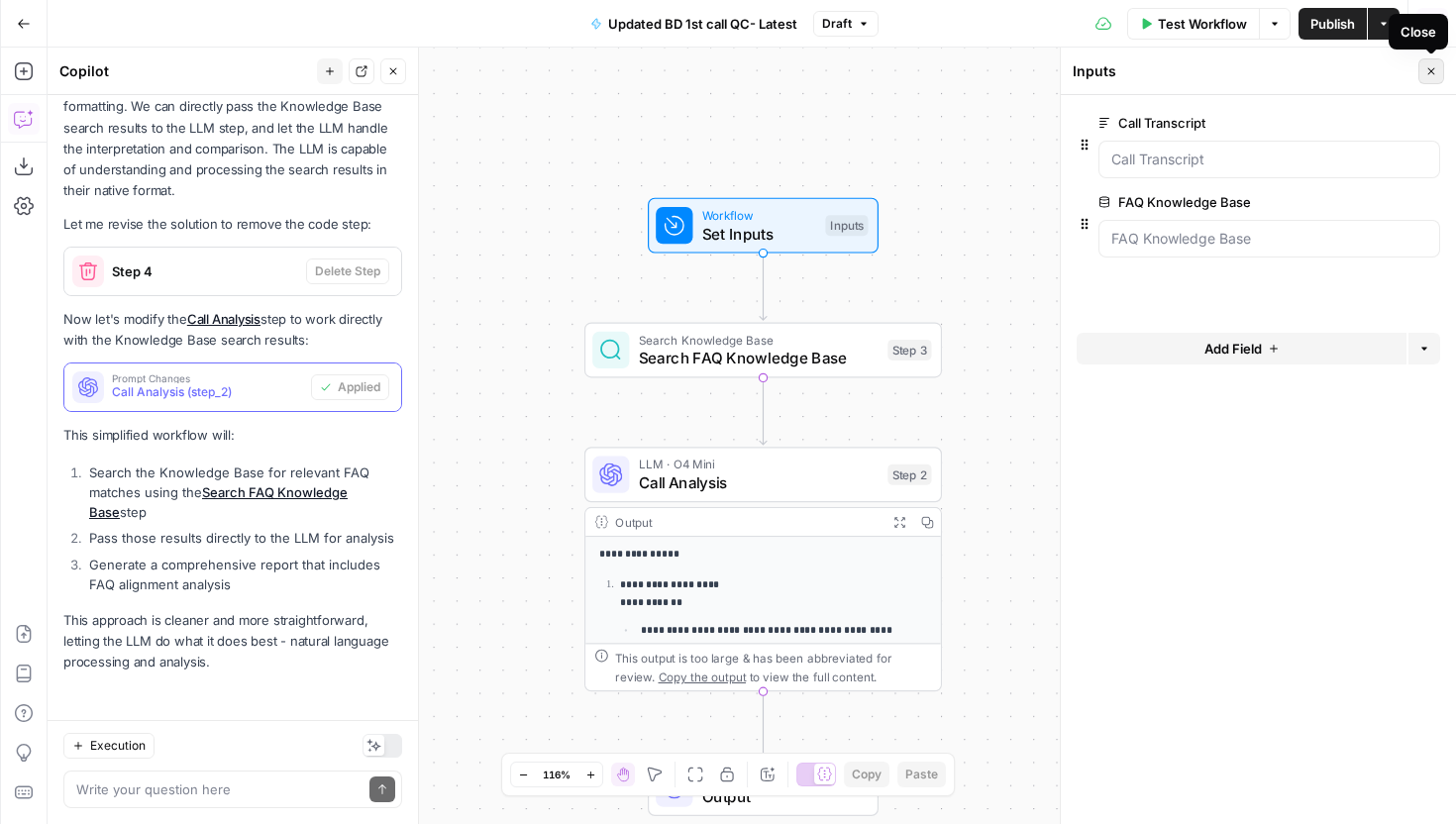 click 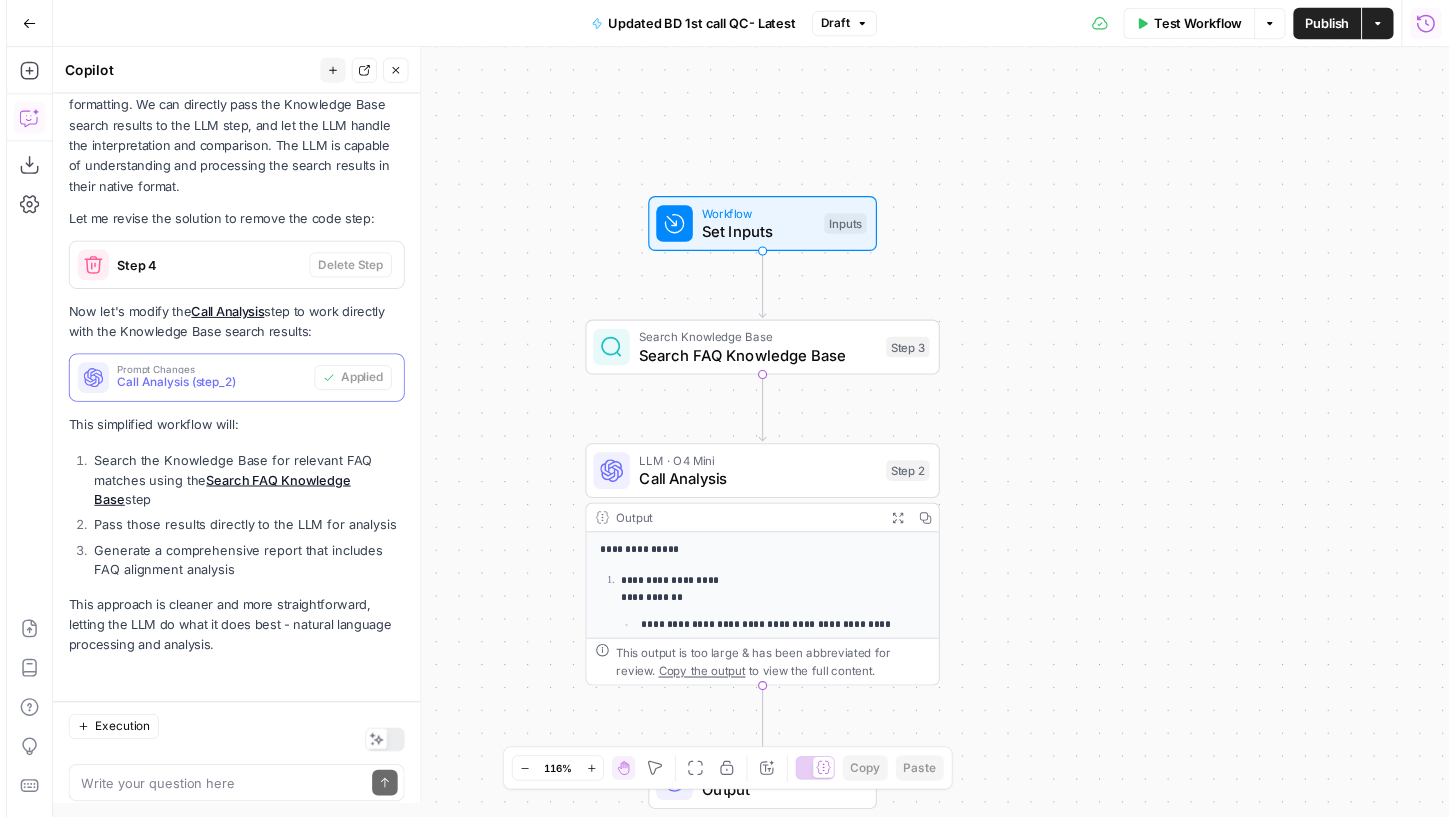 scroll, scrollTop: 2097, scrollLeft: 0, axis: vertical 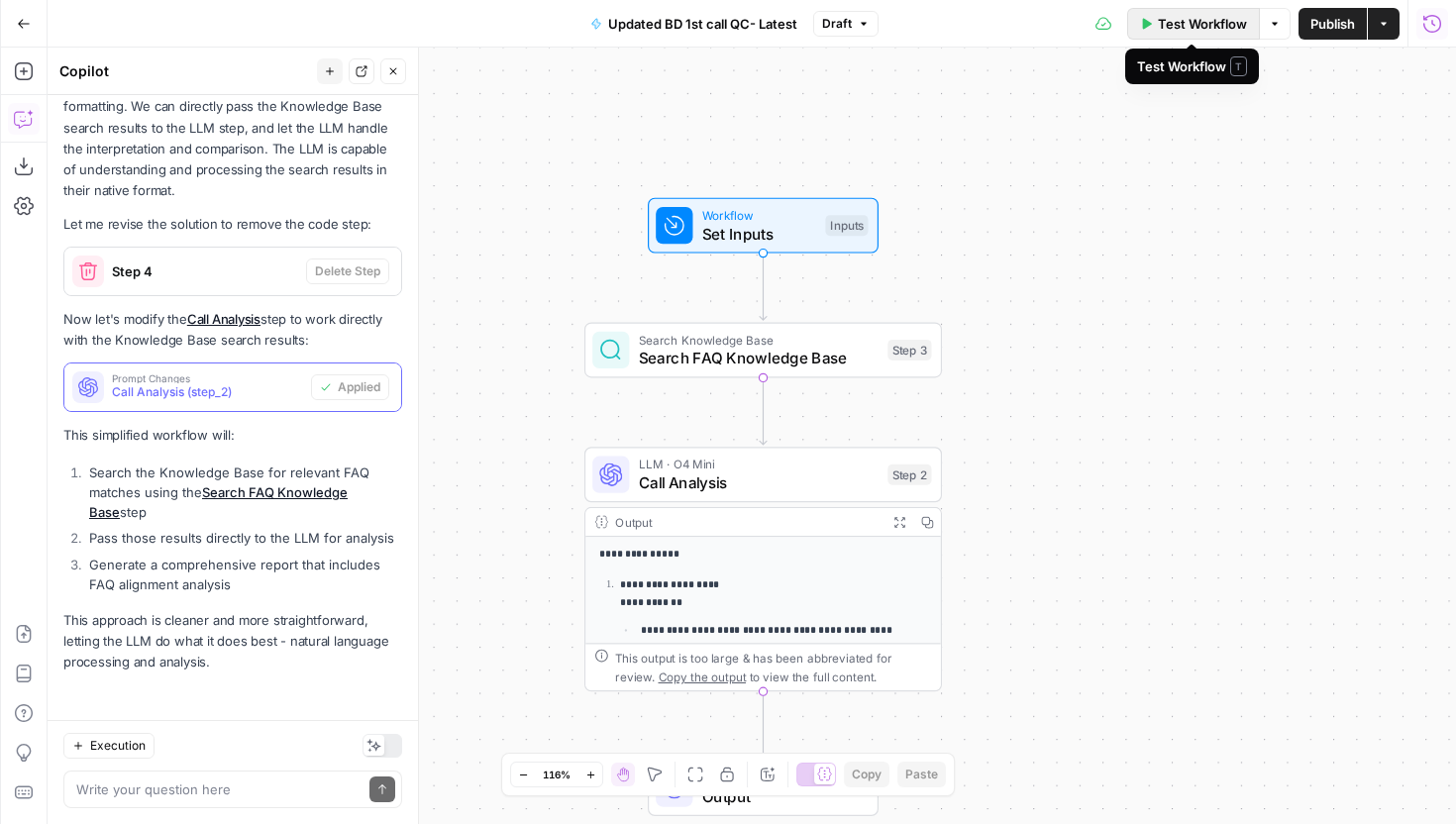 click on "Test Workflow" at bounding box center (1202, 24) 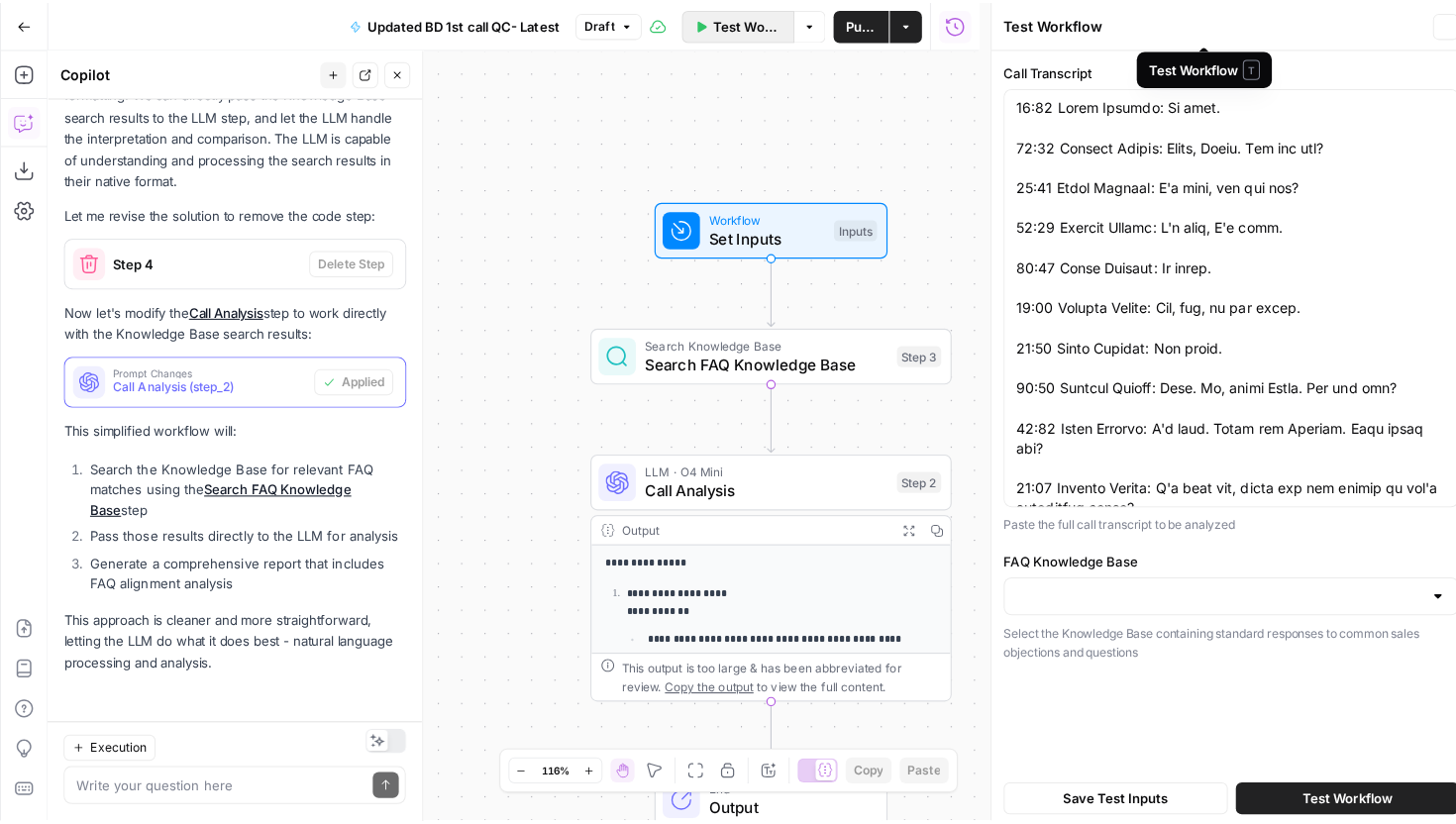 scroll, scrollTop: 2077, scrollLeft: 0, axis: vertical 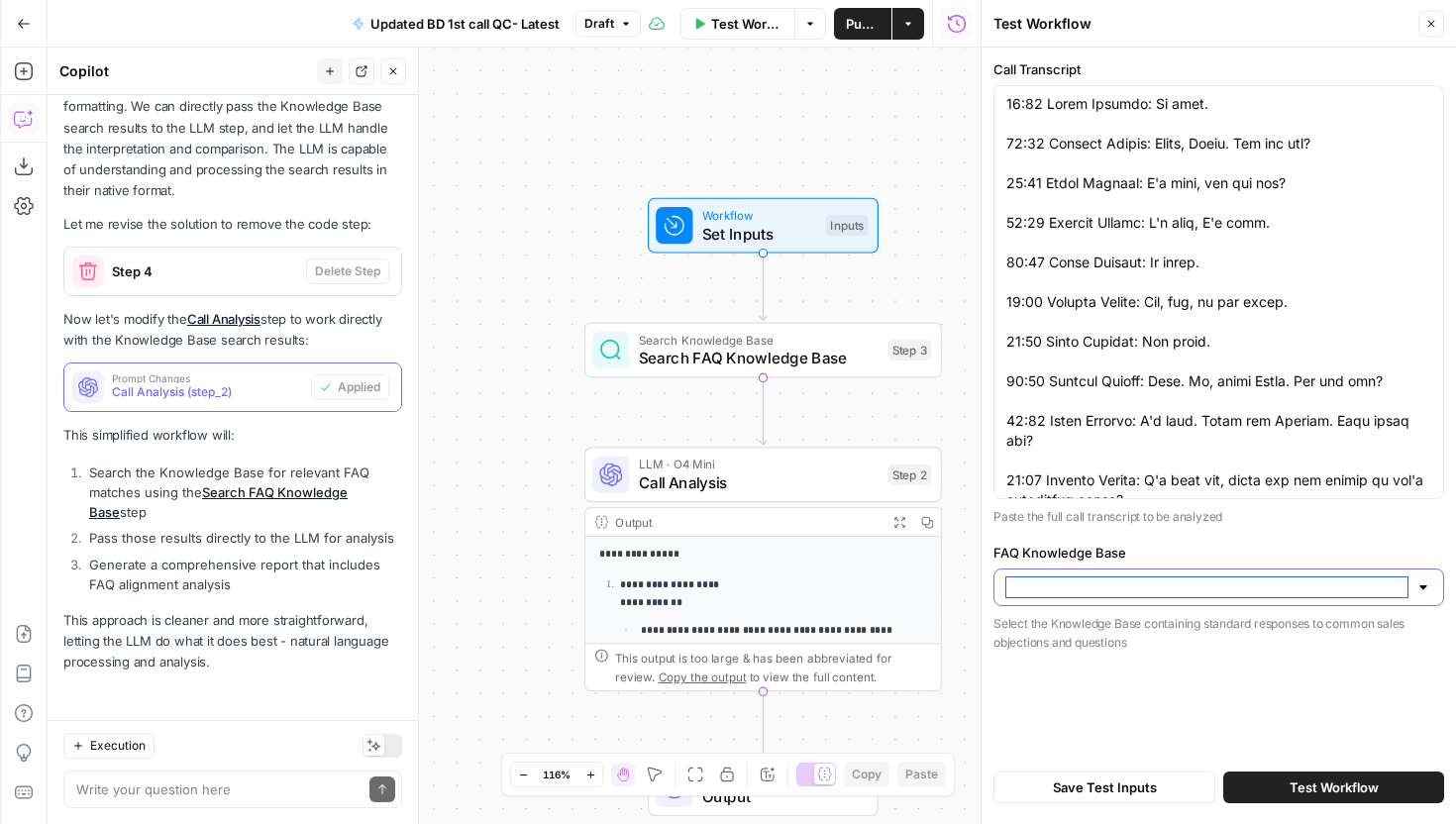 click on "FAQ Knowledge Base" at bounding box center [1206, 587] 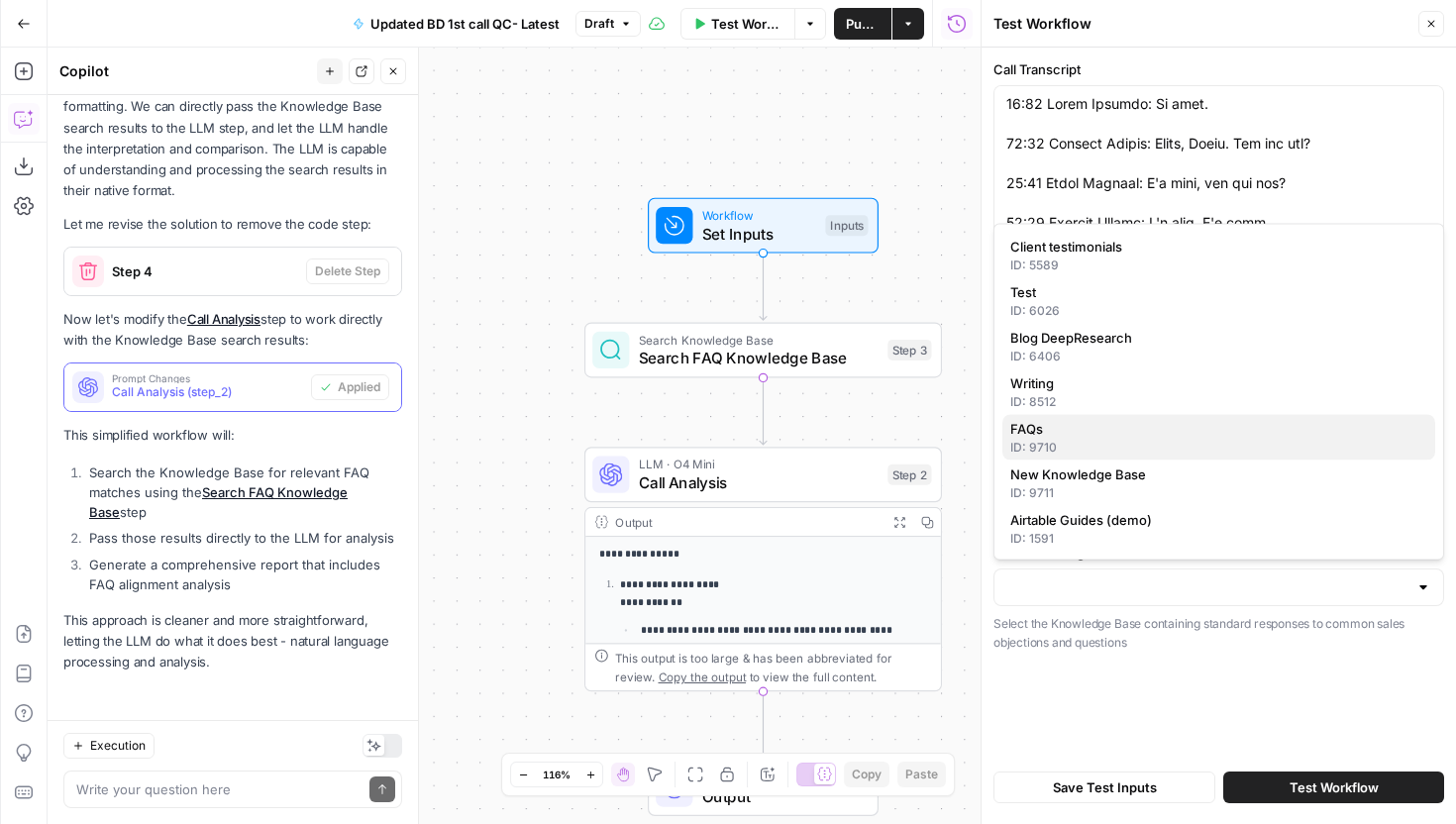 click on "FAQs" at bounding box center (1218, 429) 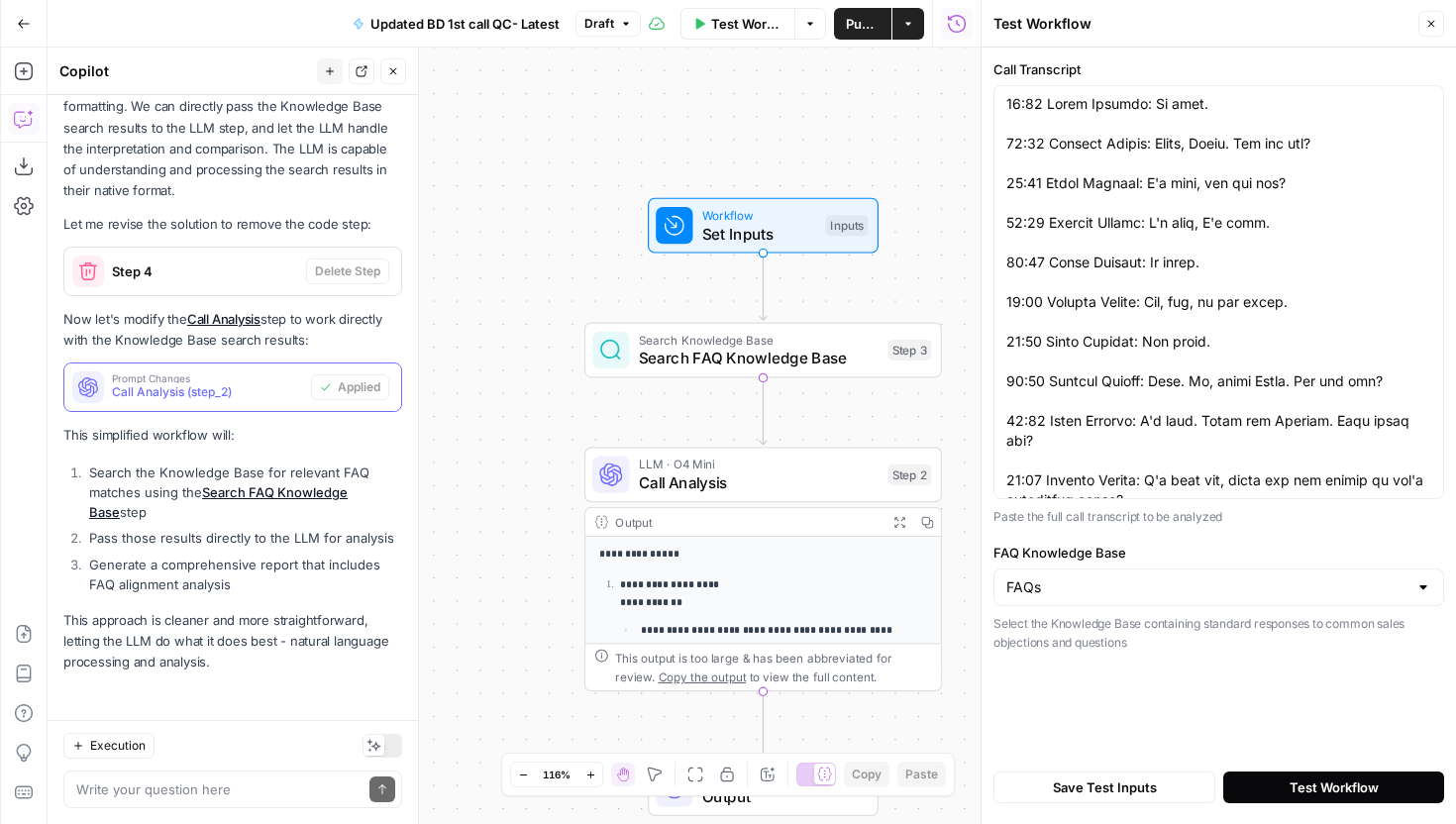 click on "Test Workflow" at bounding box center [1334, 787] 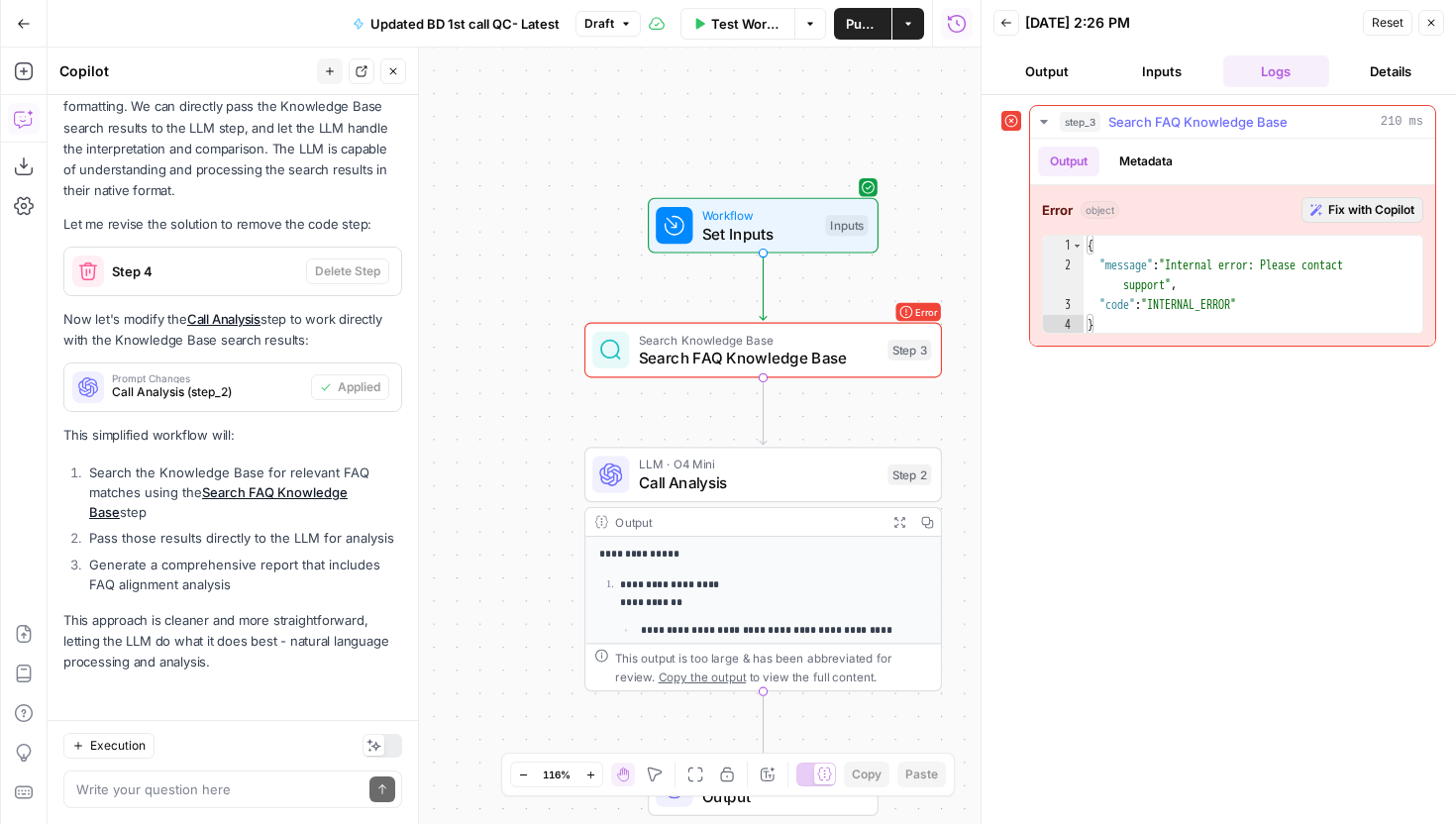 click on "Fix with Copilot" at bounding box center (1371, 210) 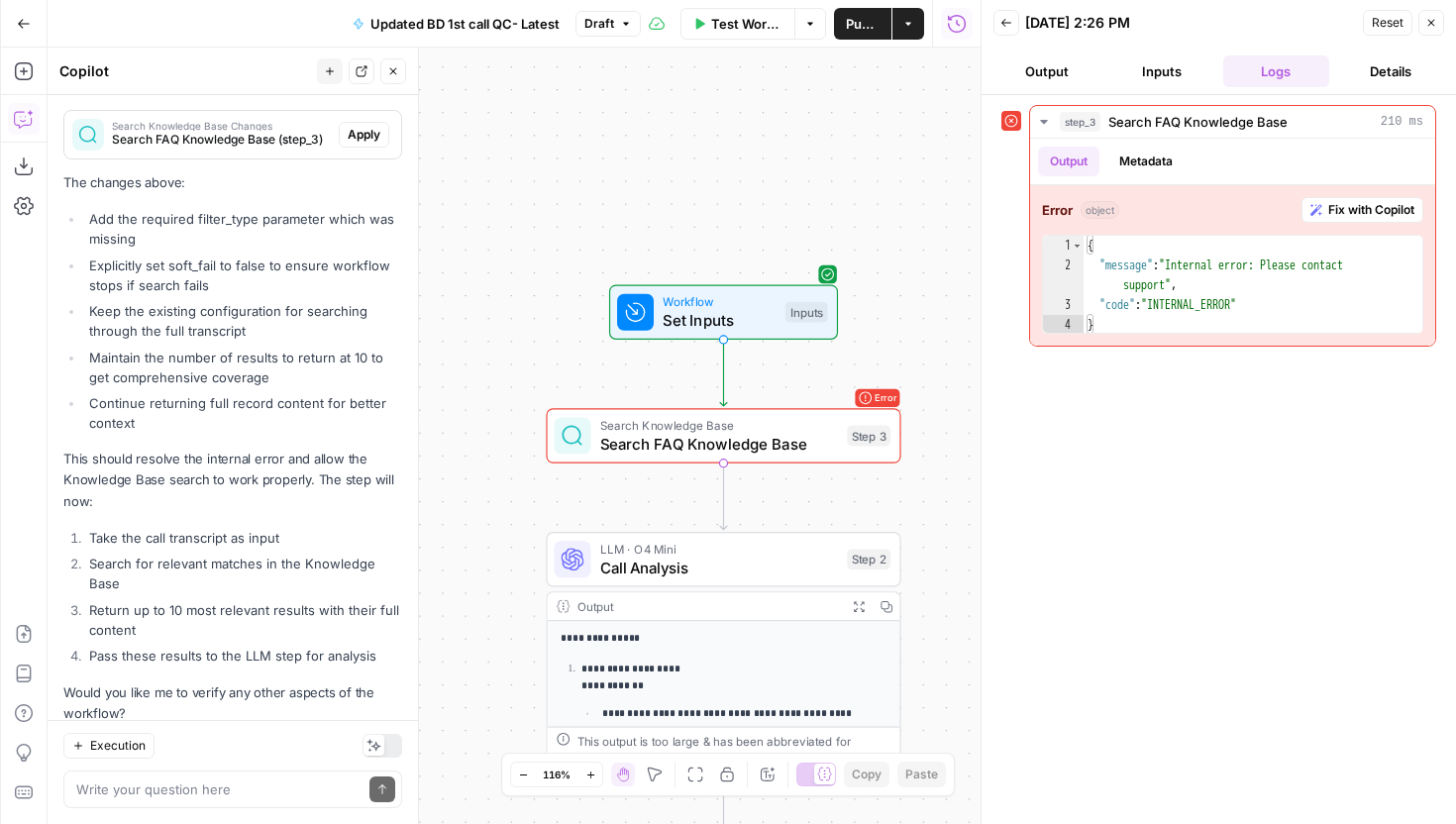 scroll, scrollTop: 2644, scrollLeft: 0, axis: vertical 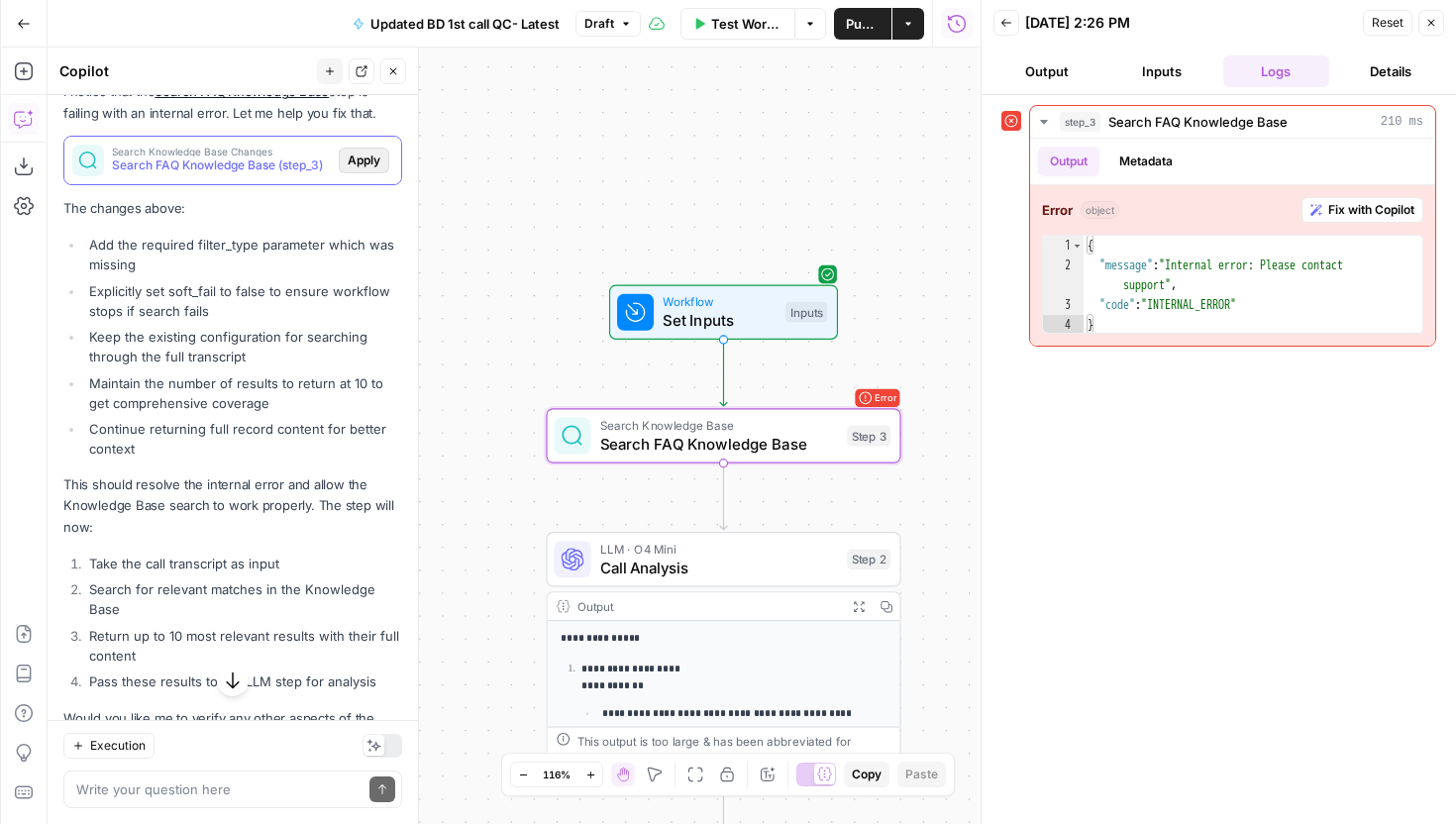 click on "Apply" at bounding box center [364, 160] 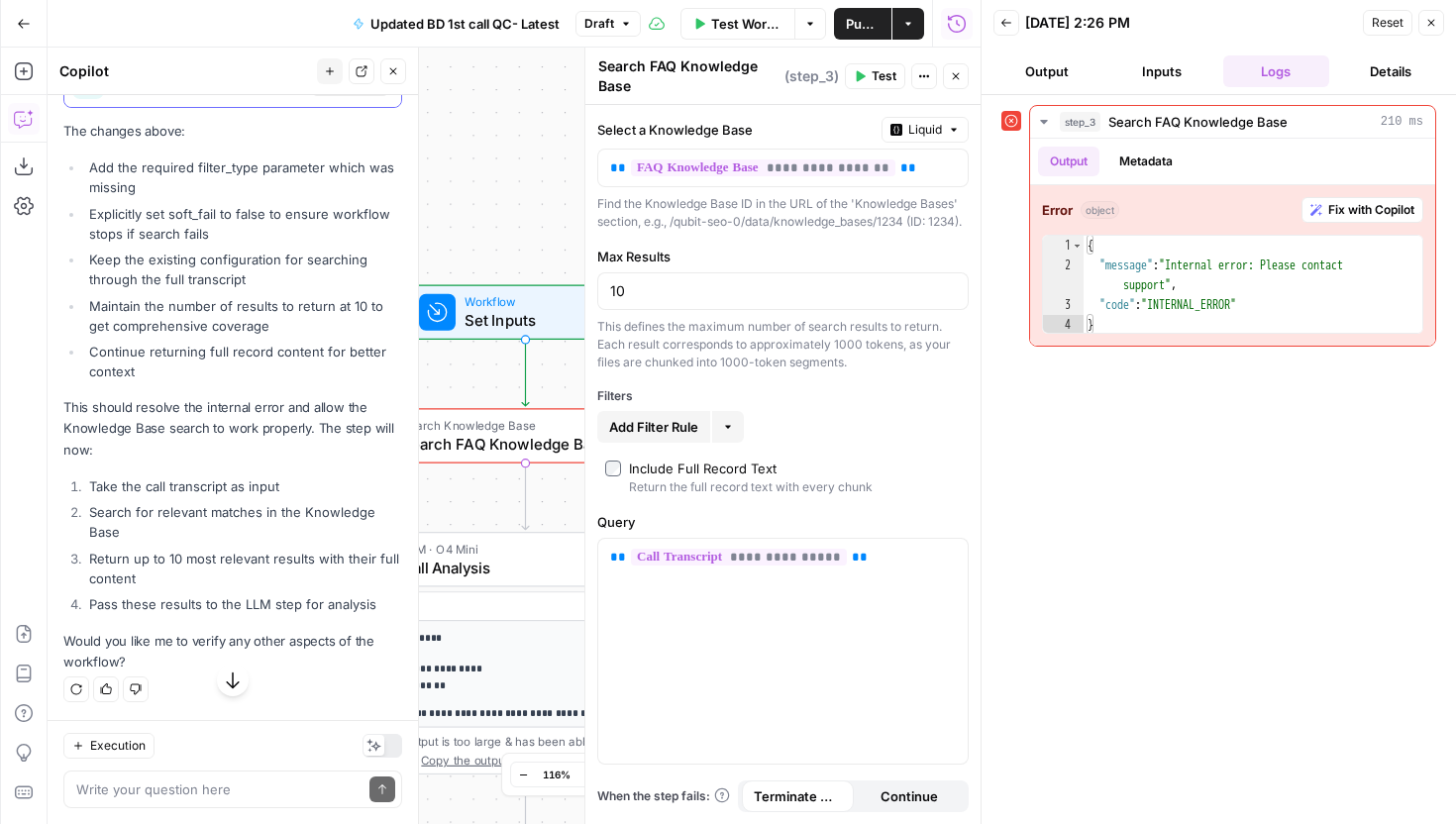 scroll, scrollTop: 2801, scrollLeft: 0, axis: vertical 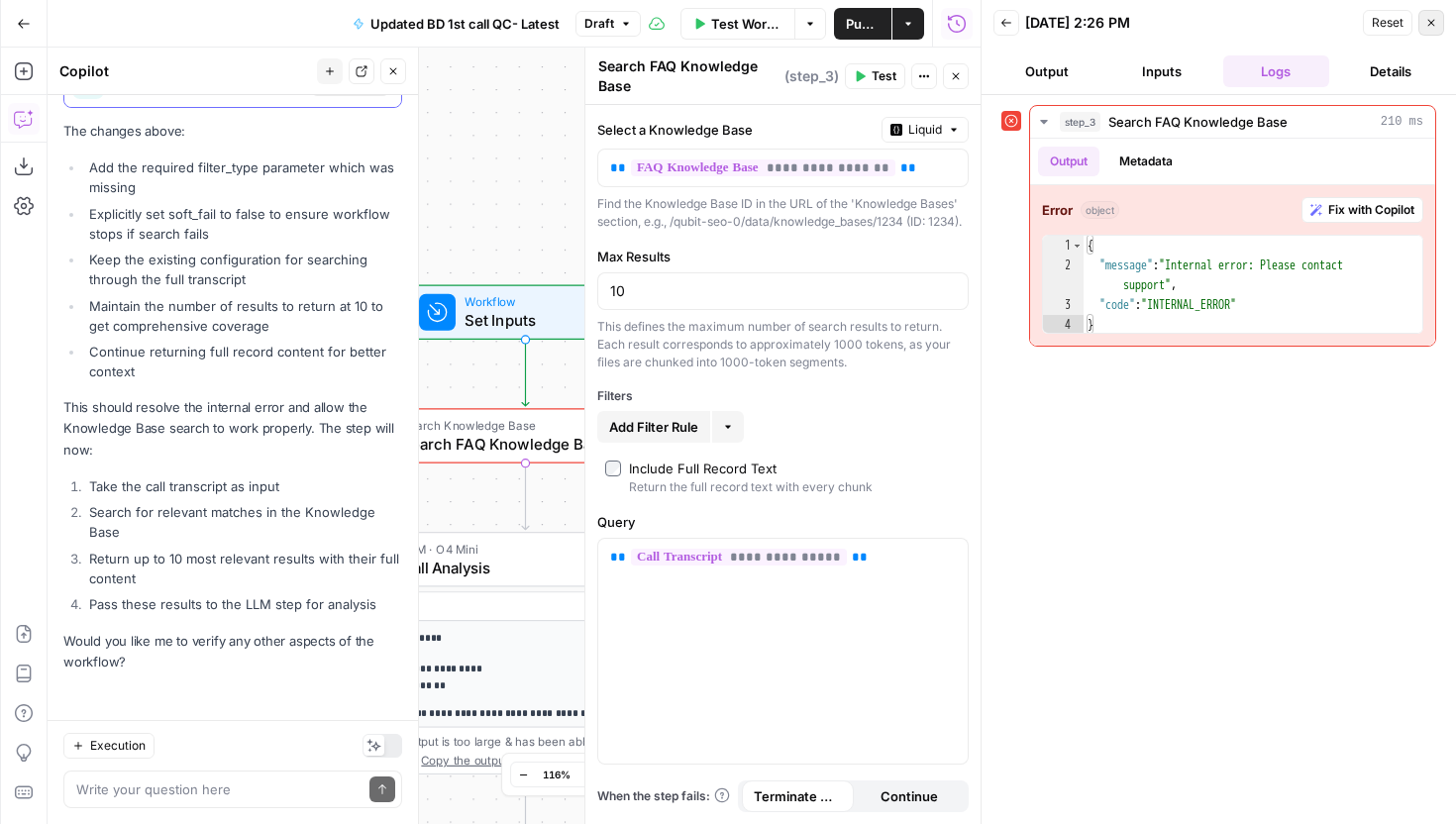 click on "Close" at bounding box center [1431, 23] 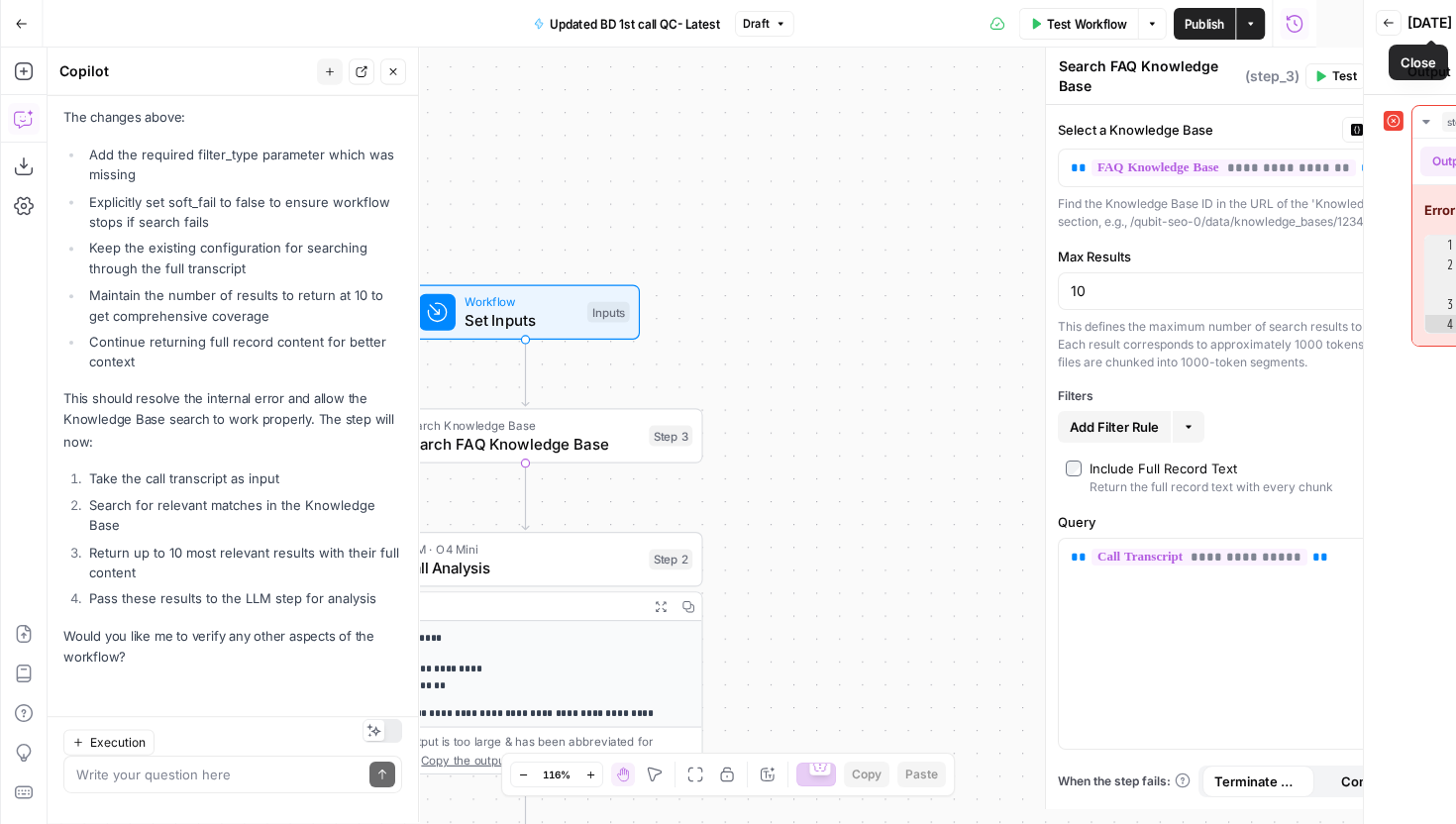 scroll, scrollTop: 2801, scrollLeft: 0, axis: vertical 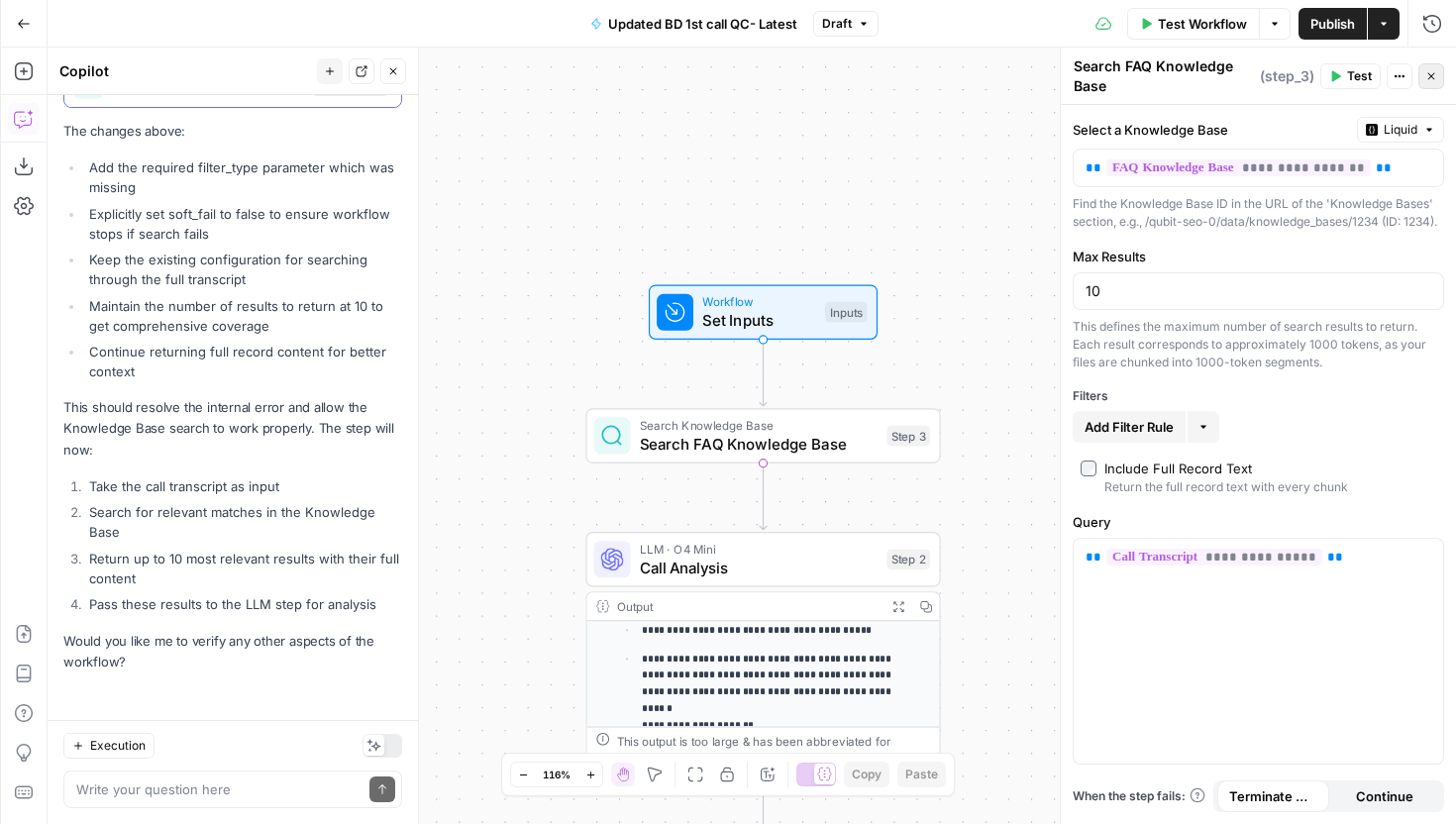 click on "Close" at bounding box center (1431, 76) 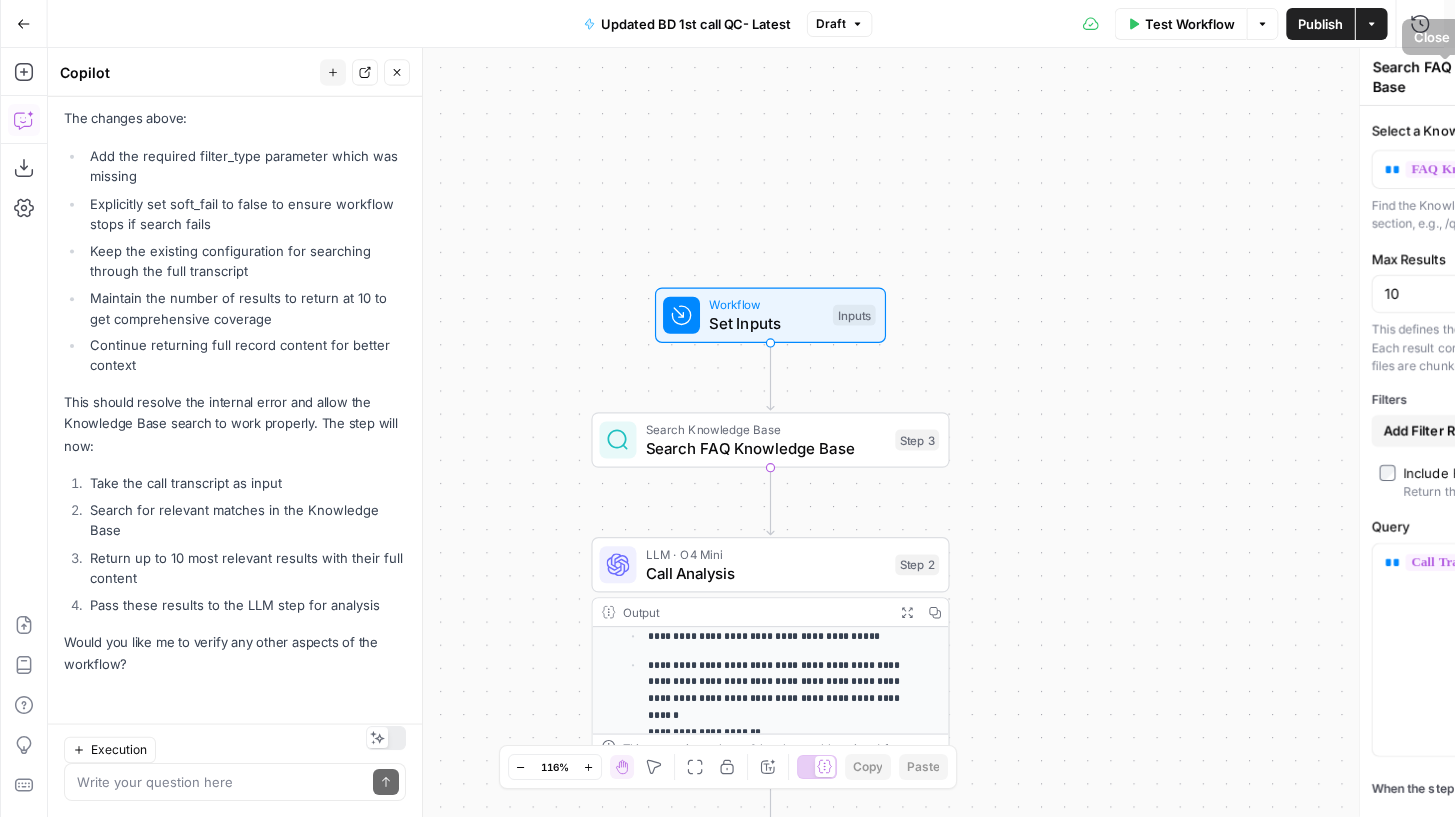 scroll, scrollTop: 2828, scrollLeft: 0, axis: vertical 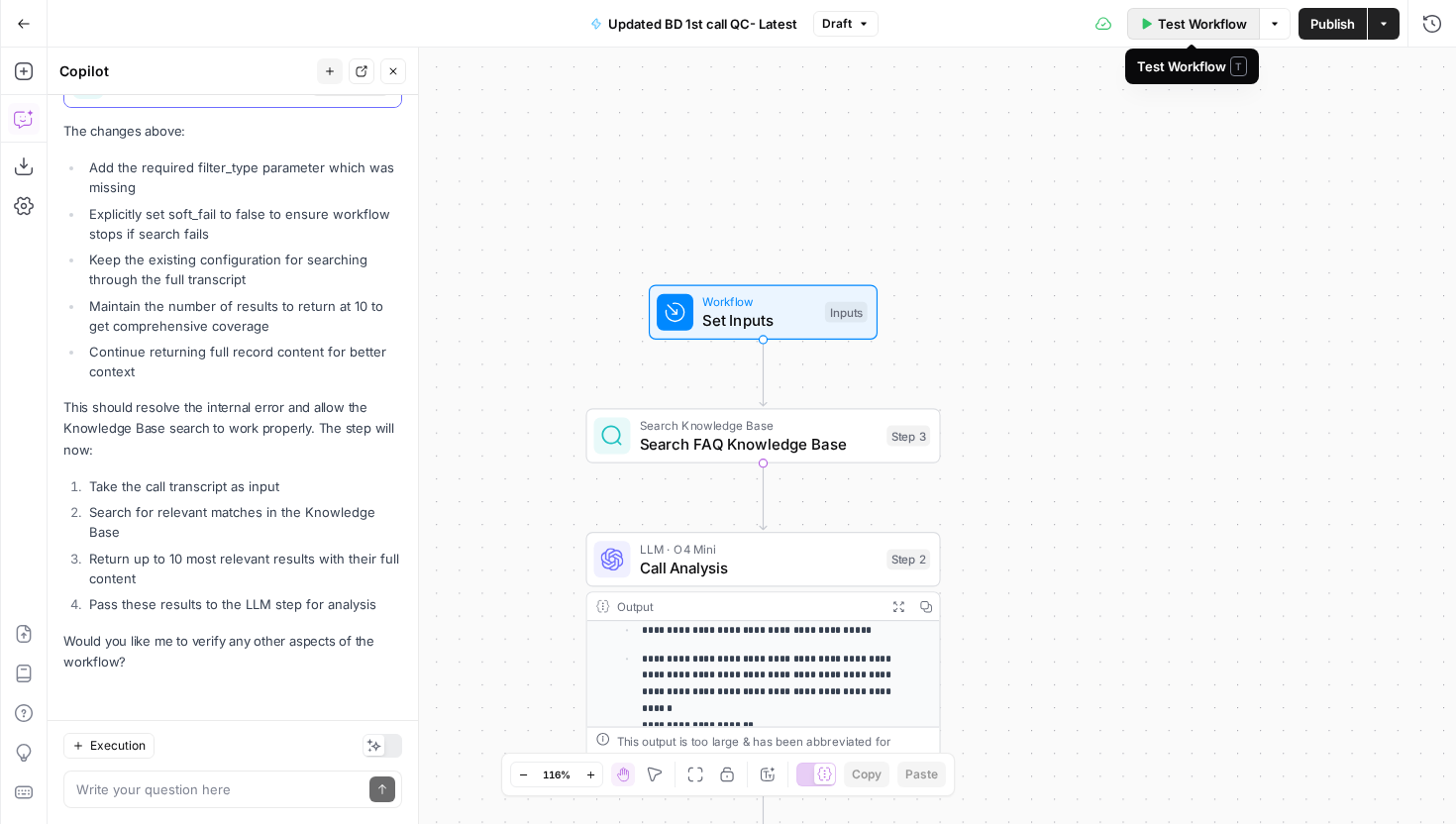 click on "Test Workflow" at bounding box center (1202, 24) 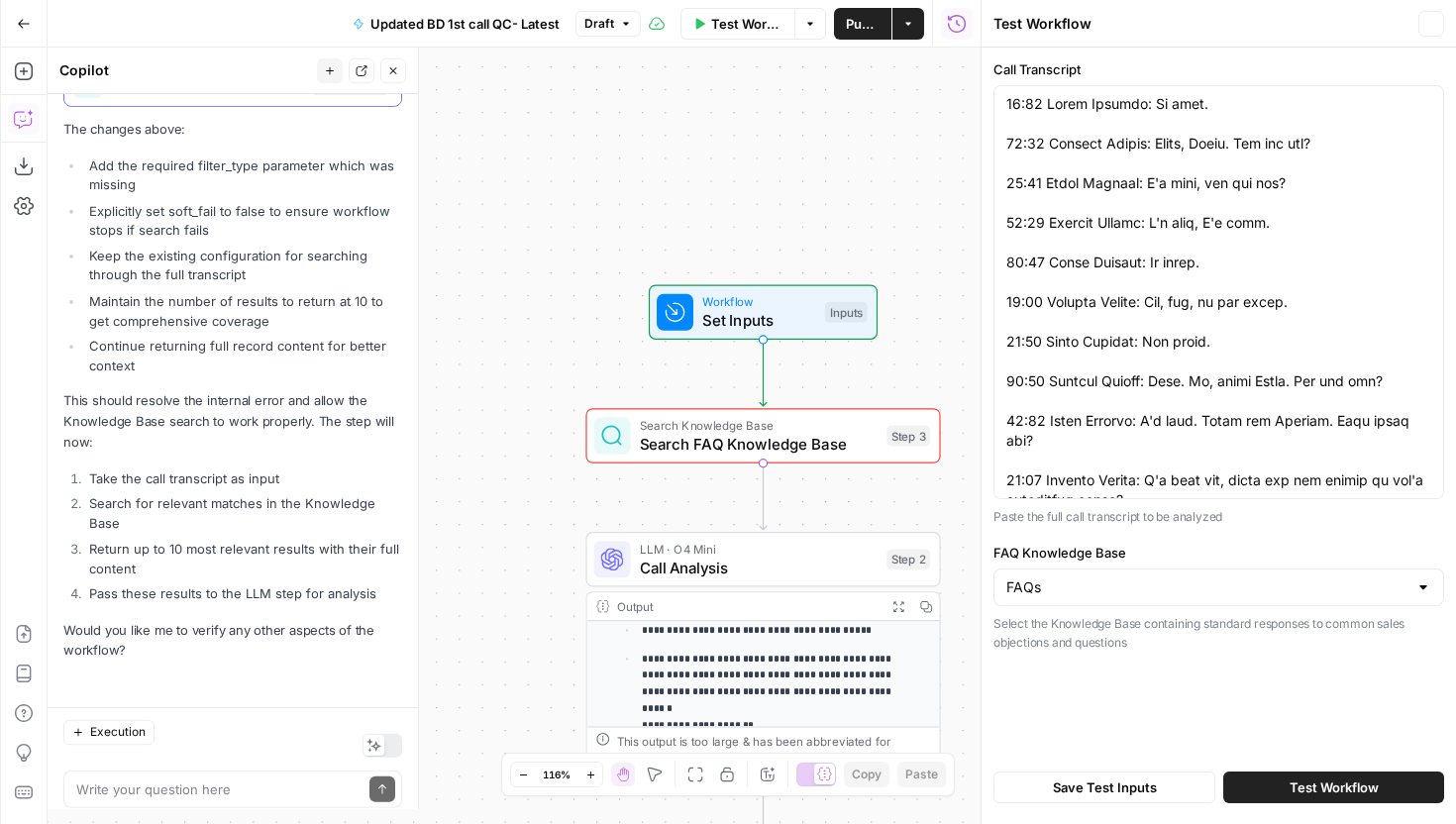 scroll, scrollTop: 2801, scrollLeft: 0, axis: vertical 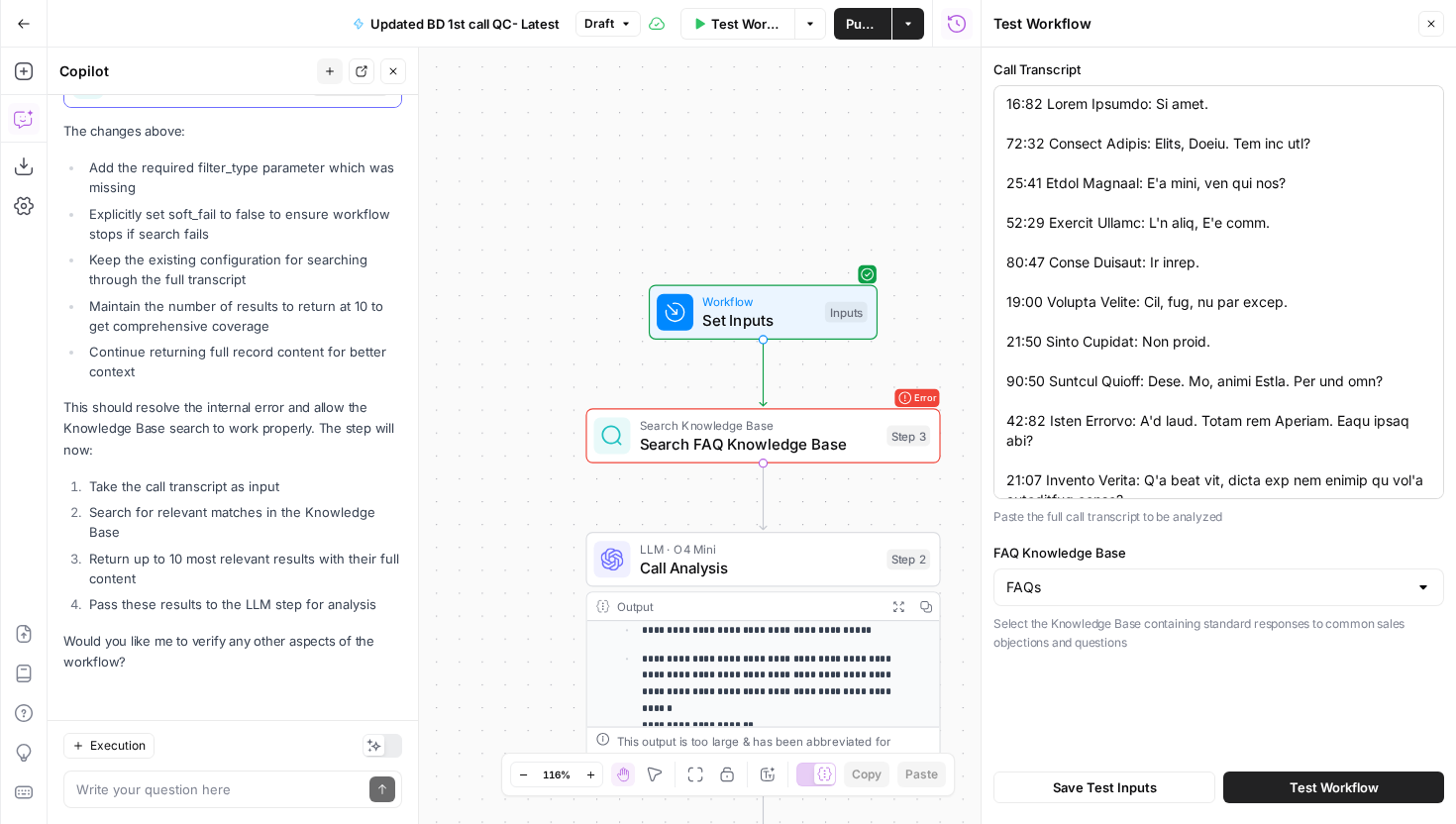 drag, startPoint x: 1005, startPoint y: 100, endPoint x: 1164, endPoint y: 352, distance: 297.96812 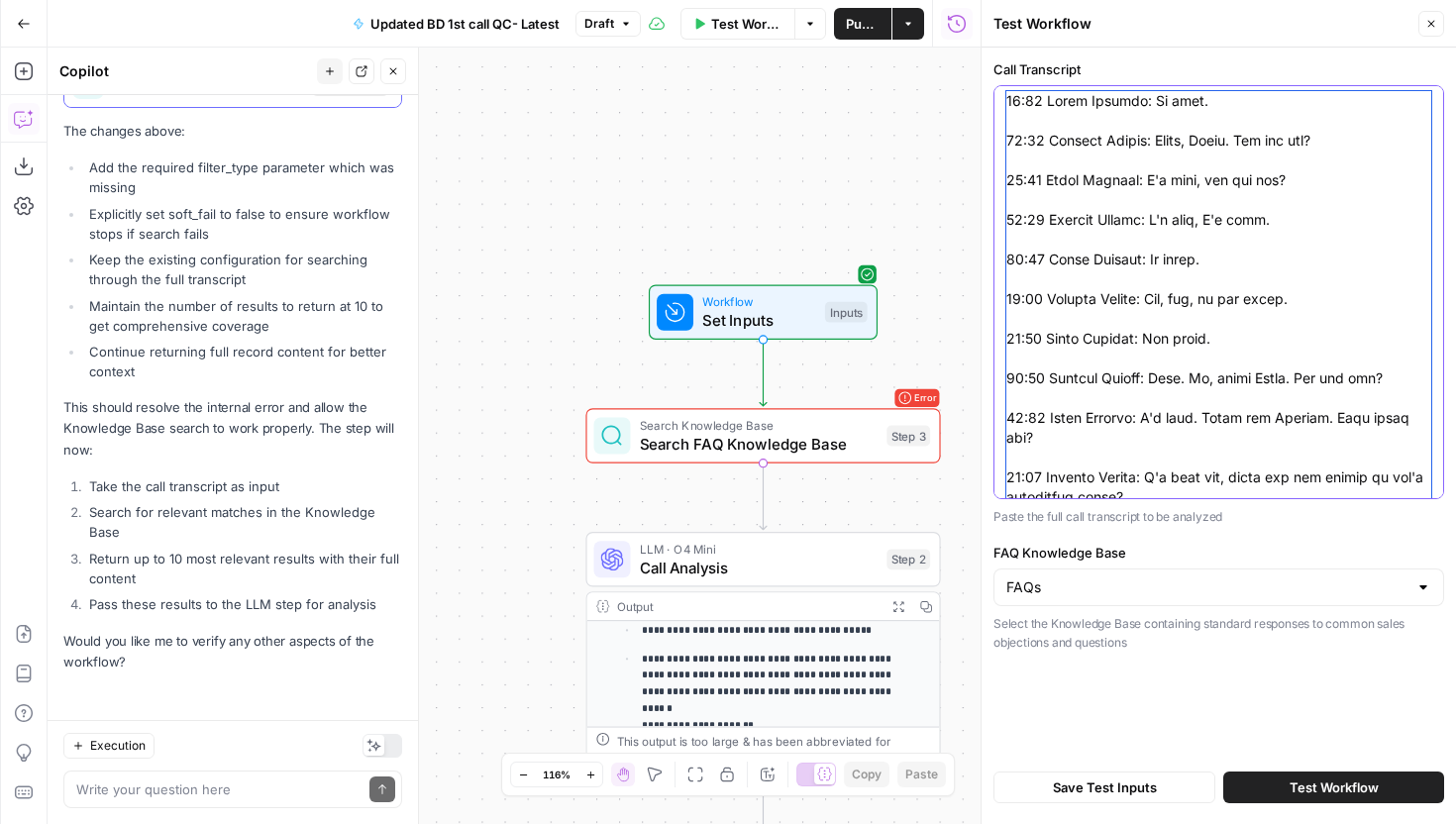 scroll, scrollTop: 0, scrollLeft: 0, axis: both 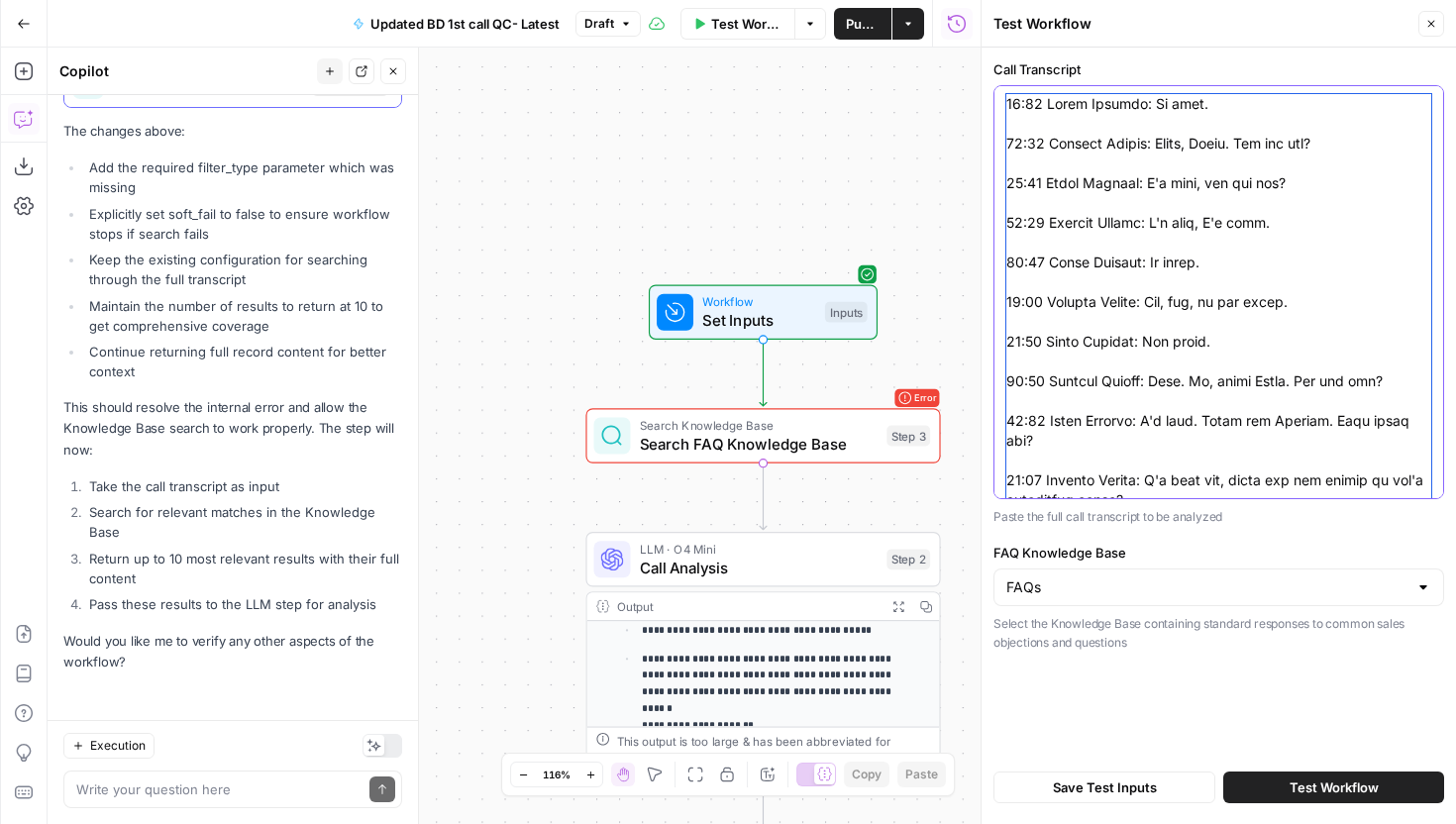 drag, startPoint x: 1206, startPoint y: 383, endPoint x: 1141, endPoint y: 387, distance: 65.123 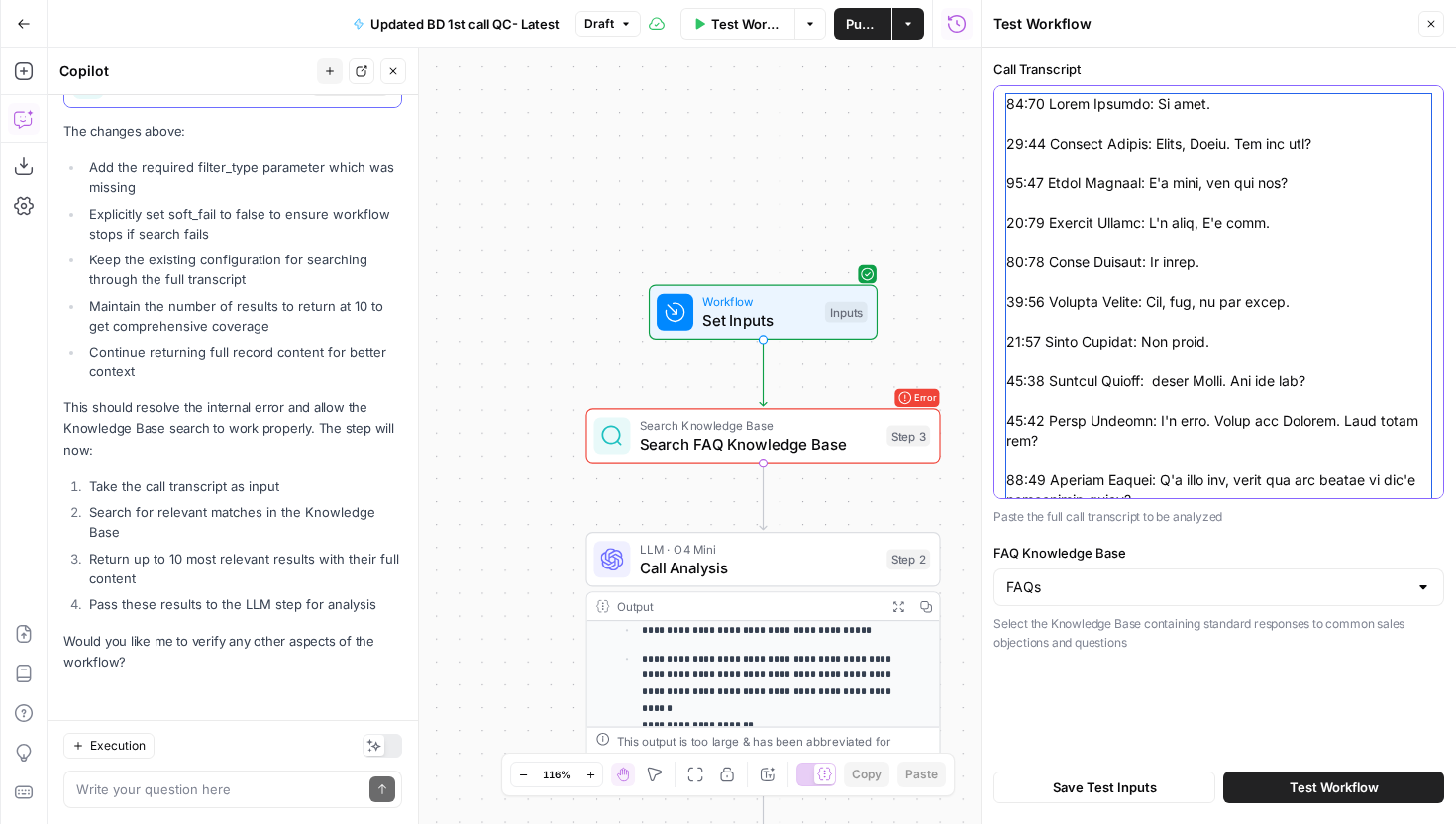 drag, startPoint x: 1206, startPoint y: 339, endPoint x: 993, endPoint y: 43, distance: 364.67108 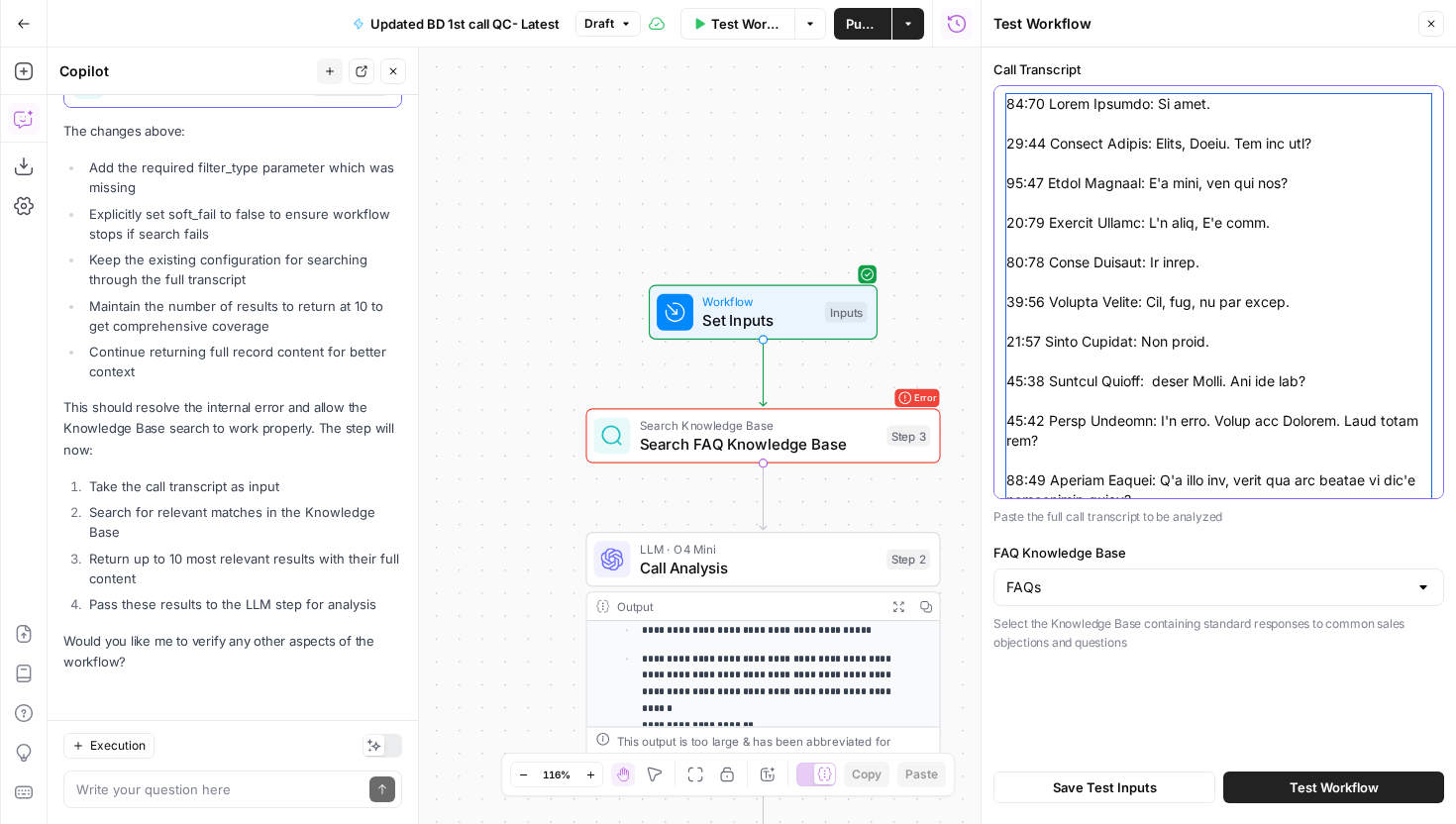 click on "Test Workflow Close Call Transcript Paste the full call transcript to be analyzed FAQ Knowledge Base FAQs Select the Knowledge Base containing standard responses to common sales objections and questions Save Test Inputs Test Workflow" at bounding box center [1218, 412] 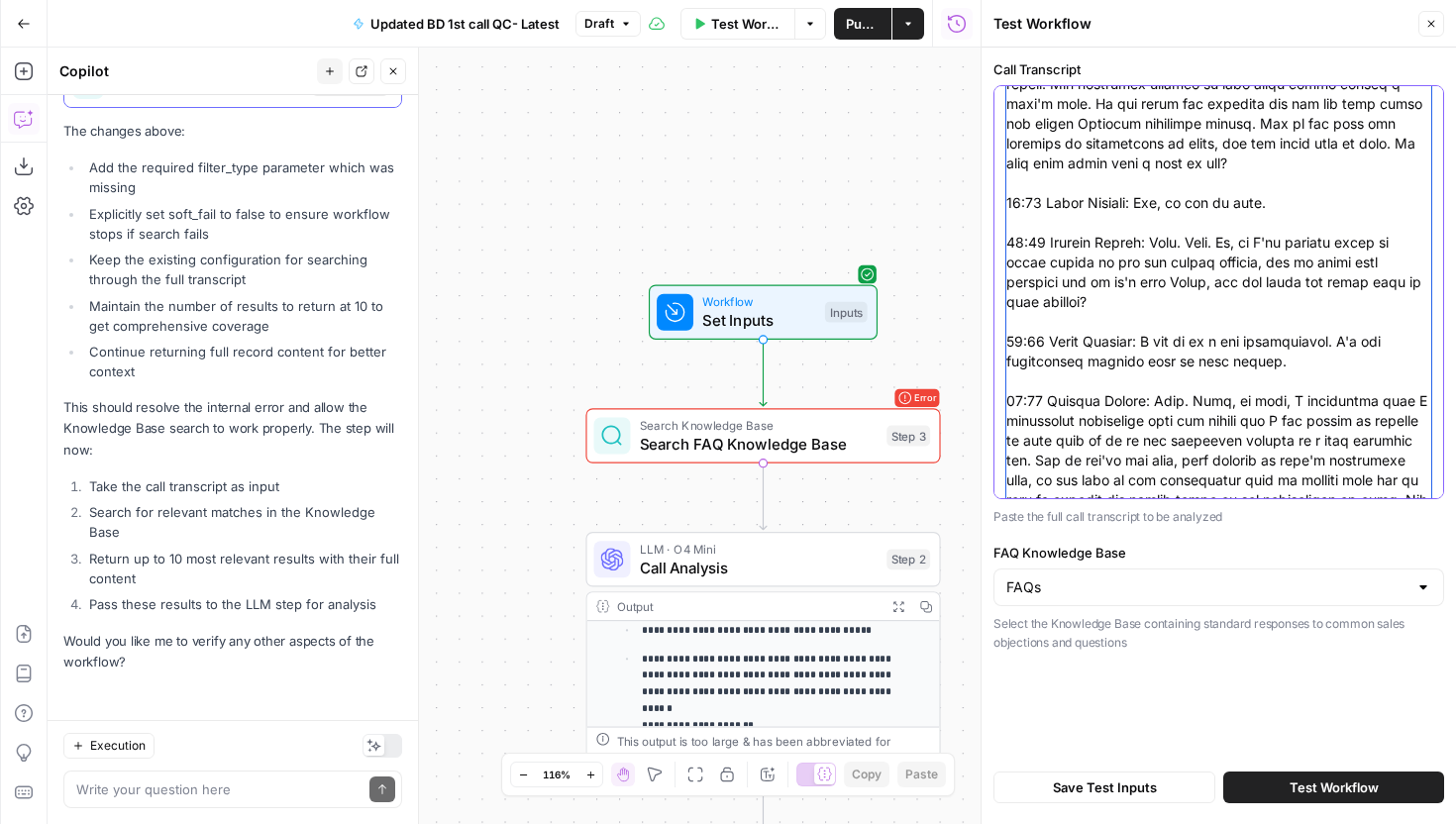 scroll, scrollTop: 19590, scrollLeft: 0, axis: vertical 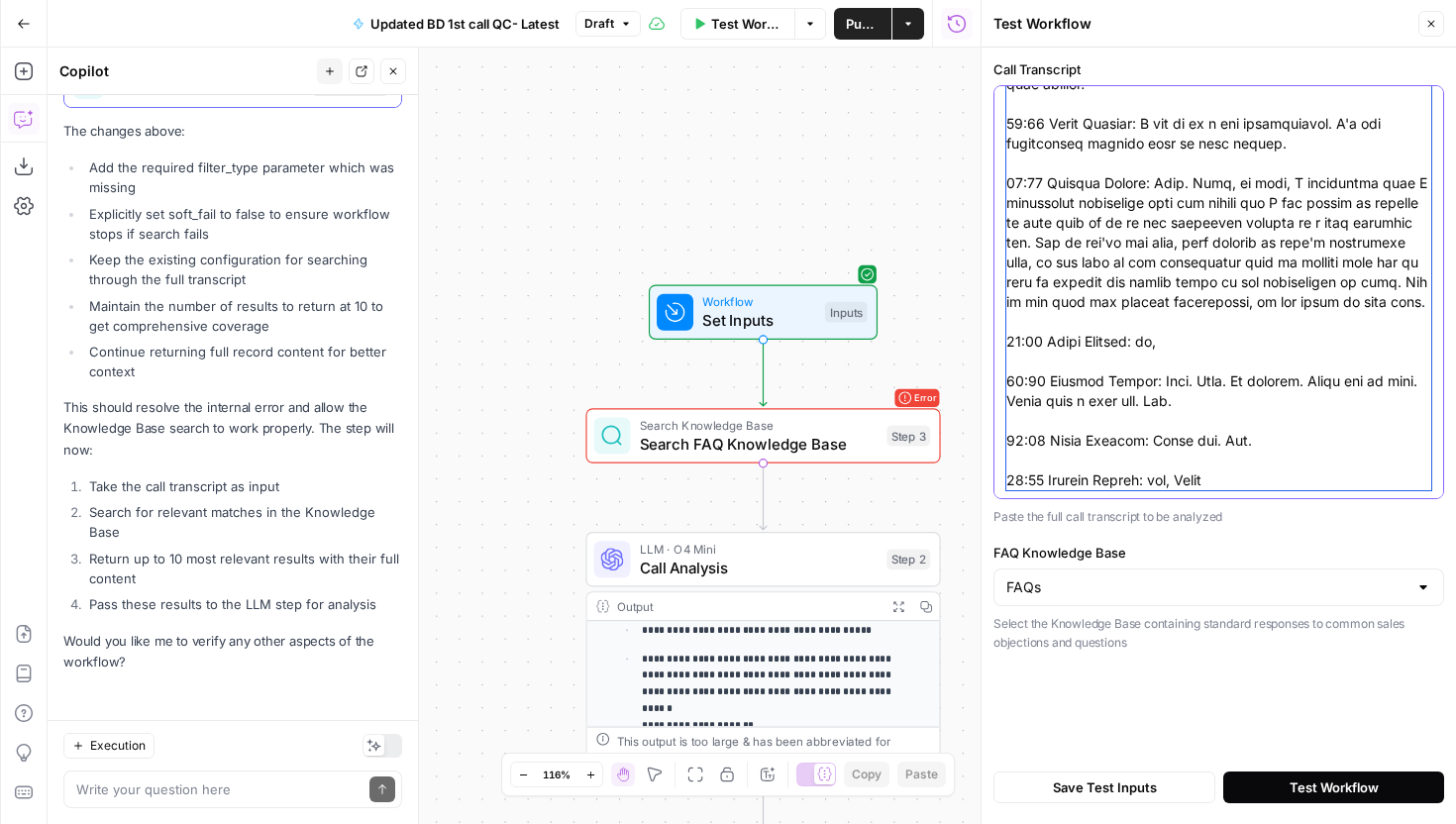 type on "01:14 [PERSON_NAME]:  hello [PERSON_NAME]. How are you?
01:18 [PERSON_NAME]: I'm good. Thank you [PERSON_NAME]. What about you?
01:21 [PERSON_NAME]: I'm good too, thank you for asking so how's everything going?
01:27 [PERSON_NAME]: Yeah, everything is going great. What about you?
01:29 [PERSON_NAME]: Okay. Everything is going great actually. I recently had a lot of fun playing [DATE]. I am sure like you are you aware of? Holy
01:39 [PERSON_NAME]: I have heard about it. Yes.
01:41 [PERSON_NAME]: Yes. Um, so we have played Holy [DATE] and it was quite fun spending time with family and friends. So the weekend past like that only having fun with
01:51 [PERSON_NAME]: Okay.
01:51 [PERSON_NAME]: family. So what about you? How was your weekend?
01:55 [PERSON_NAME]: Yeah, it was good like nothing different. It was a usual one. Just send time with my family and went out for a dinner.
02:05 [PERSON_NAME]: Okay. Okay, that's great, that's great. Um, so Sagar I'll quickly introduce myself and also I'll be setting ..." 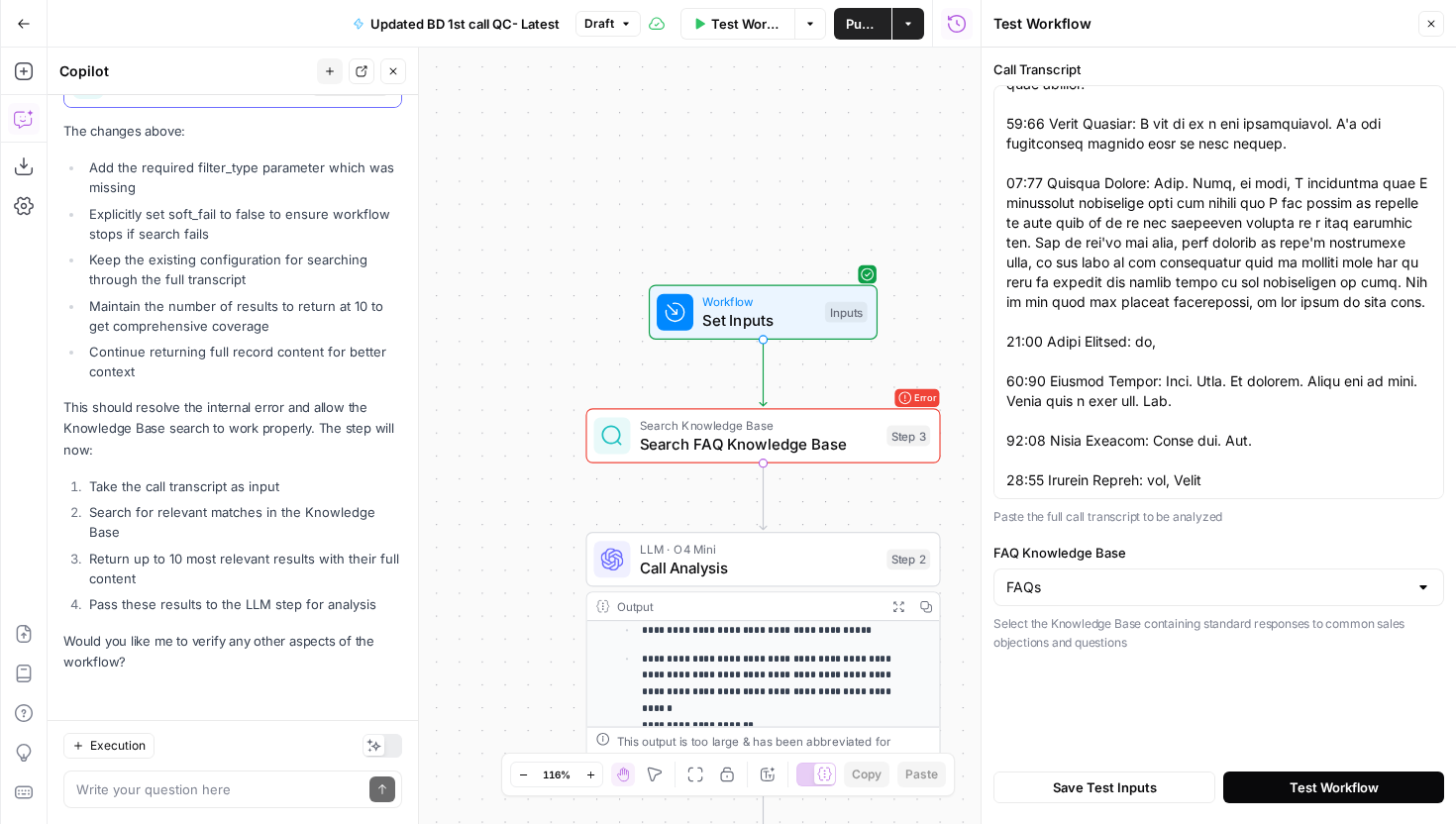 click on "Test Workflow" at bounding box center [1334, 787] 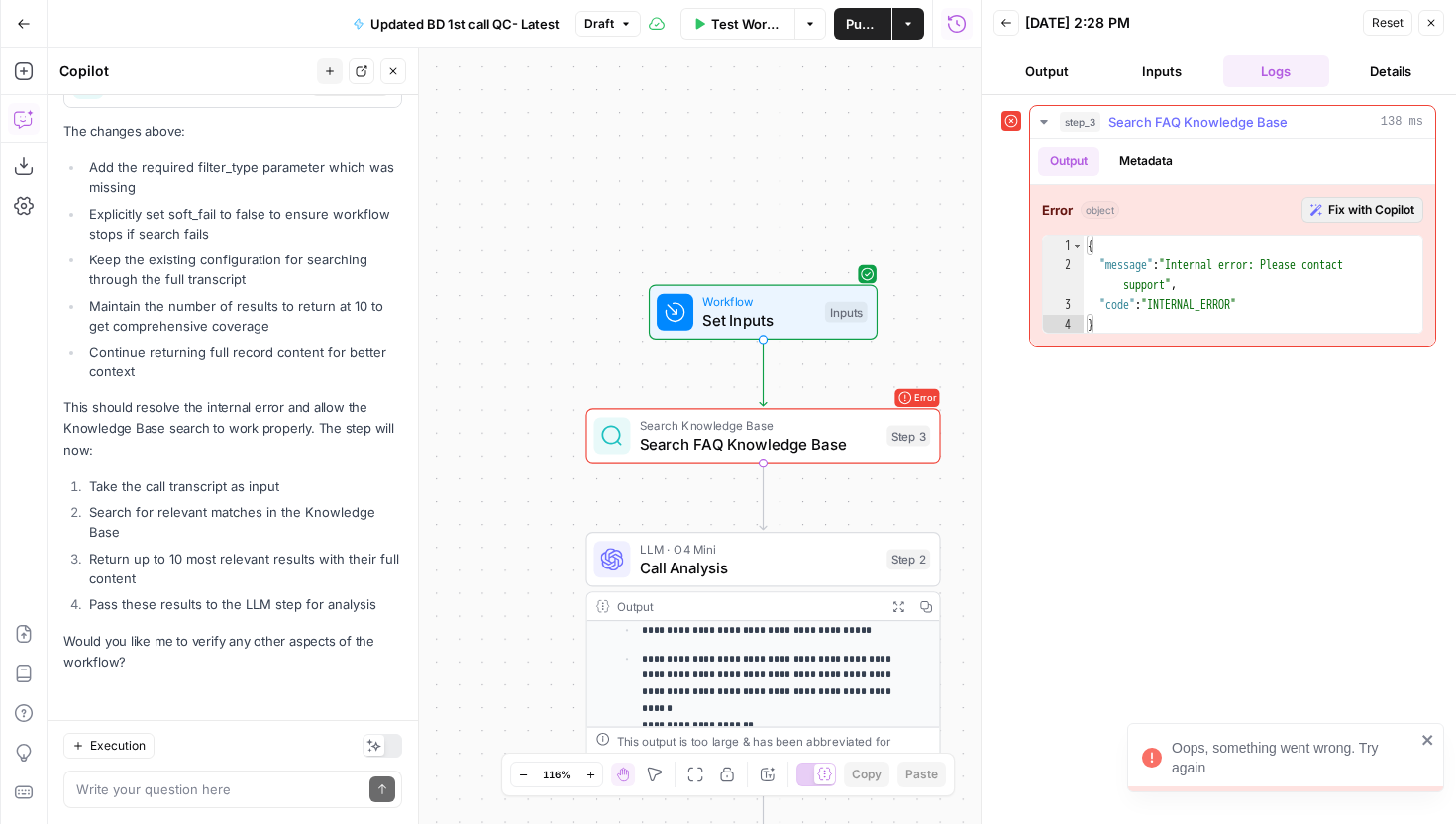 click on "Fix with Copilot" at bounding box center (1371, 210) 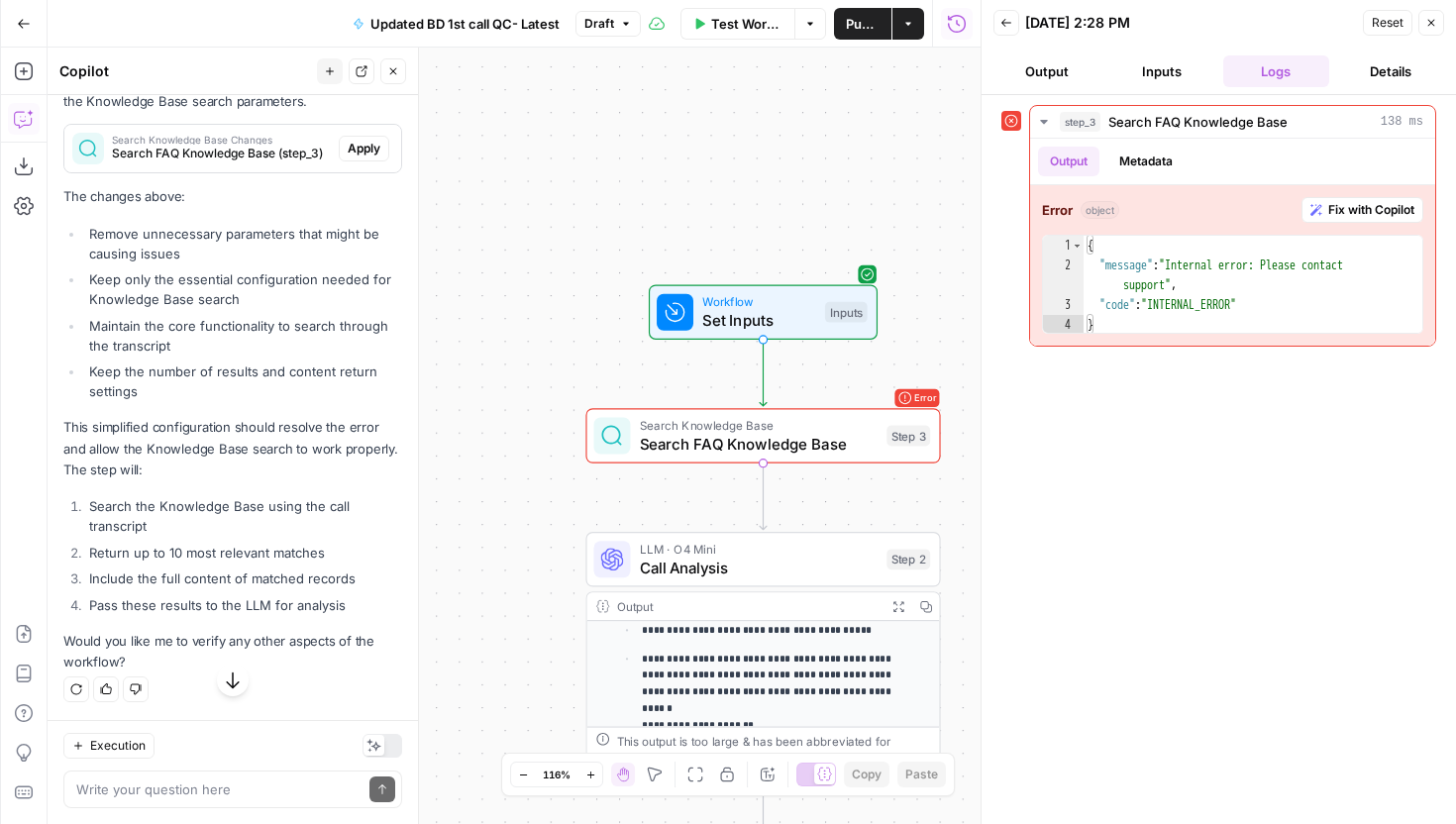 scroll, scrollTop: 3479, scrollLeft: 0, axis: vertical 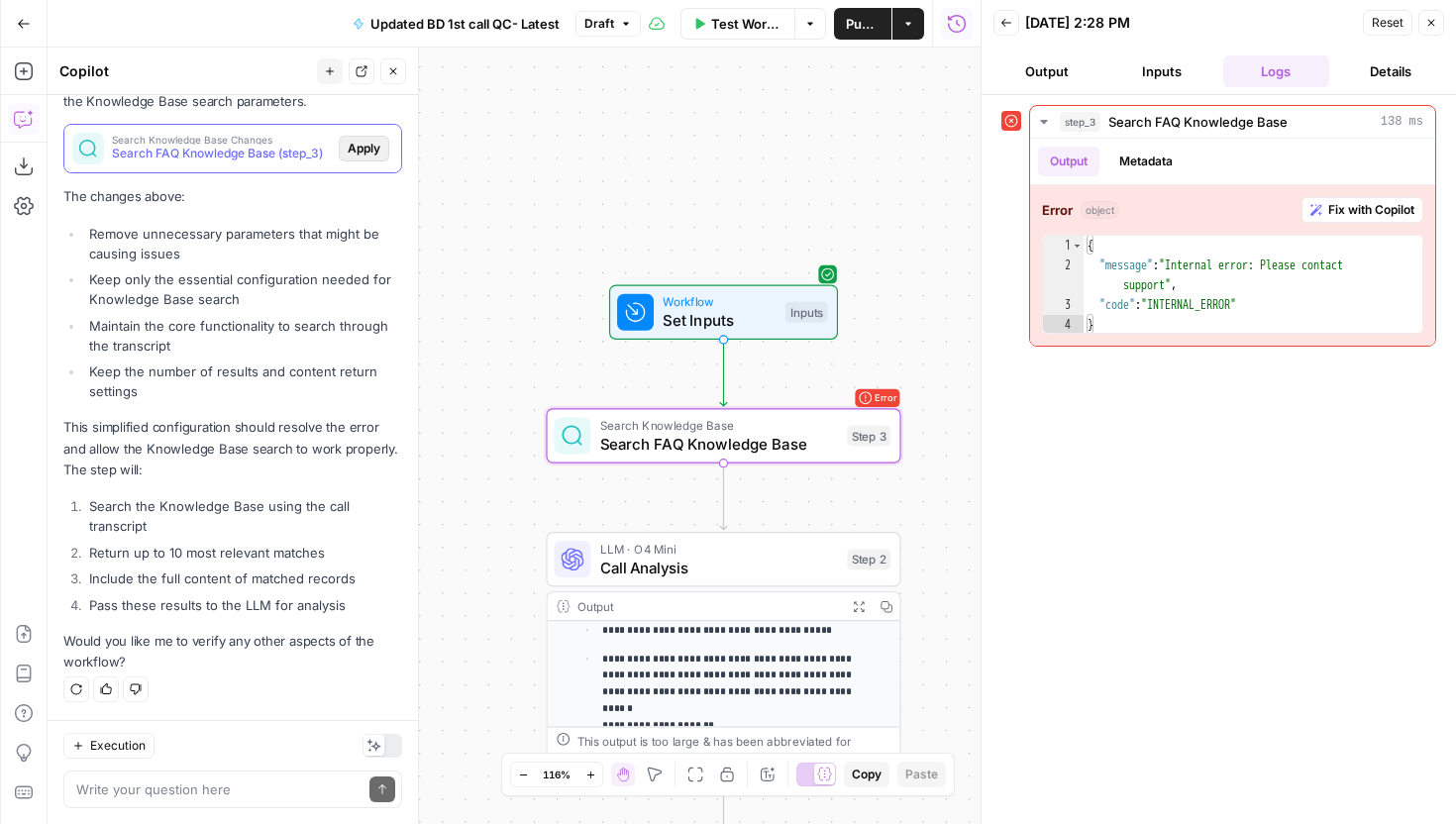 click on "Apply" at bounding box center (364, 149) 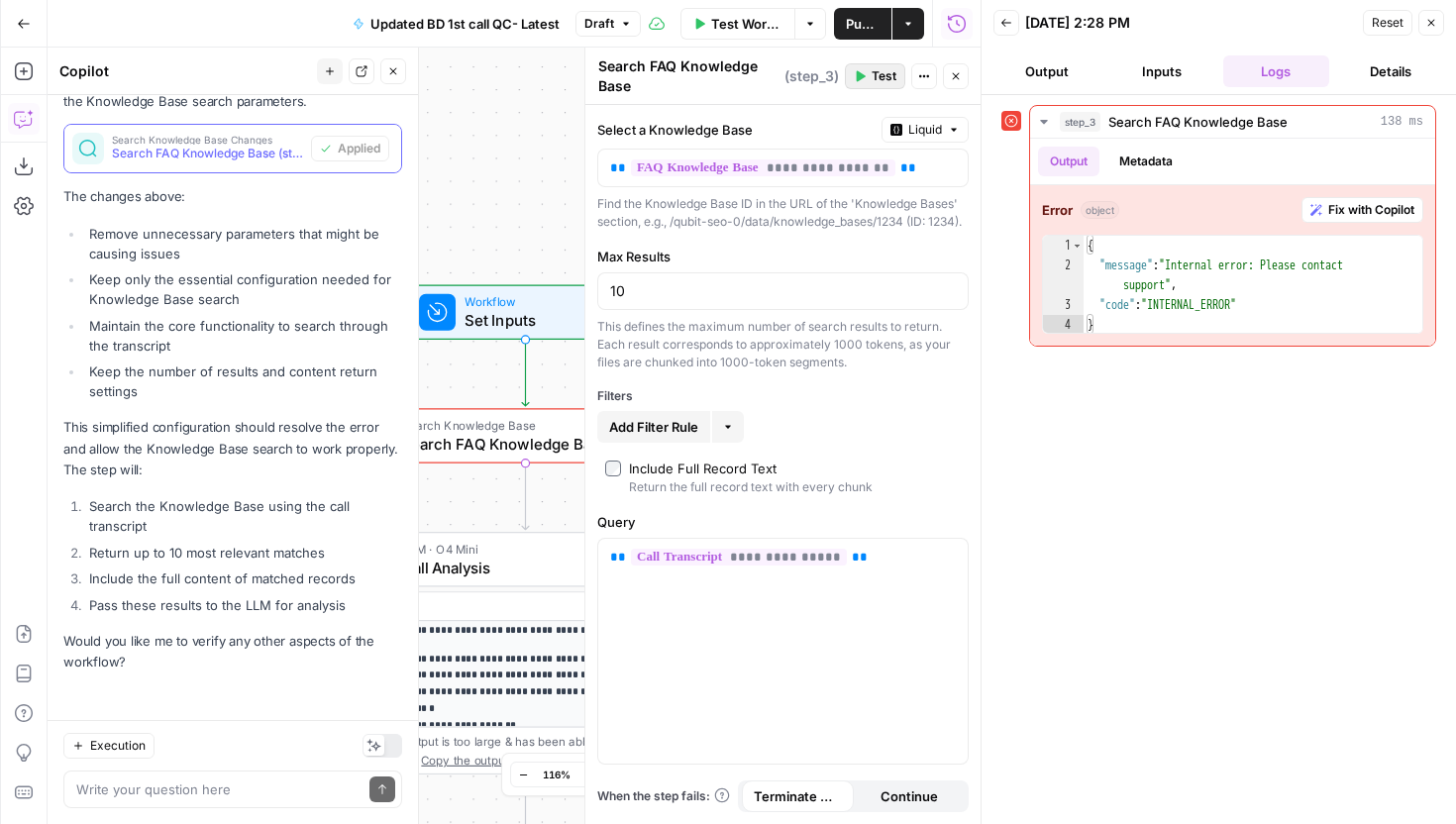 click on "Test" at bounding box center (884, 76) 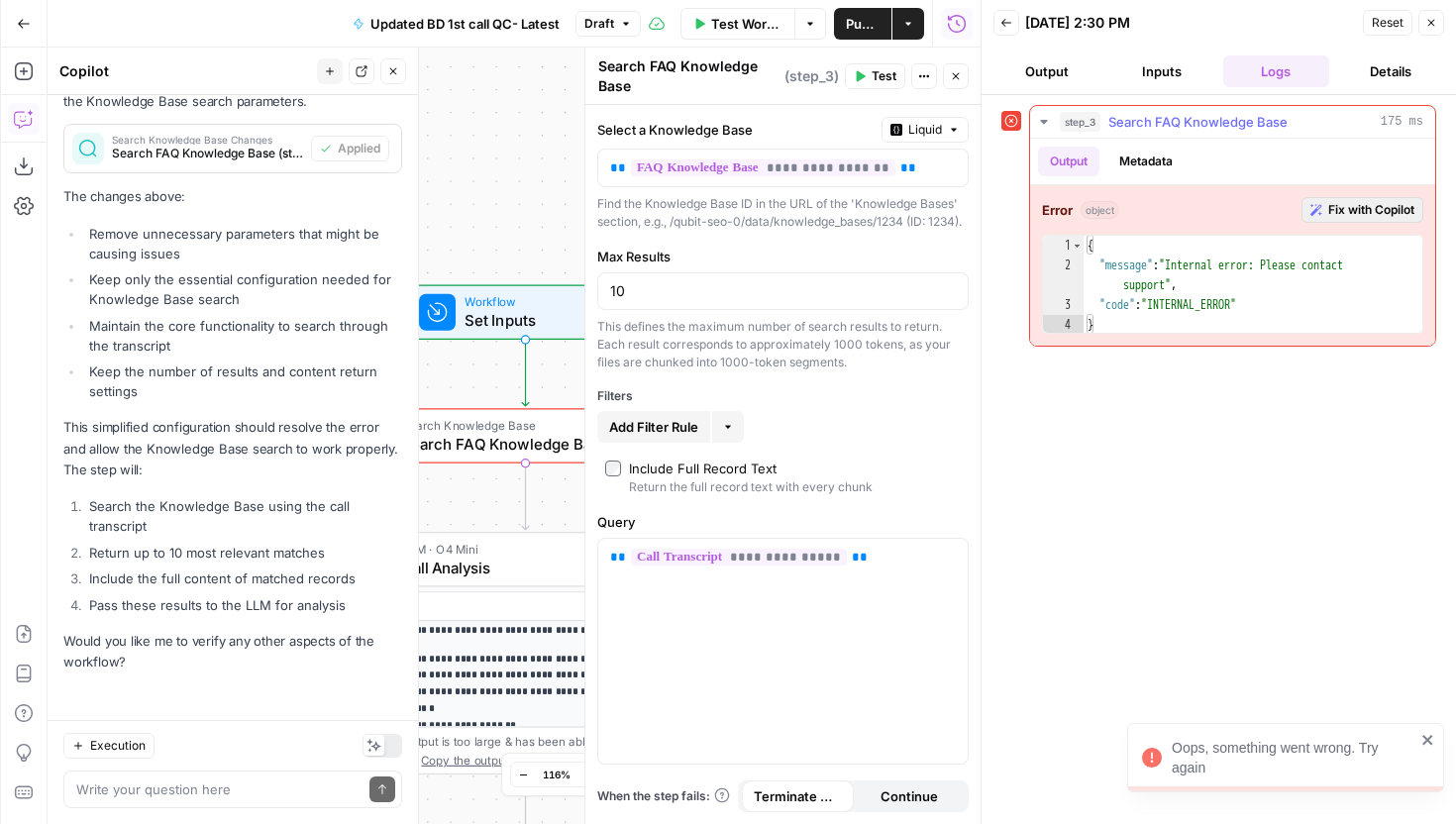 click on "Fix with Copilot" at bounding box center [1371, 210] 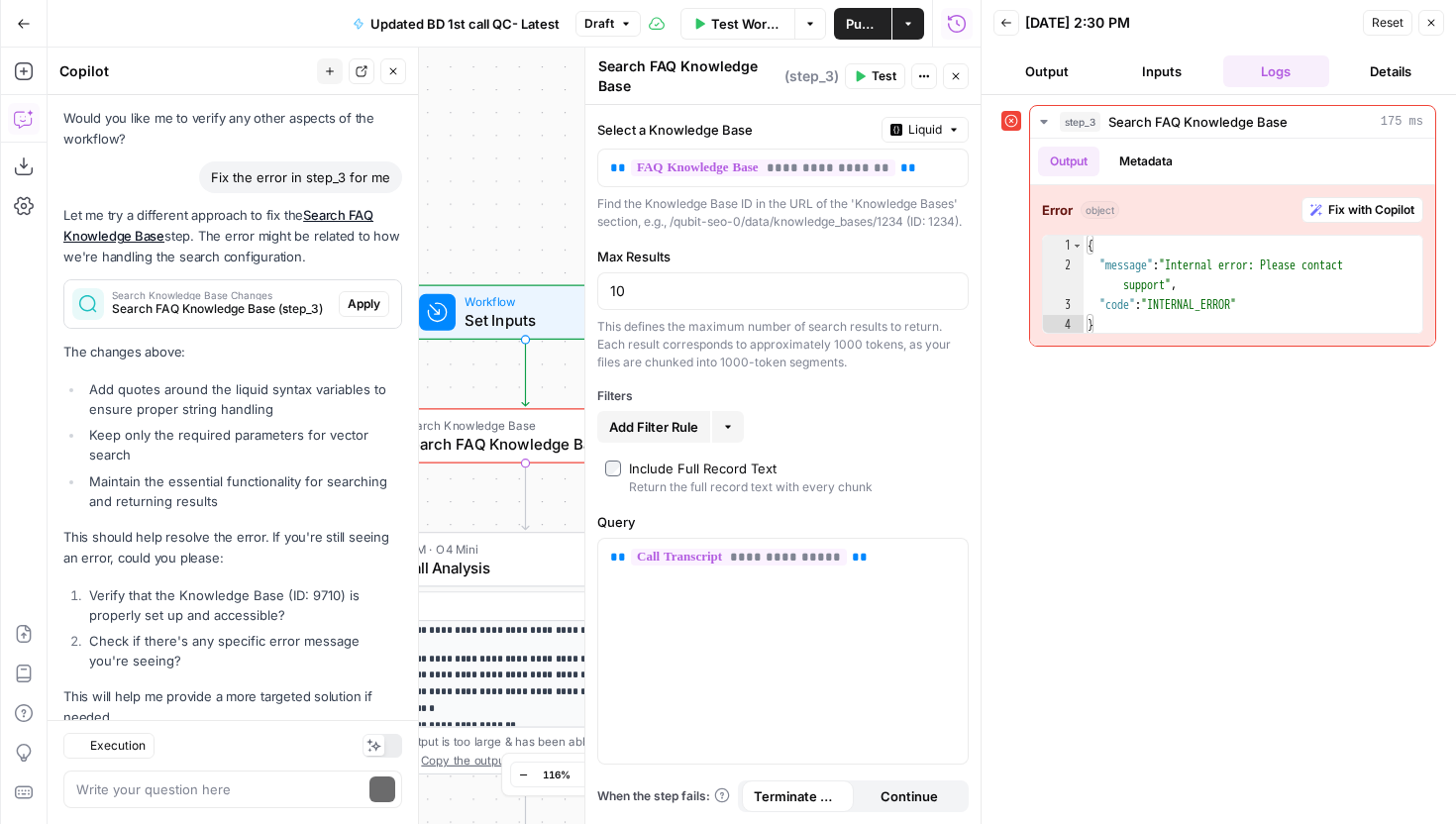 scroll, scrollTop: 4058, scrollLeft: 0, axis: vertical 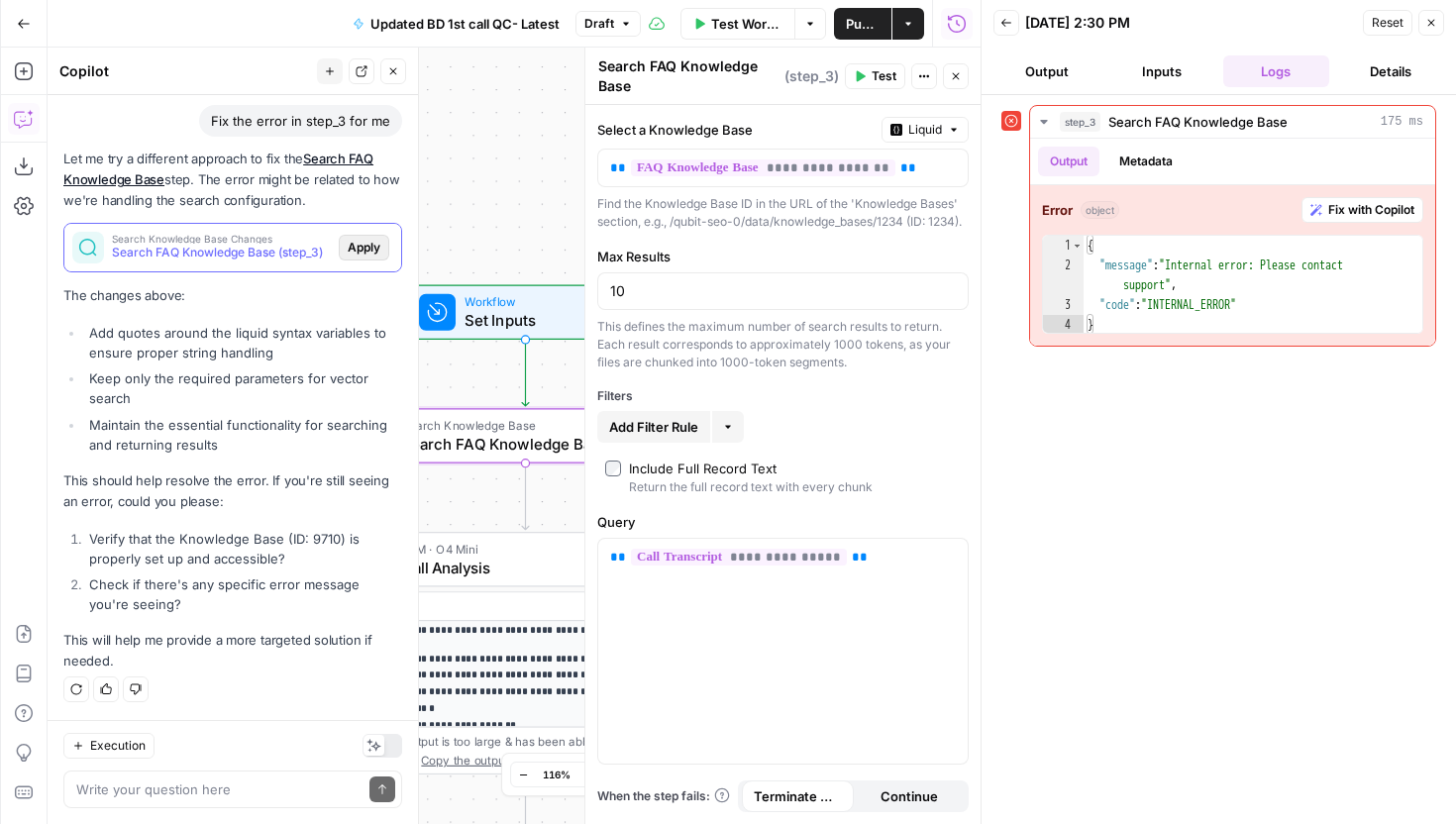 click on "Apply" at bounding box center (364, 248) 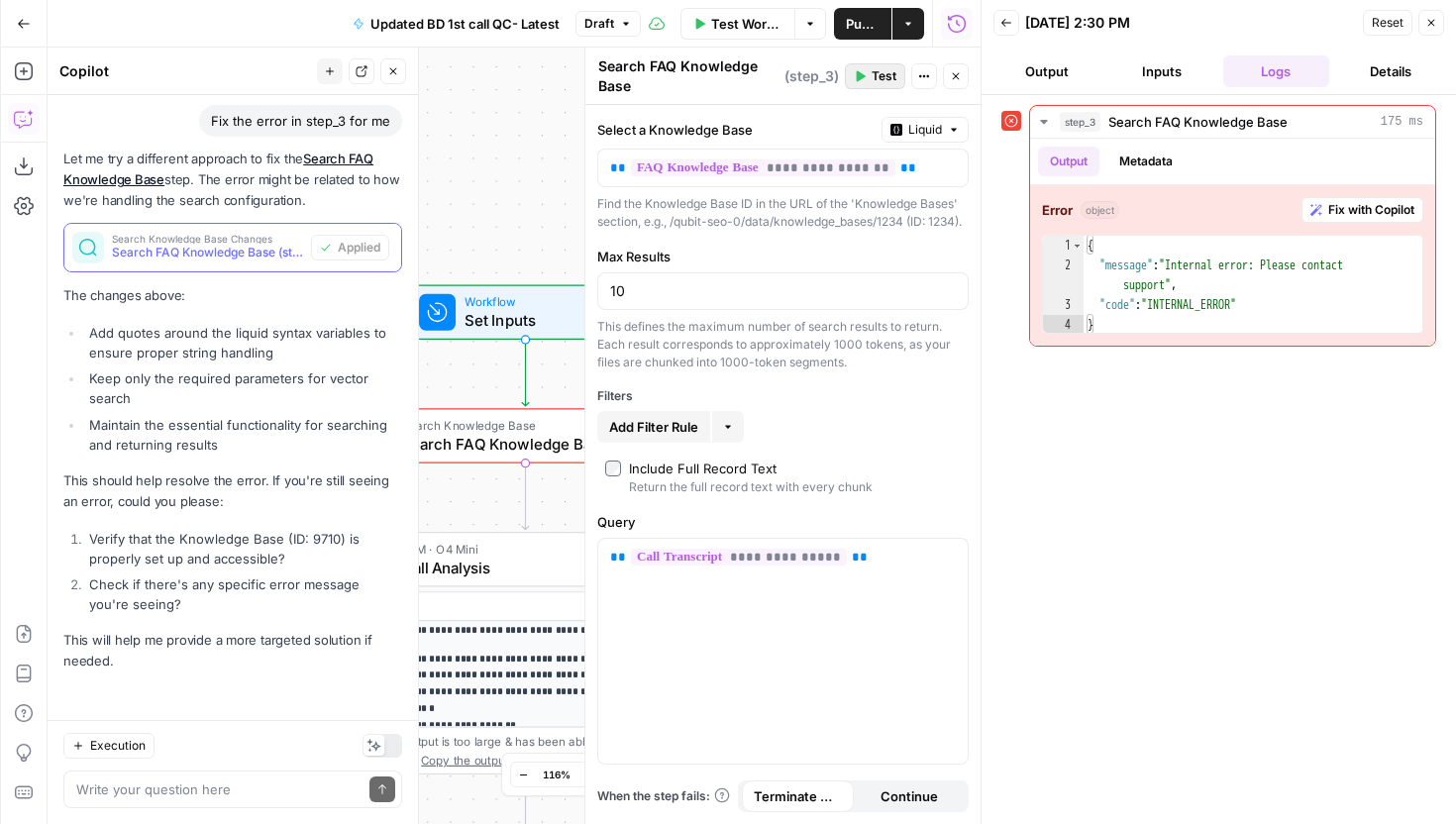 click on "Test" at bounding box center (884, 76) 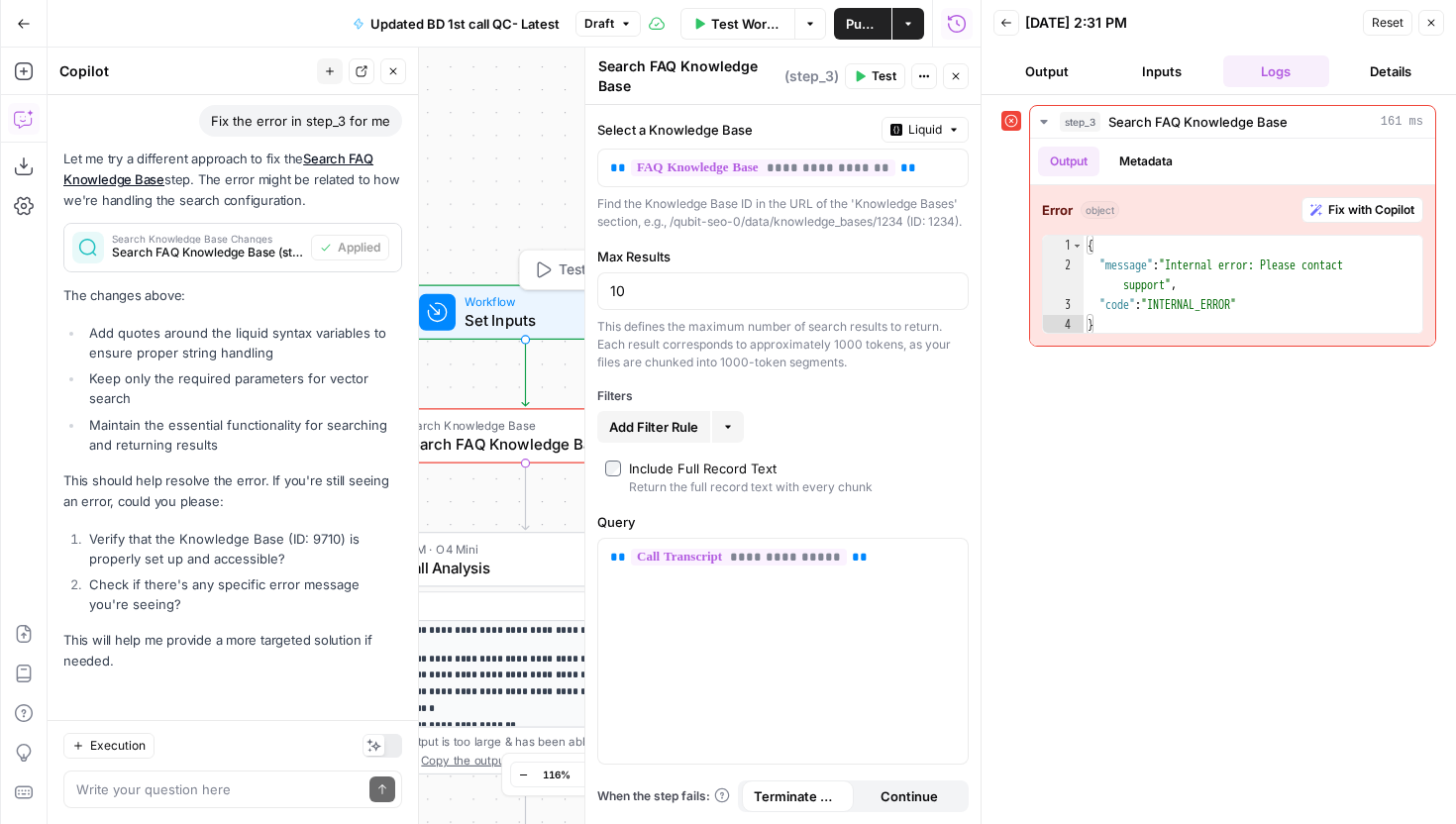 click on "Set Inputs" at bounding box center (521, 320) 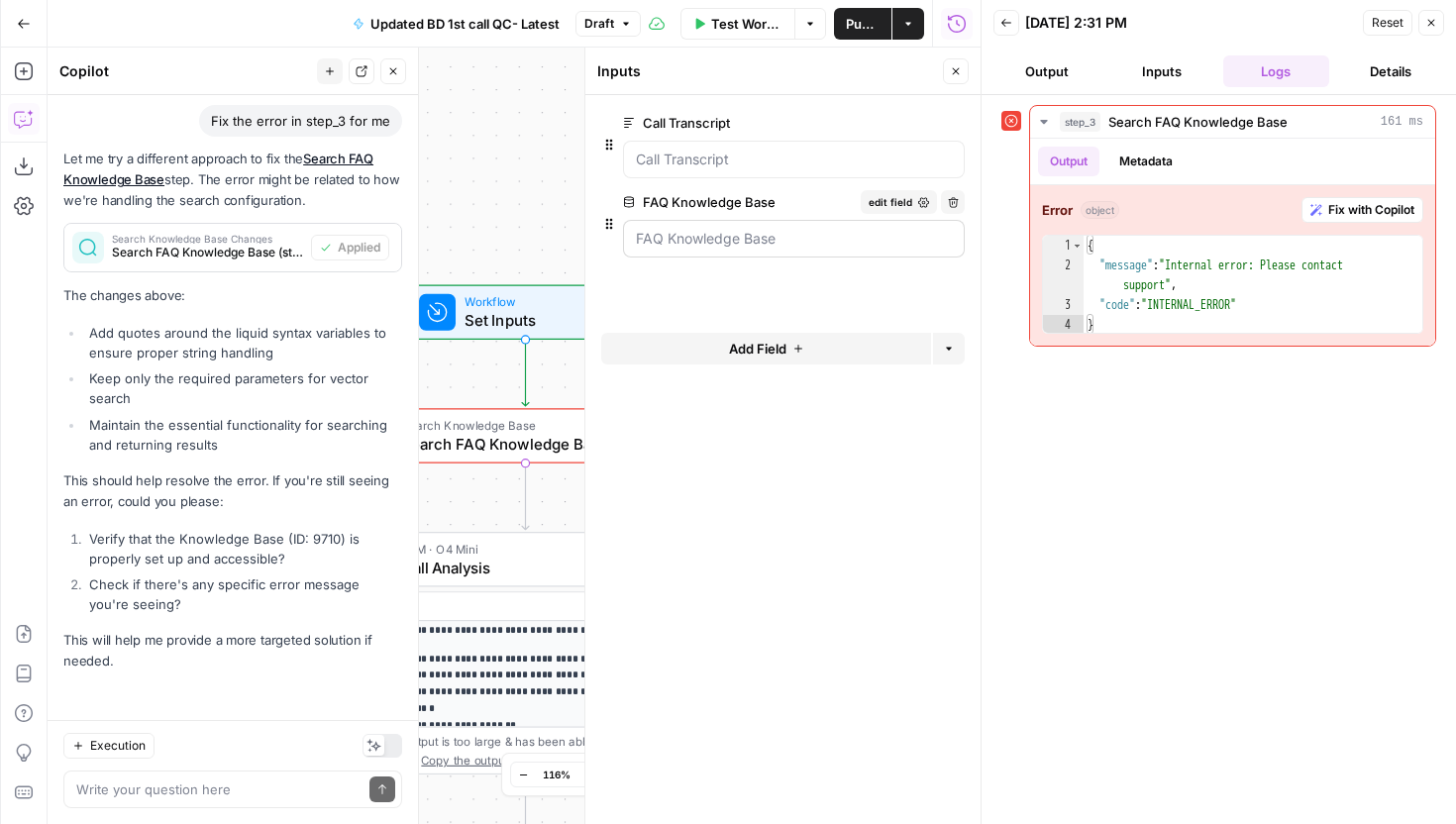 click at bounding box center [793, 239] 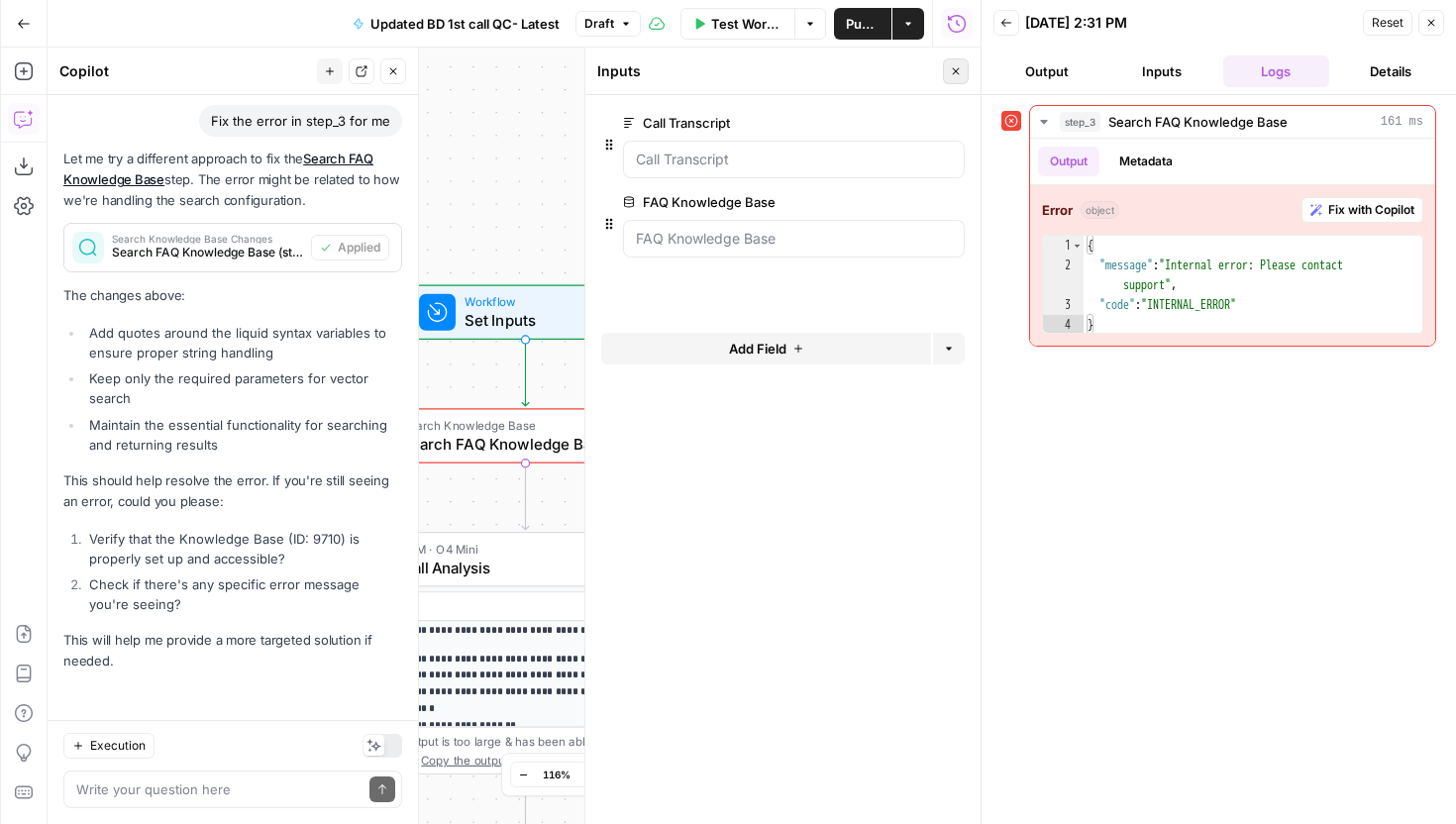 click 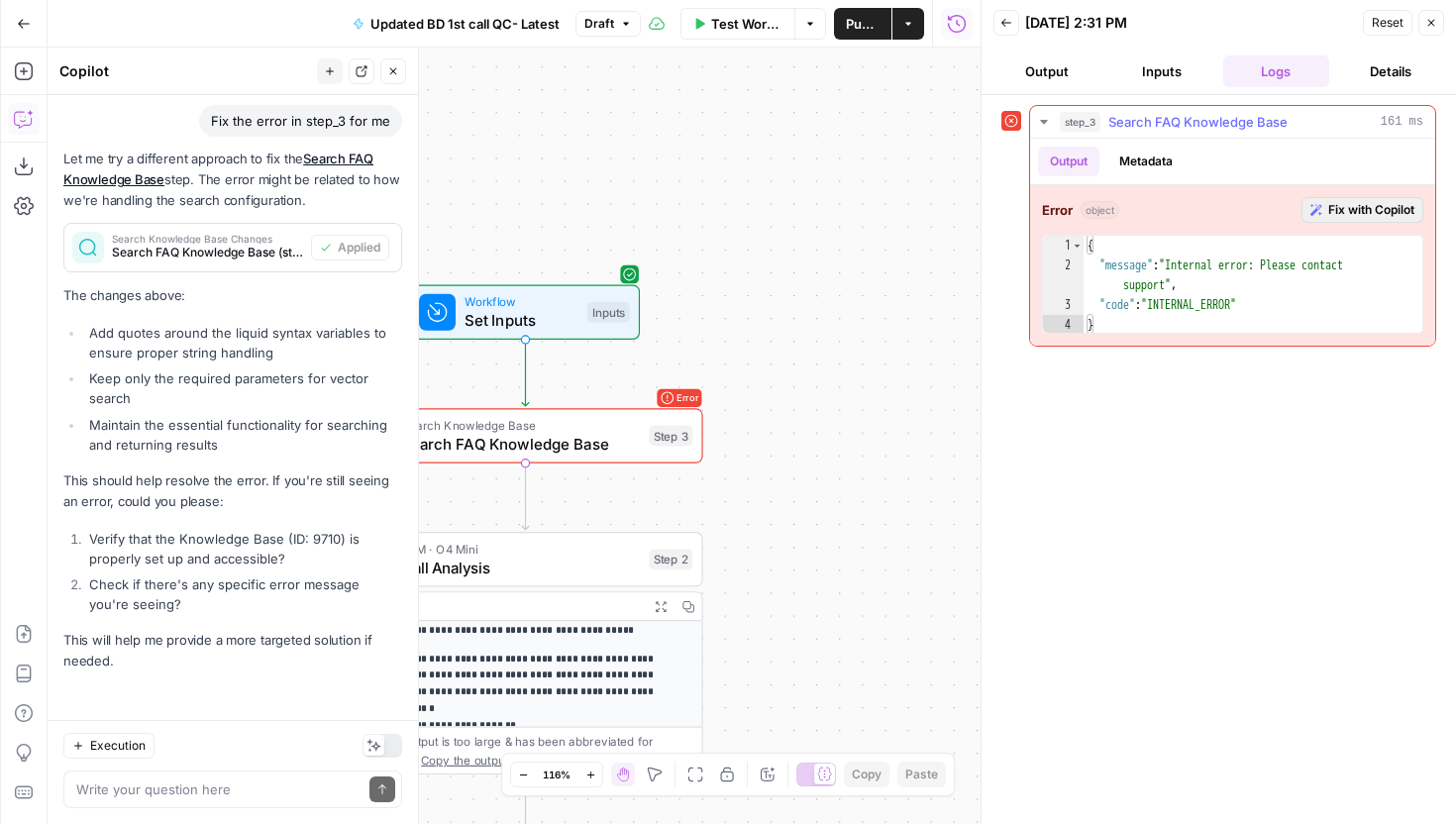 click on "Fix with Copilot" at bounding box center (1371, 210) 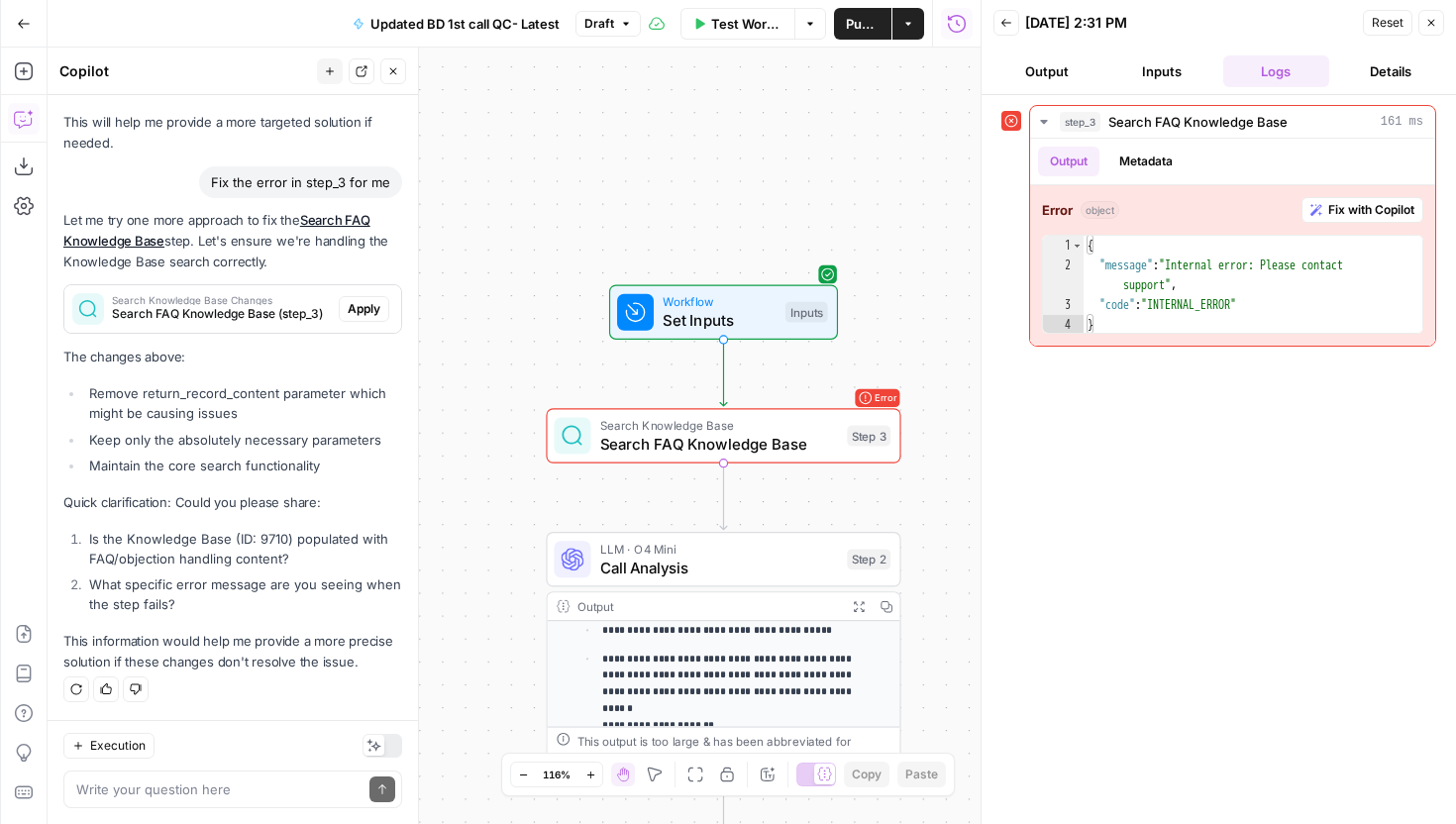 scroll, scrollTop: 4577, scrollLeft: 0, axis: vertical 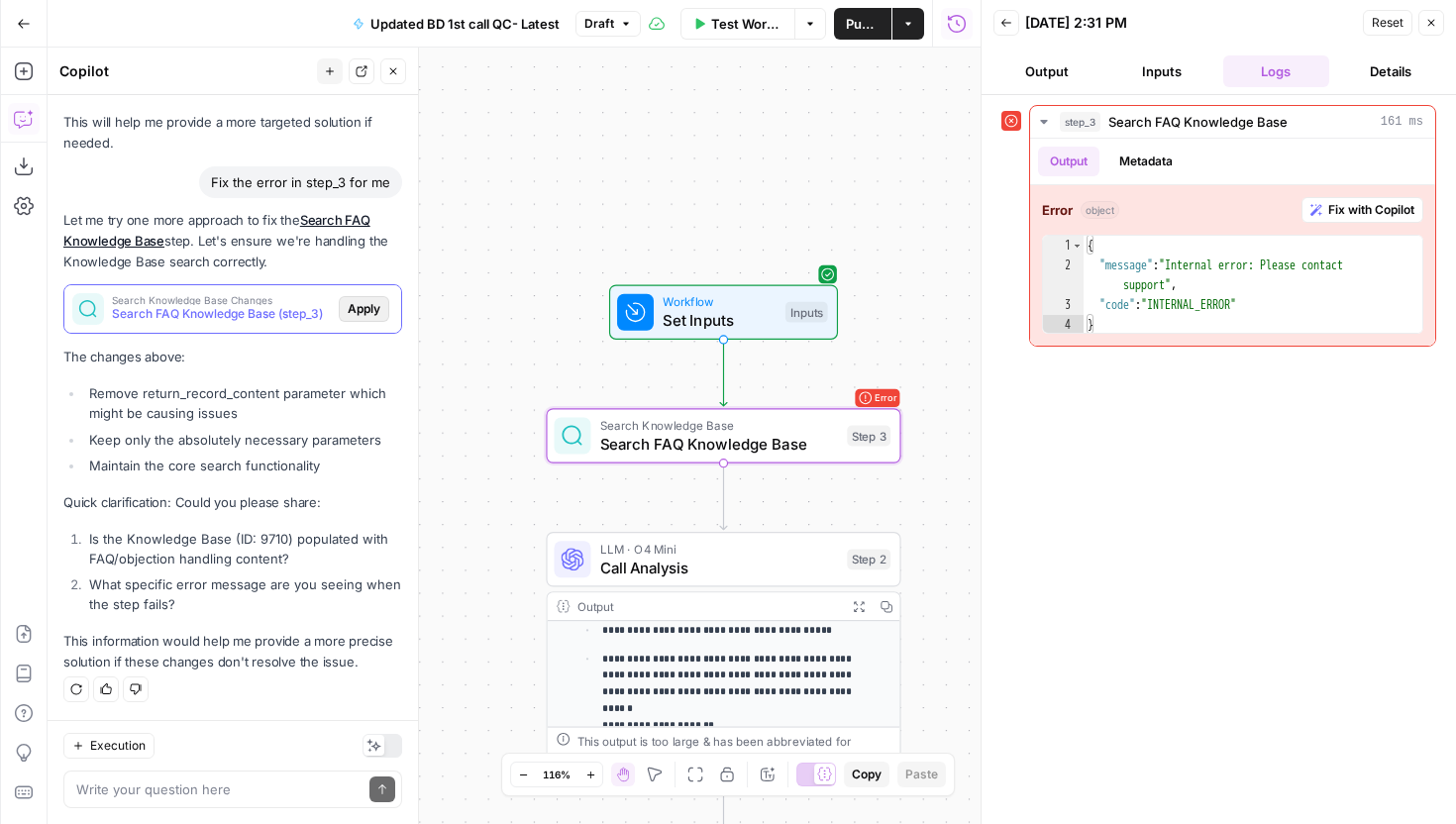 click on "Apply" at bounding box center (364, 309) 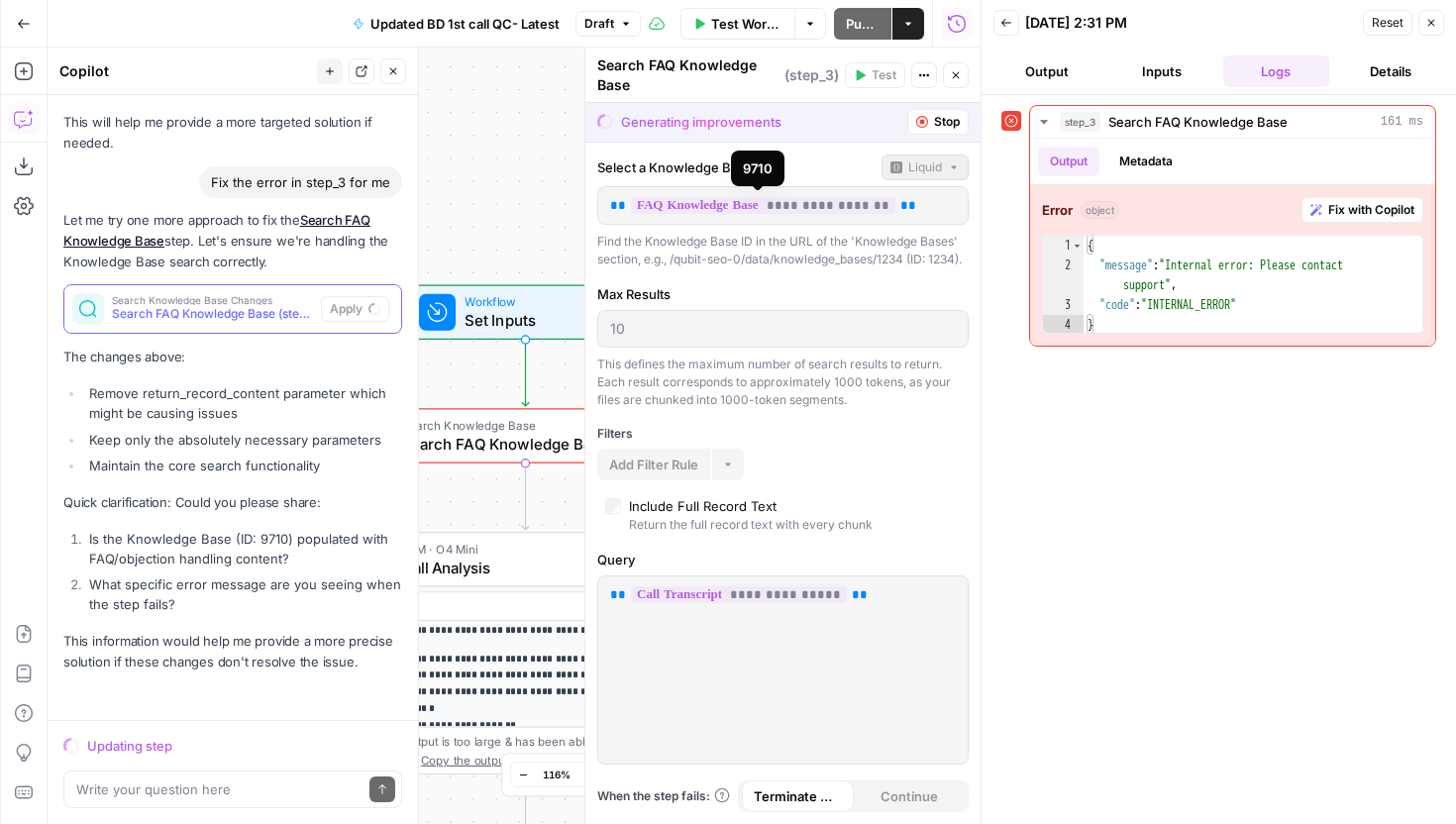 scroll, scrollTop: 4577, scrollLeft: 0, axis: vertical 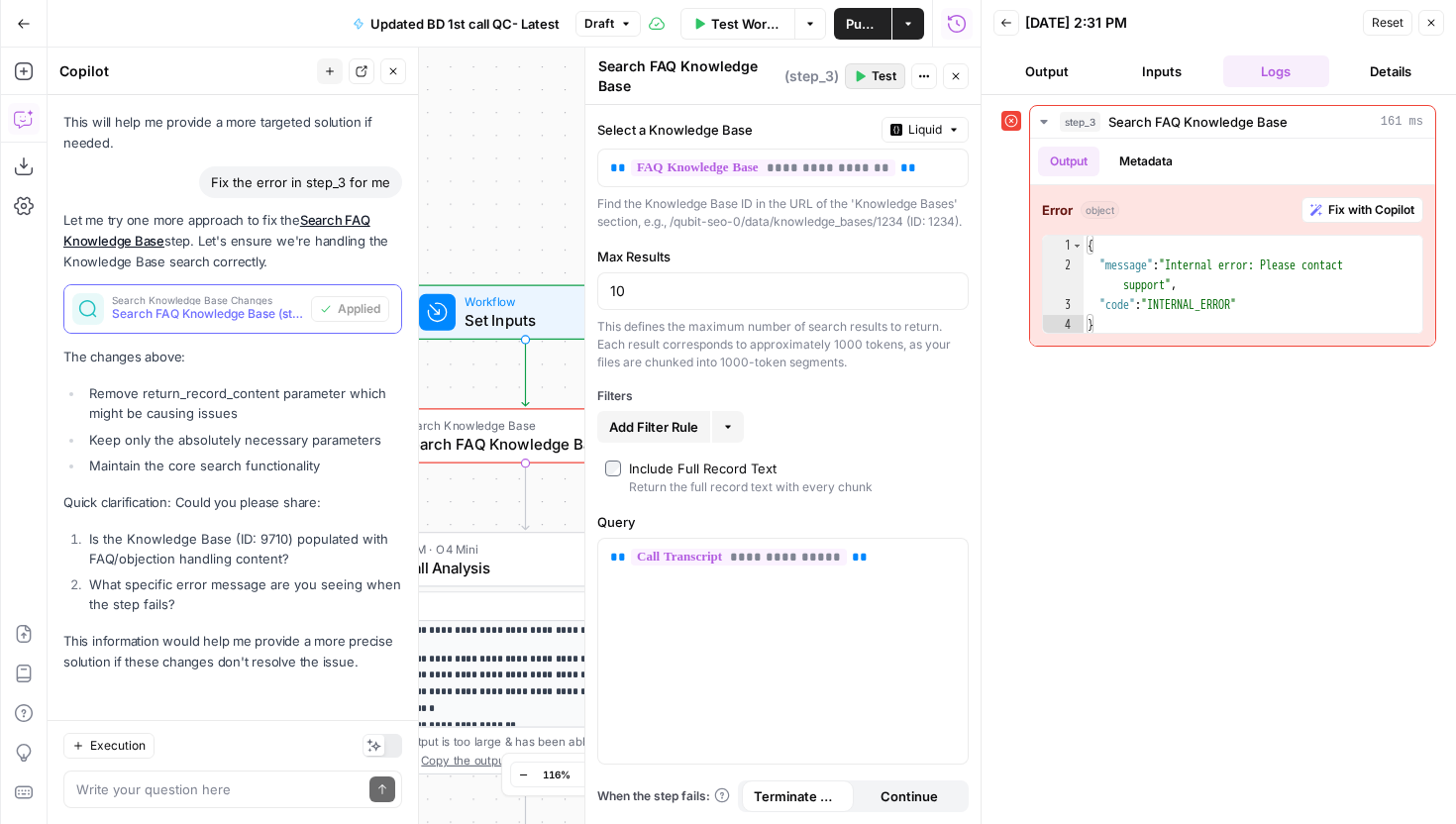 click on "Test" at bounding box center (875, 76) 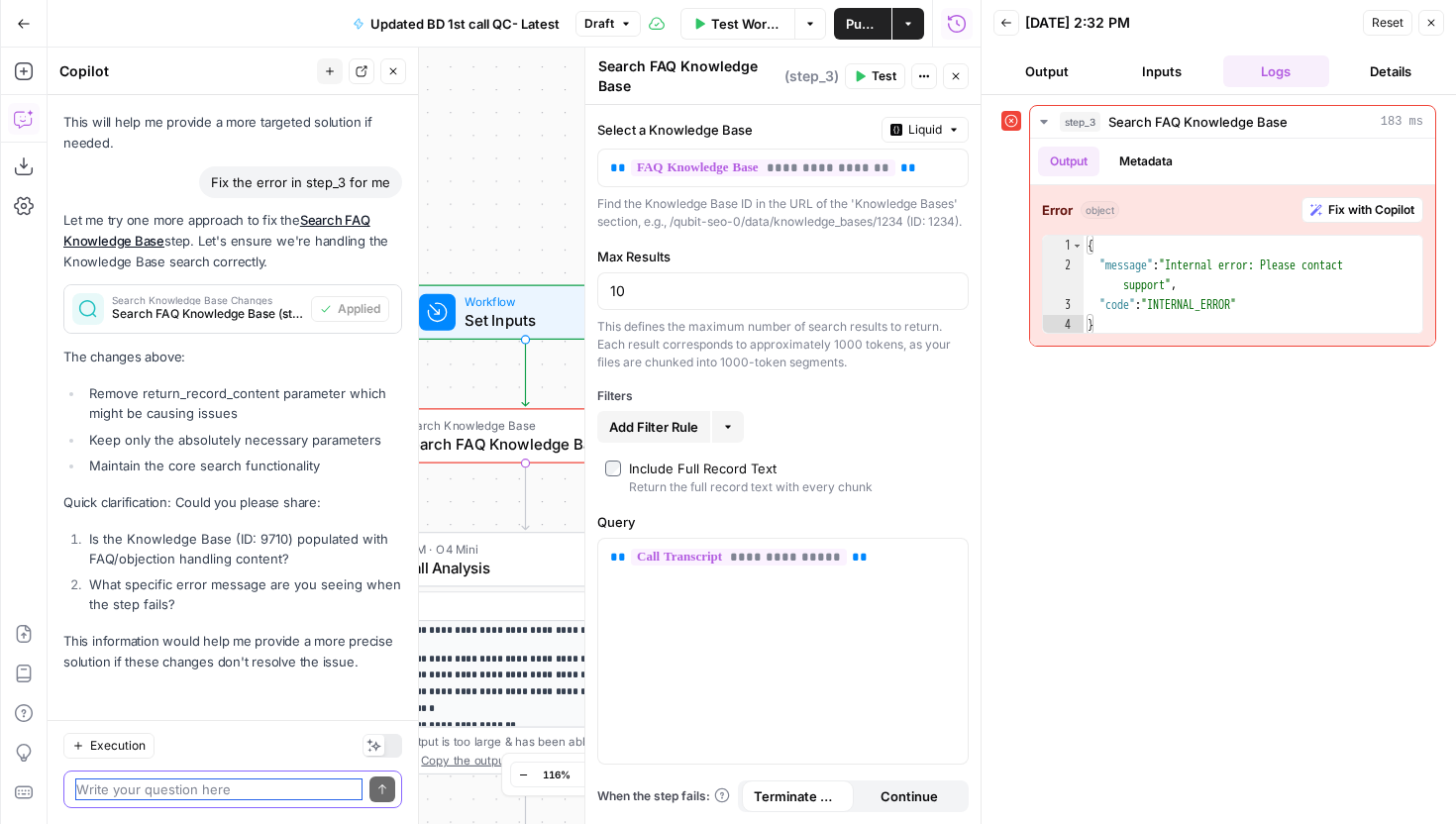 click at bounding box center (219, 789) 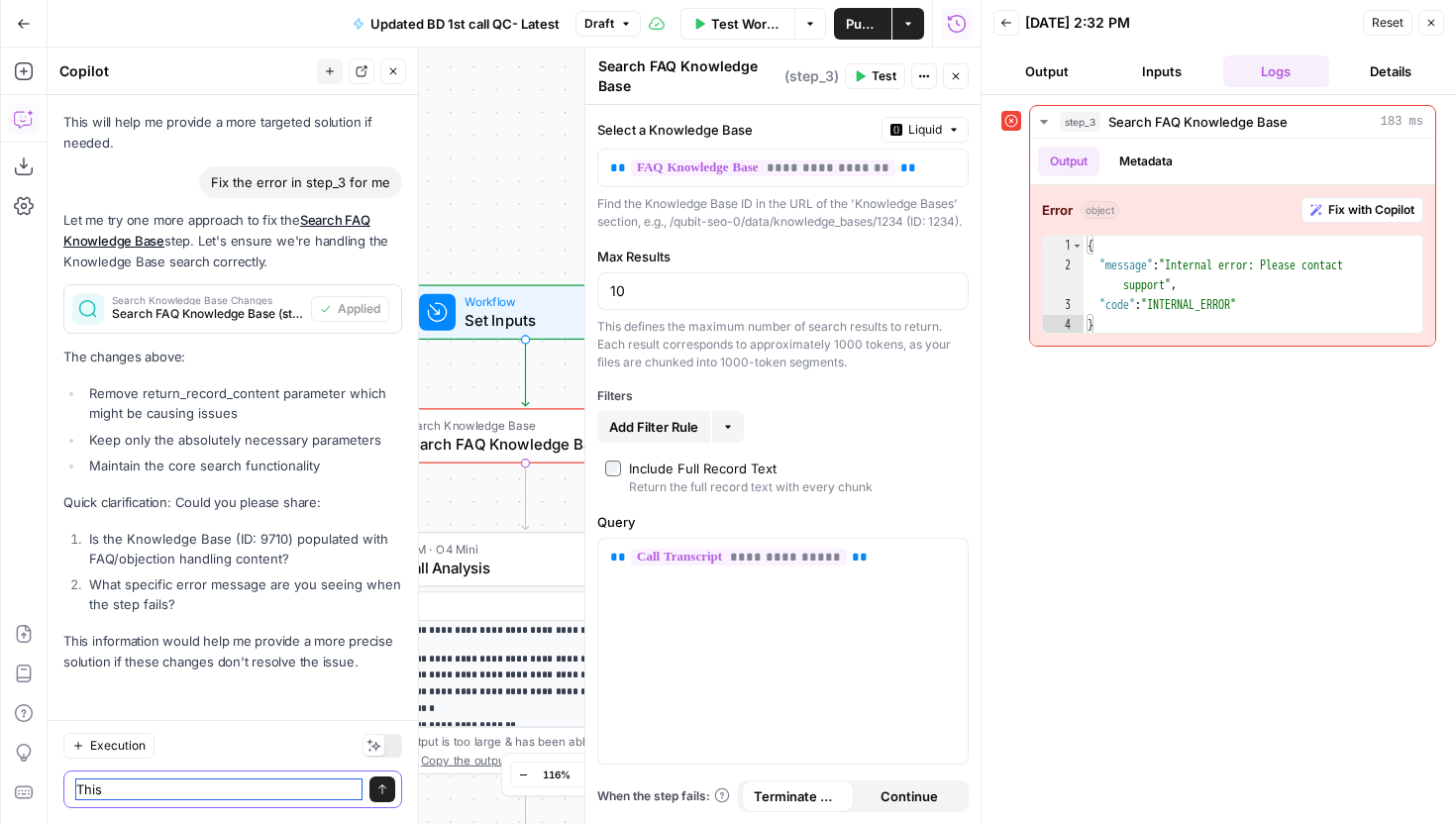 type on "This" 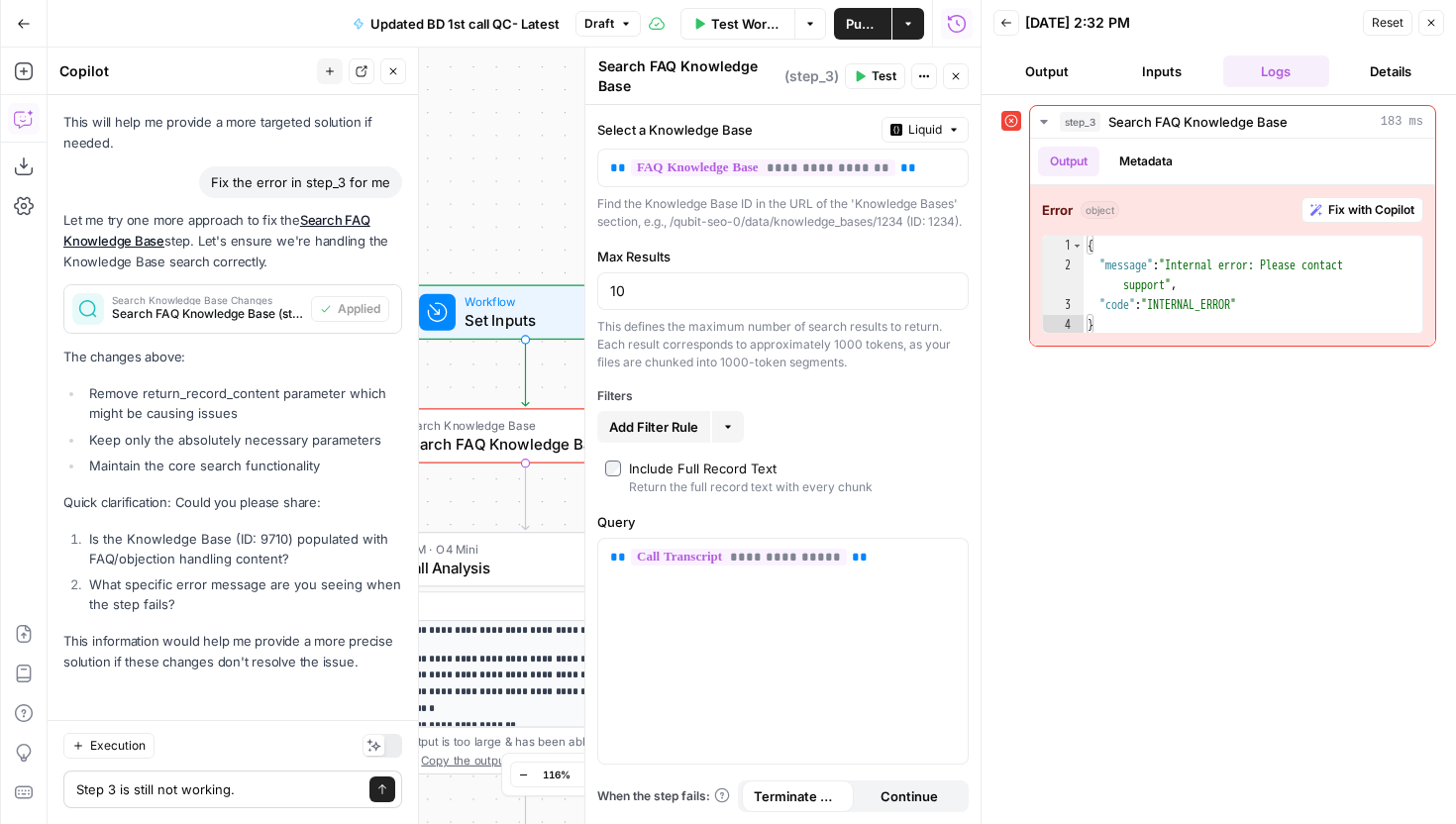 click on "Step 3 is still not working.
Step 3 is still not working.
Send" at bounding box center (233, 789) 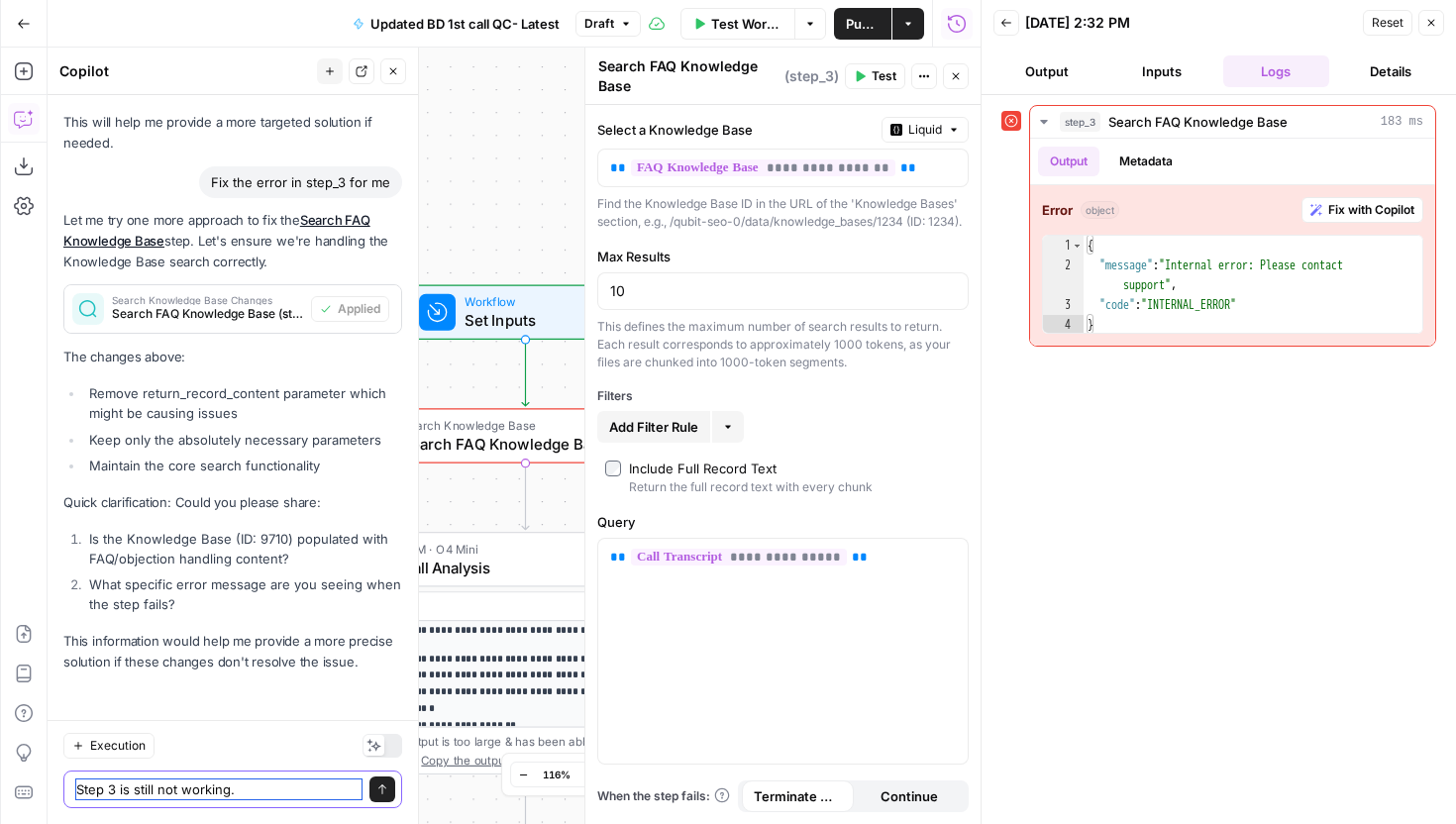 click on "Step 3 is still not working." at bounding box center [219, 789] 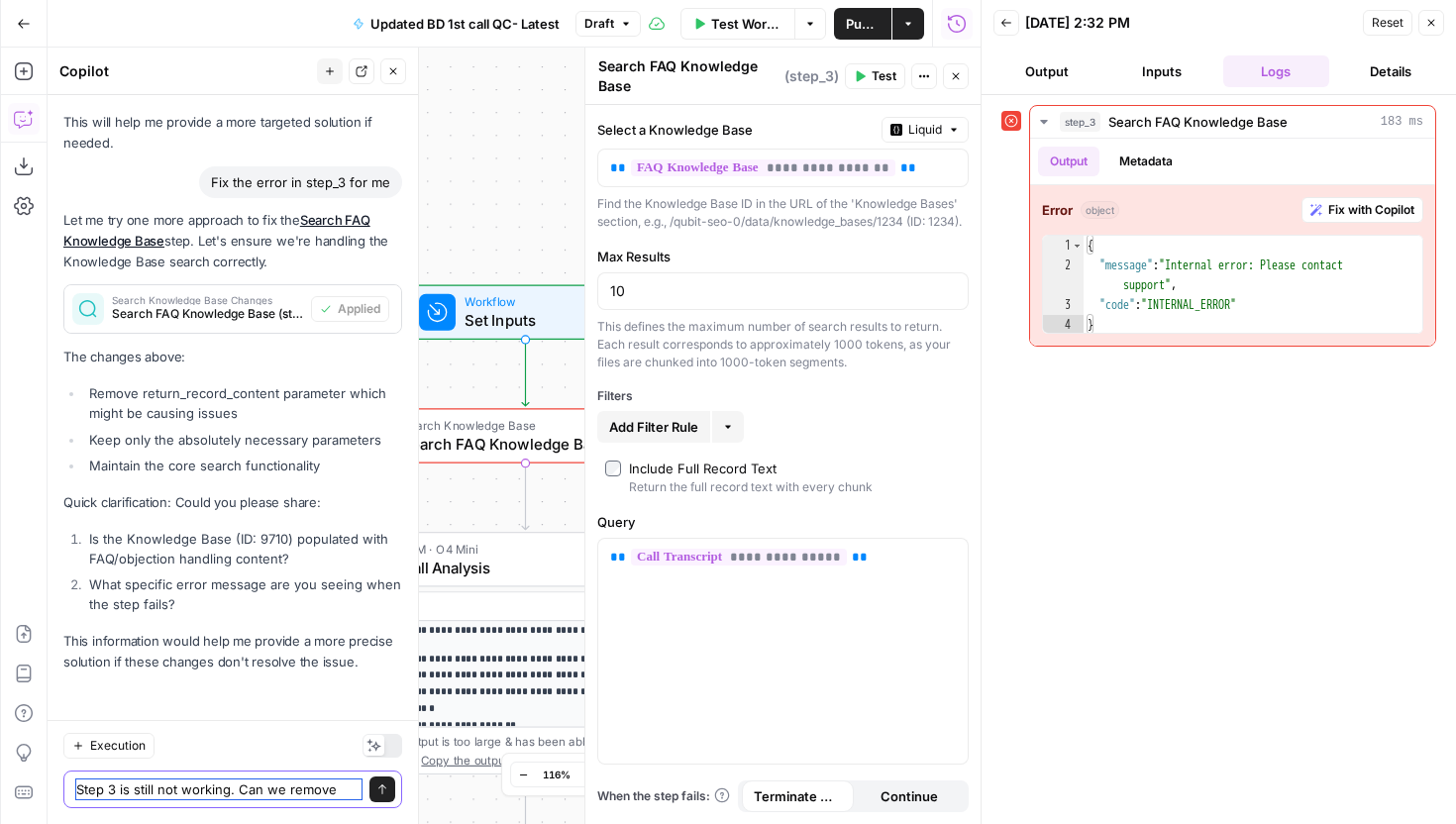 scroll, scrollTop: 4596, scrollLeft: 0, axis: vertical 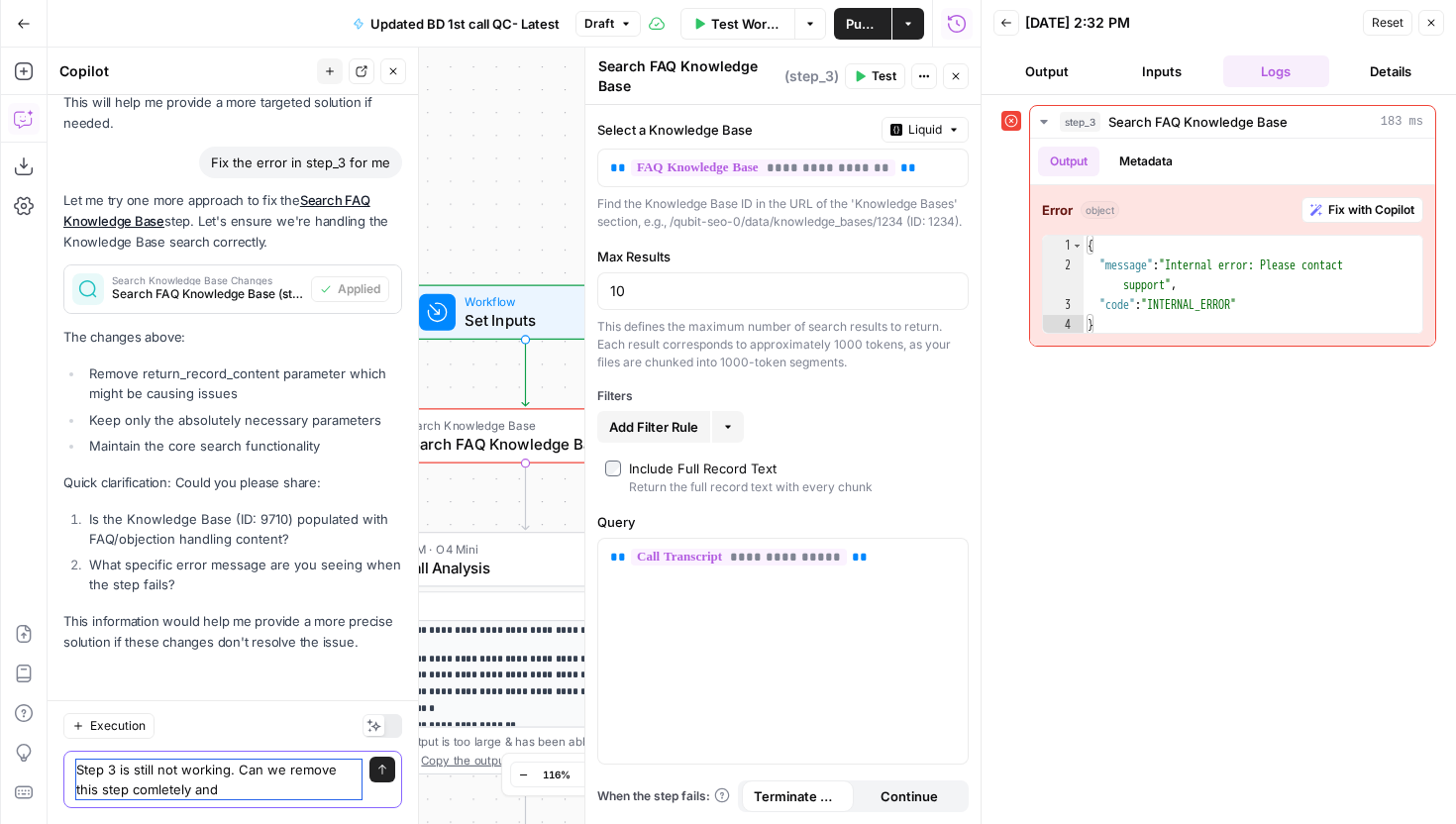 click on "Step 3 is still not working. Can we remove this step comletely and" at bounding box center [219, 779] 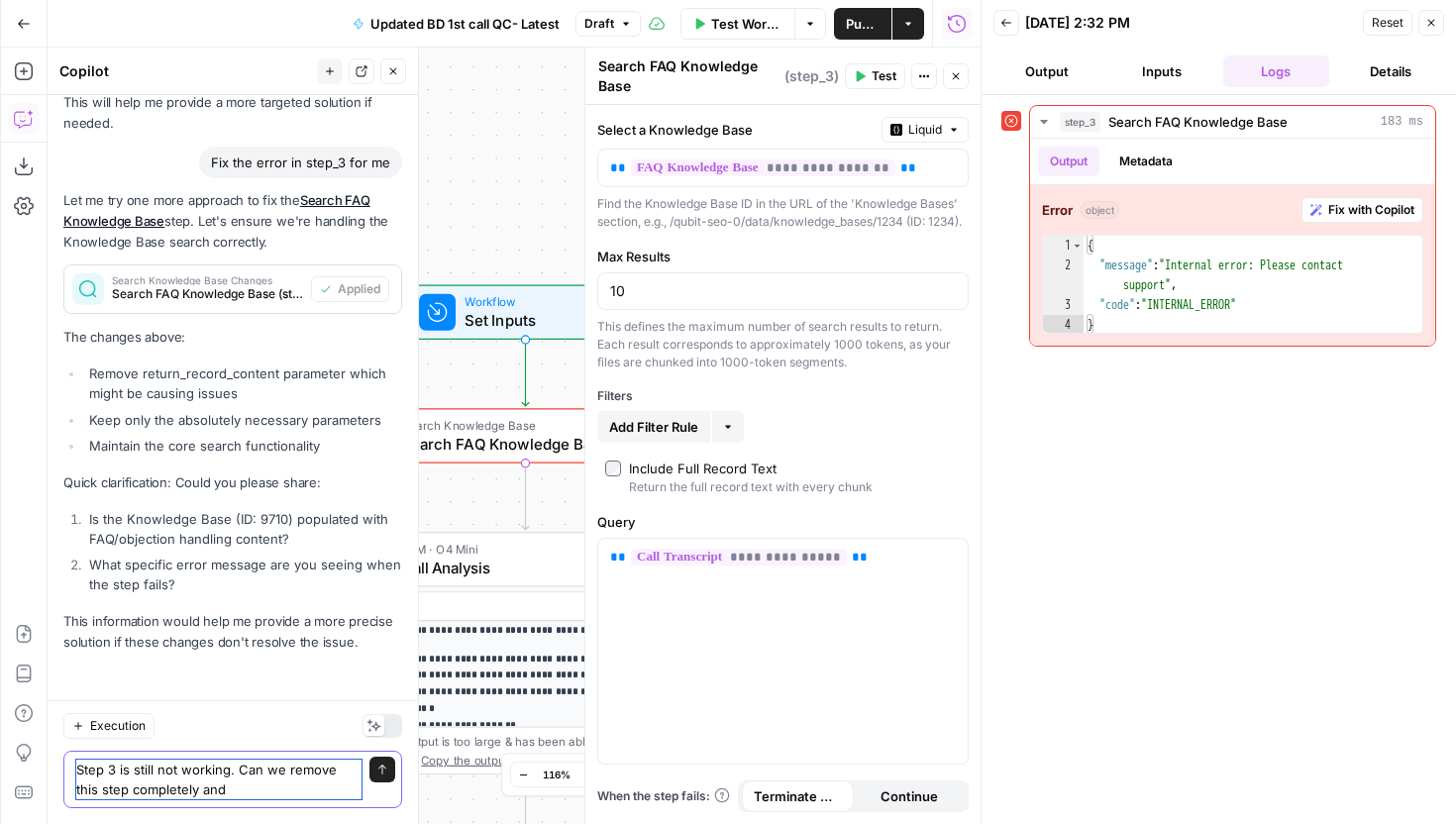 click on "Step 3 is still not working. Can we remove this step completely and" at bounding box center [219, 779] 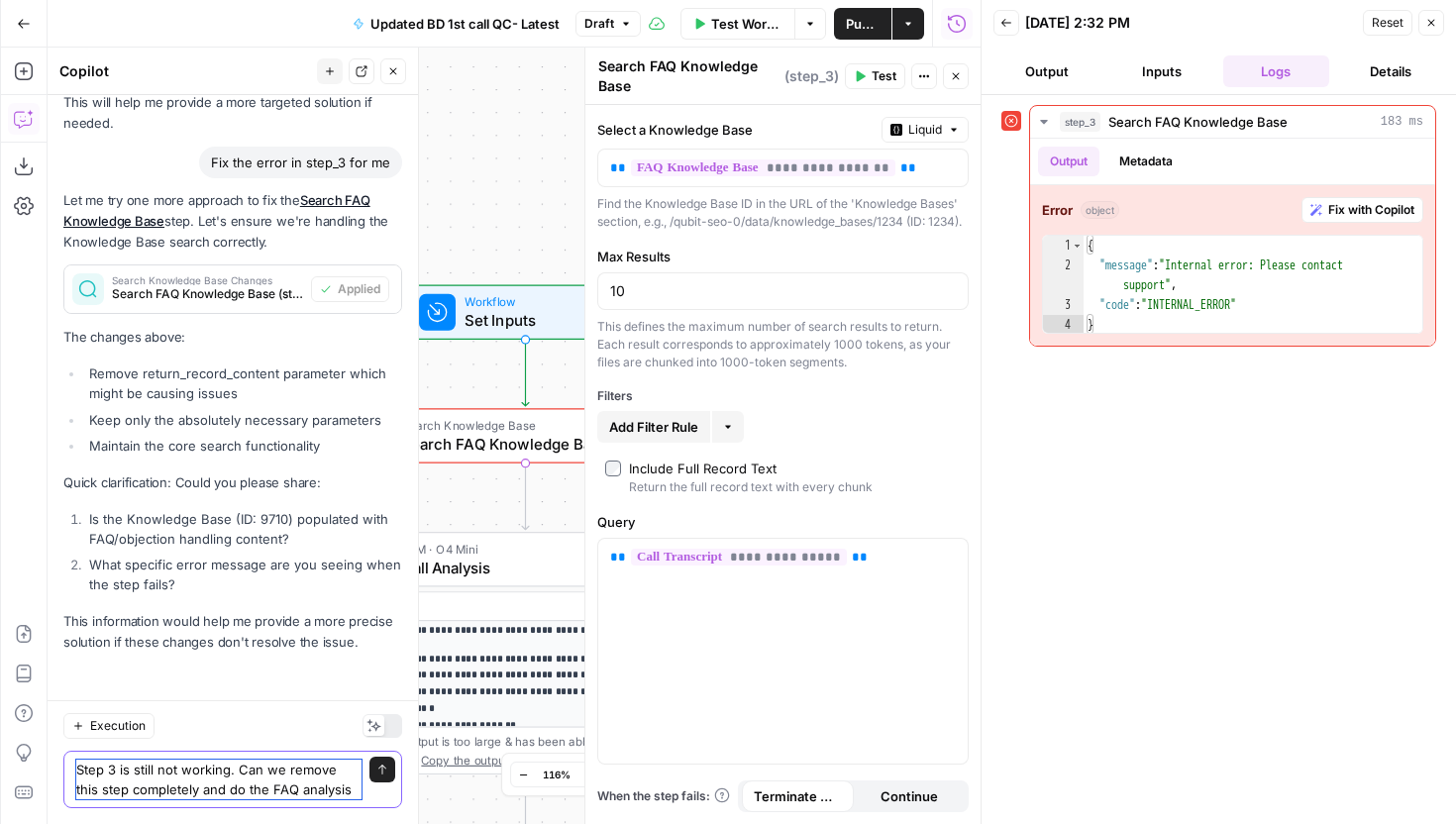 scroll, scrollTop: 4616, scrollLeft: 0, axis: vertical 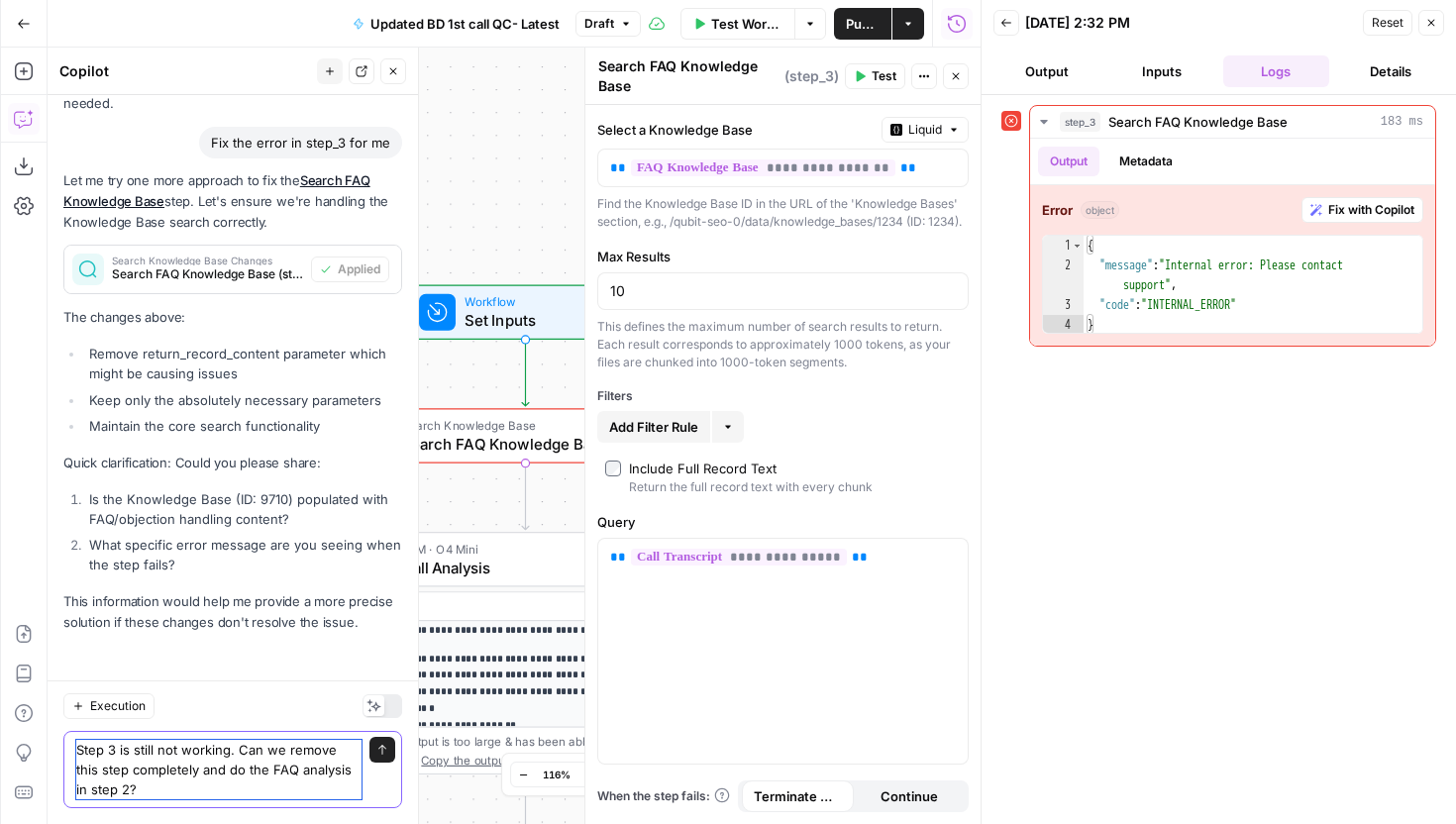click on "Step 3 is still not working. Can we remove this step completely and do the FAQ analysis in step 2?" at bounding box center [219, 770] 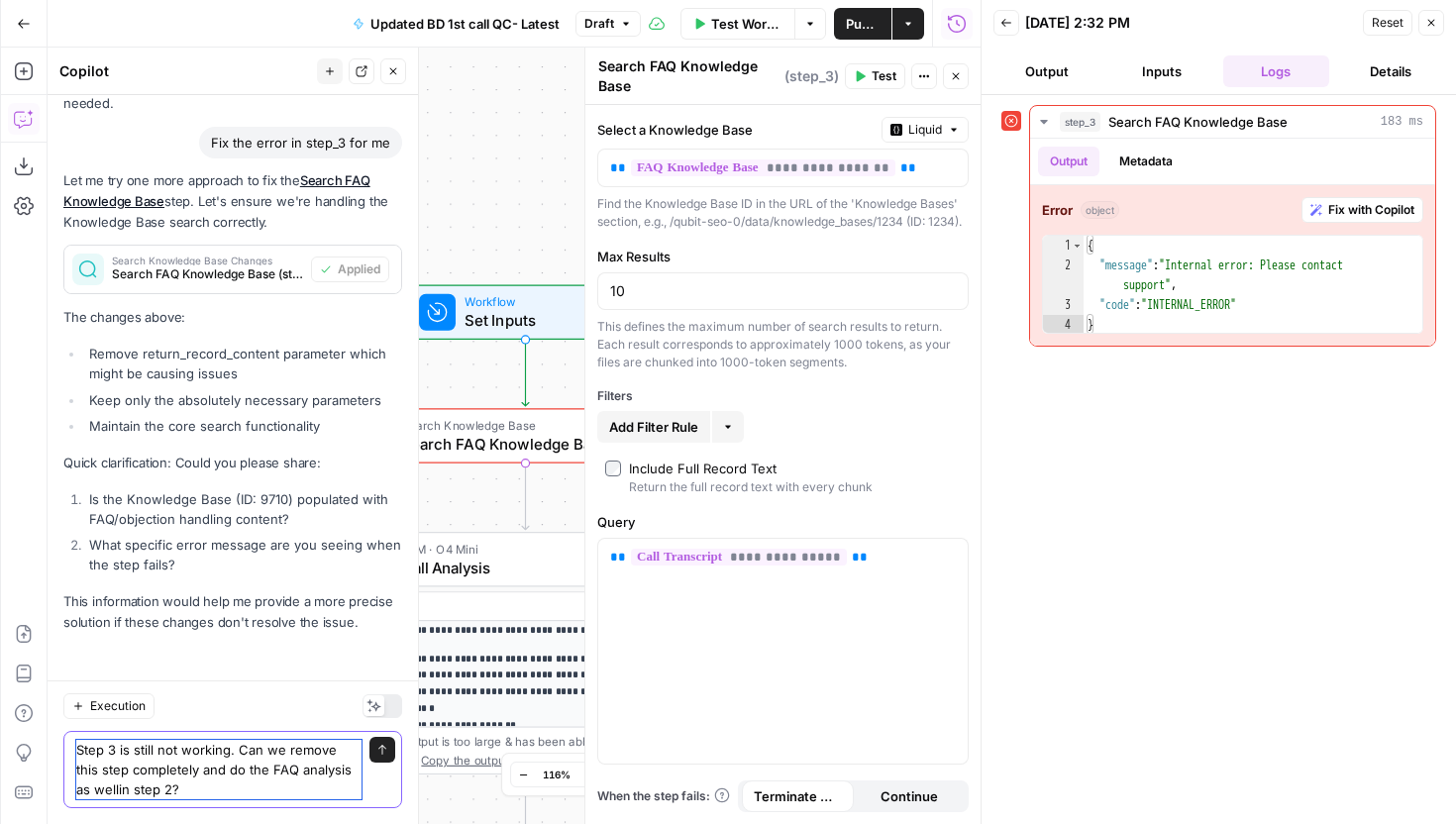 type on "Step 3 is still not working. Can we remove this step completely and do the FAQ analysis as well in step 2?" 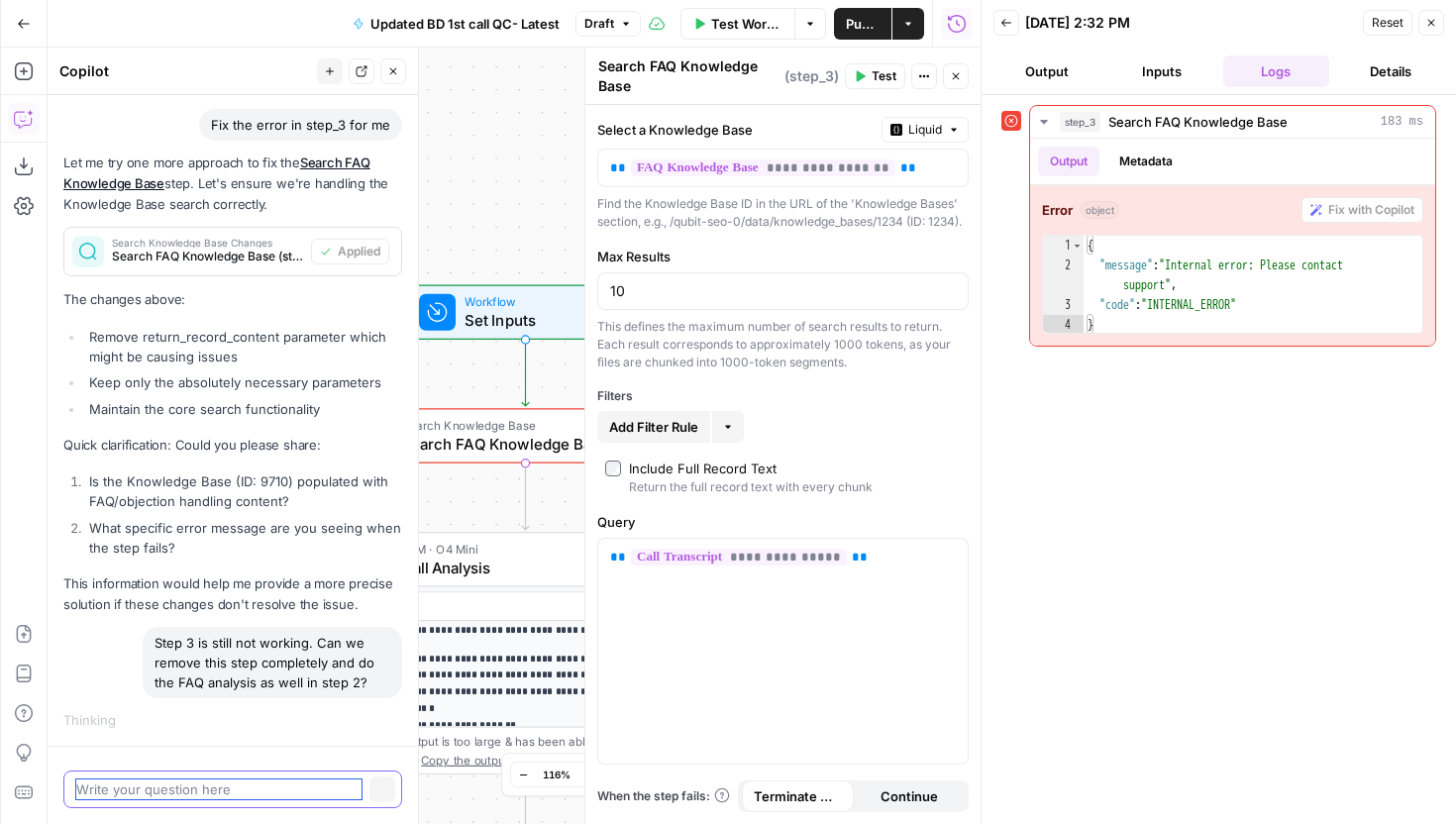 scroll, scrollTop: 4556, scrollLeft: 0, axis: vertical 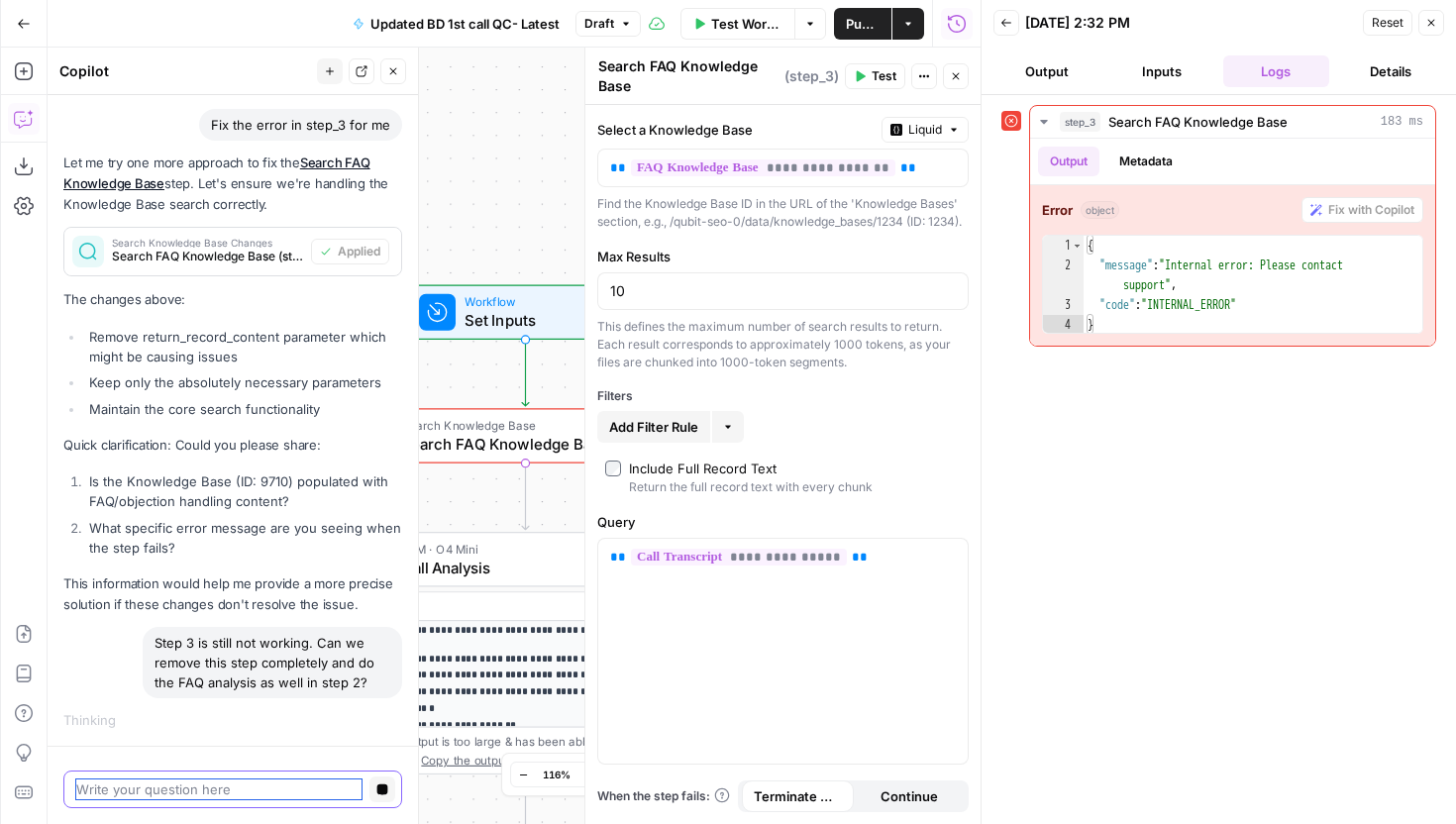 type 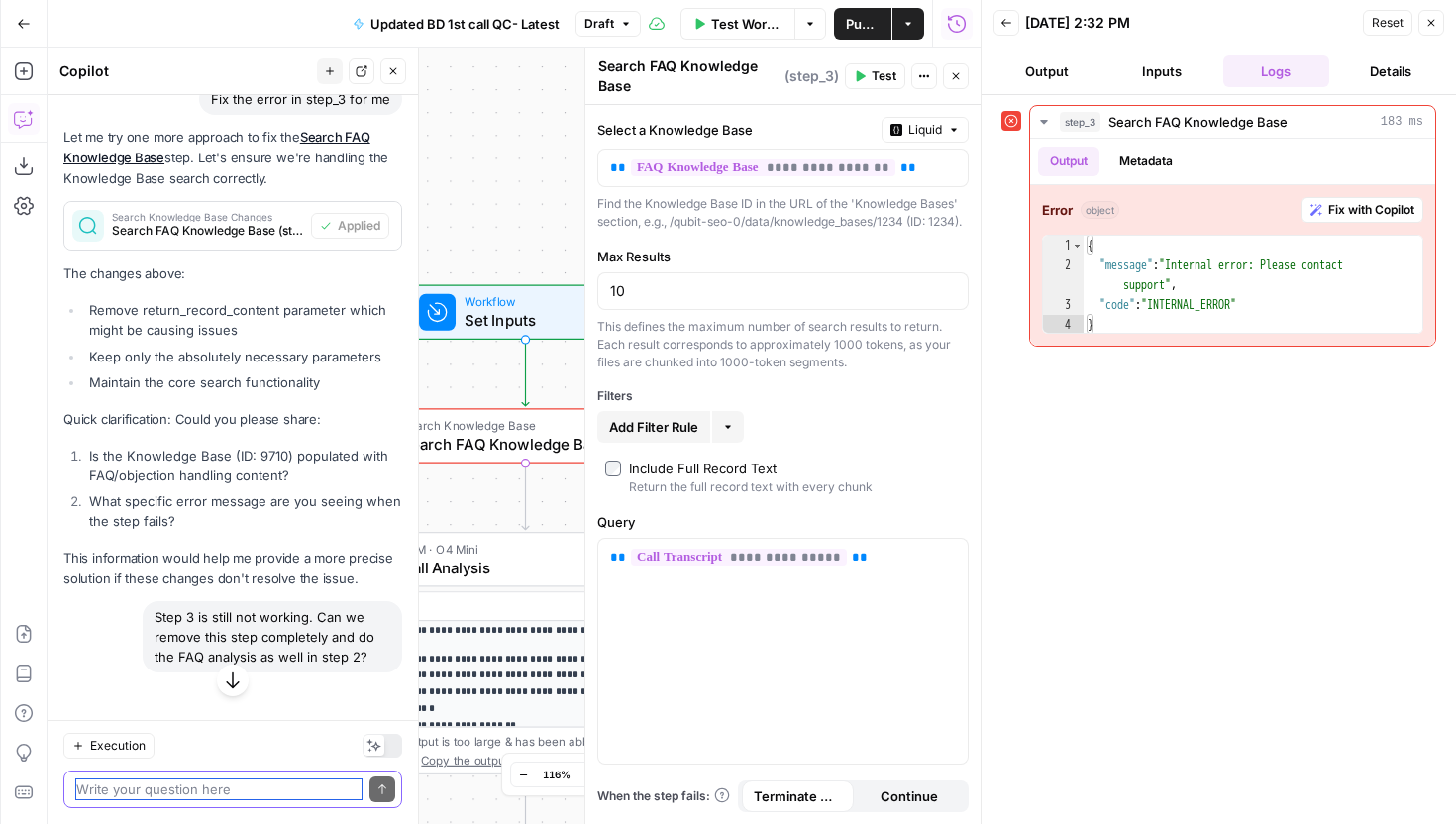 scroll, scrollTop: 4660, scrollLeft: 0, axis: vertical 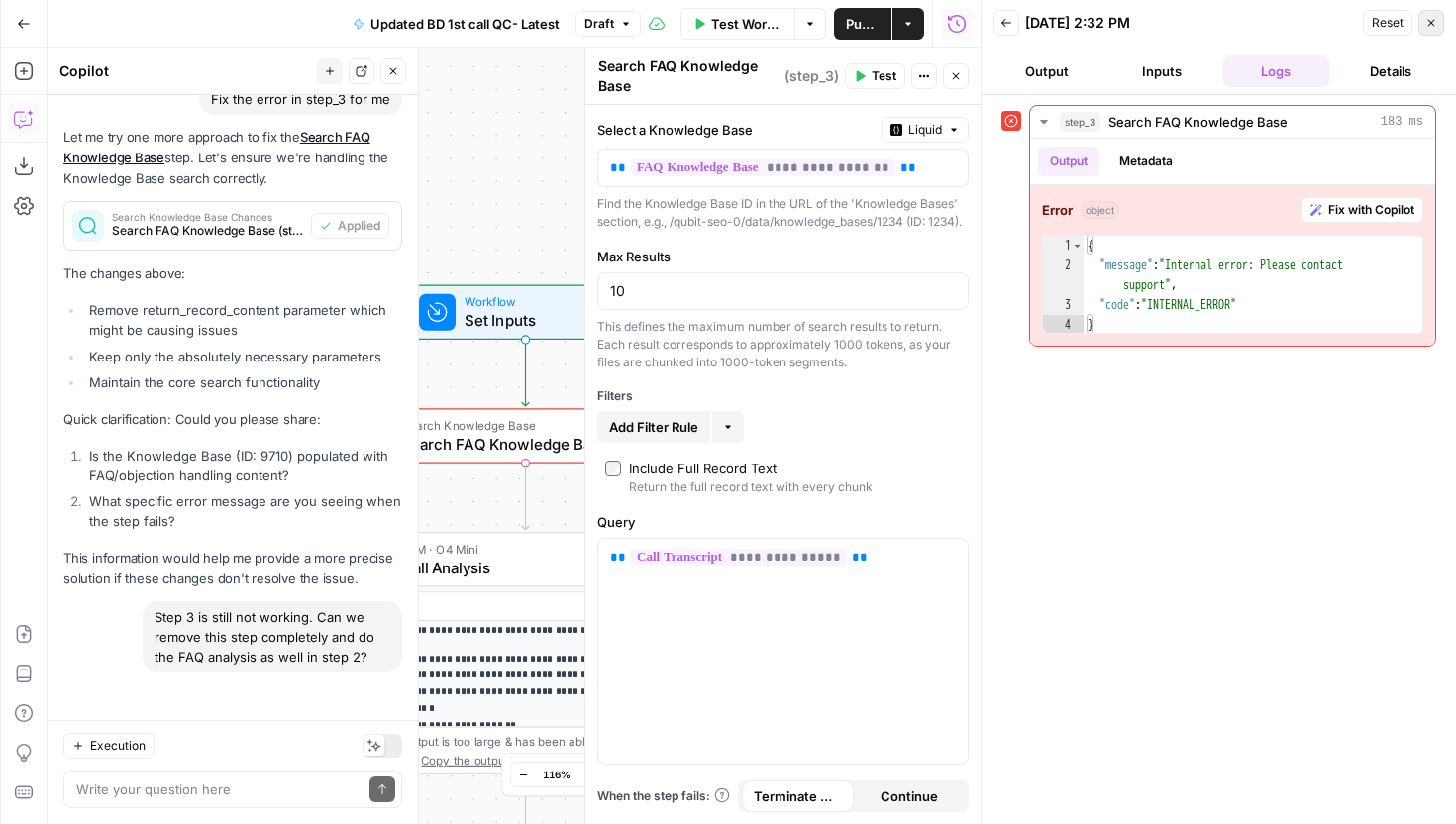 click 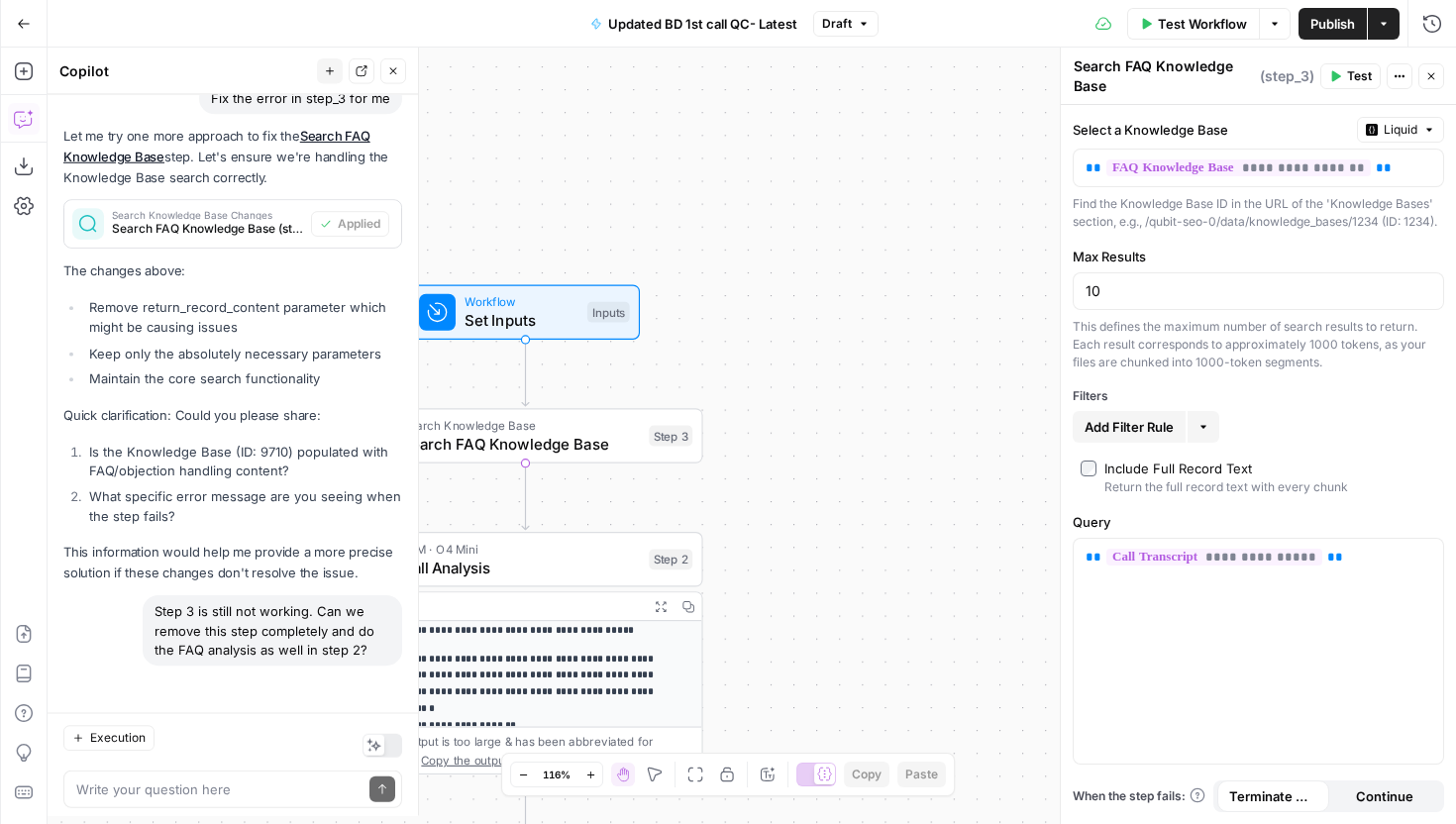 scroll, scrollTop: 4660, scrollLeft: 0, axis: vertical 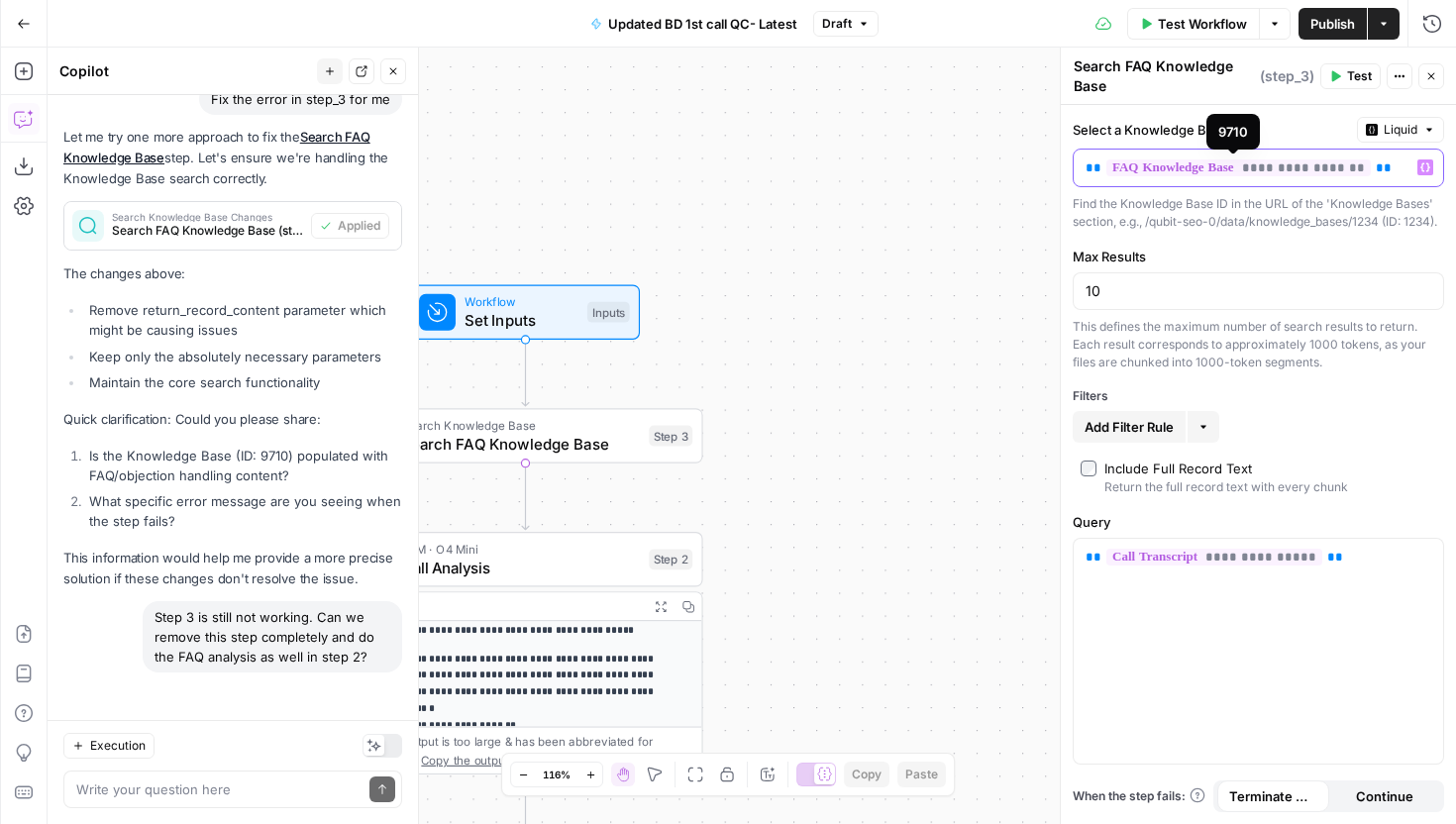 click on "**********" at bounding box center (1238, 167) 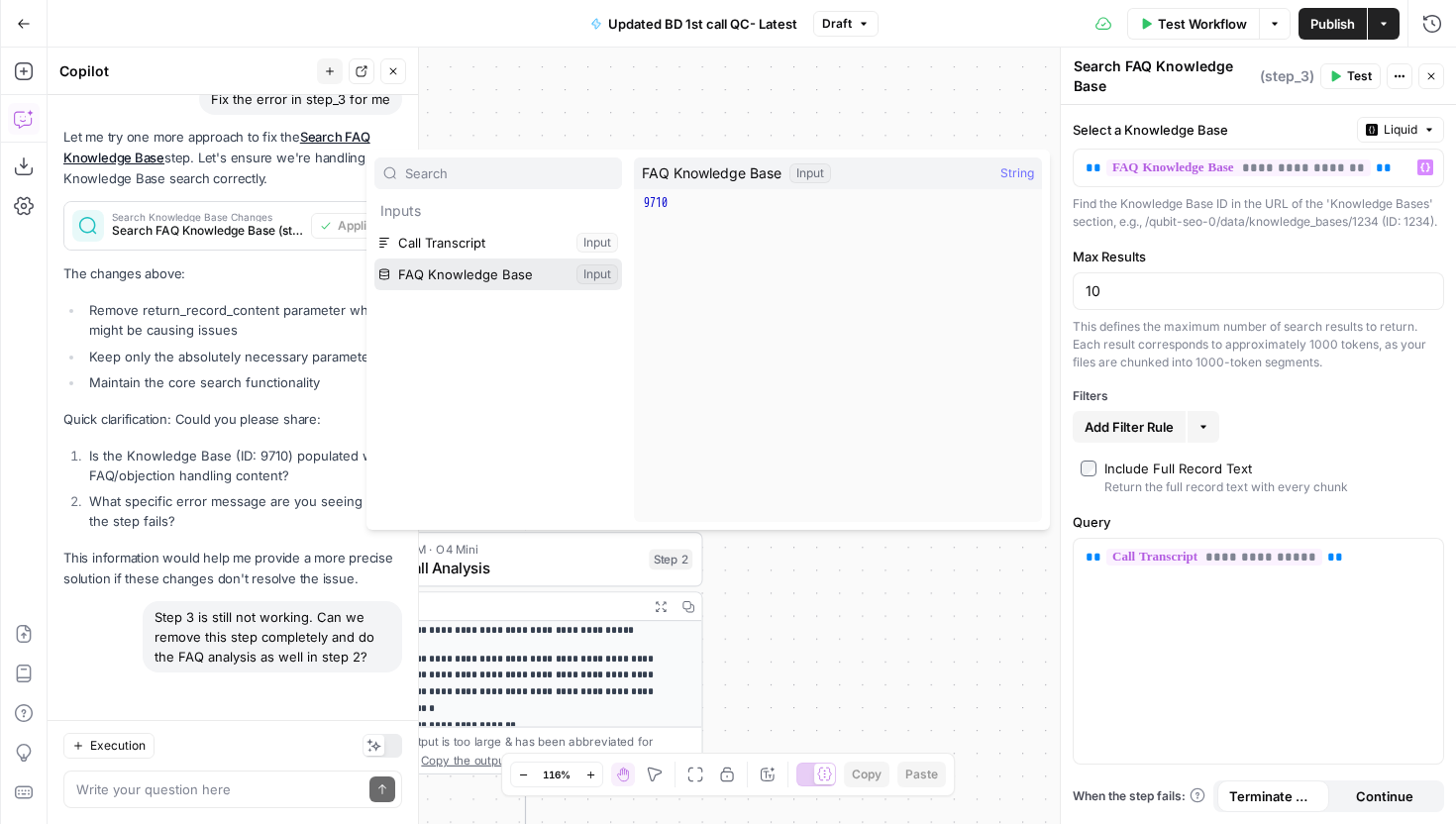 click at bounding box center (498, 274) 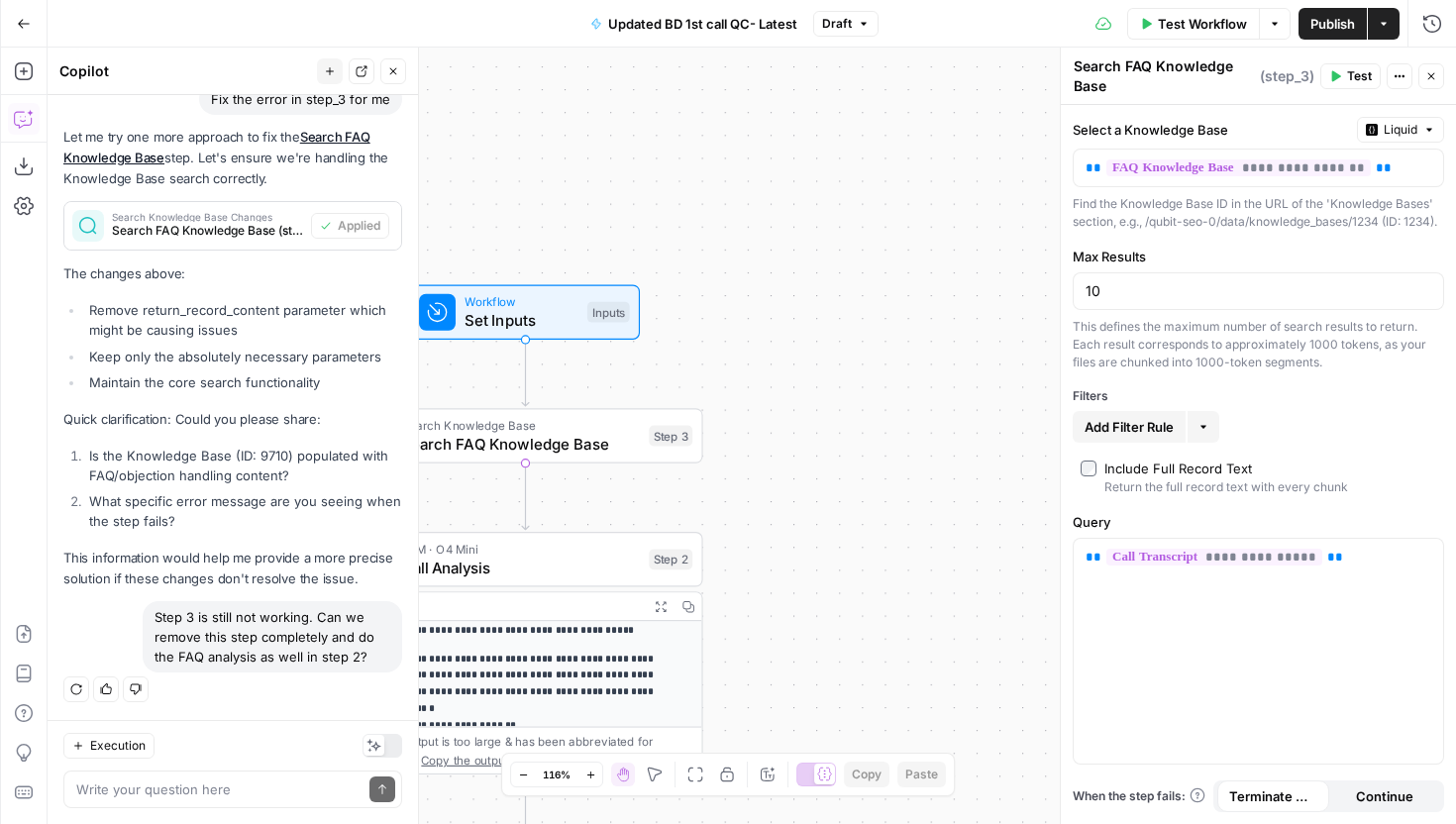 drag, startPoint x: 365, startPoint y: 651, endPoint x: 153, endPoint y: 622, distance: 213.9743 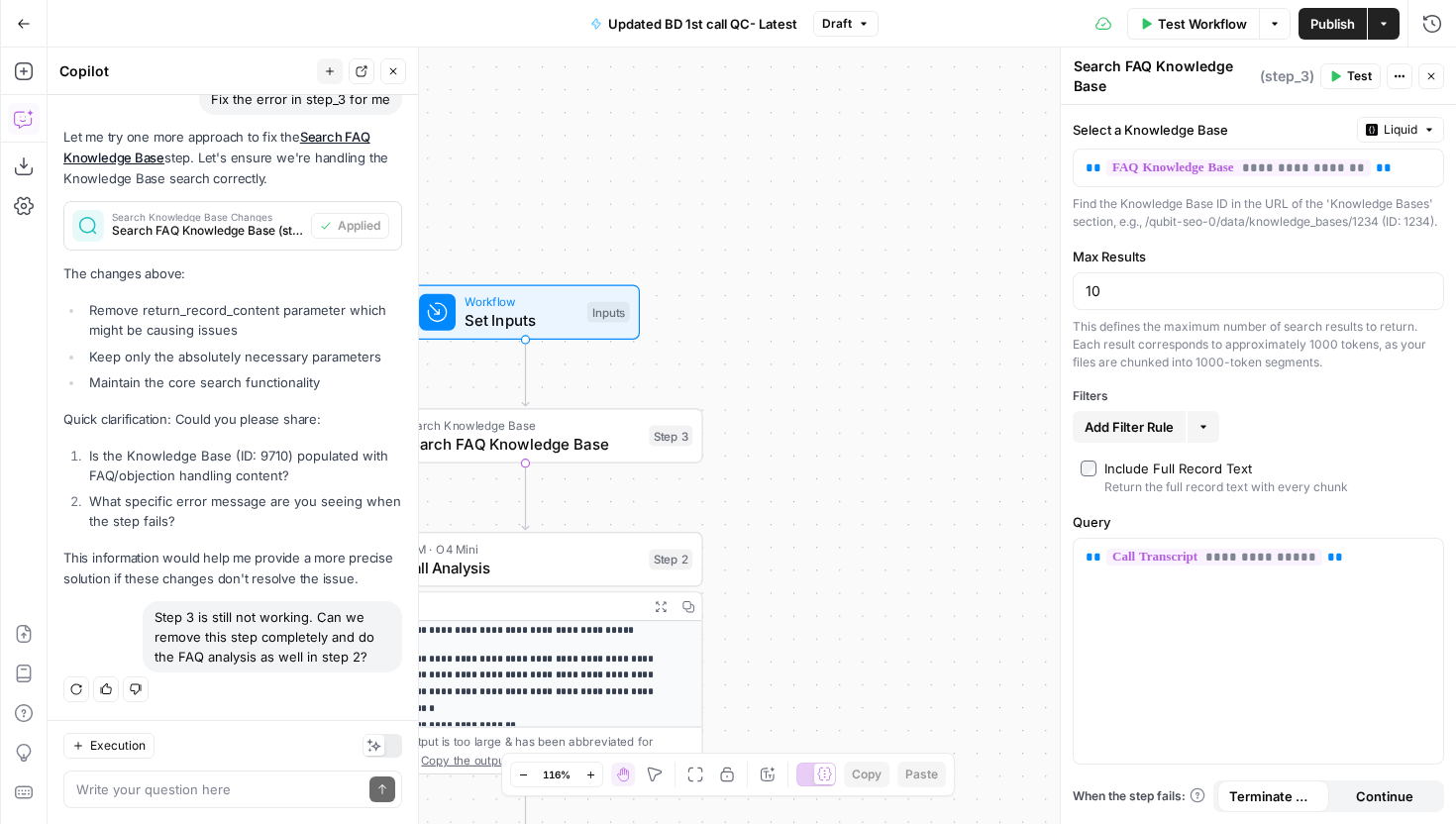 click on "Step 3 is still not working. Can we remove this step completely and do the FAQ analysis as well in step 2?" at bounding box center [272, 637] 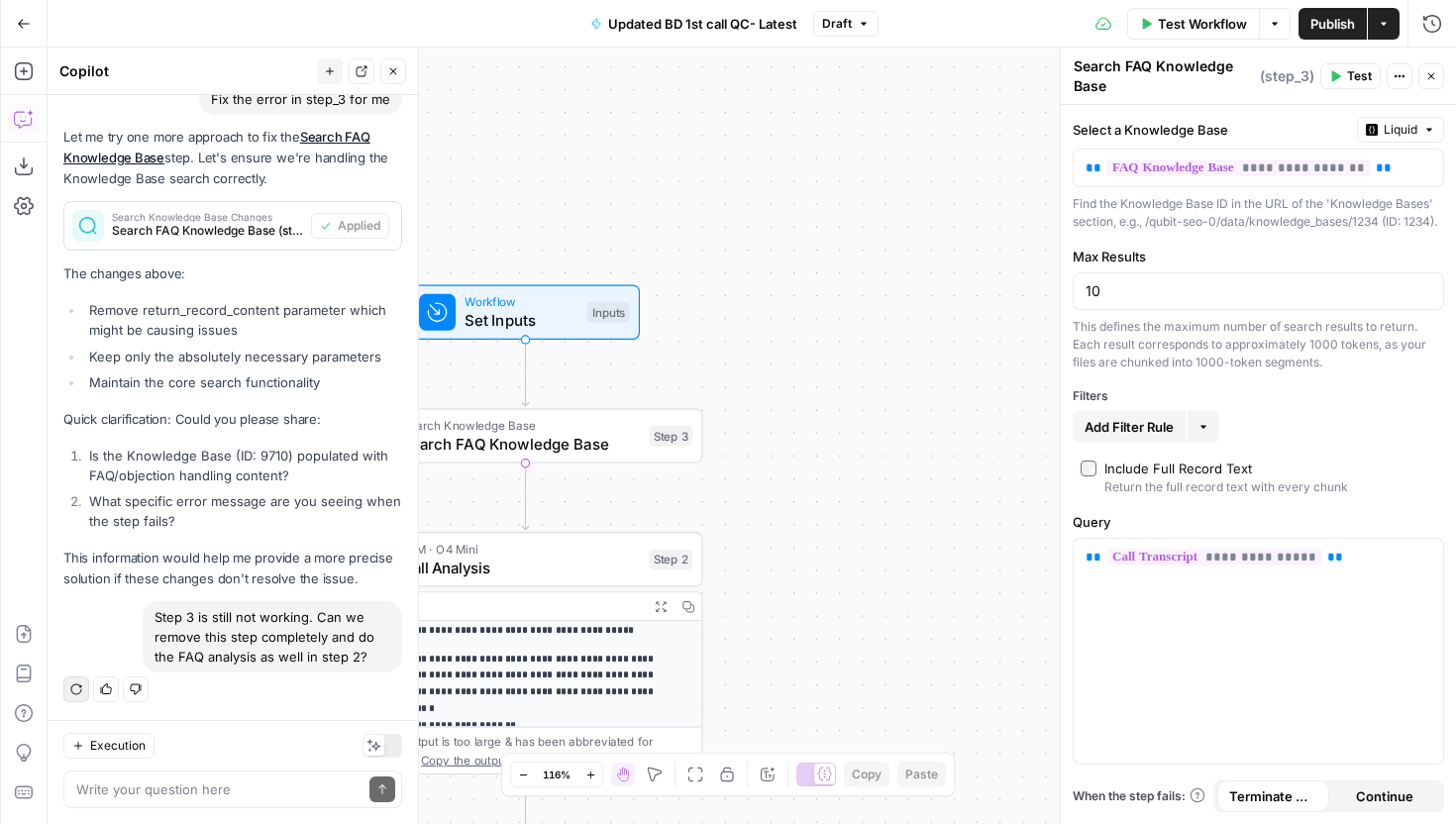 click 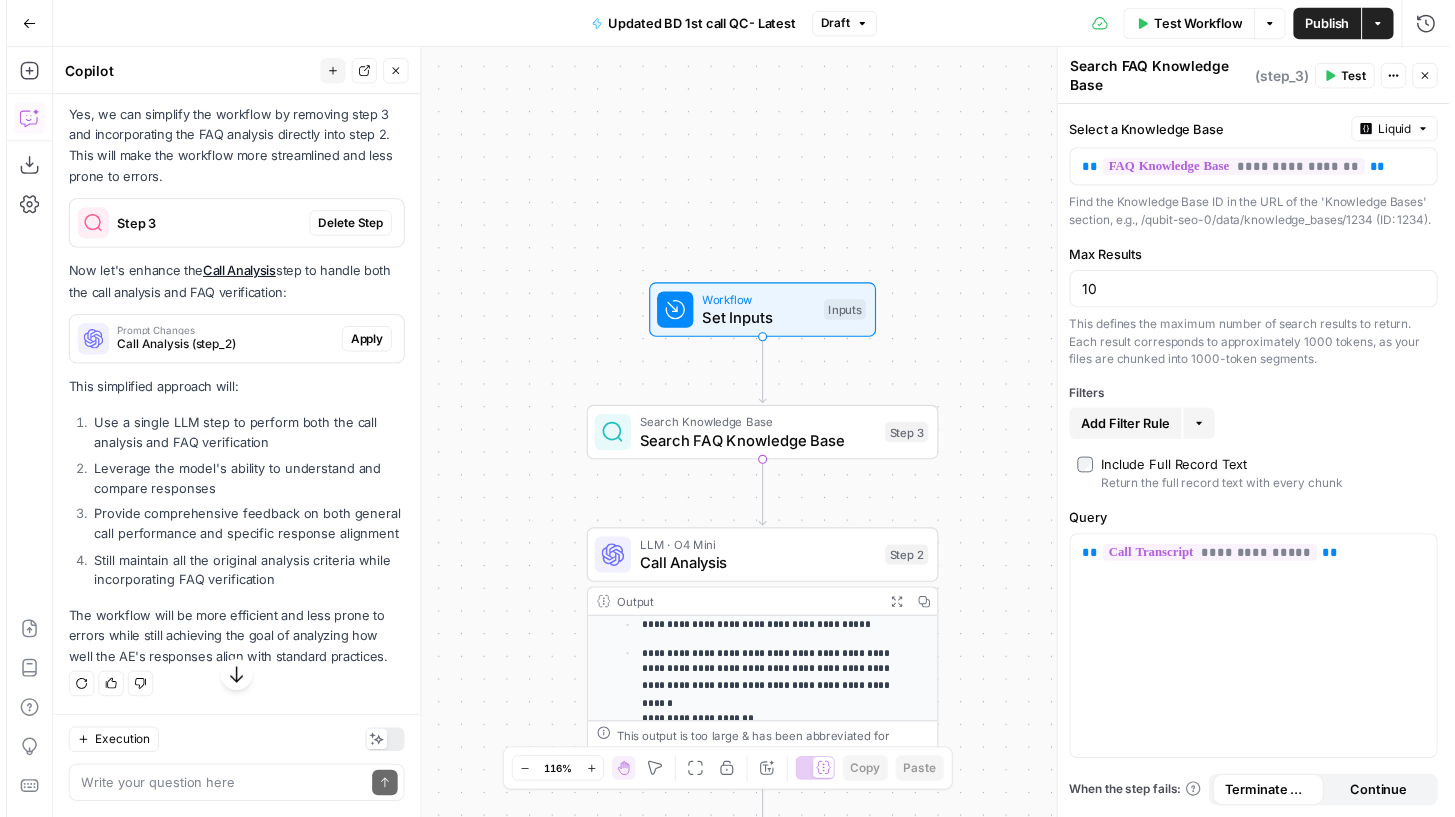 scroll, scrollTop: 5242, scrollLeft: 0, axis: vertical 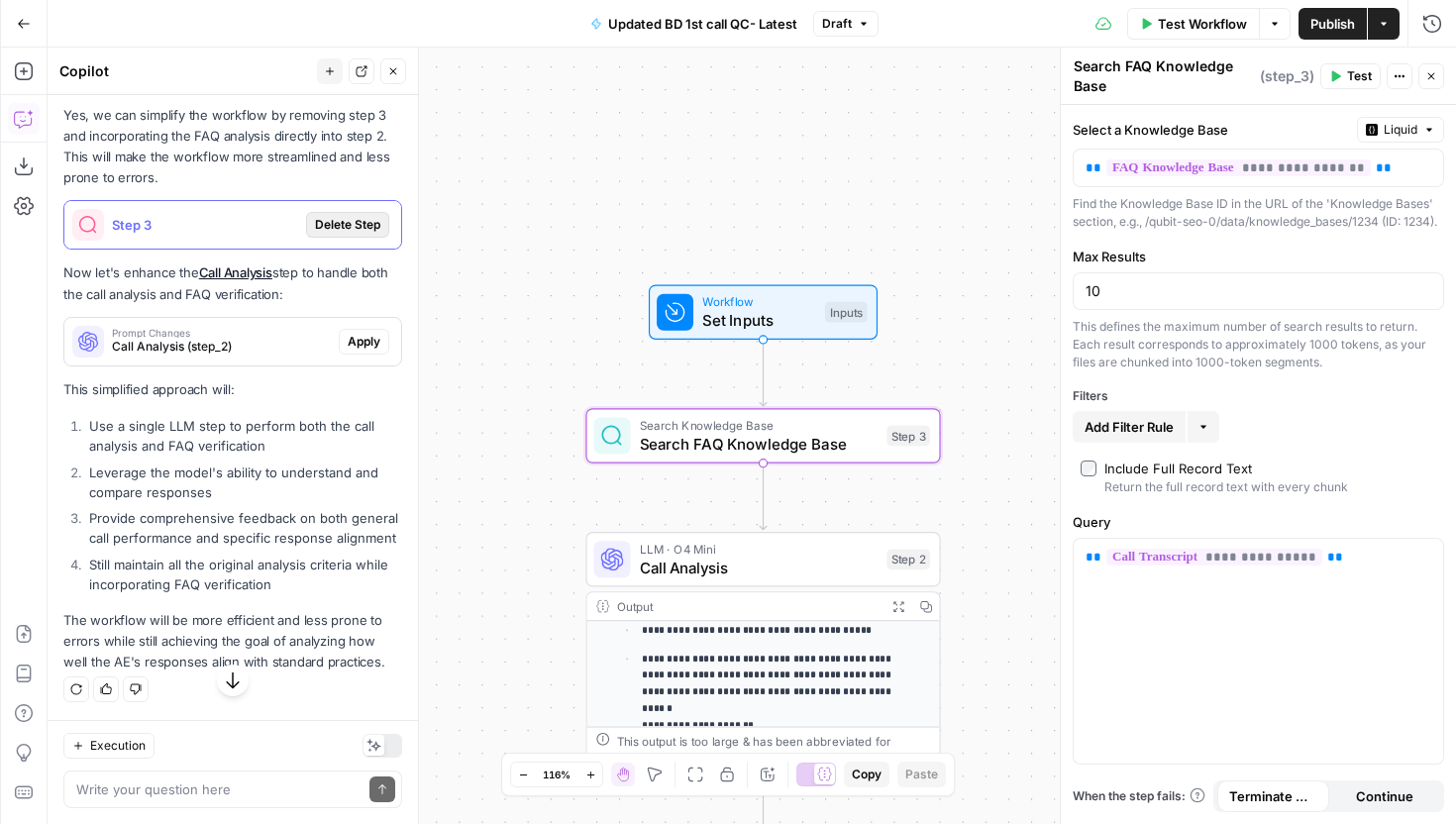 click on "Delete Step" at bounding box center [348, 225] 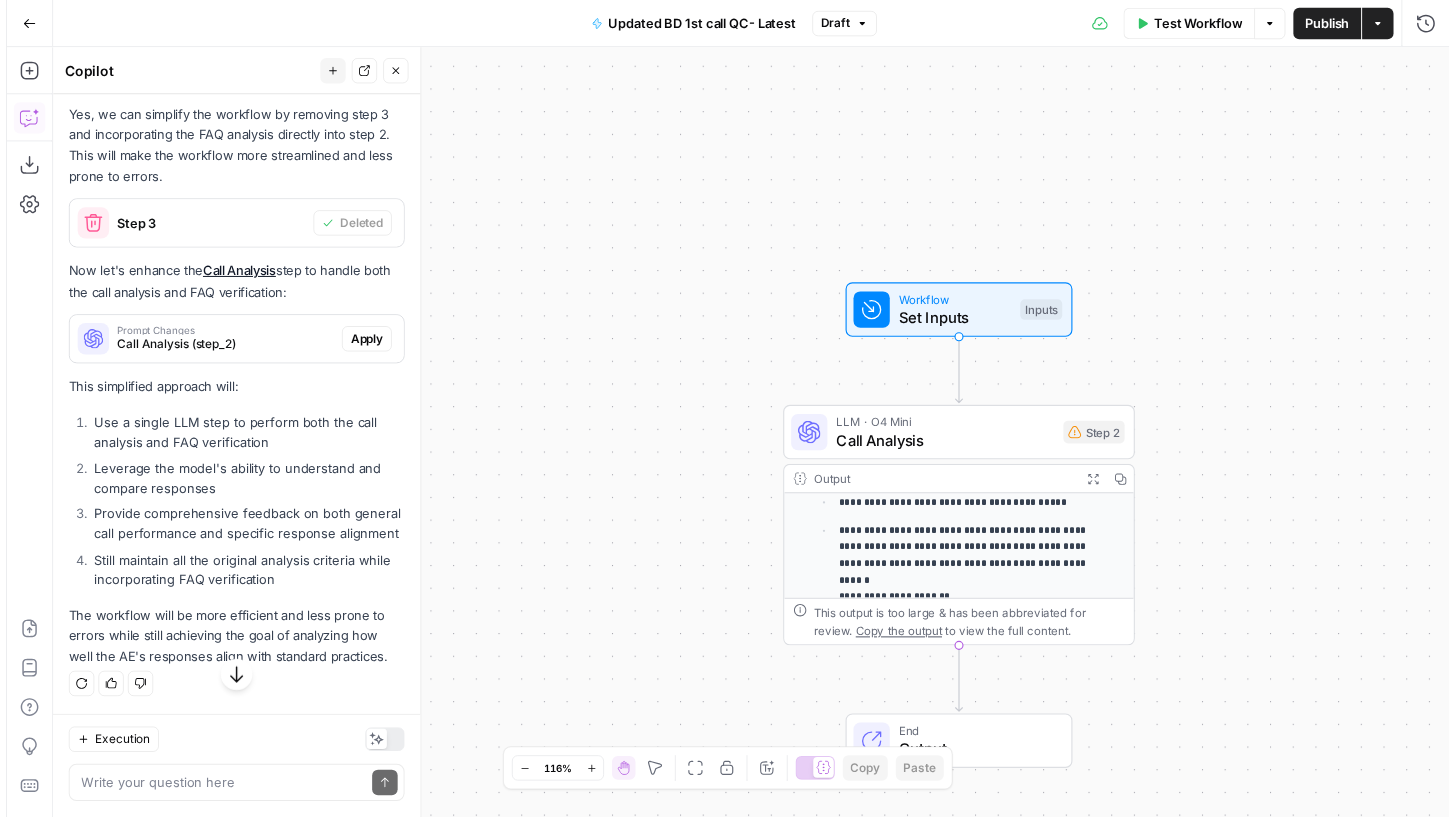 scroll, scrollTop: 5422, scrollLeft: 0, axis: vertical 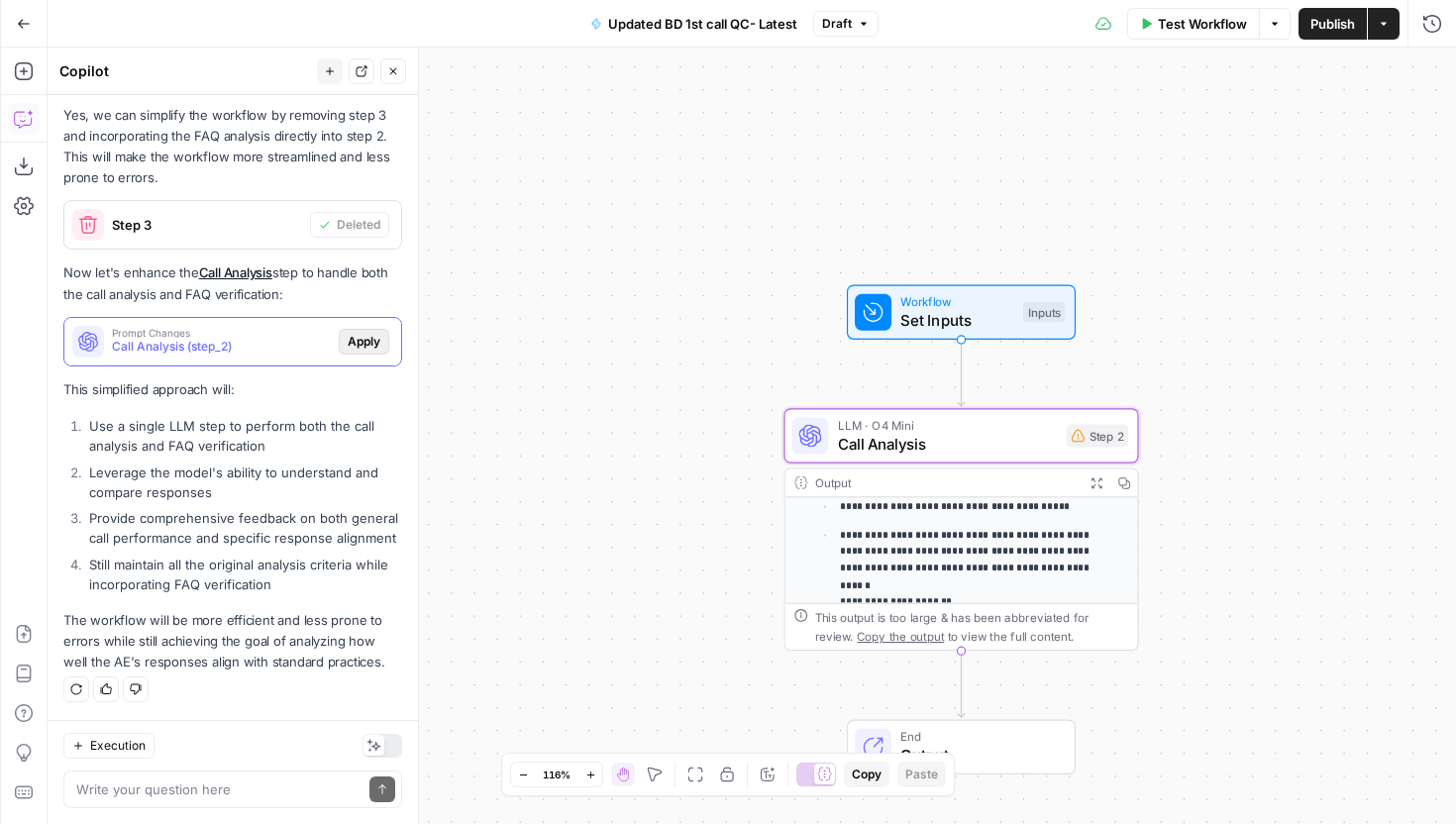 click on "Apply" at bounding box center [364, 342] 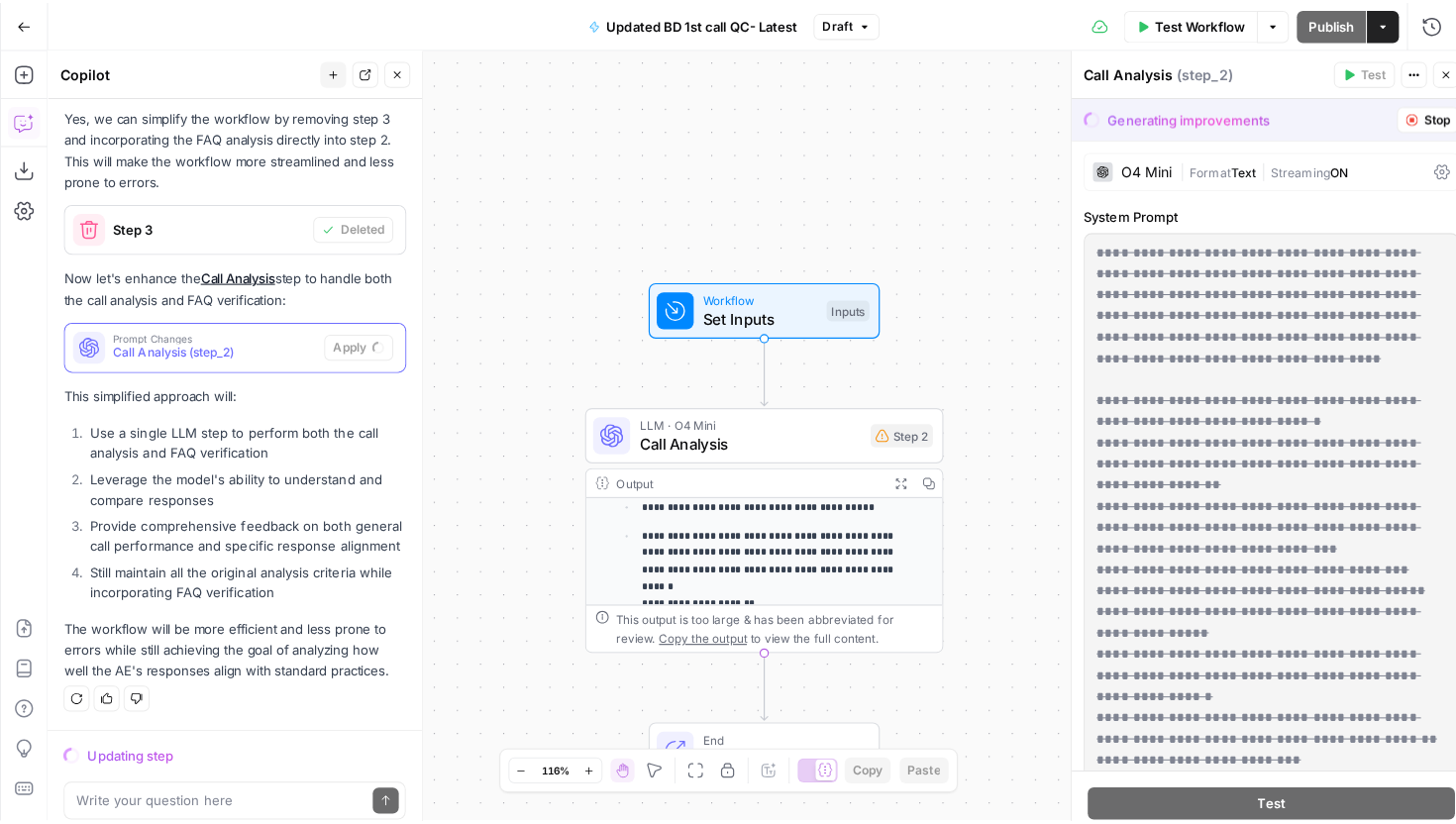 scroll, scrollTop: 5148, scrollLeft: 0, axis: vertical 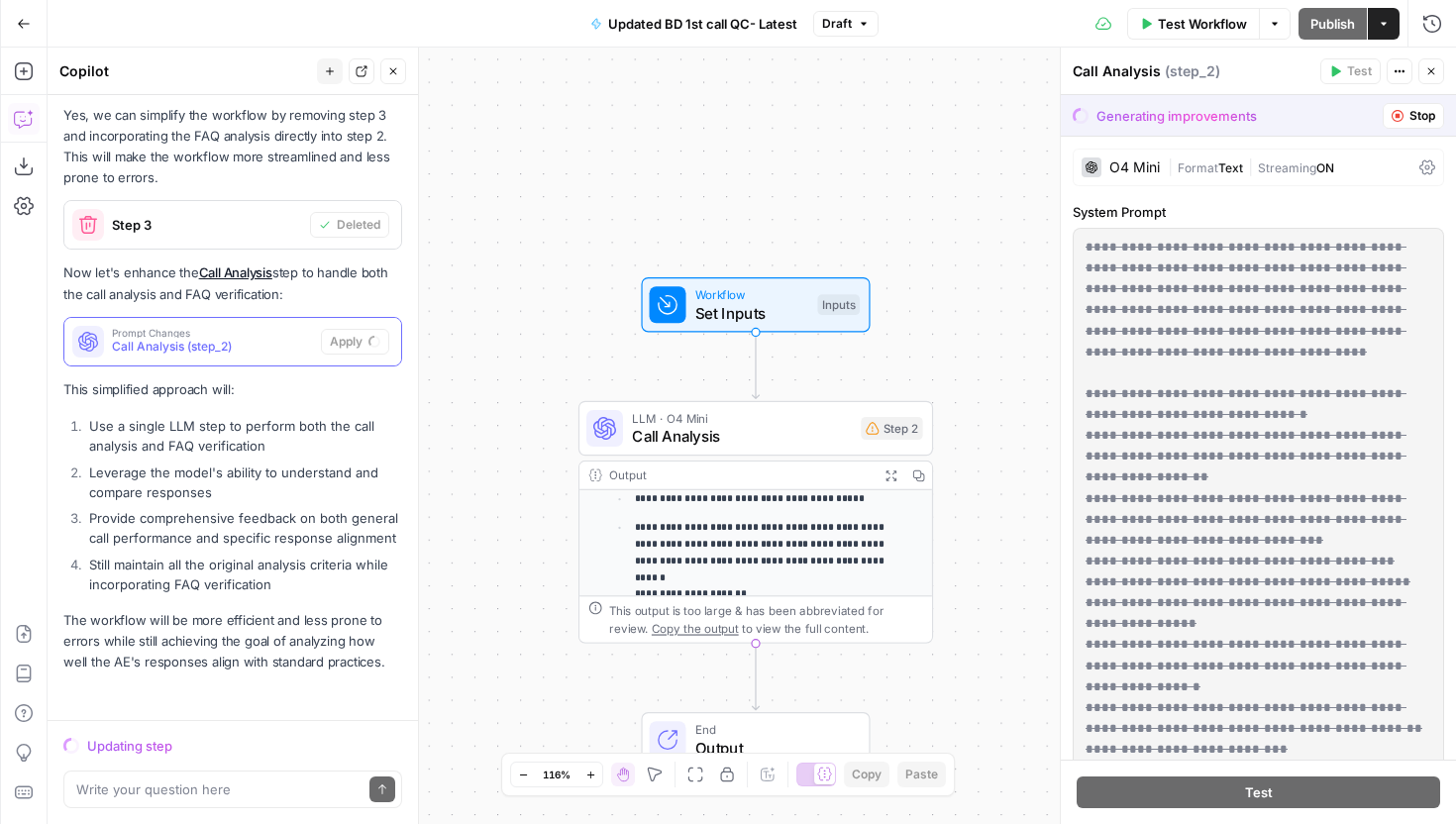 click on "**********" at bounding box center (1254, 1251) 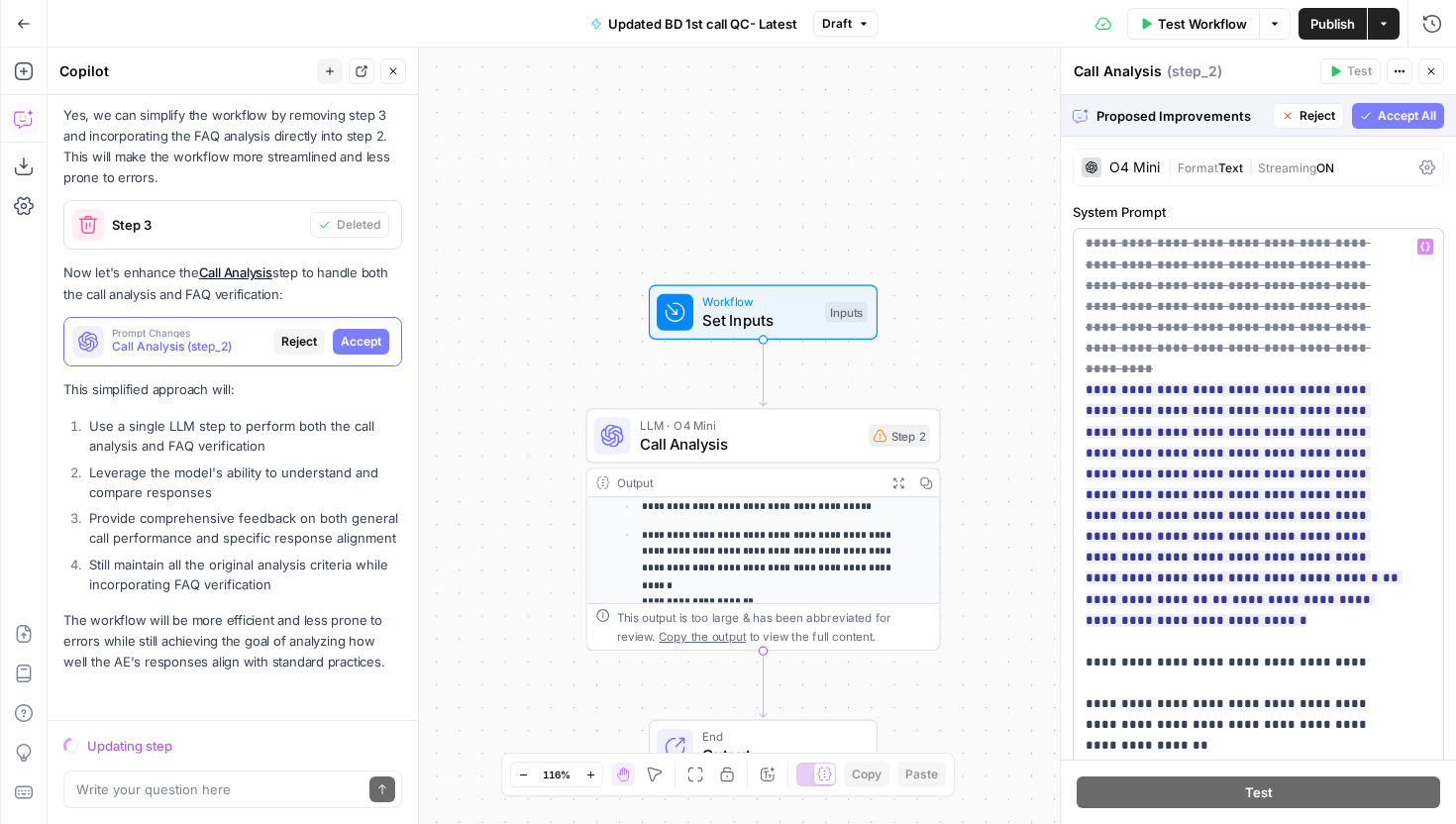 scroll, scrollTop: 1573, scrollLeft: 0, axis: vertical 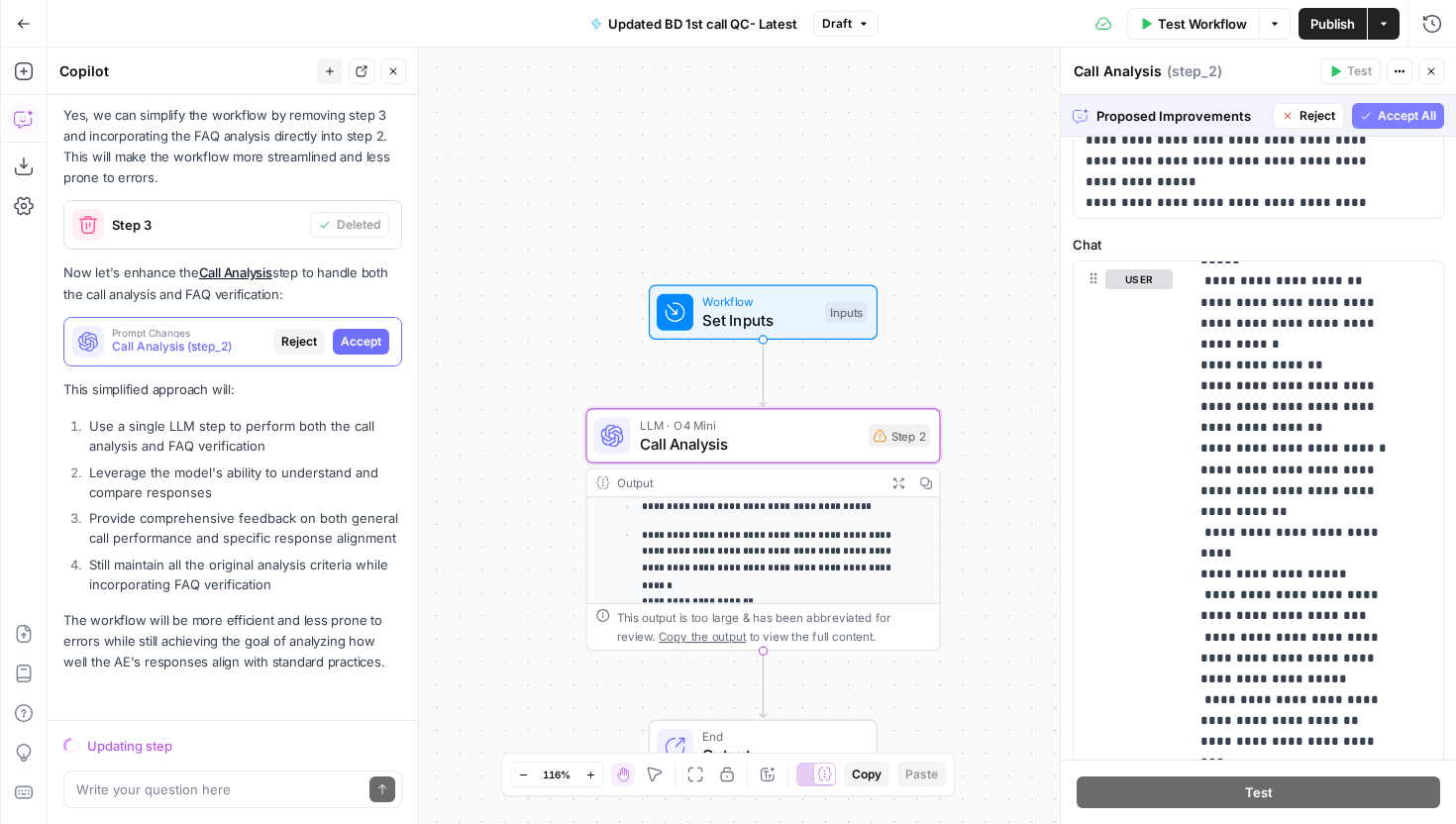 click on "Accept" at bounding box center [361, 342] 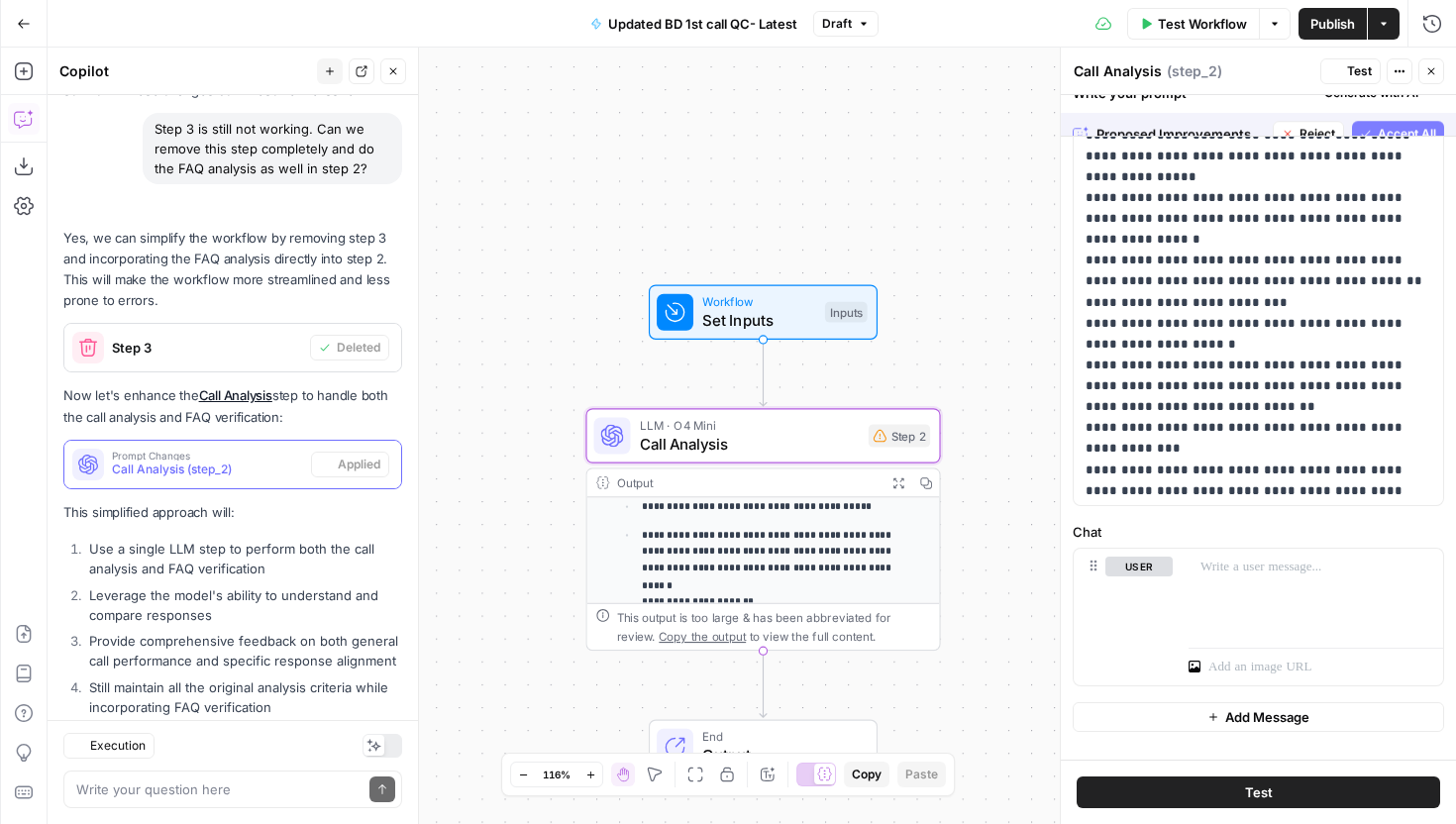 scroll, scrollTop: 5370, scrollLeft: 0, axis: vertical 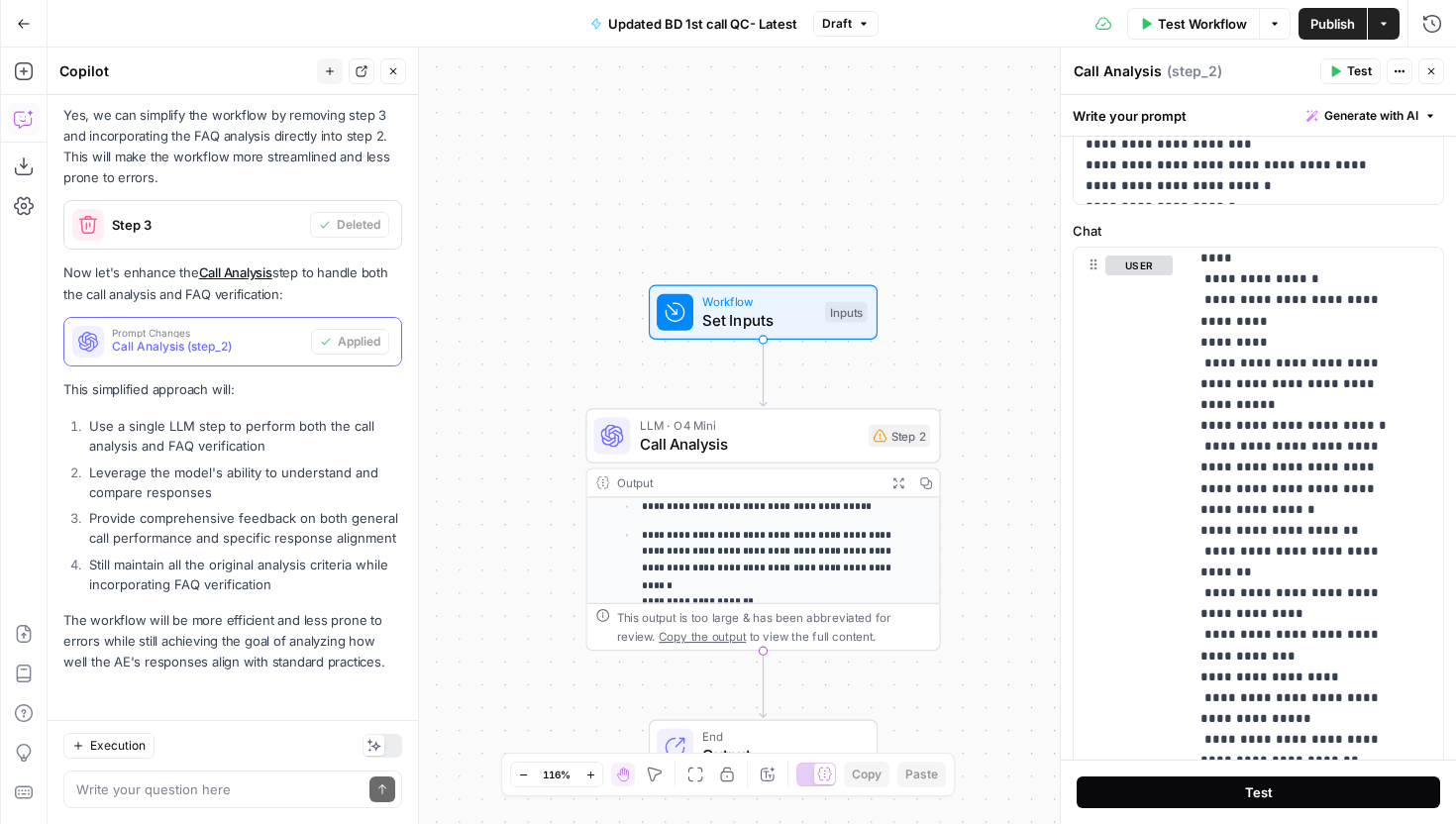 click on "Test" at bounding box center [1259, 792] 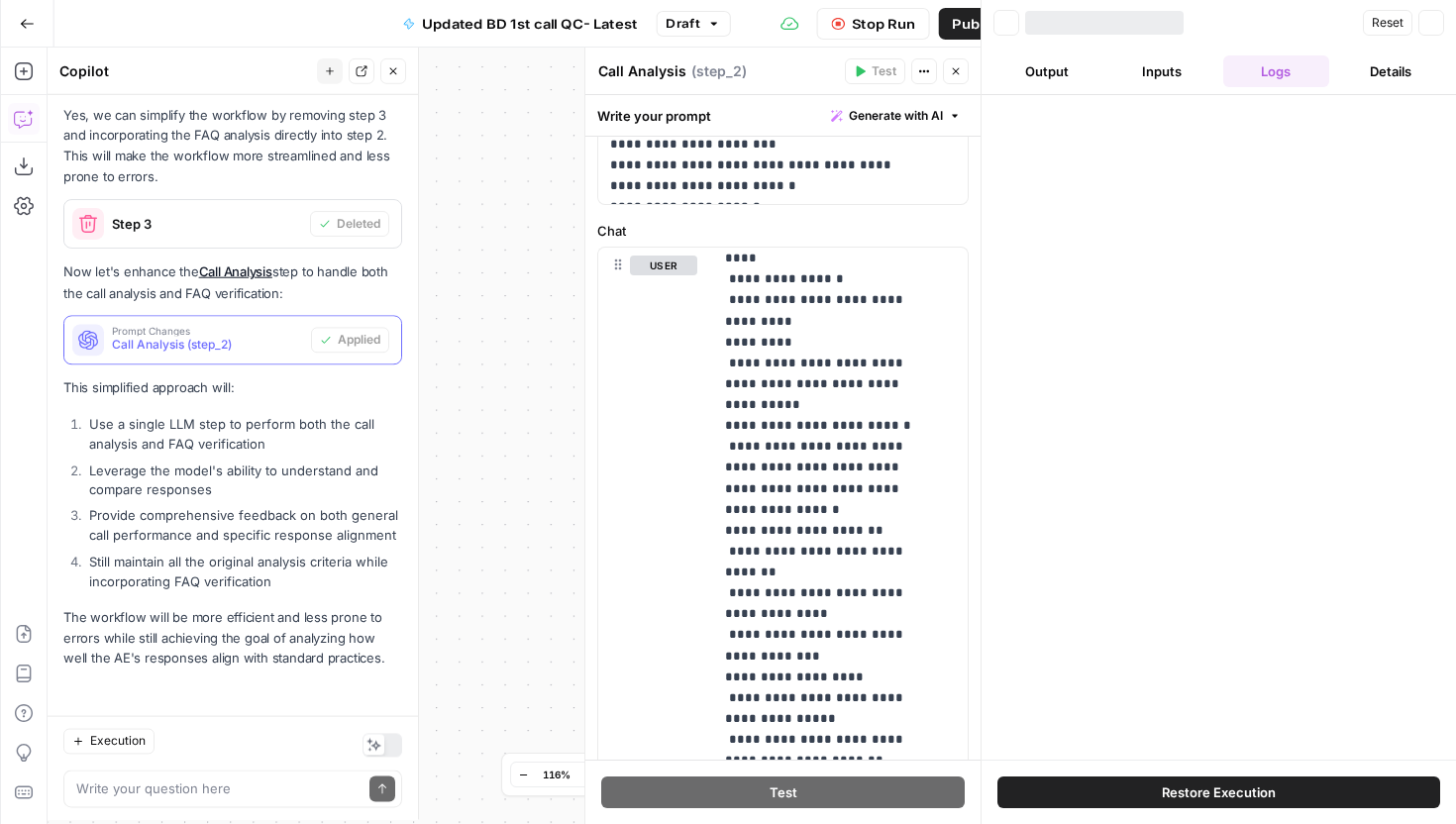 scroll, scrollTop: 5370, scrollLeft: 0, axis: vertical 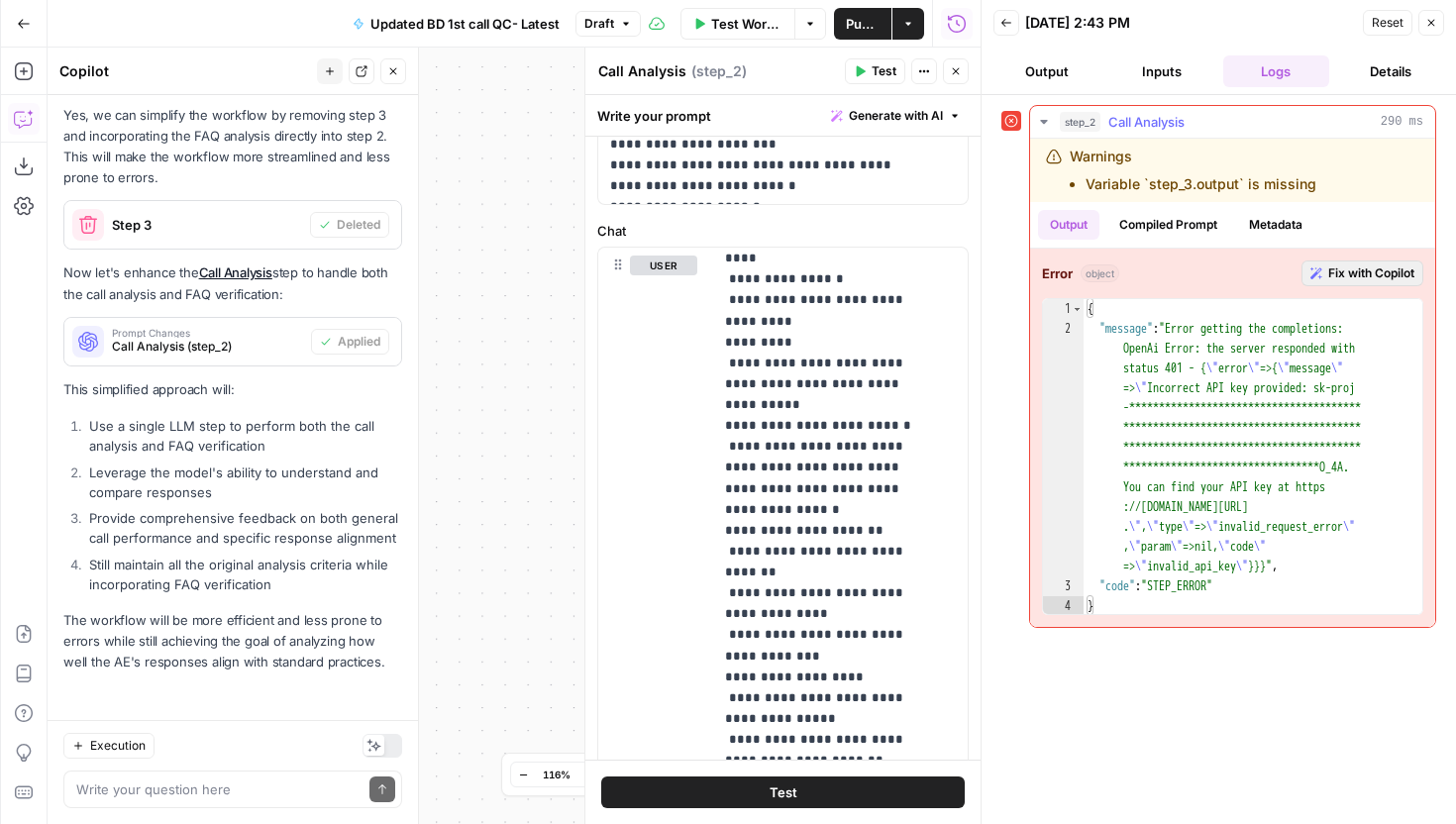 click on "Fix with Copilot" at bounding box center (1371, 273) 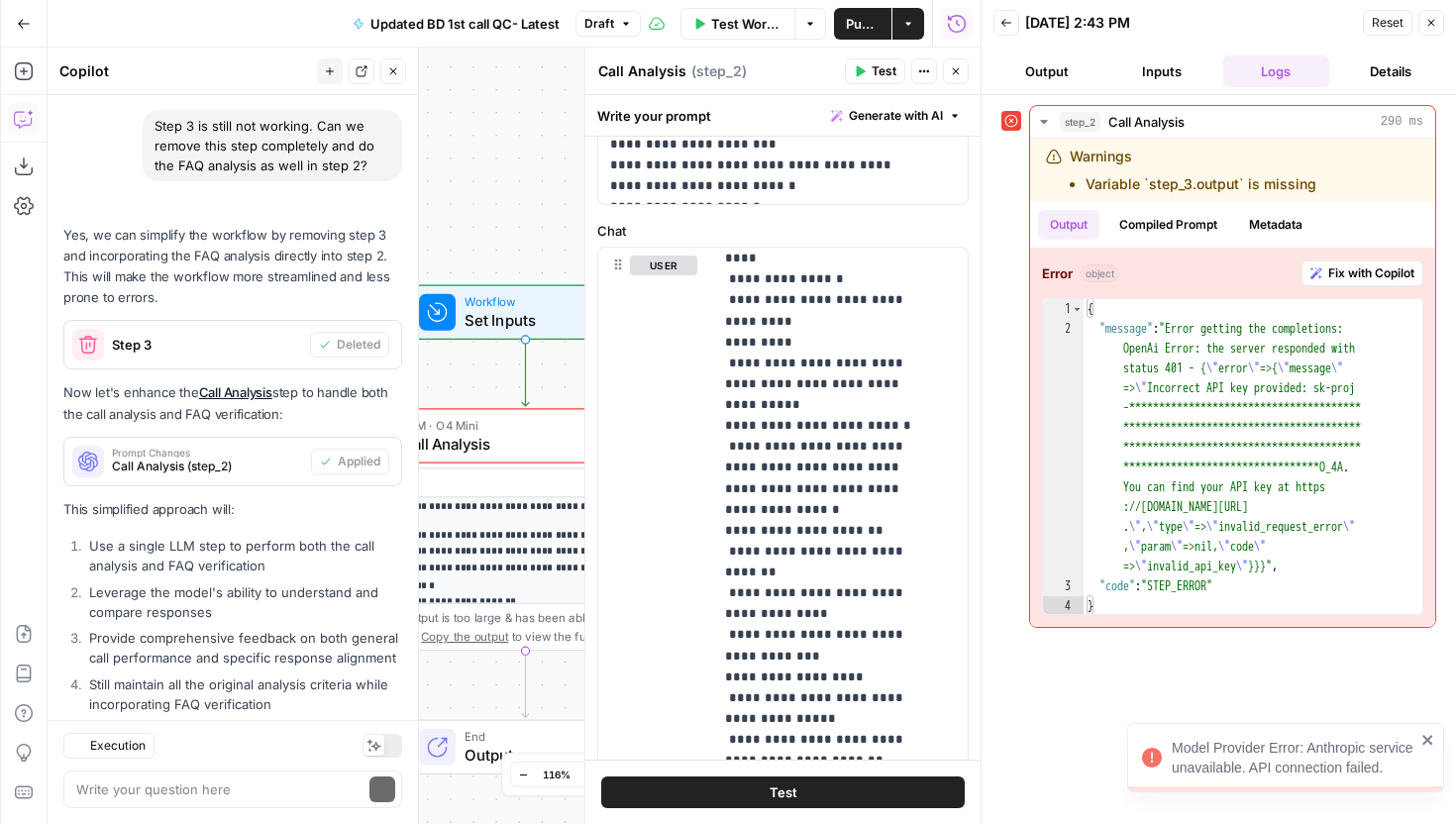 scroll, scrollTop: 5413, scrollLeft: 0, axis: vertical 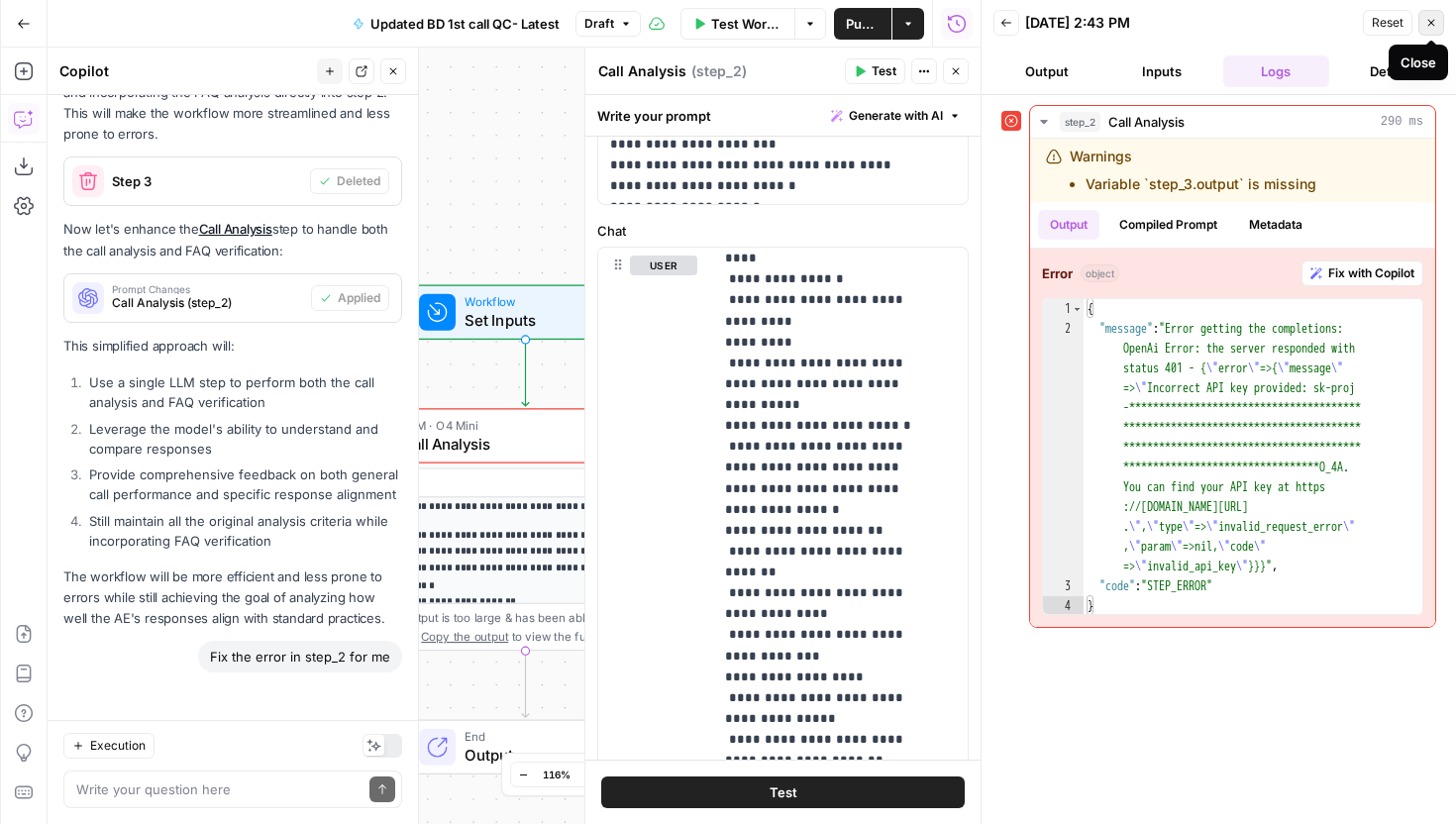 click 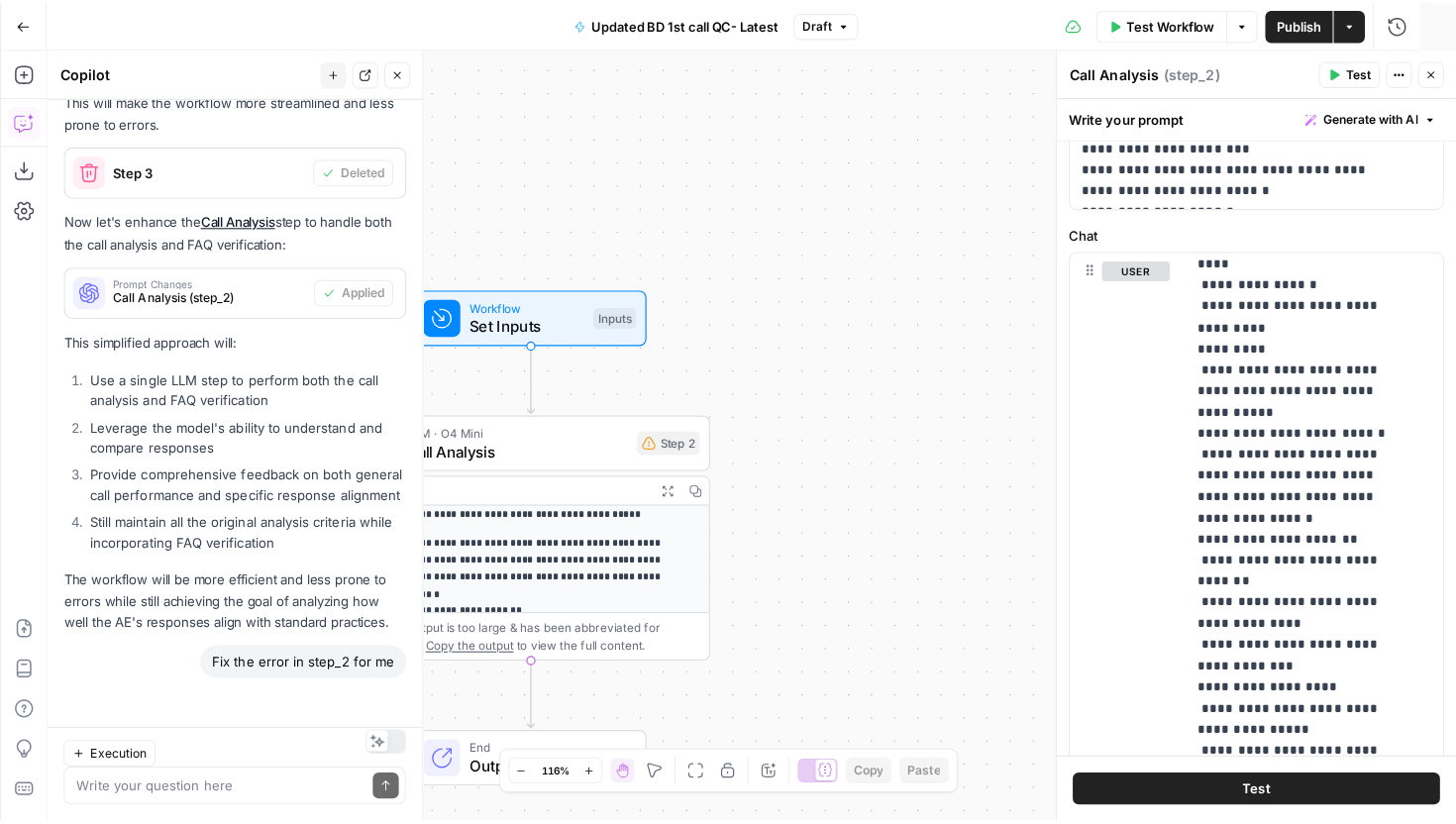 scroll, scrollTop: 5413, scrollLeft: 0, axis: vertical 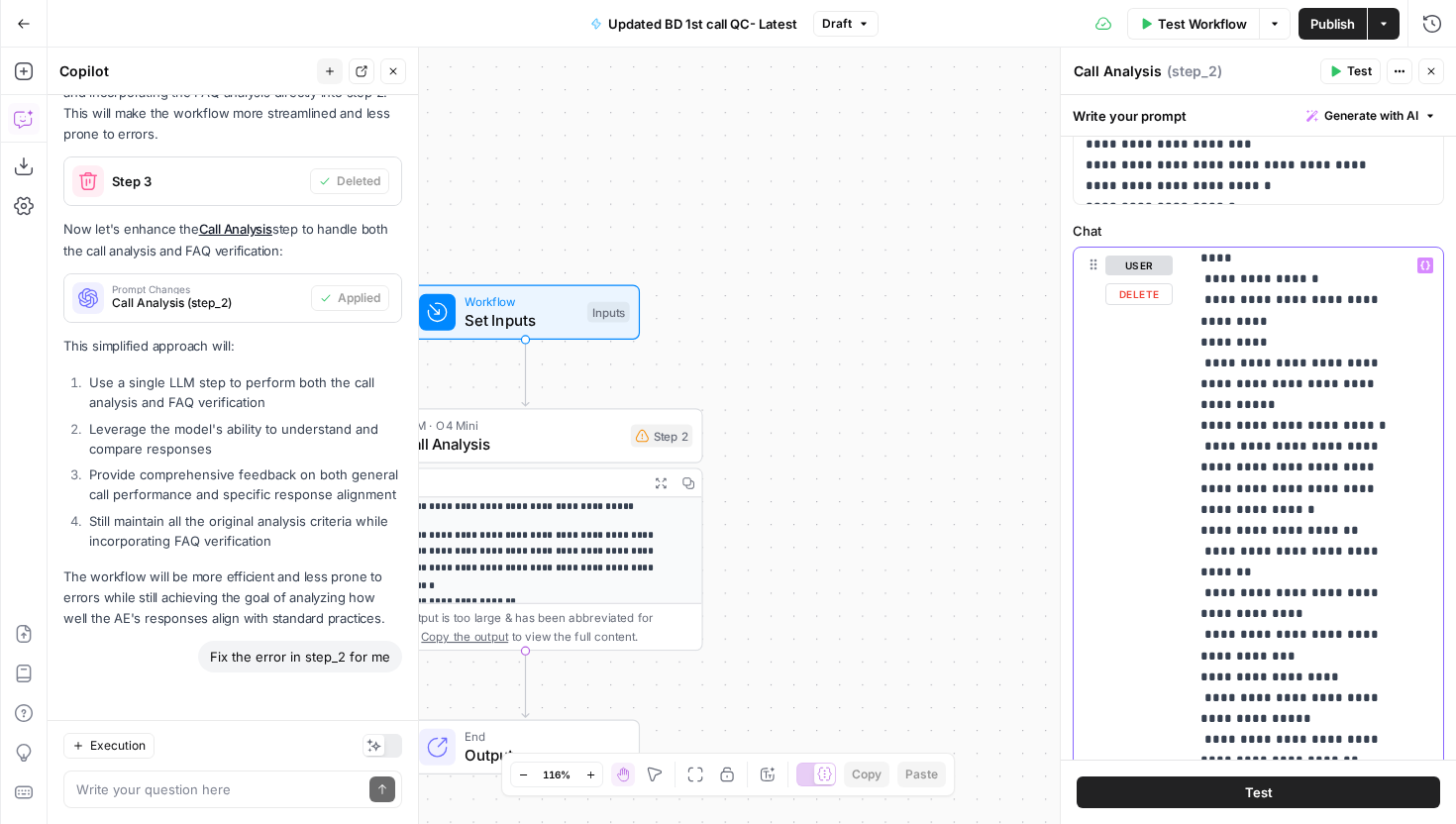 drag, startPoint x: 1388, startPoint y: 554, endPoint x: 1176, endPoint y: 479, distance: 224.876 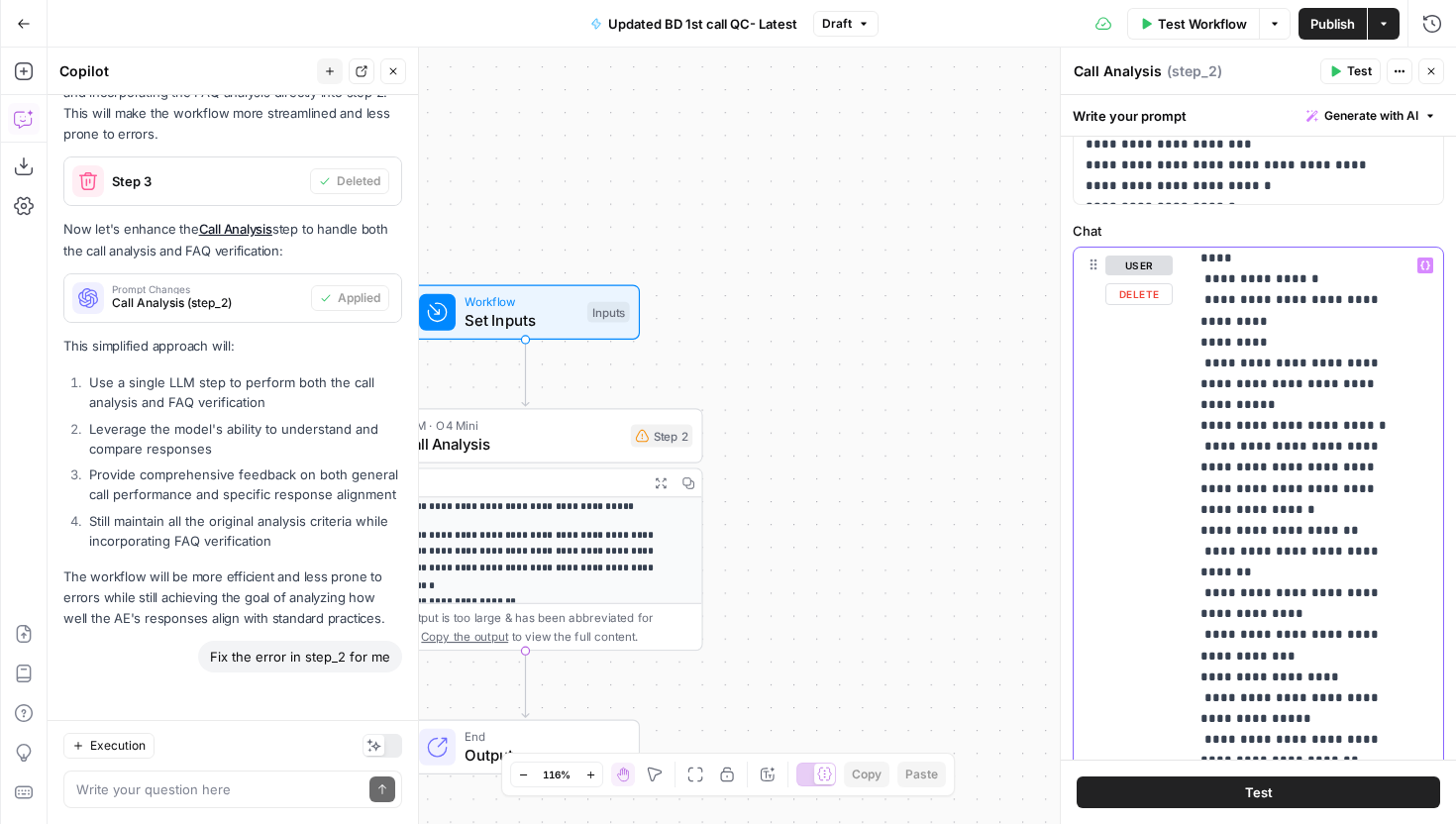 click on "**********" at bounding box center (1258, 673) 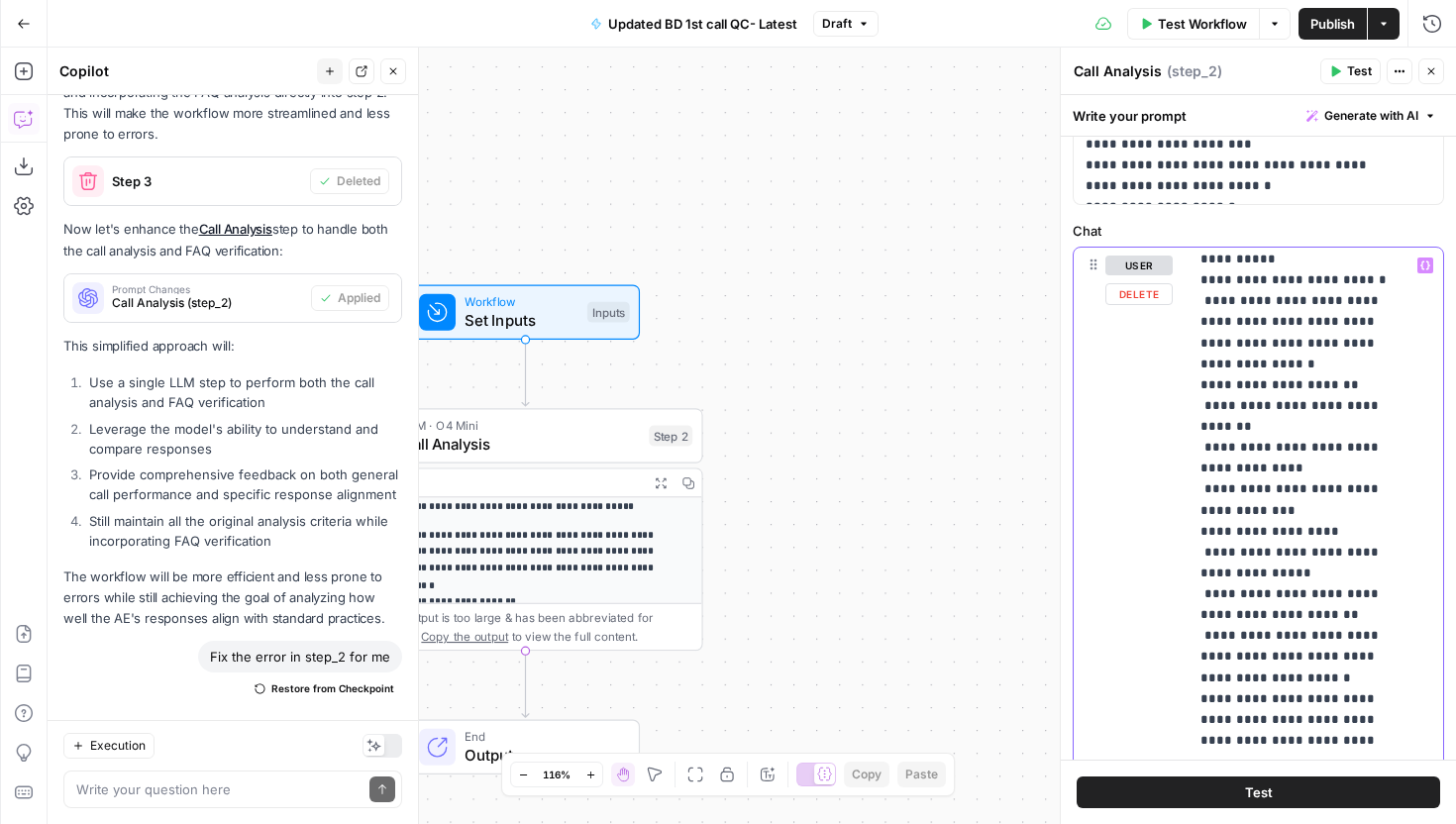 scroll, scrollTop: 12140, scrollLeft: 0, axis: vertical 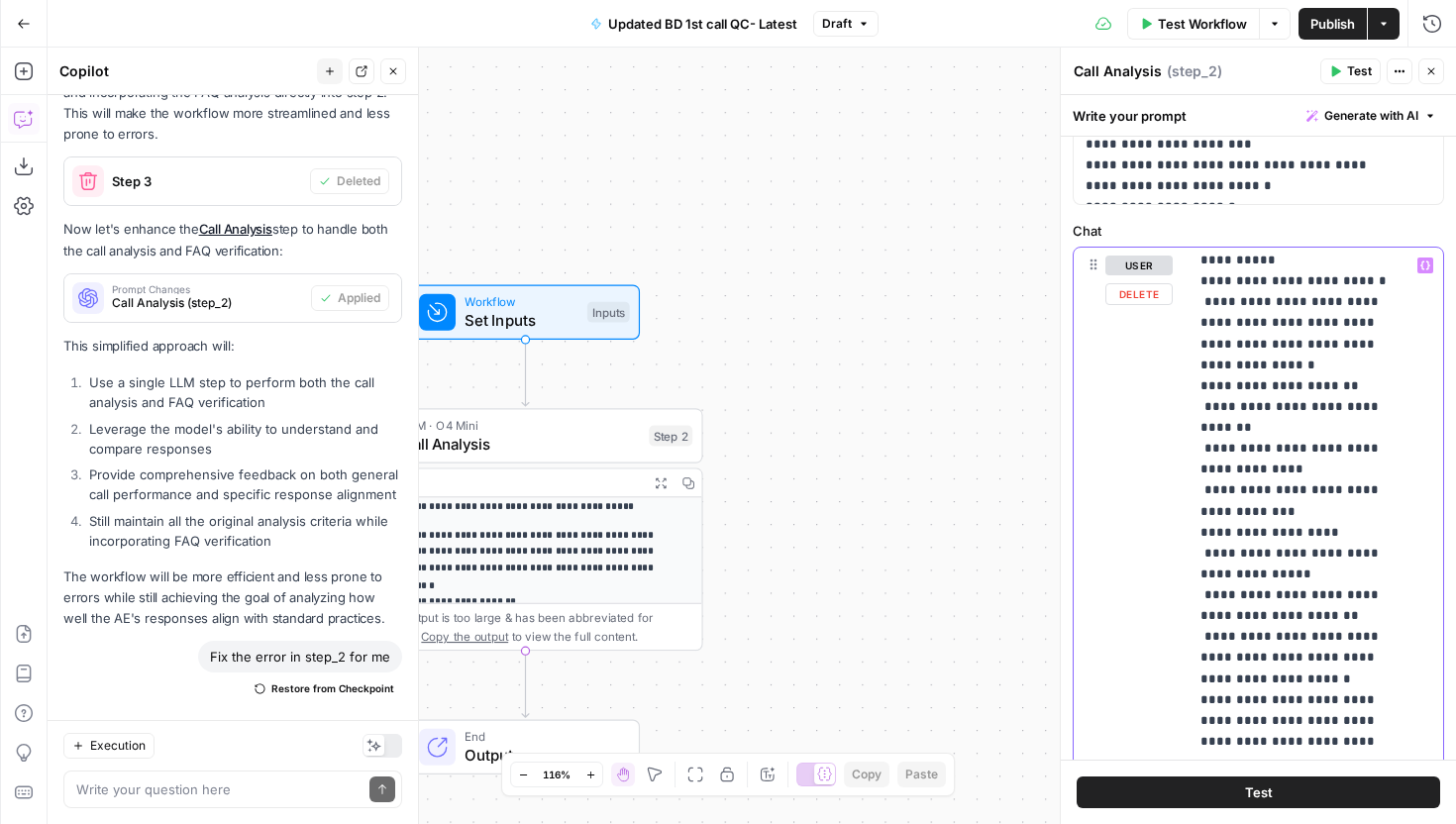 drag, startPoint x: 1305, startPoint y: 363, endPoint x: 1261, endPoint y: 378, distance: 46.486557 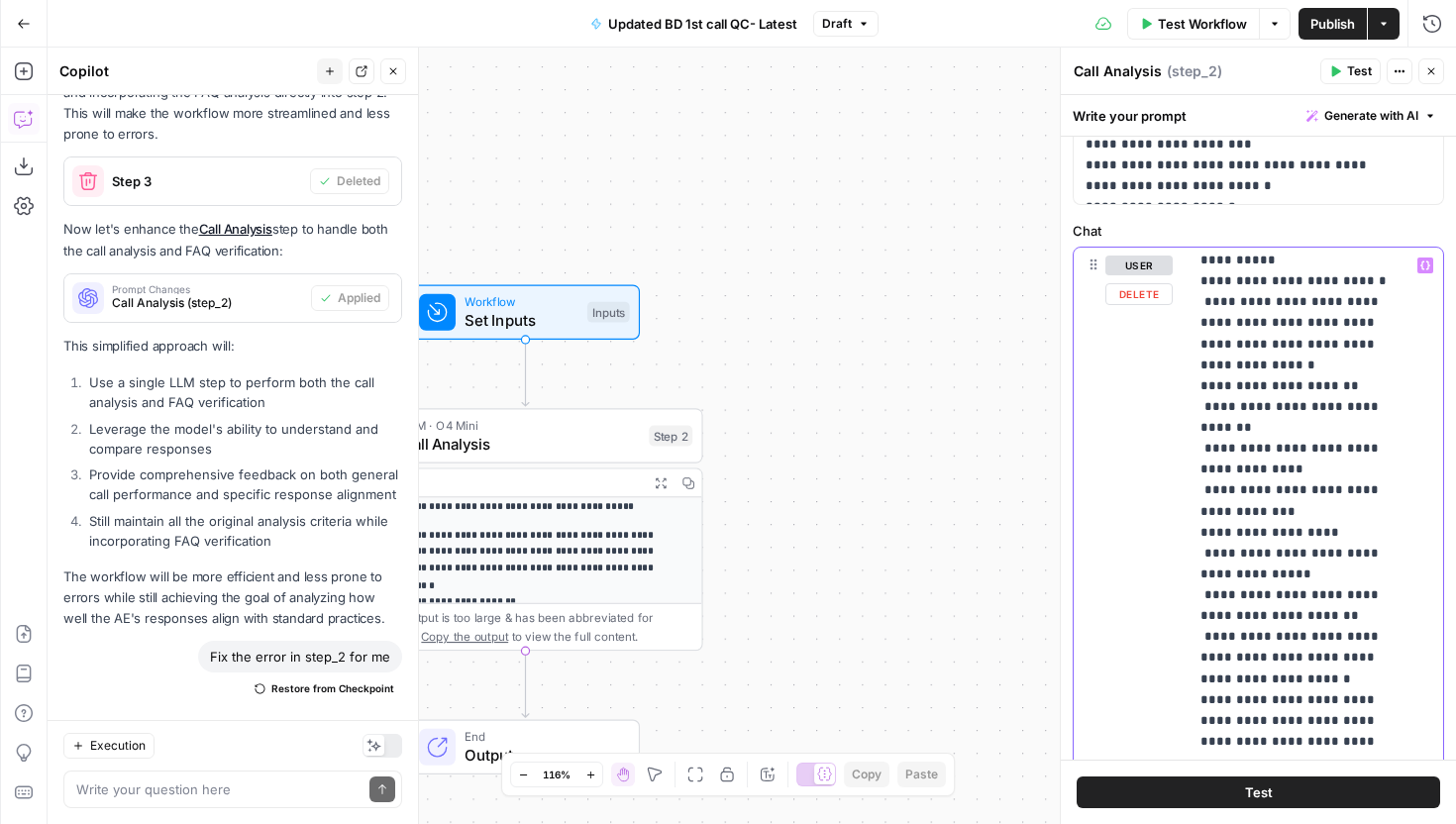 click on "**********" at bounding box center (1300, -4960) 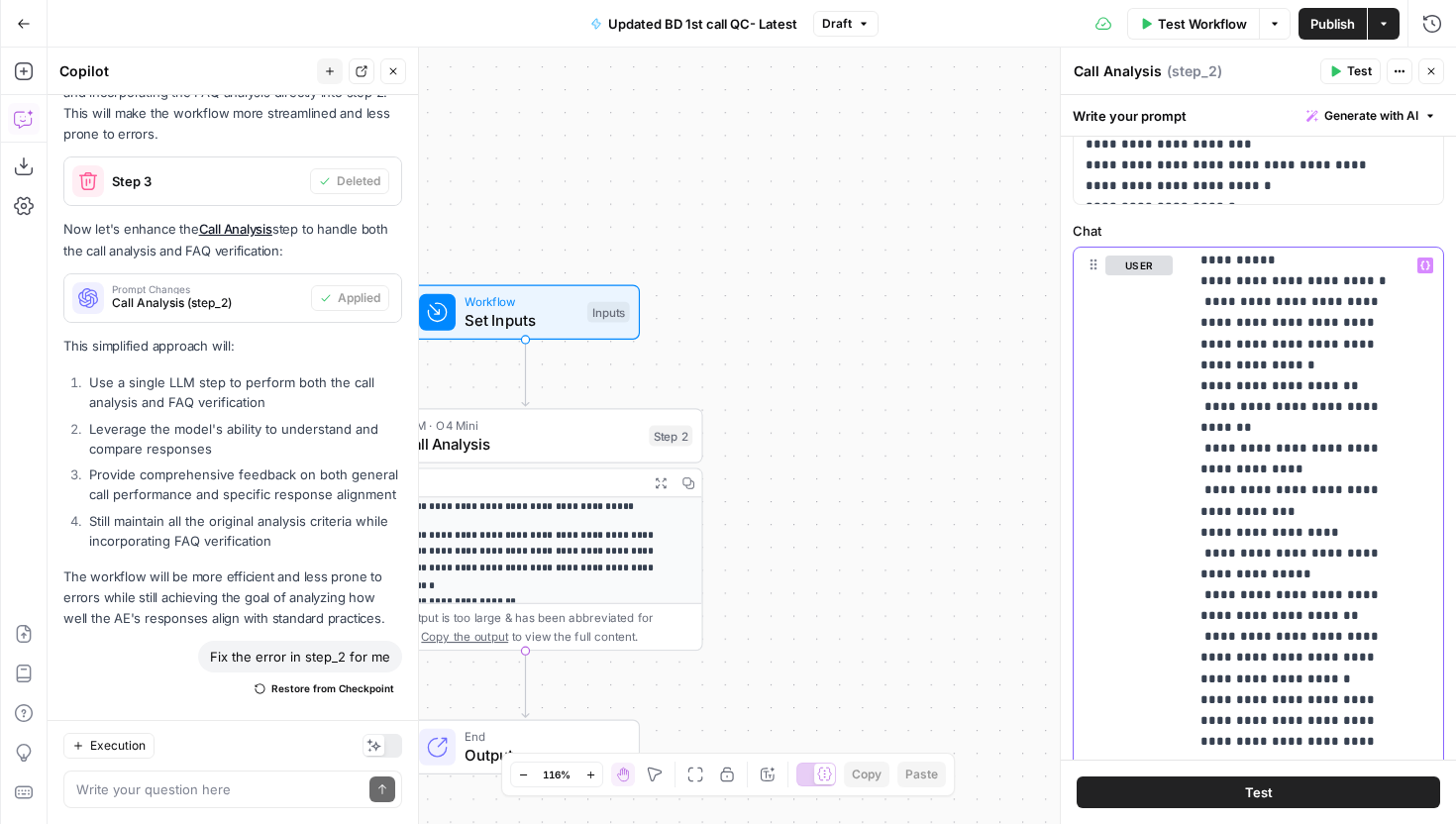 type 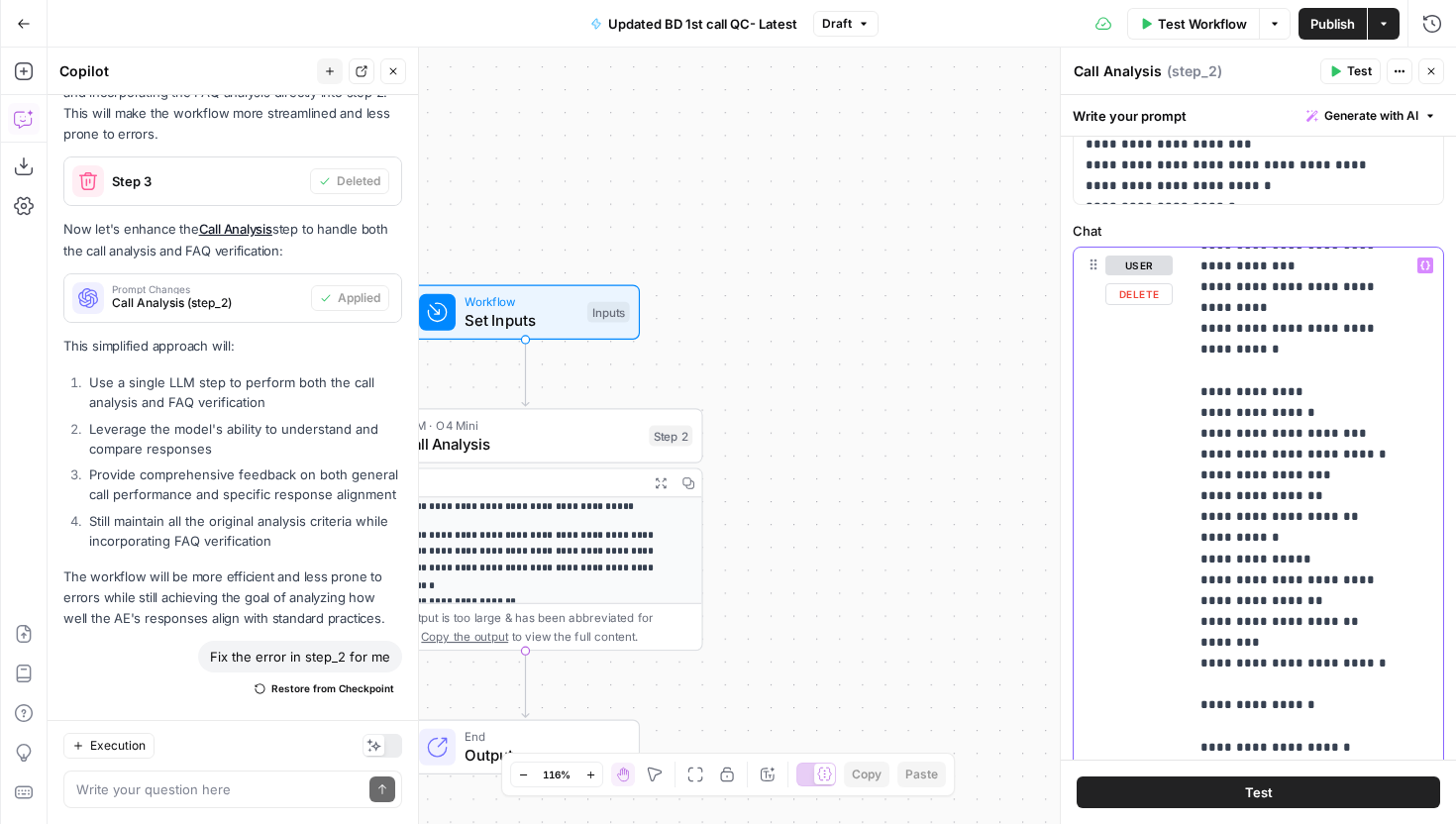 scroll, scrollTop: 13053, scrollLeft: 0, axis: vertical 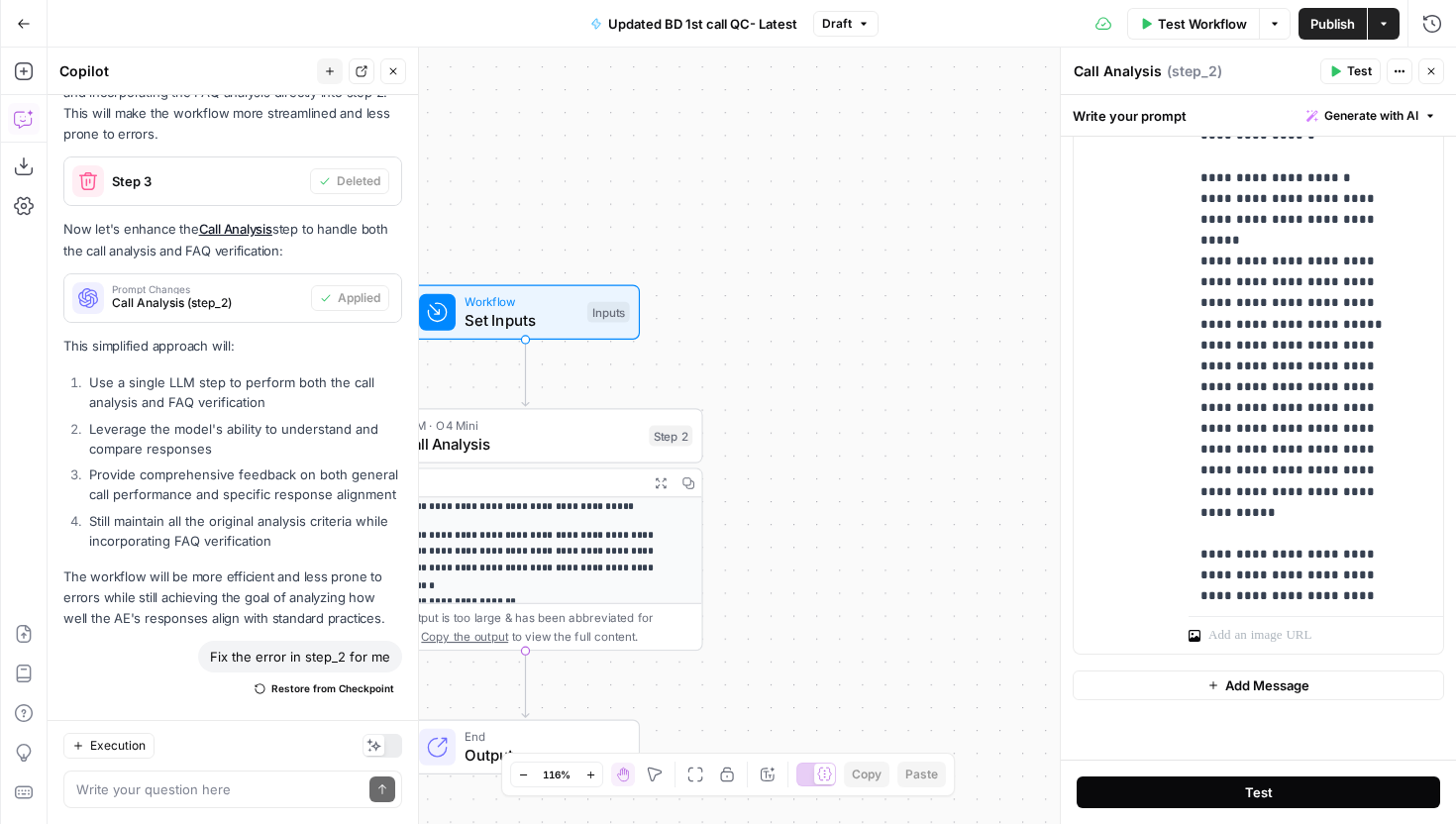 click on "Test" at bounding box center [1259, 792] 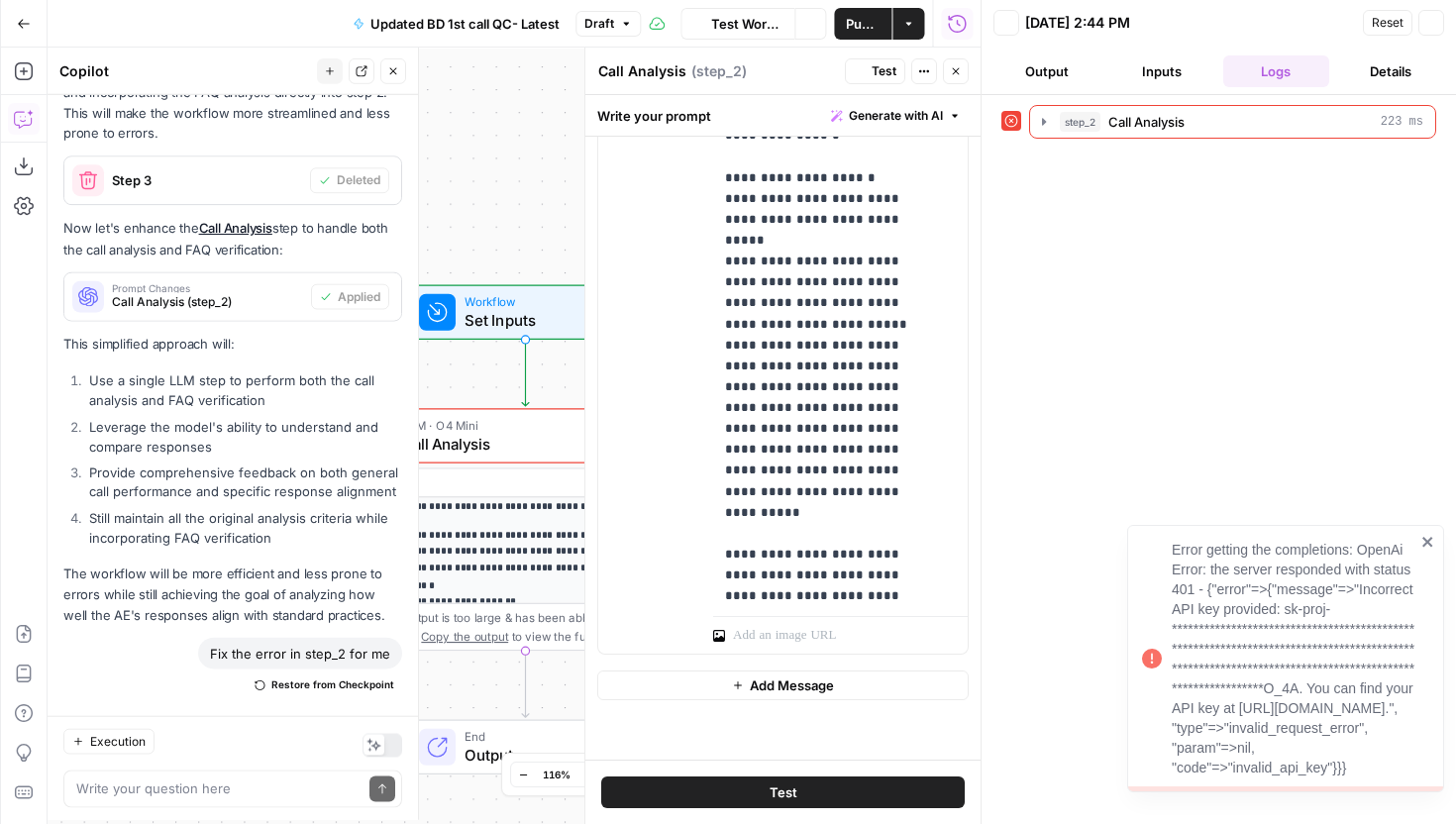 scroll, scrollTop: 5413, scrollLeft: 0, axis: vertical 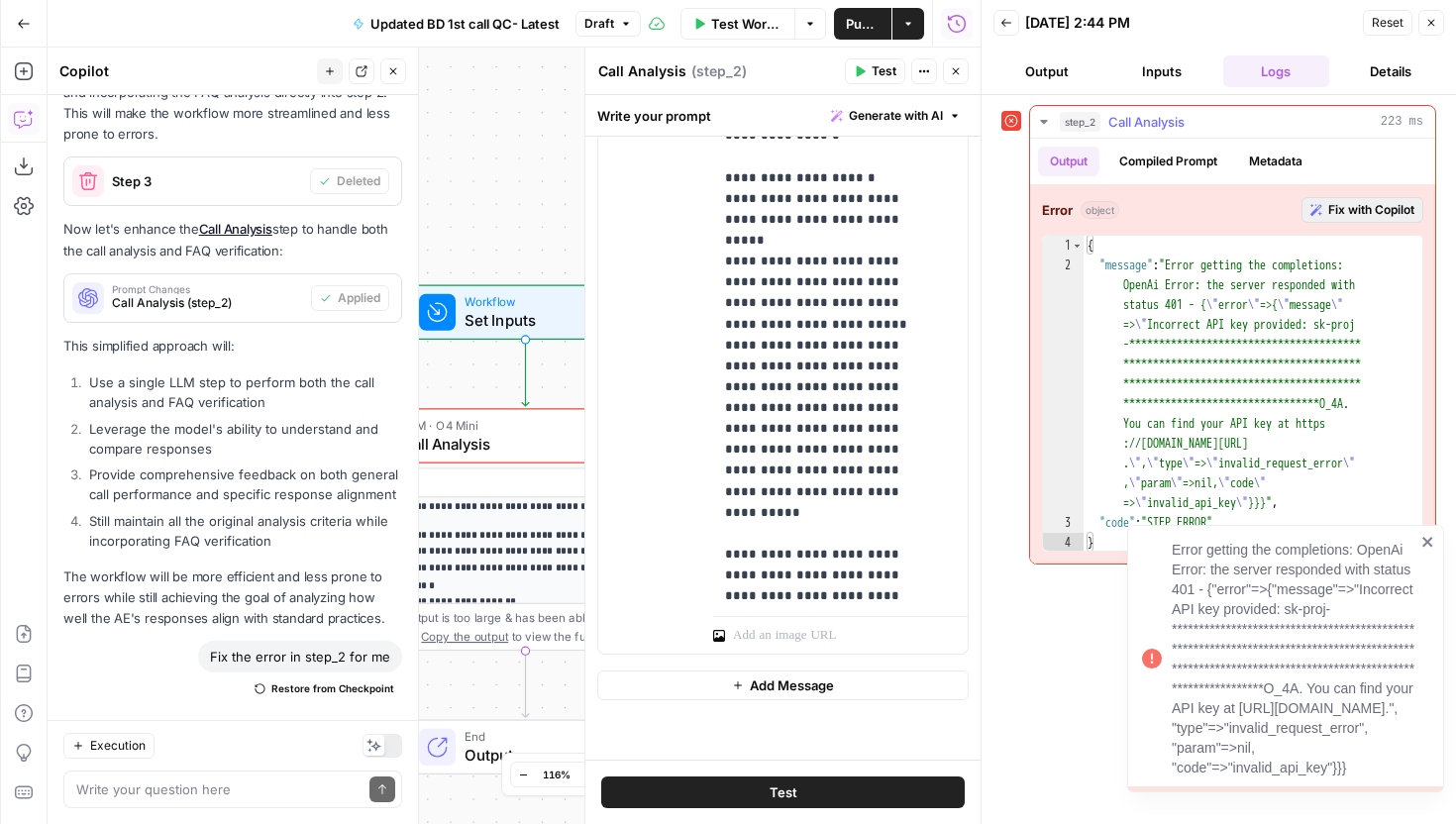click on "Fix with Copilot" at bounding box center [1371, 210] 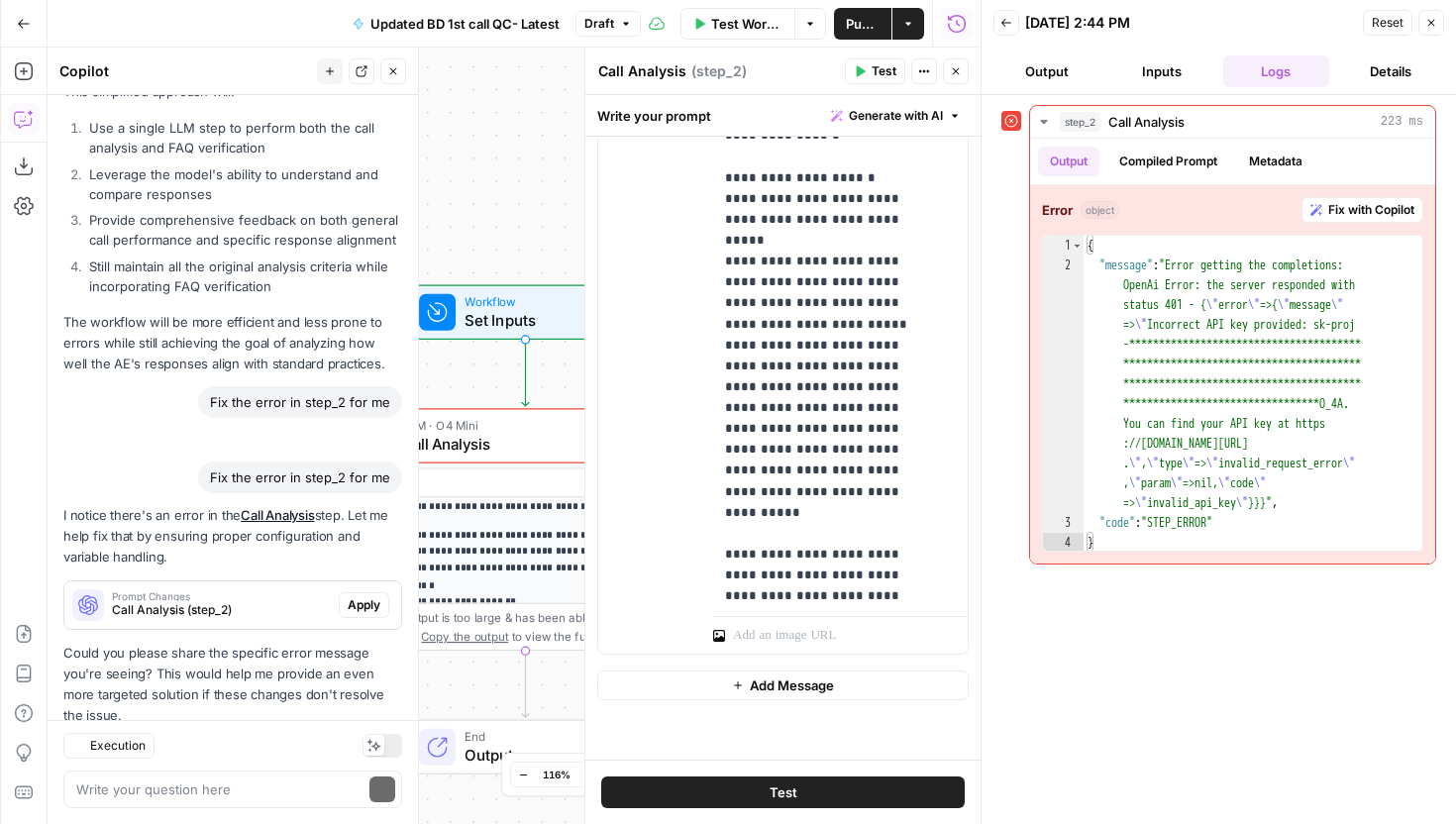 scroll, scrollTop: 5895, scrollLeft: 0, axis: vertical 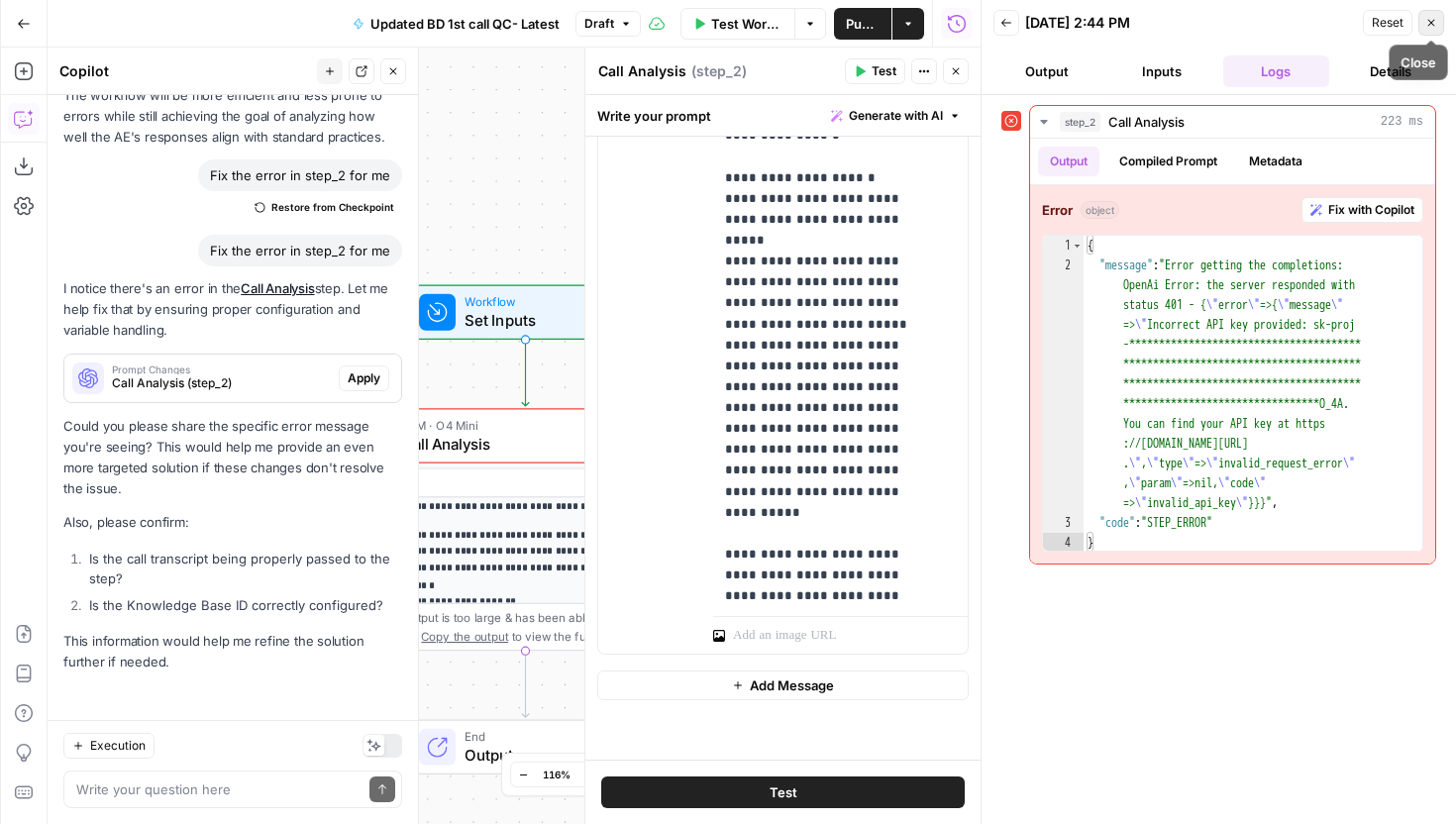 click on "Close" at bounding box center [1431, 23] 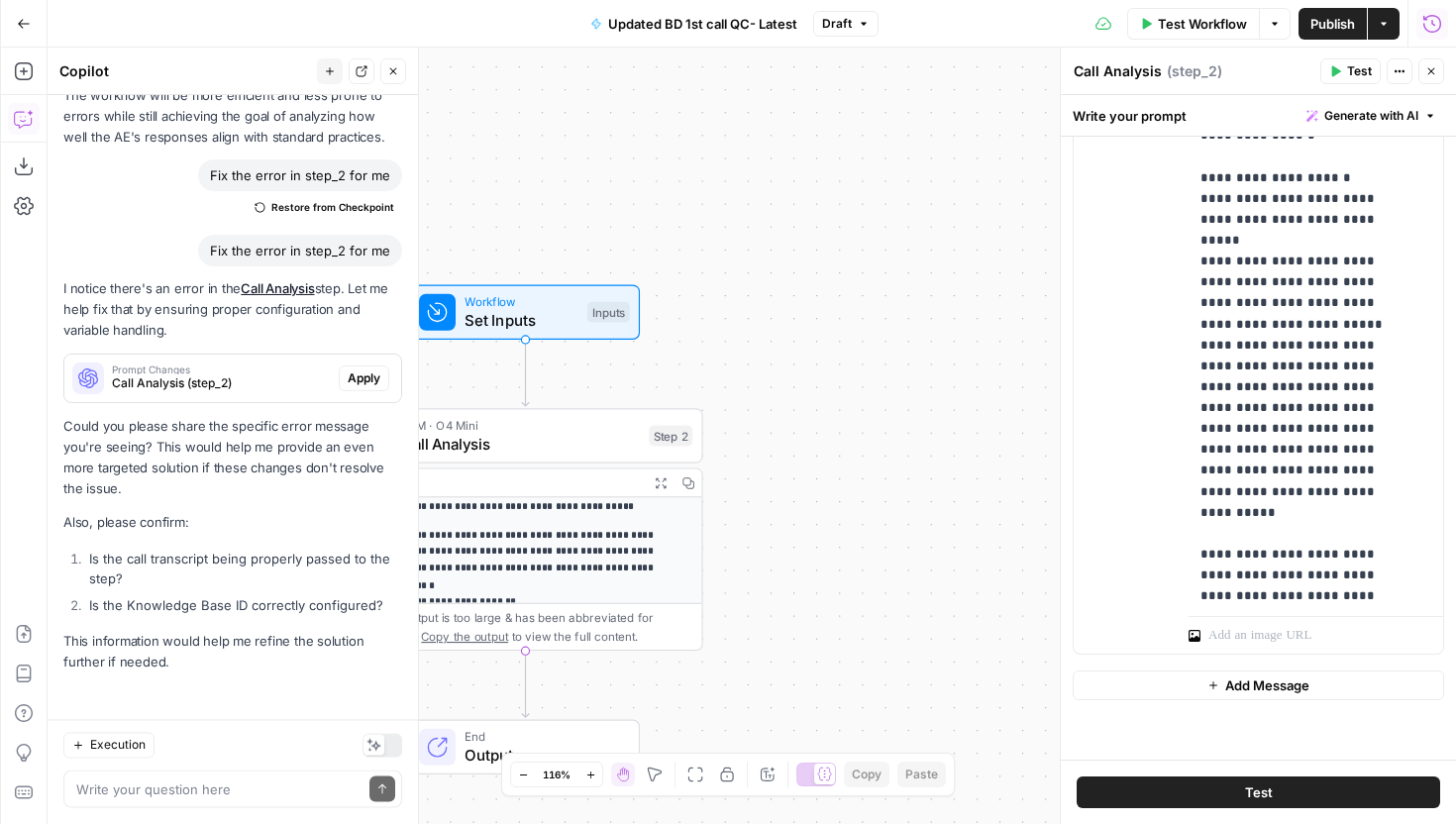 scroll, scrollTop: 5895, scrollLeft: 0, axis: vertical 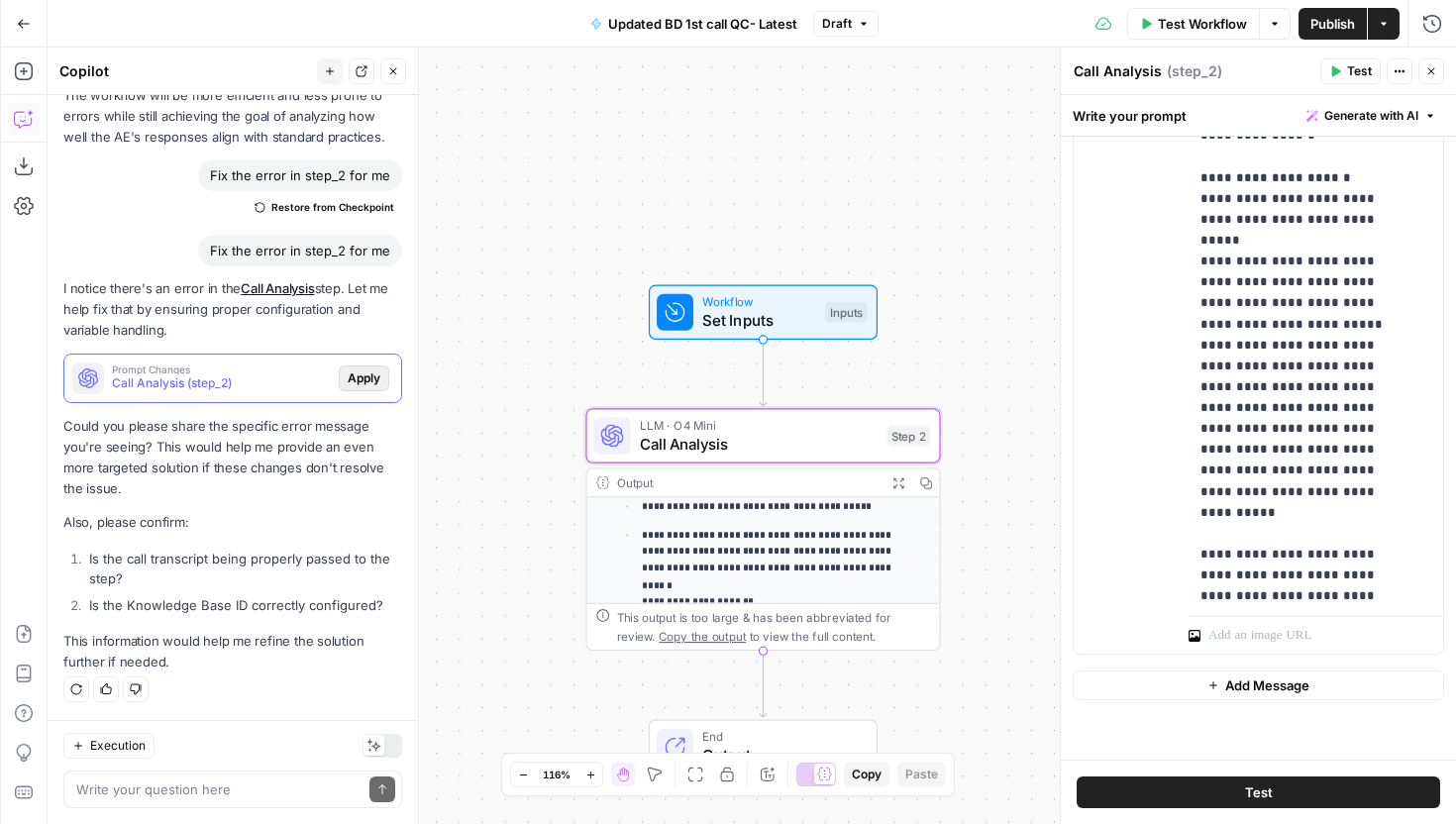 click on "Apply" at bounding box center [364, 378] 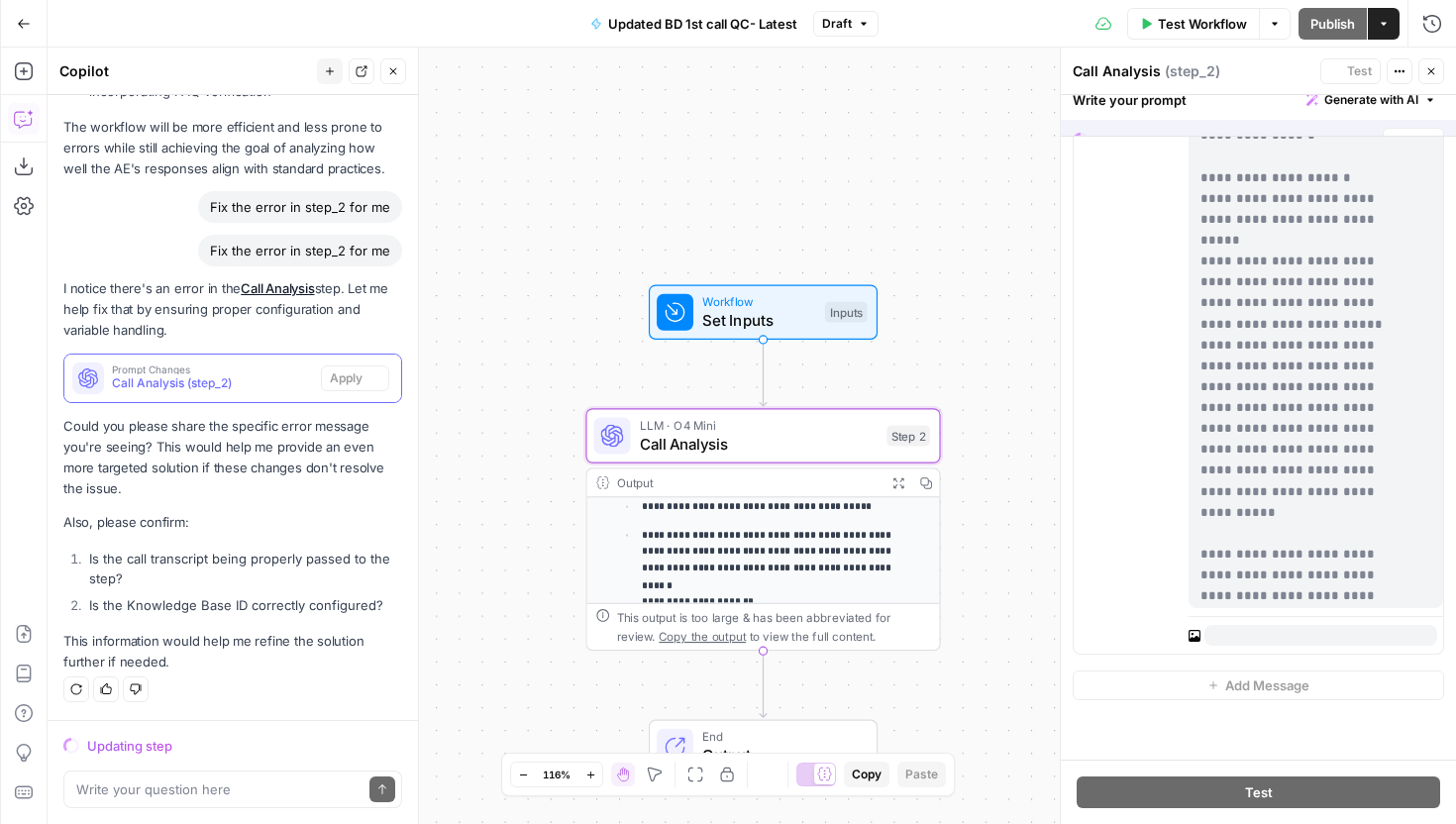 scroll, scrollTop: 5641, scrollLeft: 0, axis: vertical 